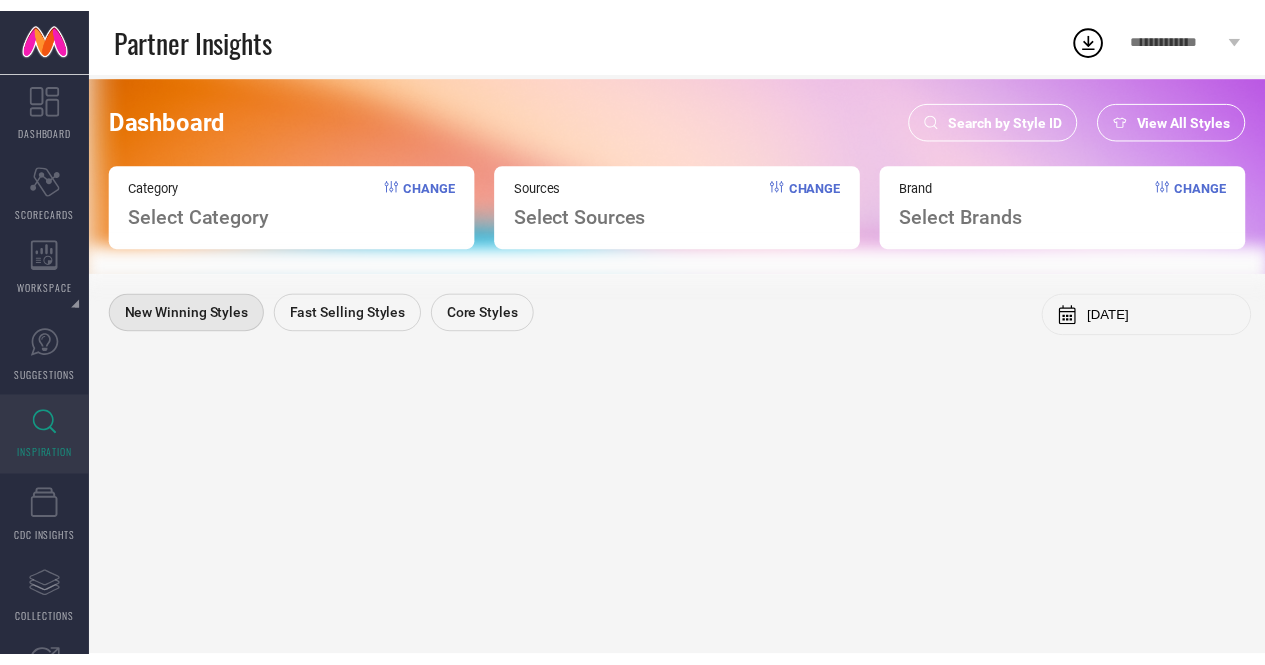 scroll, scrollTop: 0, scrollLeft: 0, axis: both 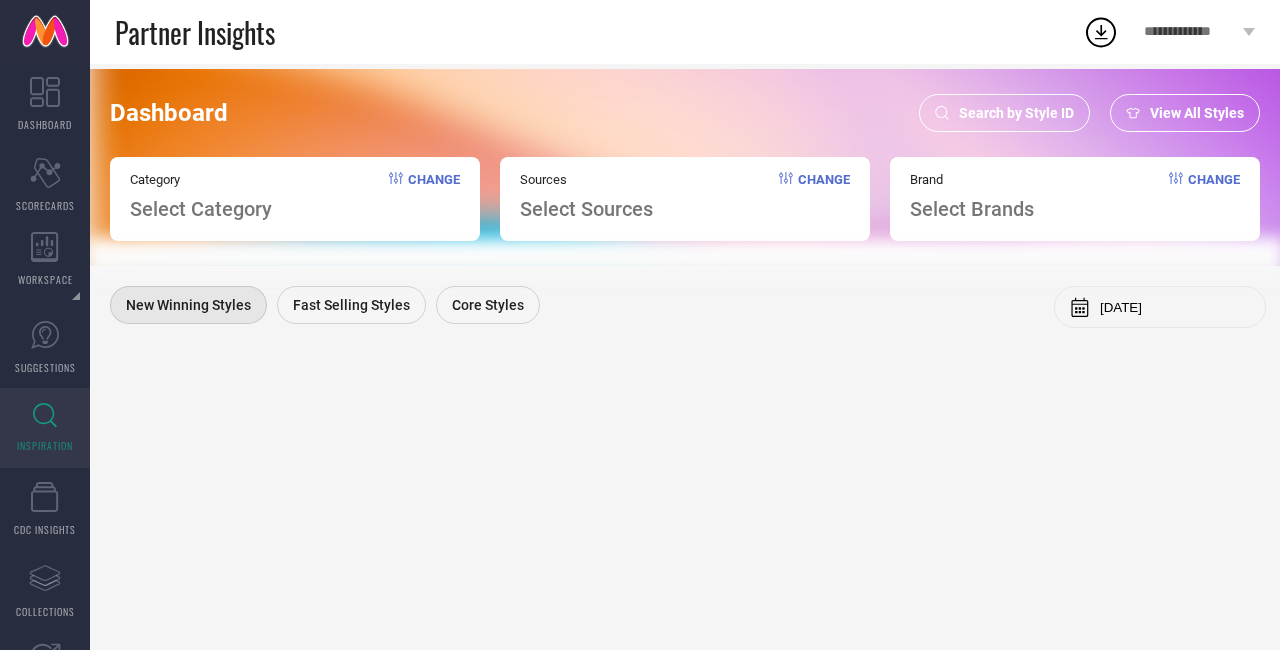 click on "DASHBOARD" at bounding box center (45, 104) 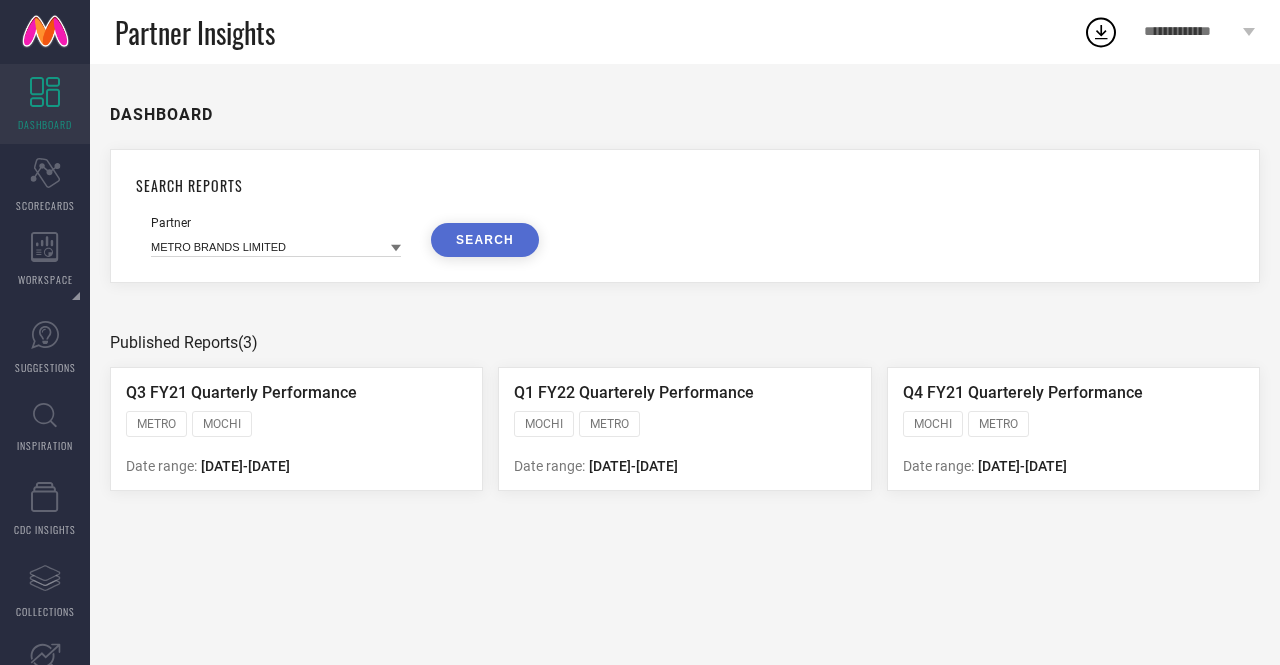 click 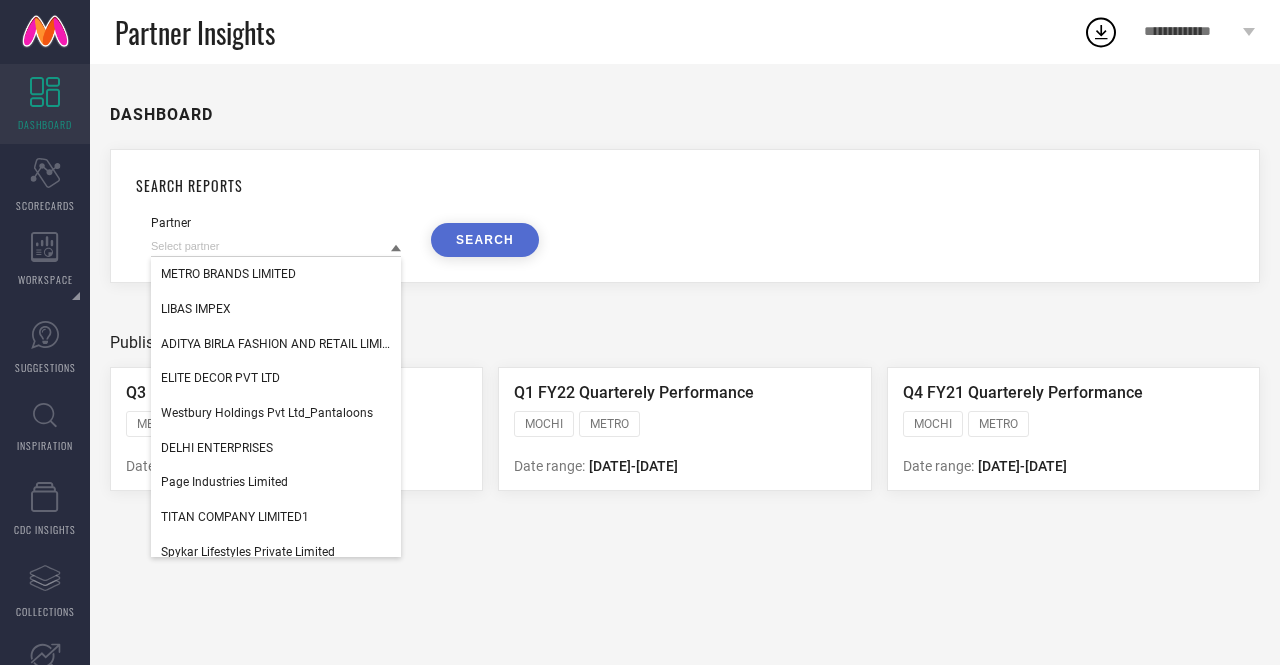 click on "SEARCH REPORTS" at bounding box center (685, 185) 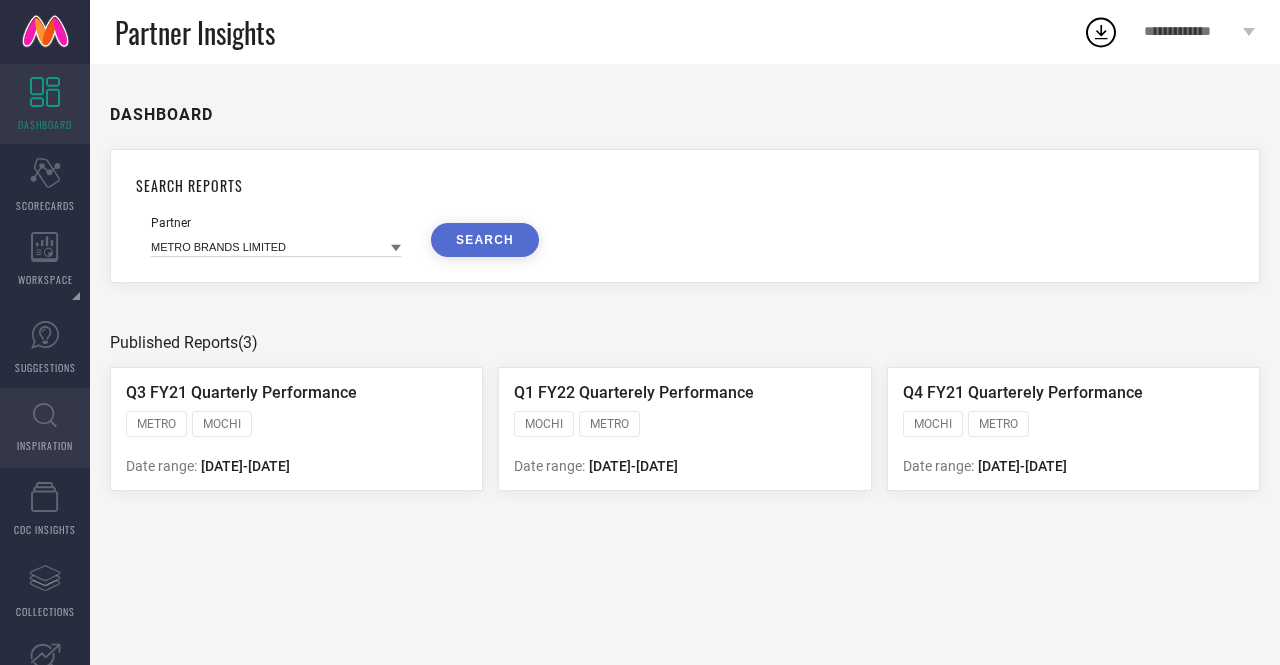 click on "INSPIRATION" at bounding box center [45, 445] 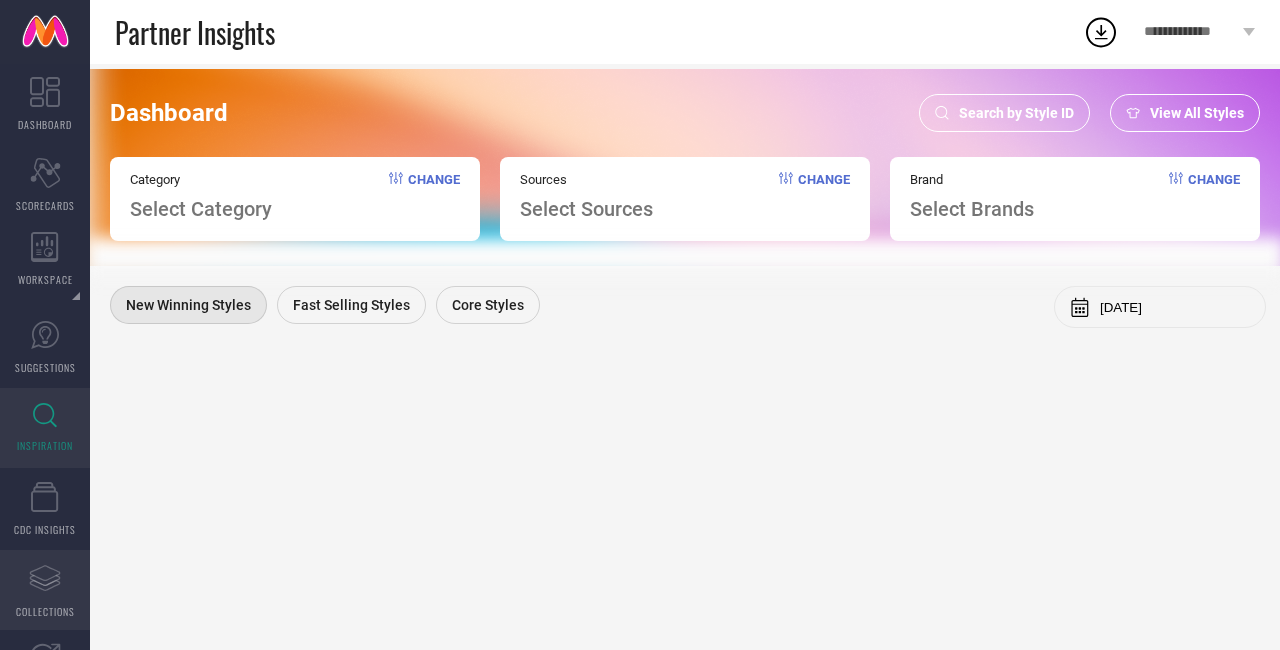 click on "Assortments Created with Sketch." 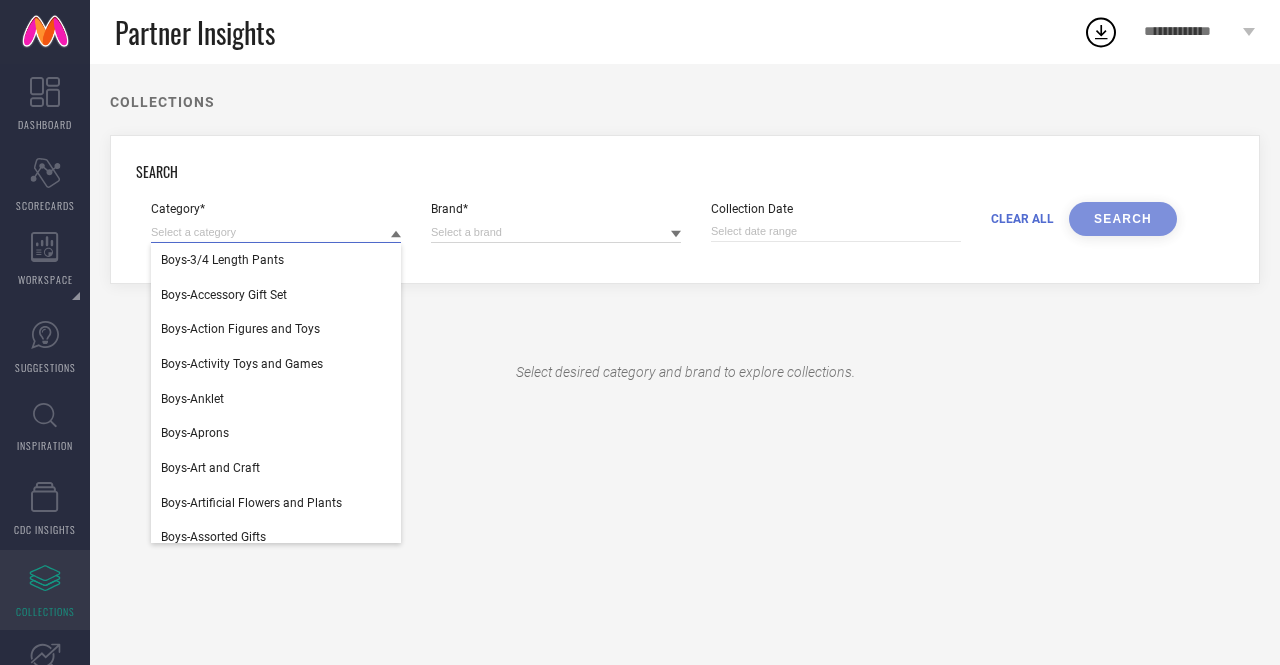 click at bounding box center (276, 232) 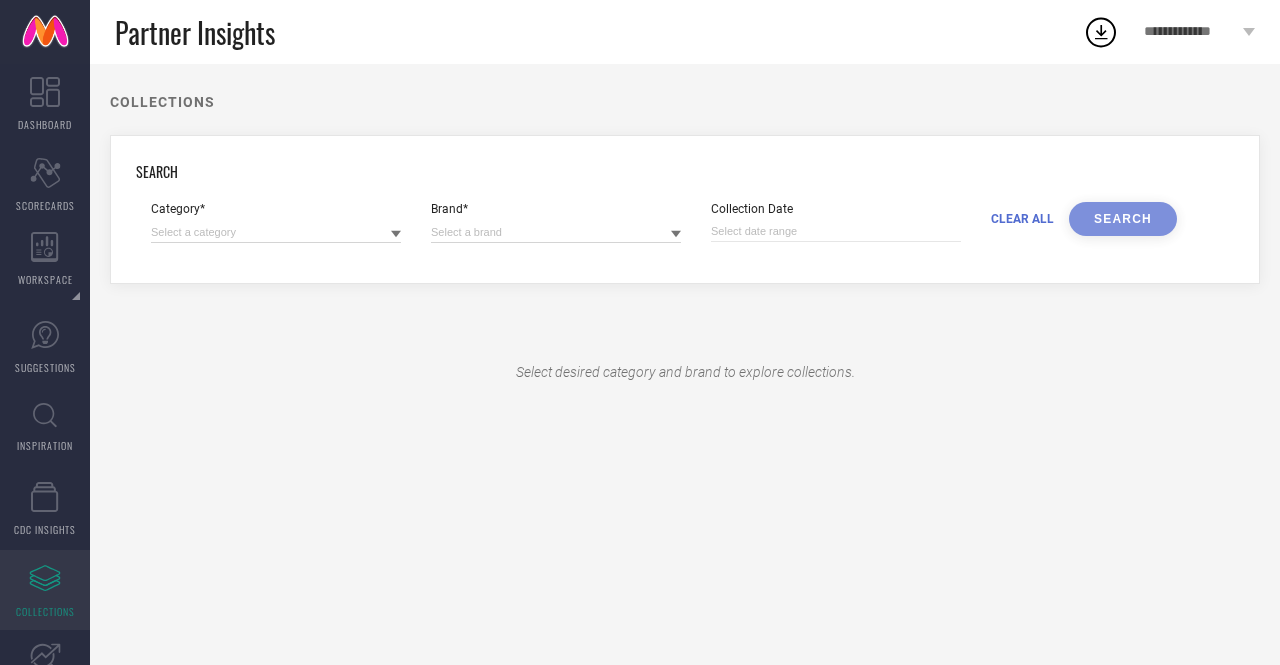 click on "Category* Brand* Collection Date CLEAR ALL SEARCH" at bounding box center (664, 230) 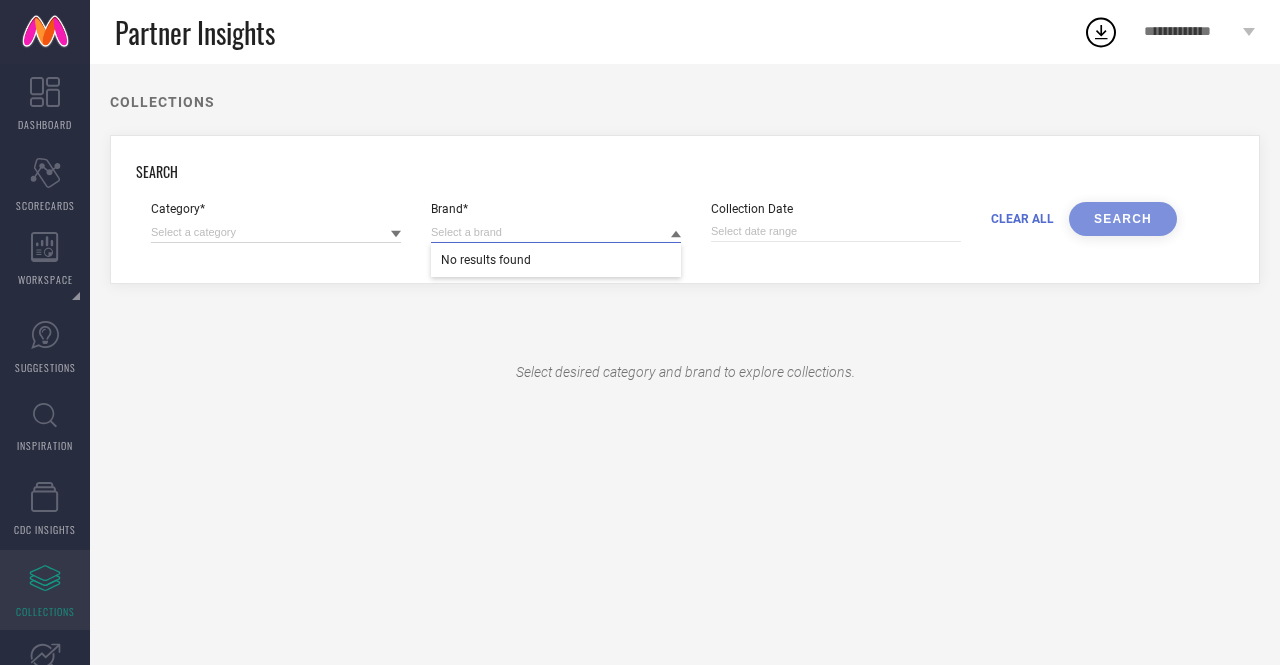 click at bounding box center [556, 232] 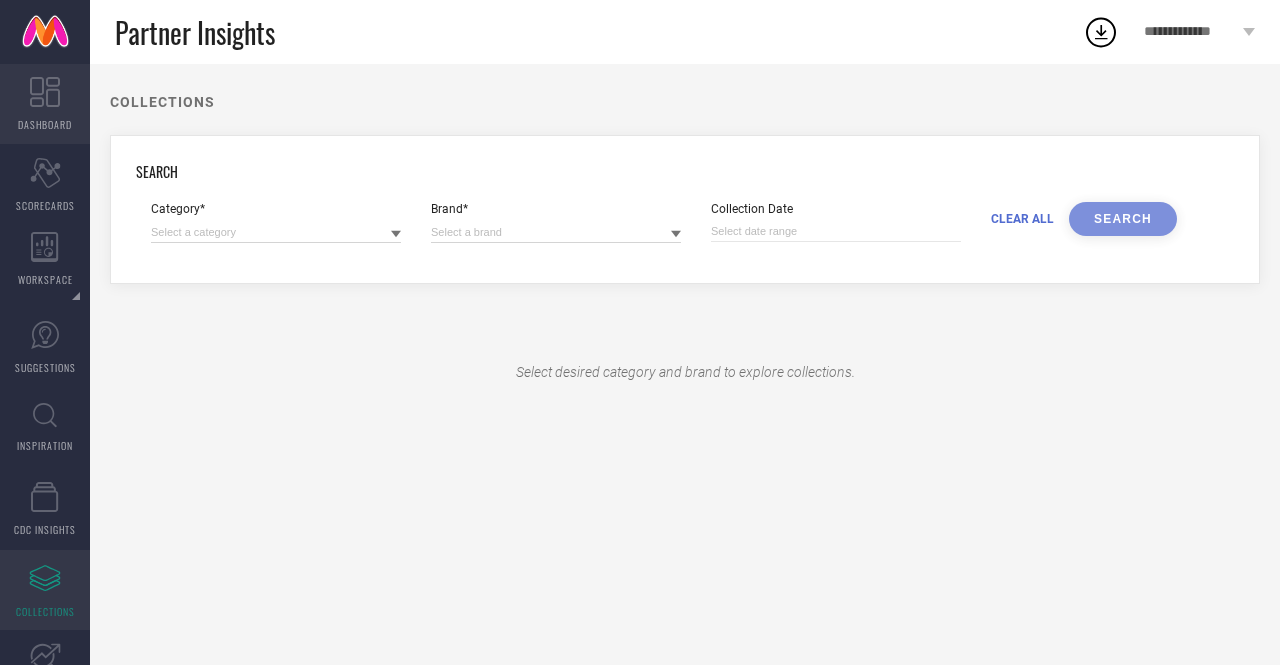 click 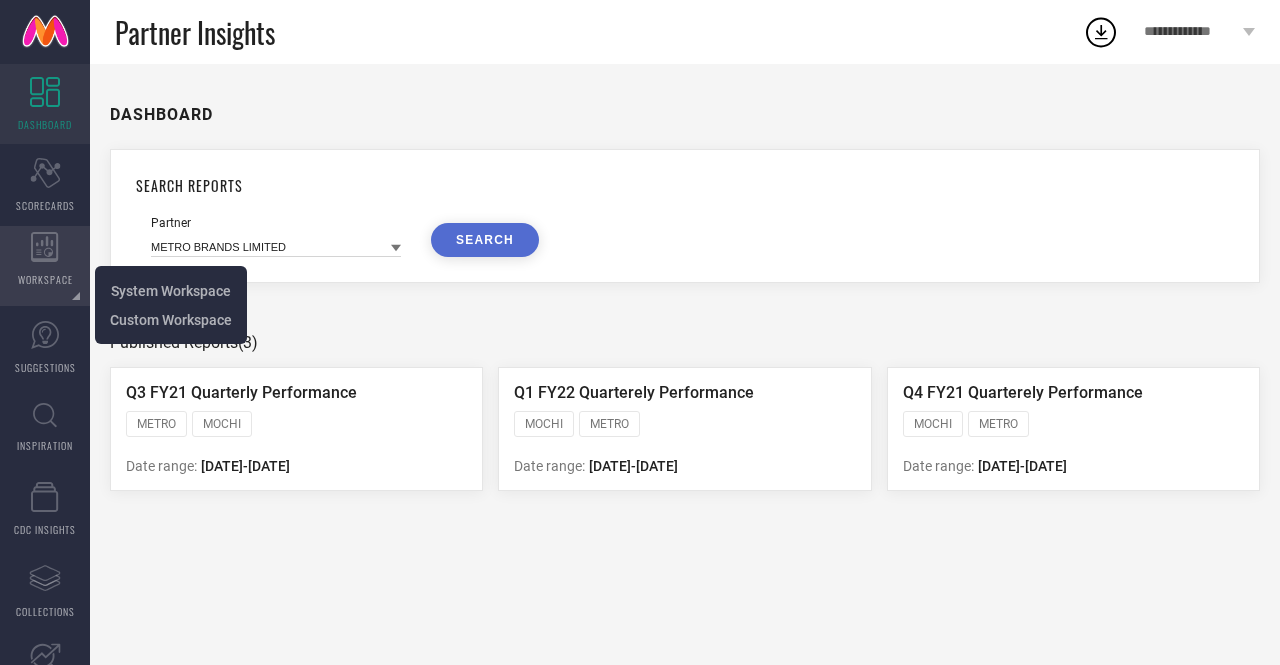 click on "WORKSPACE" at bounding box center [45, 279] 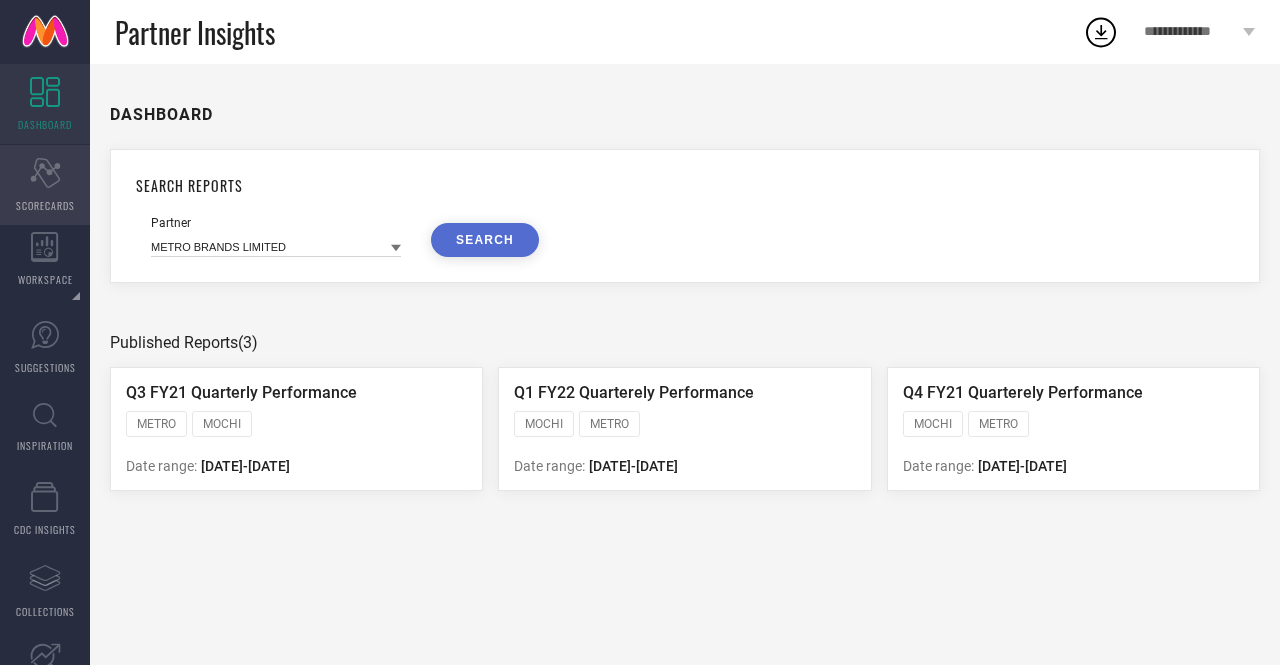 click on "Scorecard" 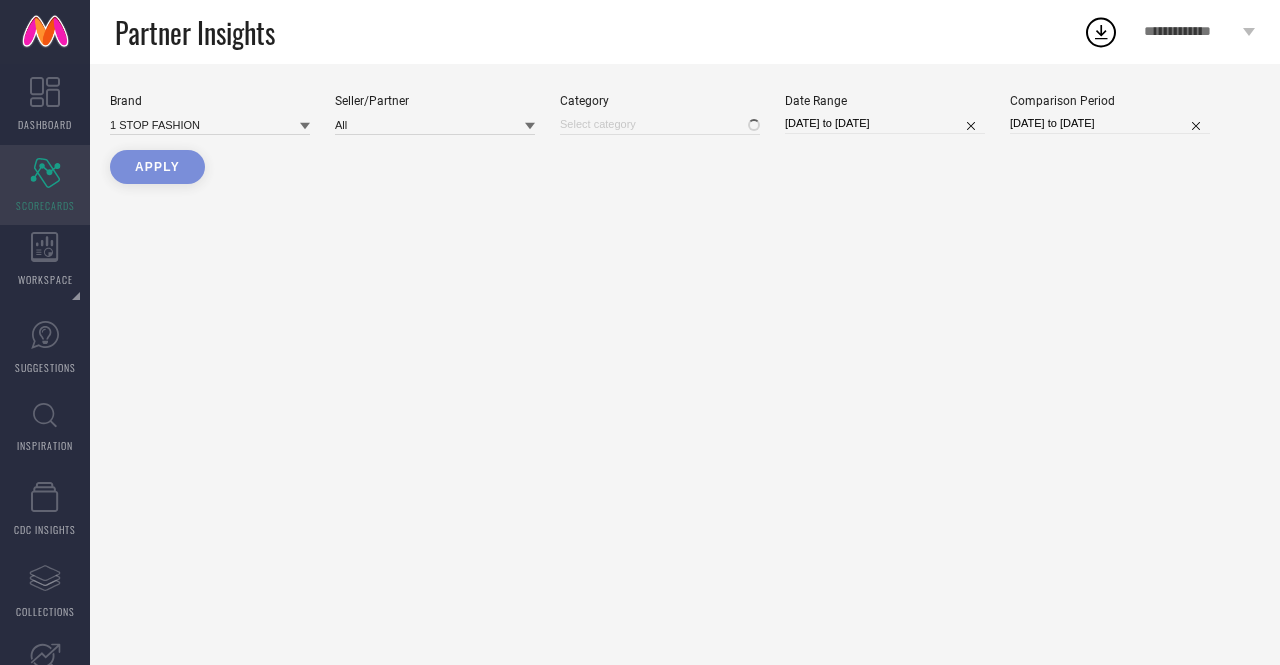 type on "All" 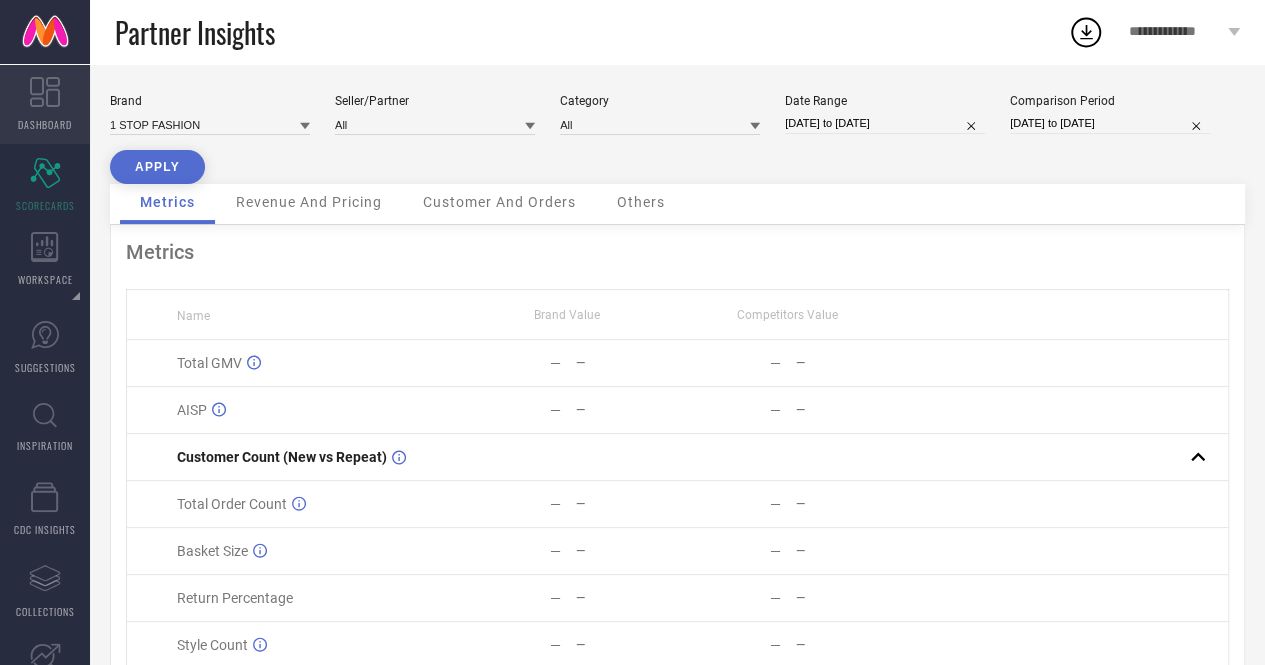 click 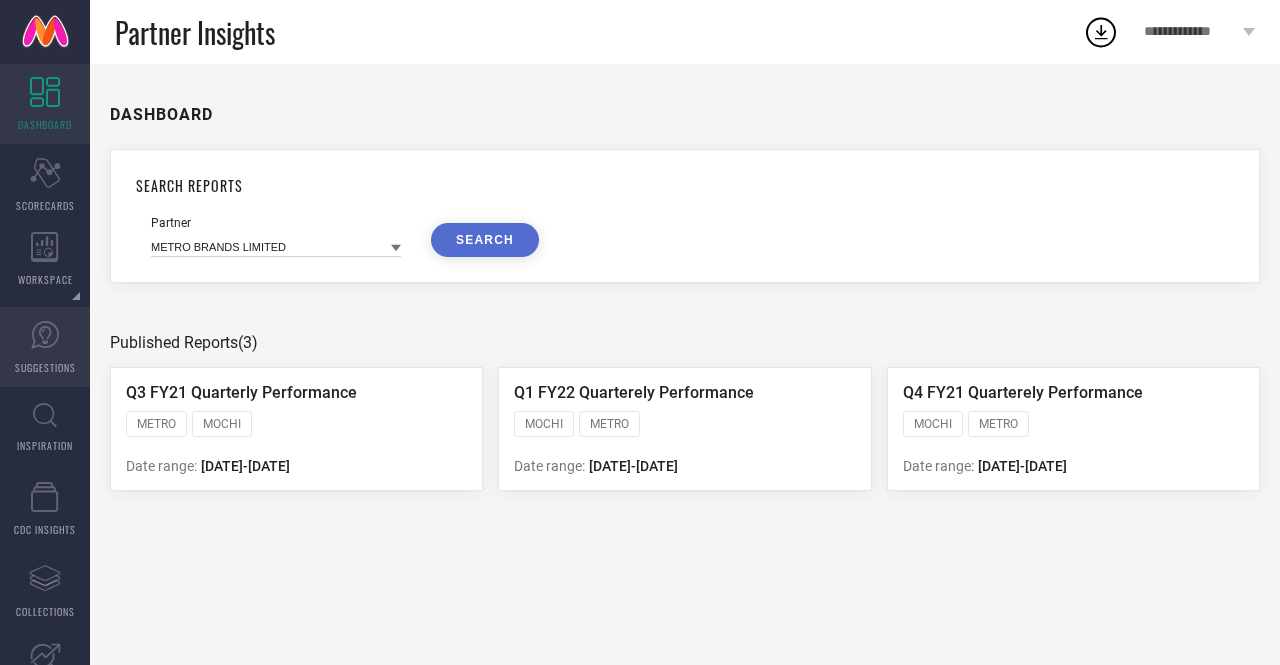 click on "SUGGESTIONS" at bounding box center (45, 367) 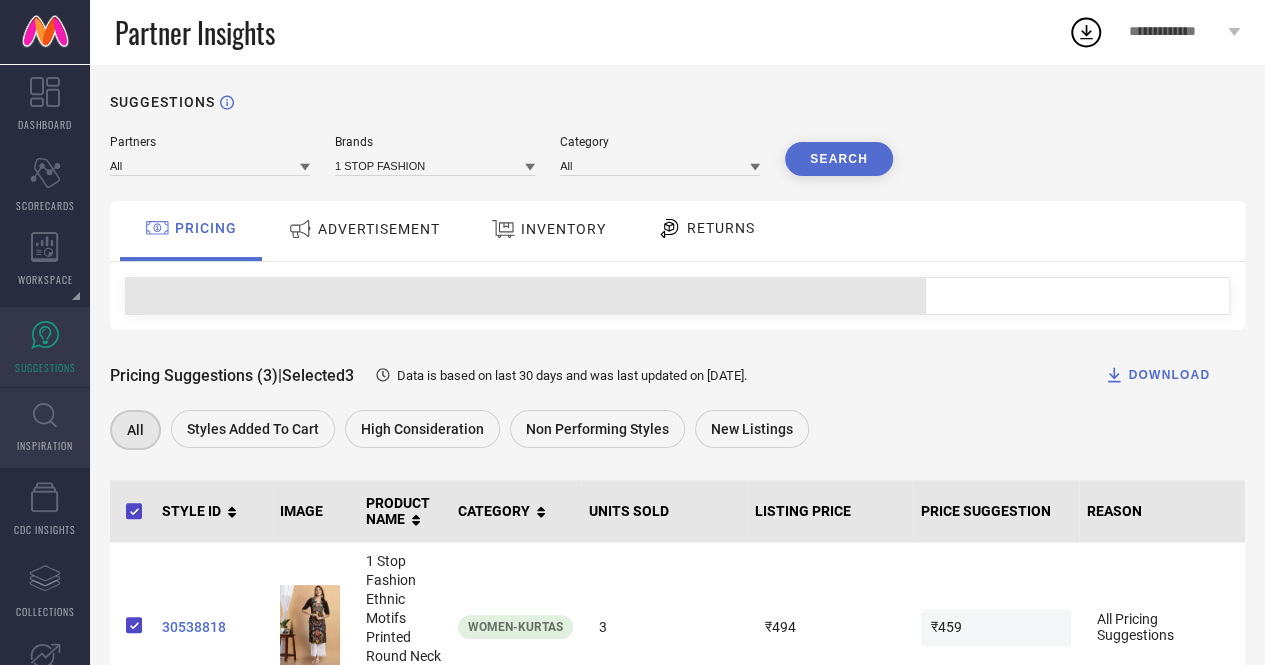 click 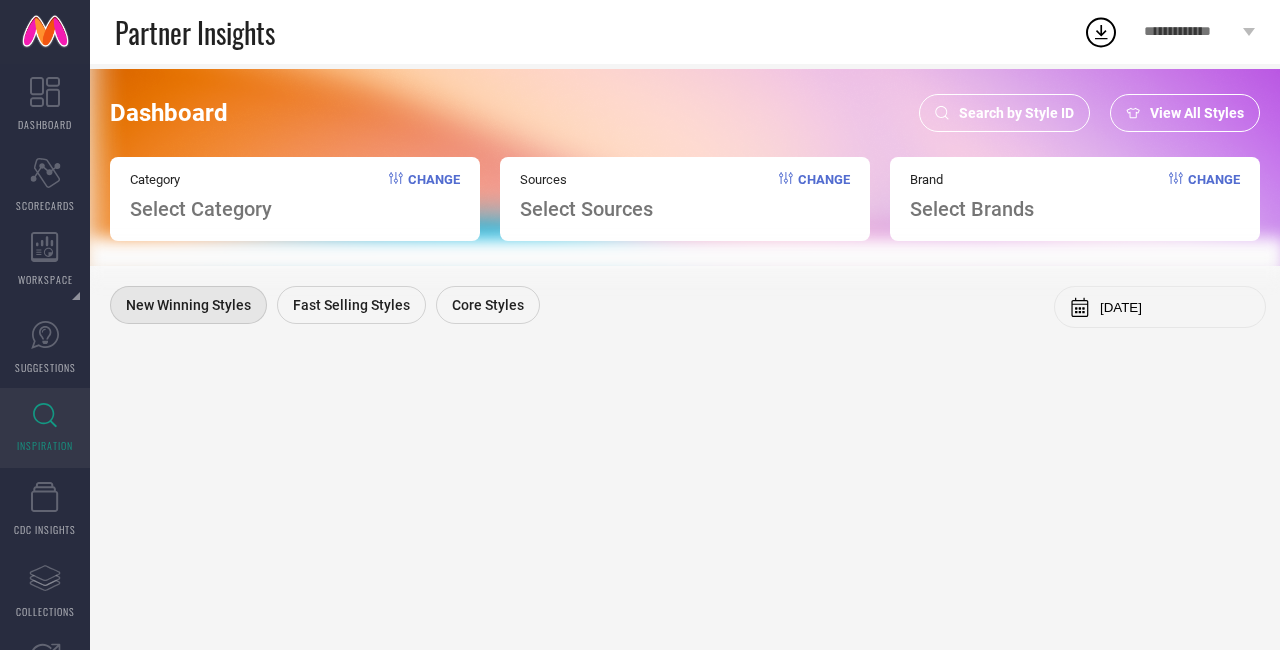 click on "Category Select Category Change" at bounding box center (295, 199) 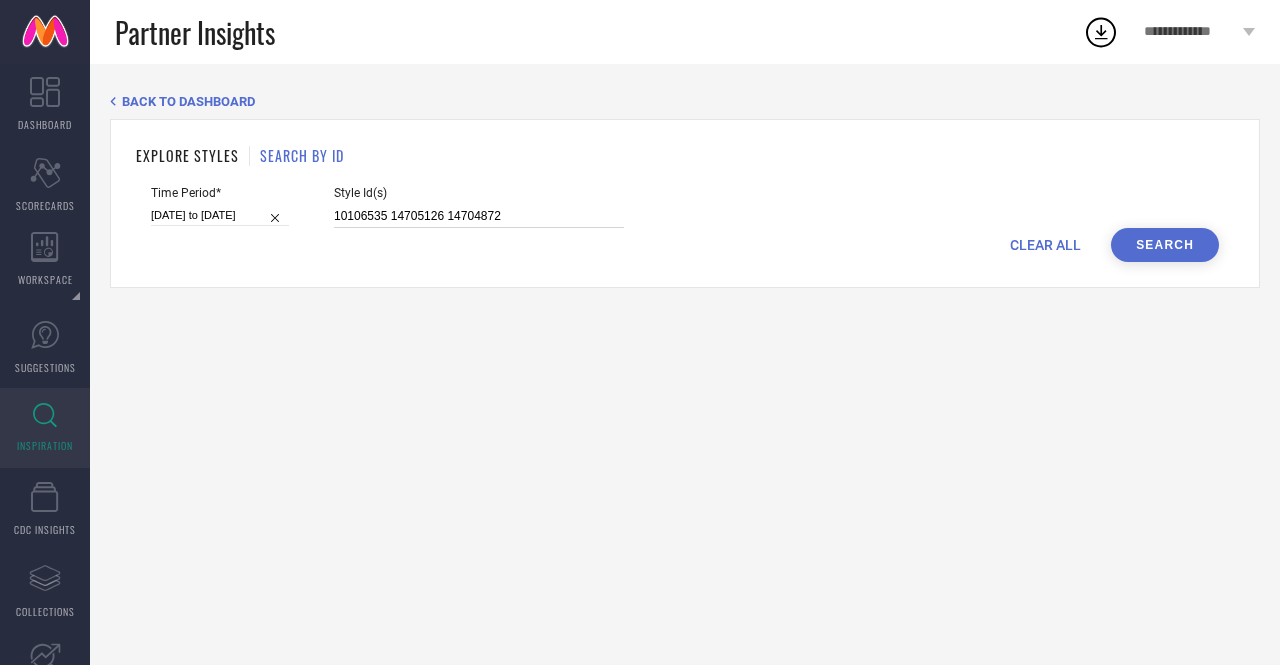 click on "10106535 14705126 14704872" at bounding box center (479, 216) 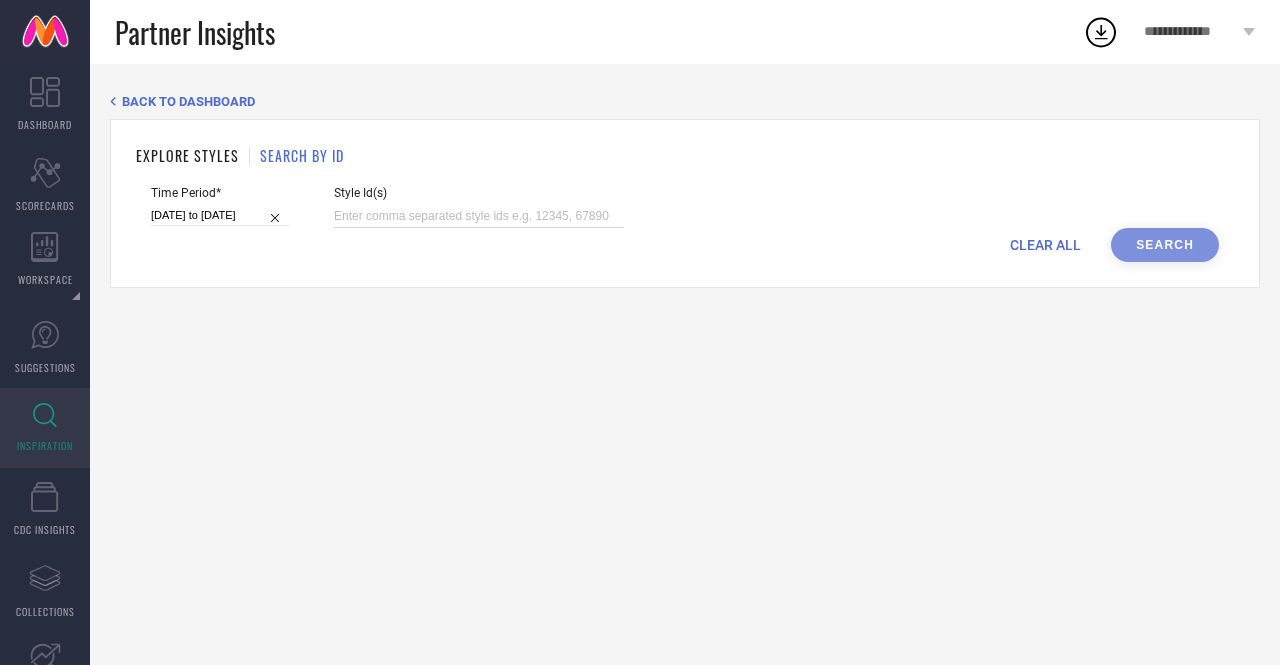 type 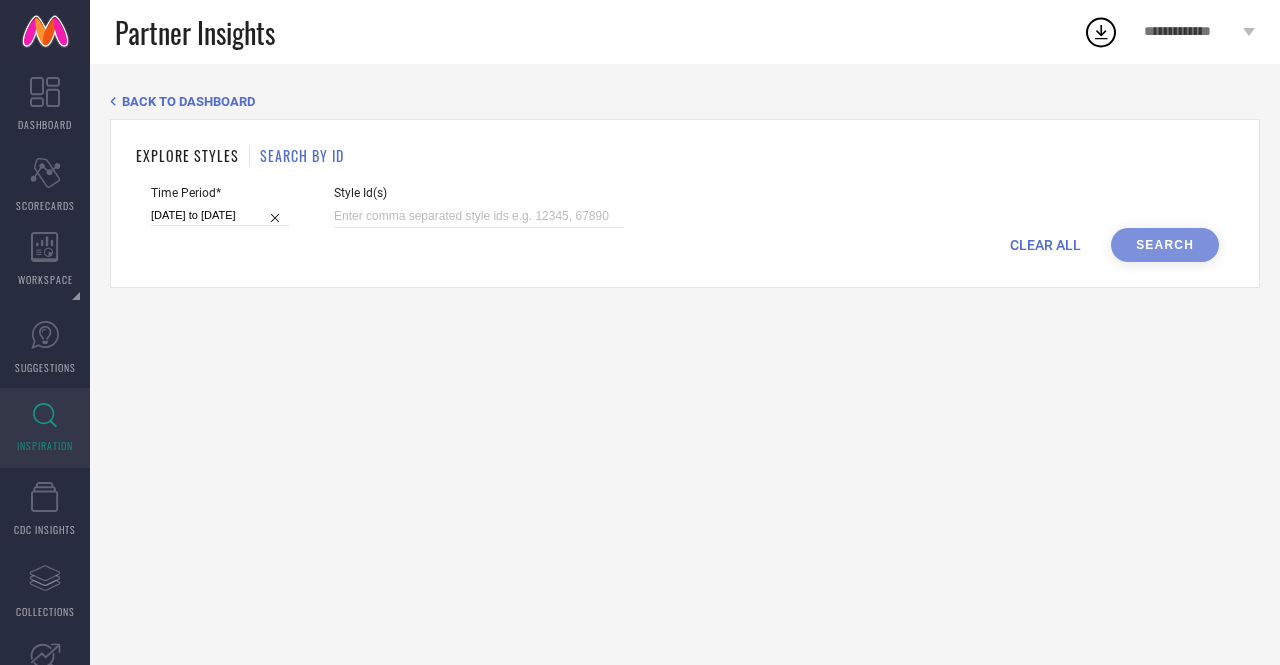 click on "BACK TO DASHBOARD EXPLORE STYLES SEARCH BY ID Time Period* 01-01-2025 to 30-06-2025 Style Id(s) CLEAR ALL Search" at bounding box center (685, 364) 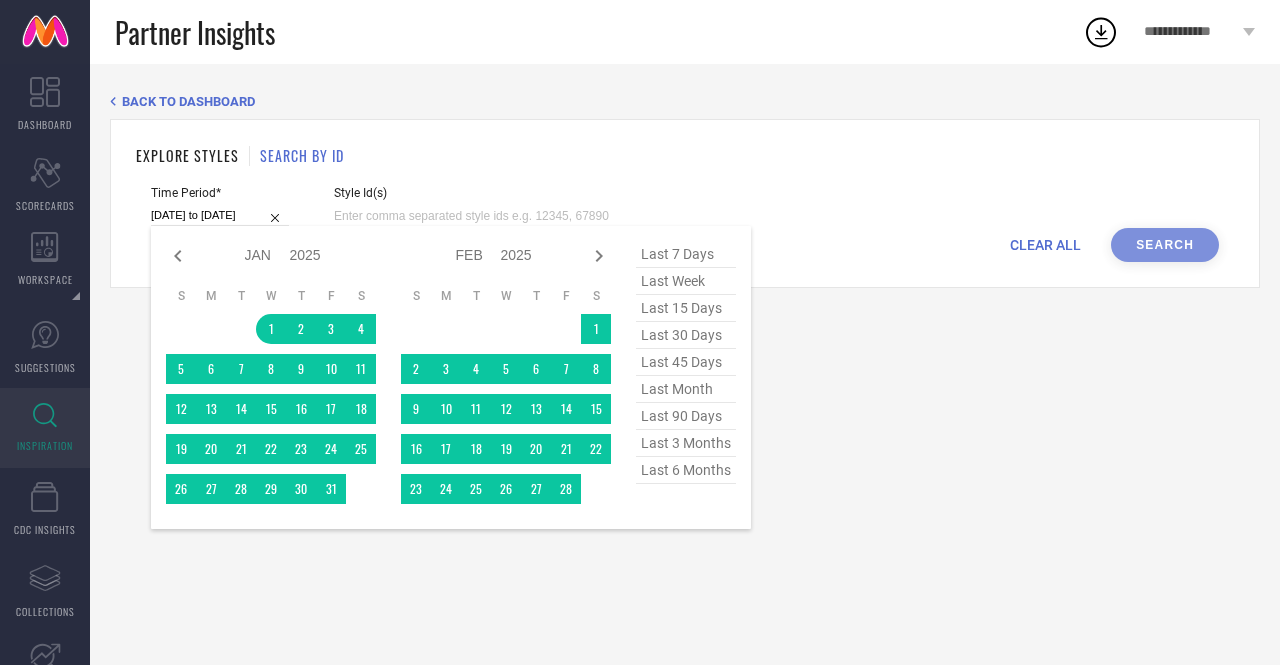 click on "[DATE] to [DATE]" at bounding box center (220, 215) 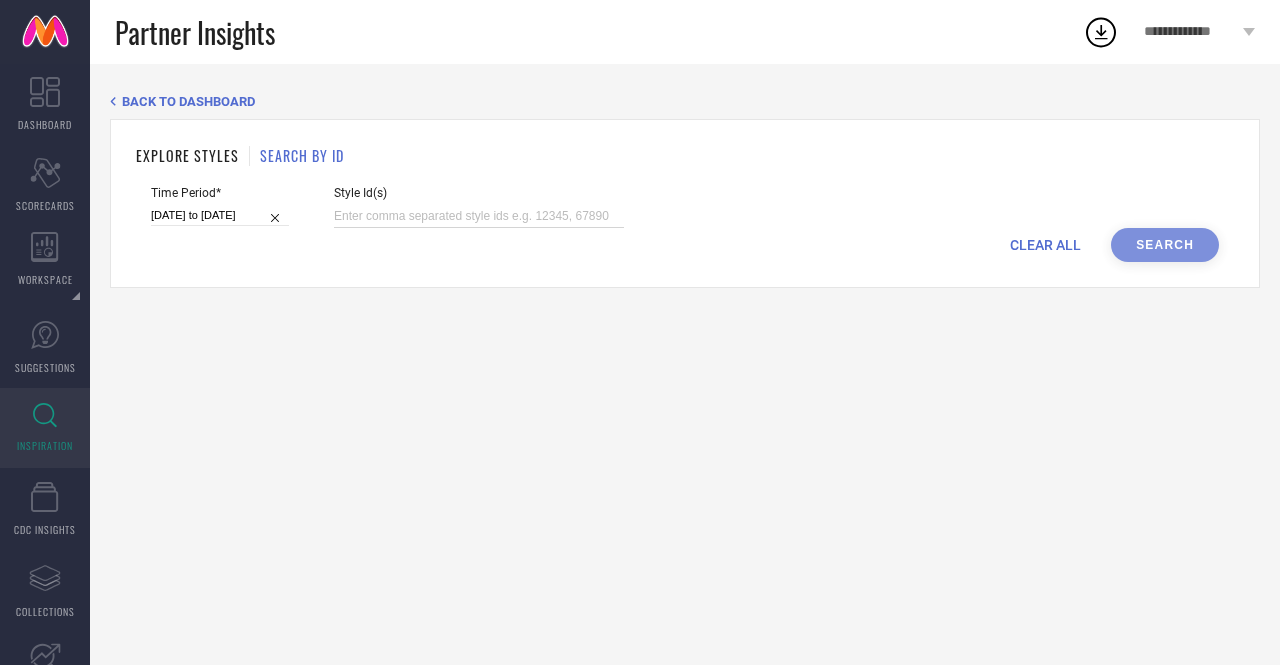 click at bounding box center [479, 216] 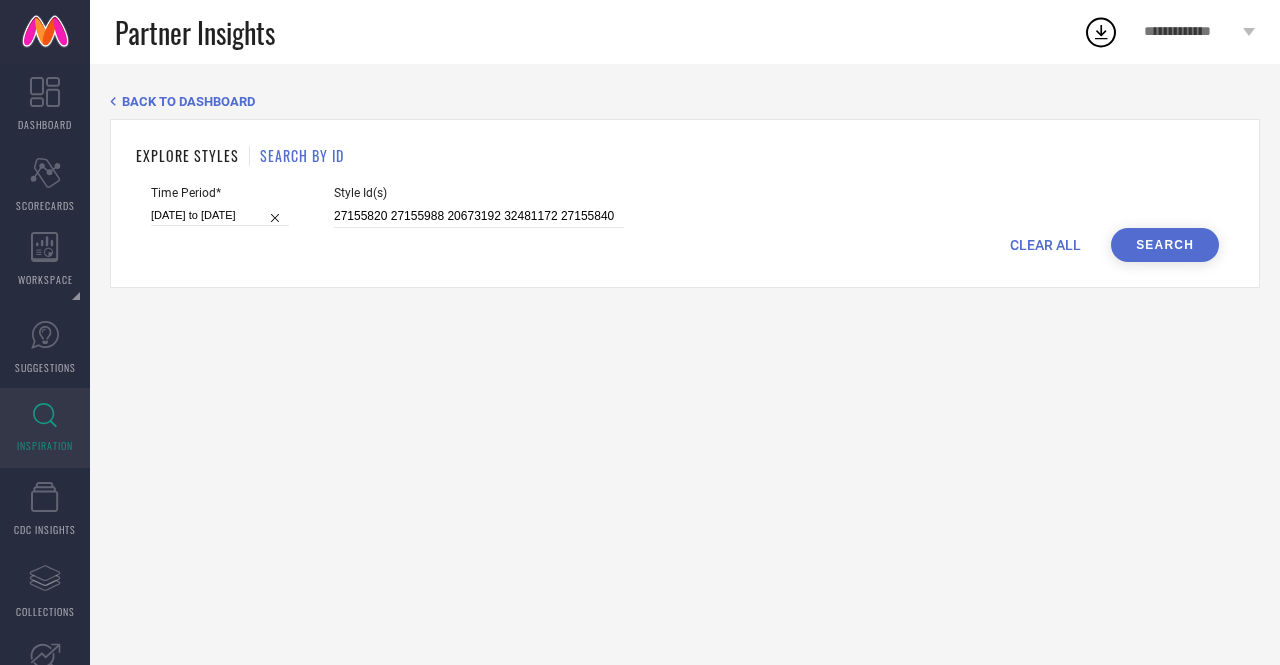 click on "Search" at bounding box center (1165, 245) 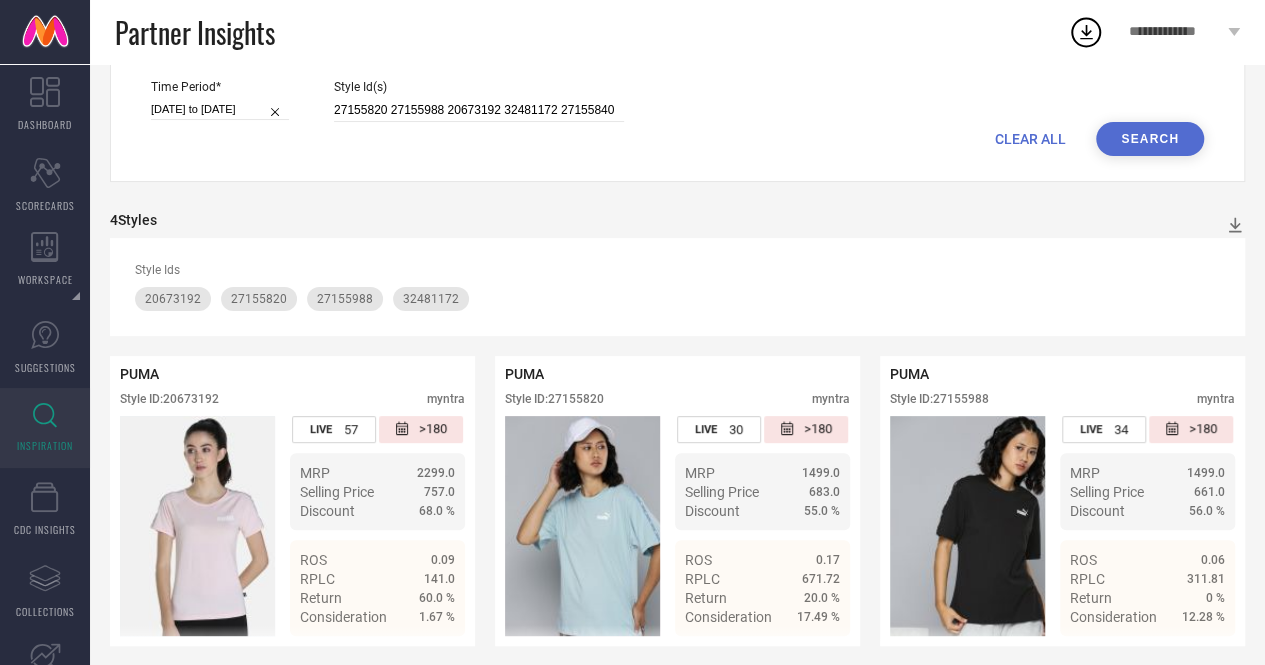 scroll, scrollTop: 0, scrollLeft: 0, axis: both 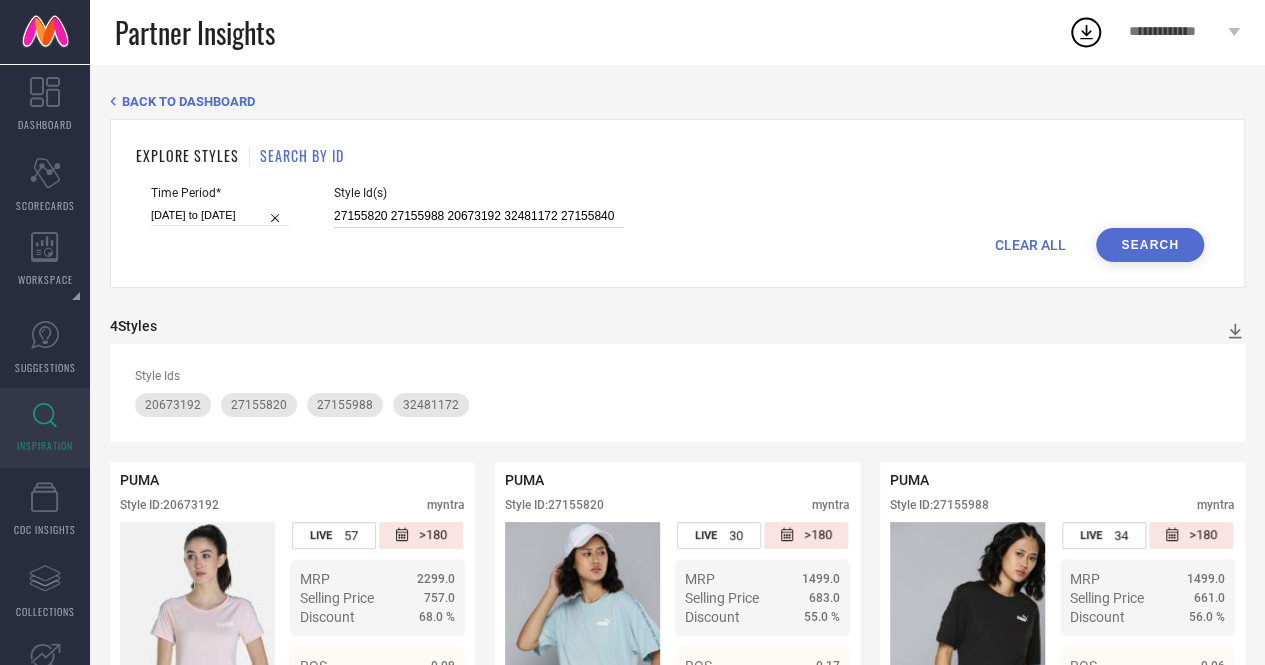 drag, startPoint x: 557, startPoint y: 220, endPoint x: 658, endPoint y: 220, distance: 101 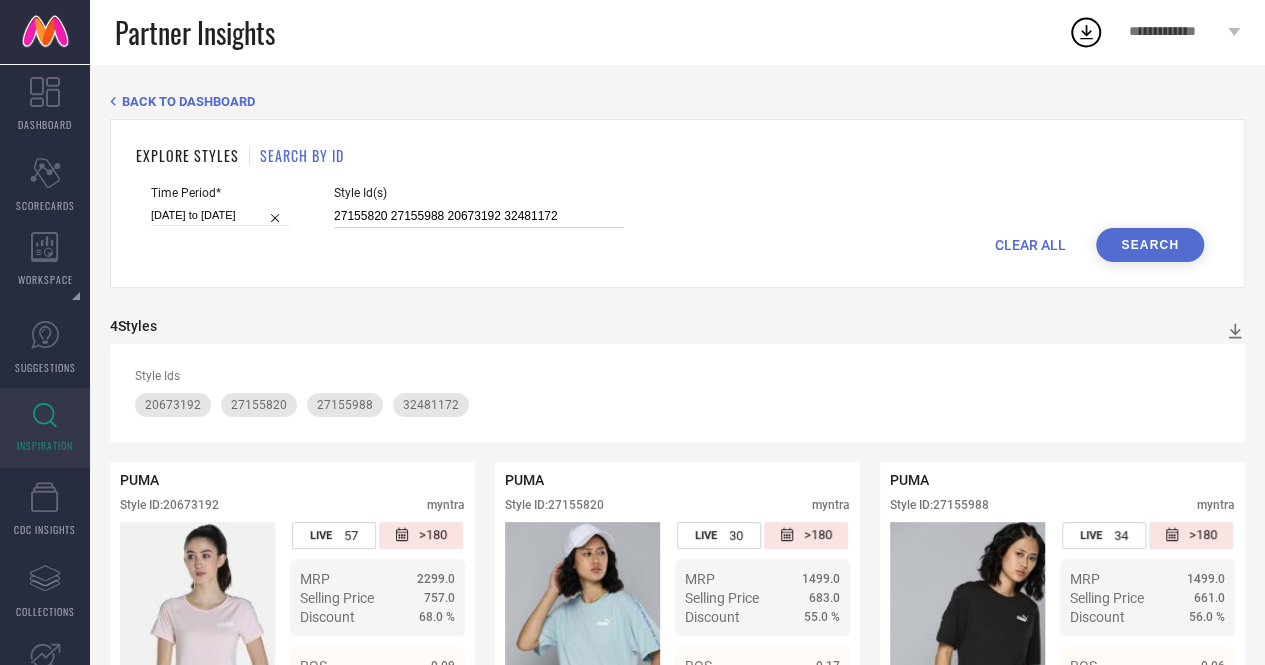 drag, startPoint x: 500, startPoint y: 217, endPoint x: 257, endPoint y: 209, distance: 243.13165 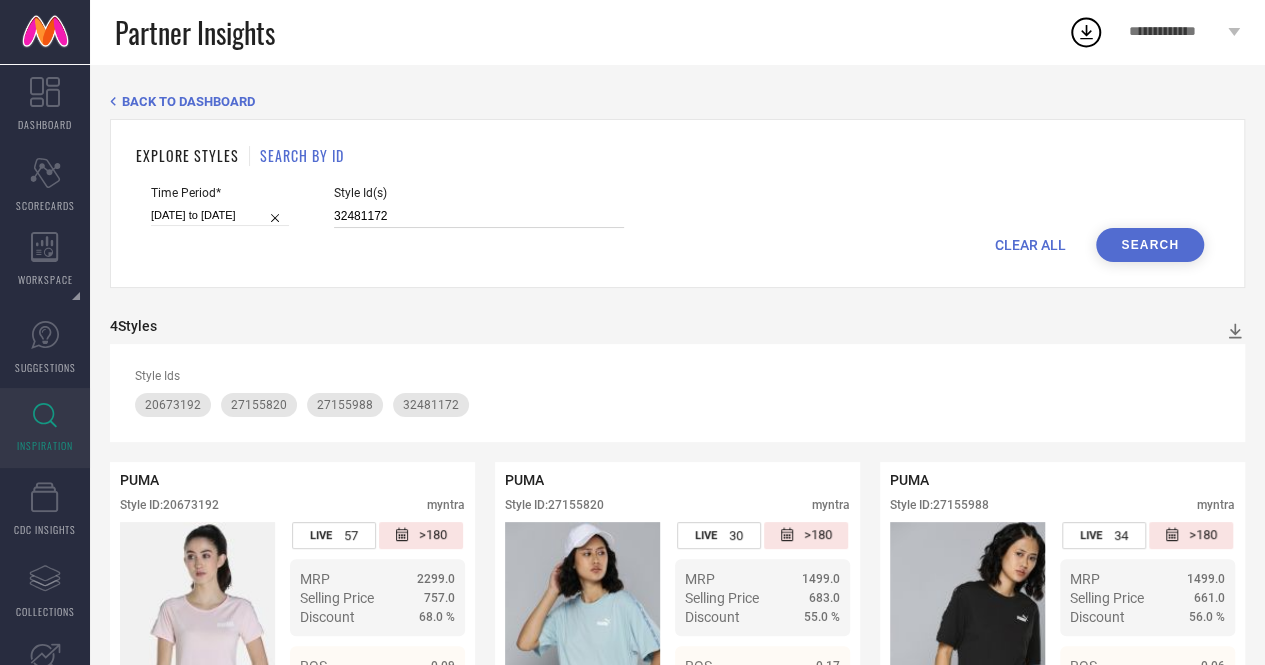 type on "32481172" 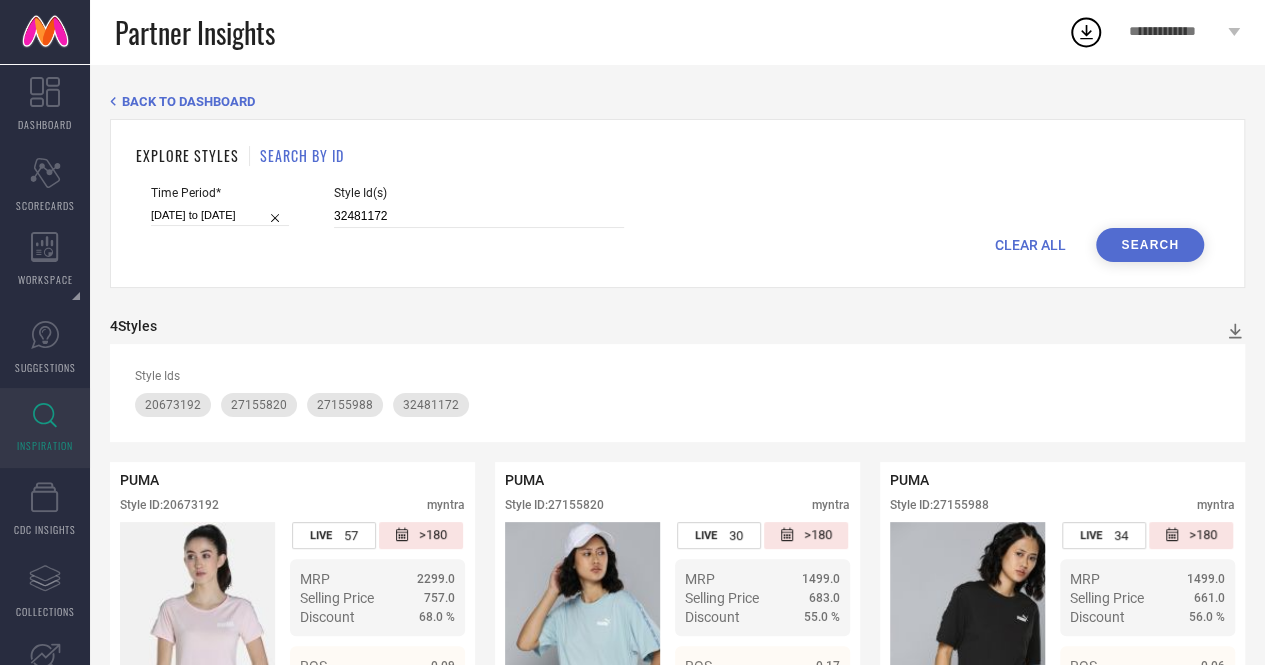 click on "BACK TO DASHBOARD EXPLORE STYLES SEARCH BY ID Time Period* 01-01-2025 to 30-06-2025 Style Id(s) 32481172 CLEAR ALL Search 4  Styles Style Ids 20673192 27155820 27155988 32481172 PUMA Style ID:  20673192 myntra LIVE 57 >180 MRP 2299.0 Selling Price 757.0 Discount 68.0 % ROS 0.09 RPLC 141.0 Return 60.0 % Consideration 1.67 % Details PUMA Style ID:  27155820 myntra LIVE 30 >180 MRP 1499.0 Selling Price 683.0 Discount 55.0 % ROS 0.17 RPLC 671.72 Return 20.0 % Consideration 17.49 % Details PUMA Style ID:  27155988 myntra LIVE 34 >180 MRP 1499.0 Selling Price 661.0 Discount 56.0 % ROS 0.06 RPLC 311.81 Return 0 % Consideration 12.28 % Details PUMA Style ID:  32481172 myntra LIVE 113 <180 MRP 1799.0 Selling Price 1194.0 Discount 34.0 % ROS 2.28 RPLC 1259.26 Return 23.83 % Consideration 5.37 % Details" at bounding box center (677, 578) 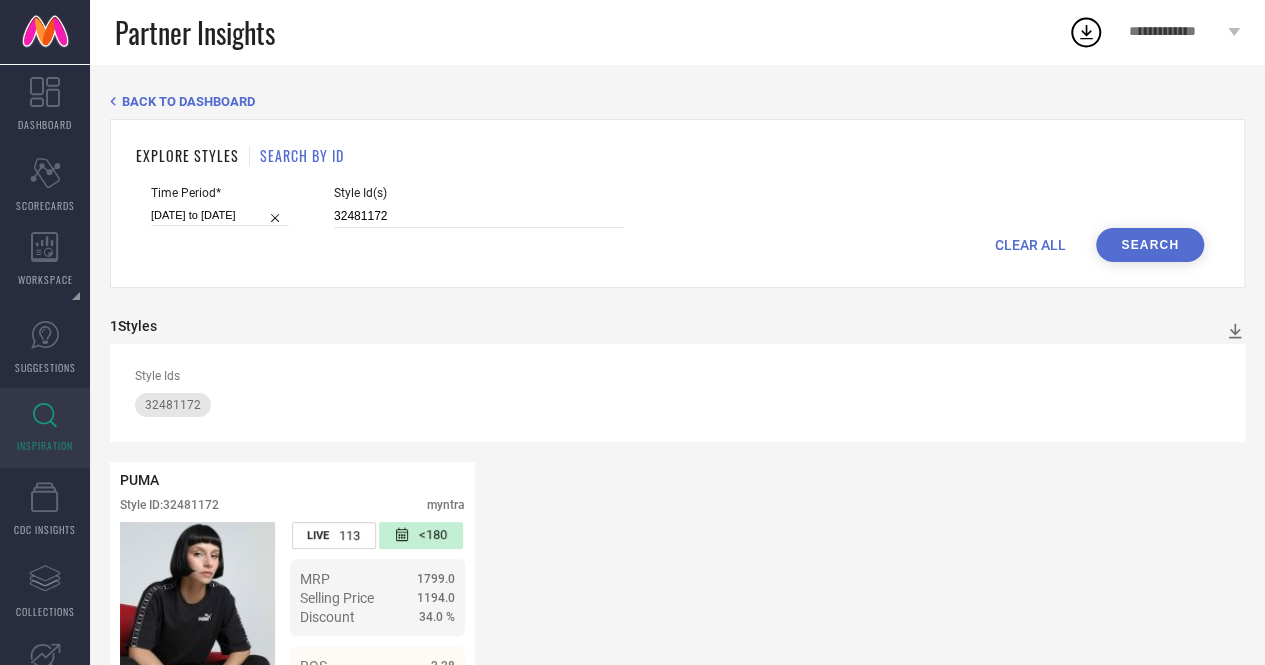 scroll, scrollTop: 124, scrollLeft: 0, axis: vertical 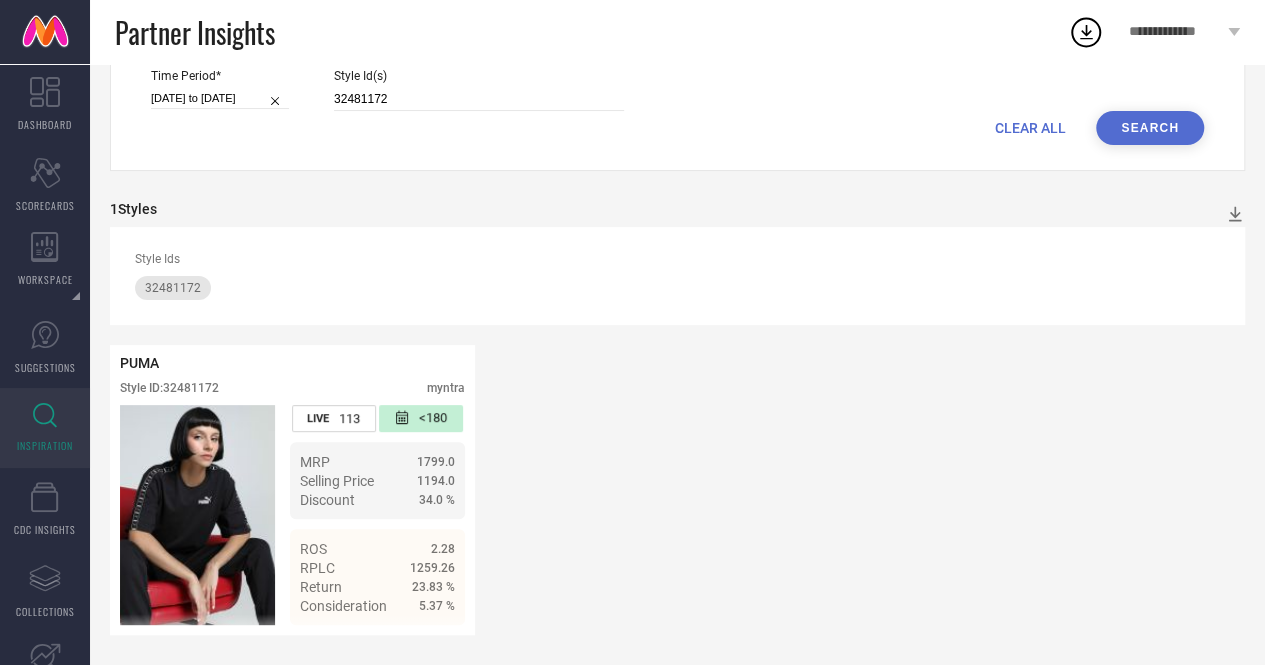 type 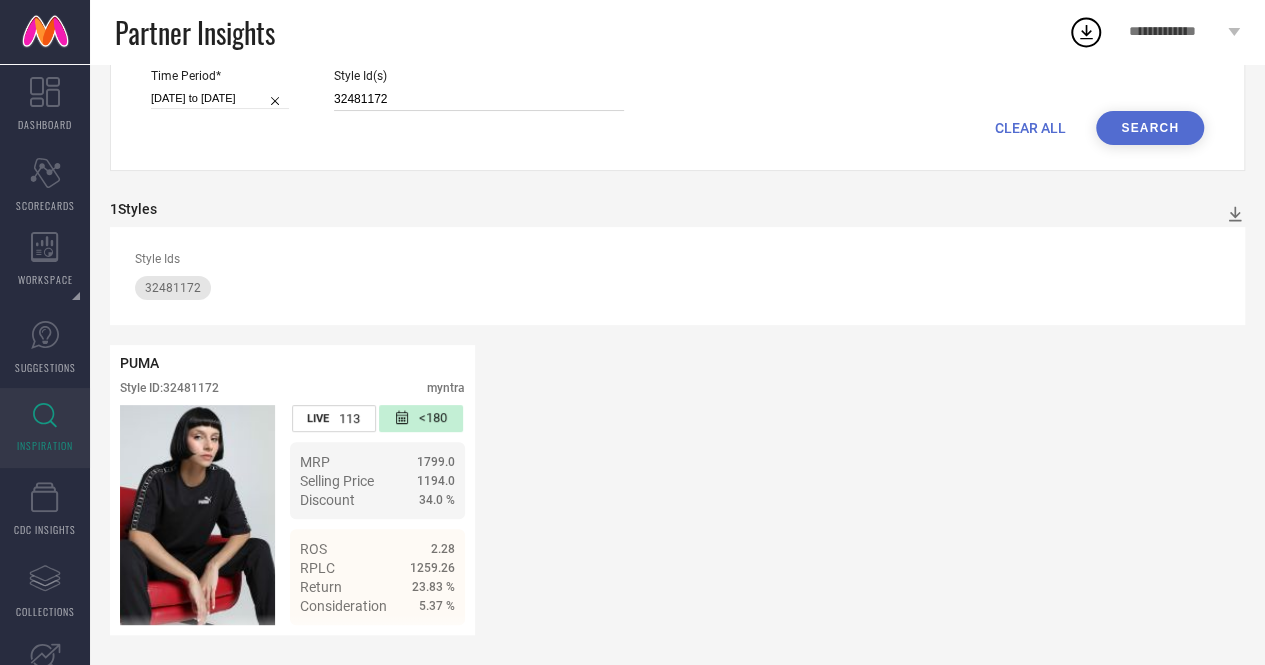 click on "32481172" at bounding box center [479, 99] 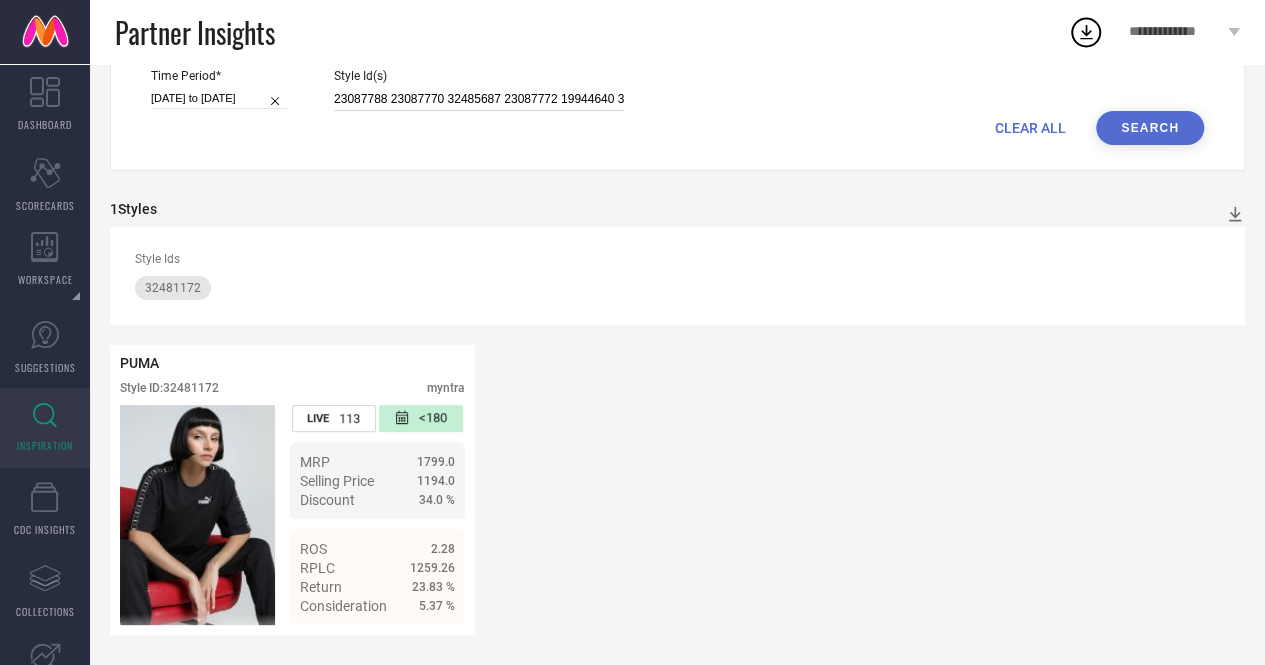 scroll, scrollTop: 0, scrollLeft: 5316, axis: horizontal 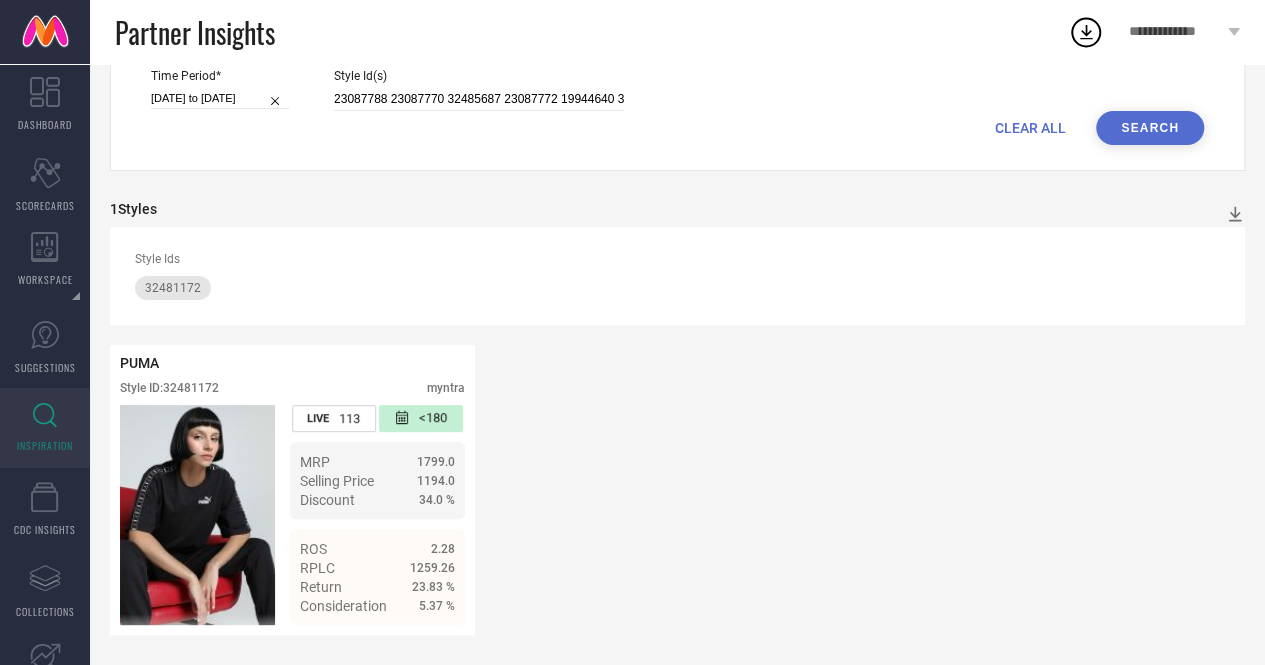 click on "Search" at bounding box center (1150, 128) 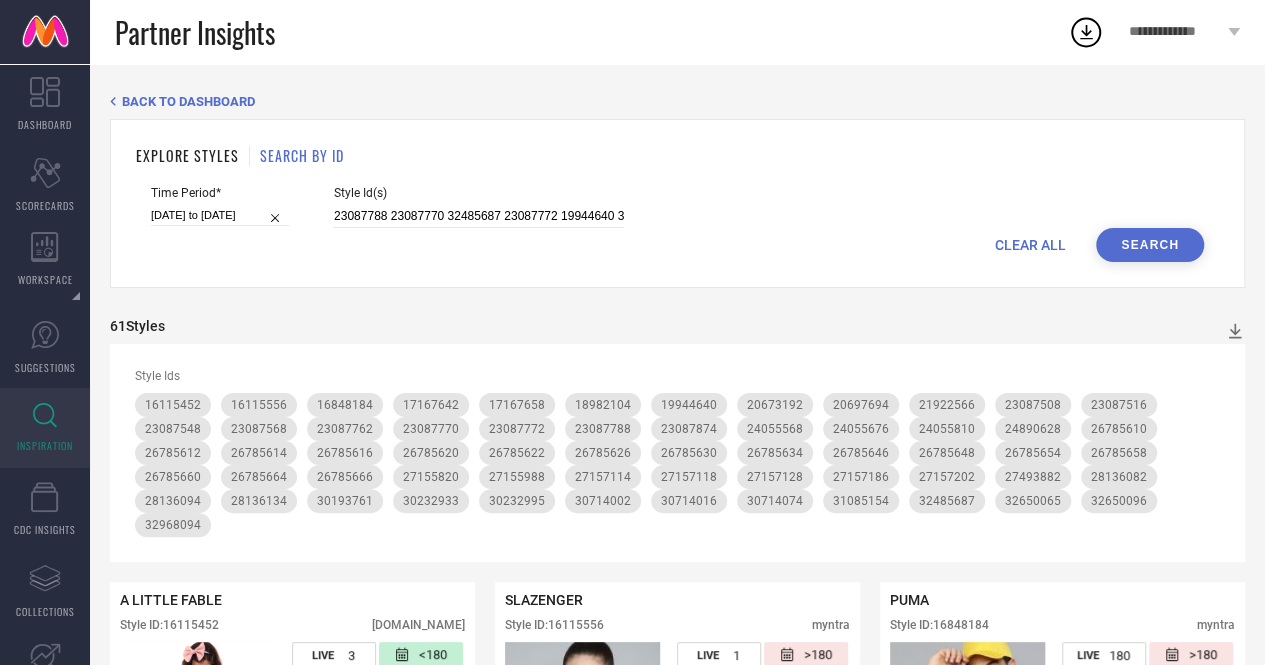 scroll, scrollTop: 55, scrollLeft: 0, axis: vertical 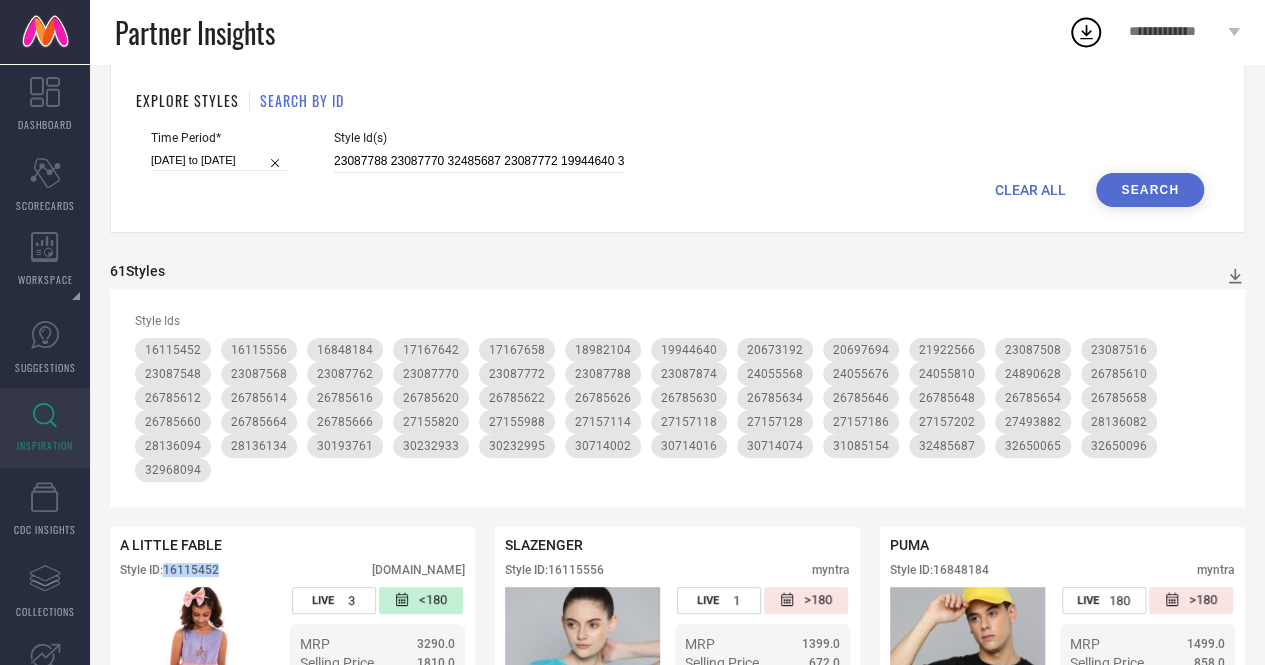 drag, startPoint x: 167, startPoint y: 572, endPoint x: 230, endPoint y: 573, distance: 63.007935 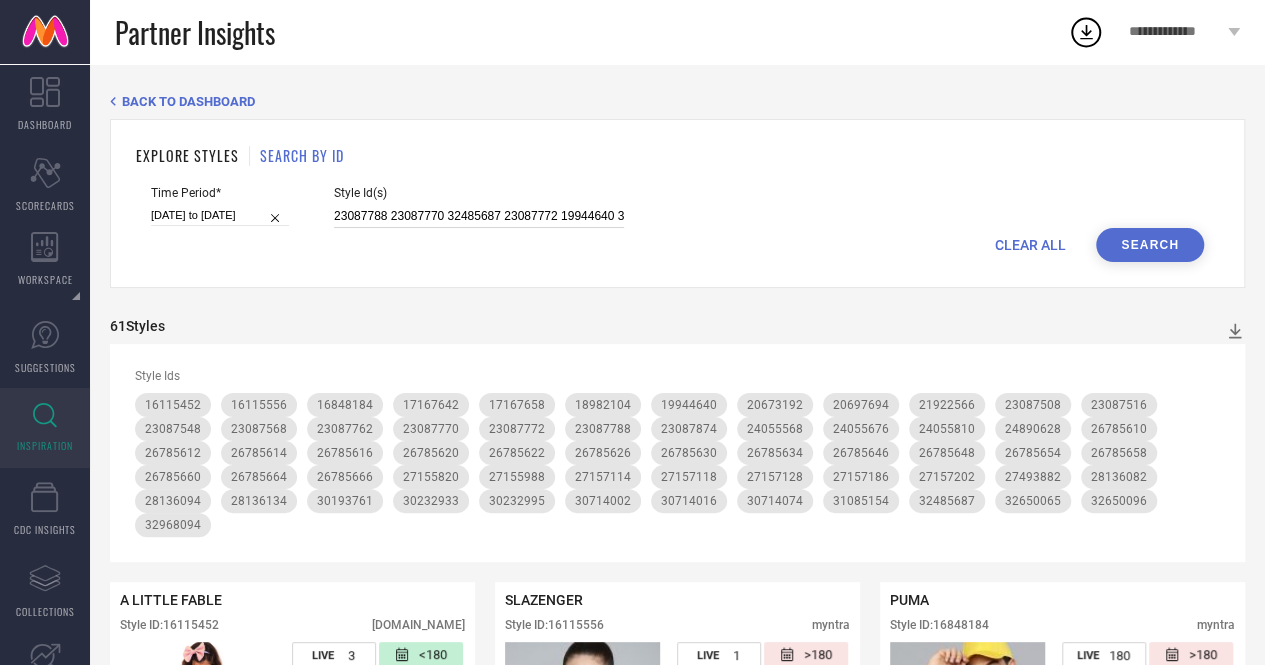 click on "23087788 23087770 32485687 23087772 19944640 30714002 24890628 23087686 24055546 27157128 27157114 28136134 32650065 27493882 27157114 23087740 27157118 28136094 23087874 28136082 23087828 32650096 27155820 28136094 28136134 24055578 24890628 23087508 30232933 20673192 23087684 27155820 17167658 16115452 16848184 18982154 26785630 24055676 20697694 24055676 20697694 16848184 16115442 23087516 24055568 24890628 31085154 30714074 24056680 24055568 16115556 26785626 23087764 26785634 18922004 30232933 26785646 27157186 24056680 30193761 30714002 18982104 26785616 21922566 26785610 23087568 23087508 17167642 28136082 27155988 30232995 26785620 26785616 23087874 26785622 26785612 26785666 18922056 26785660 28136082 21922550 32968094 26785648 17167658 24055810 23087772 26785658 30714016 26785620 26785654 24890628 23087548 23087772 26785614 27157202 26785664 27157118 27155988 23087762" at bounding box center [479, 216] 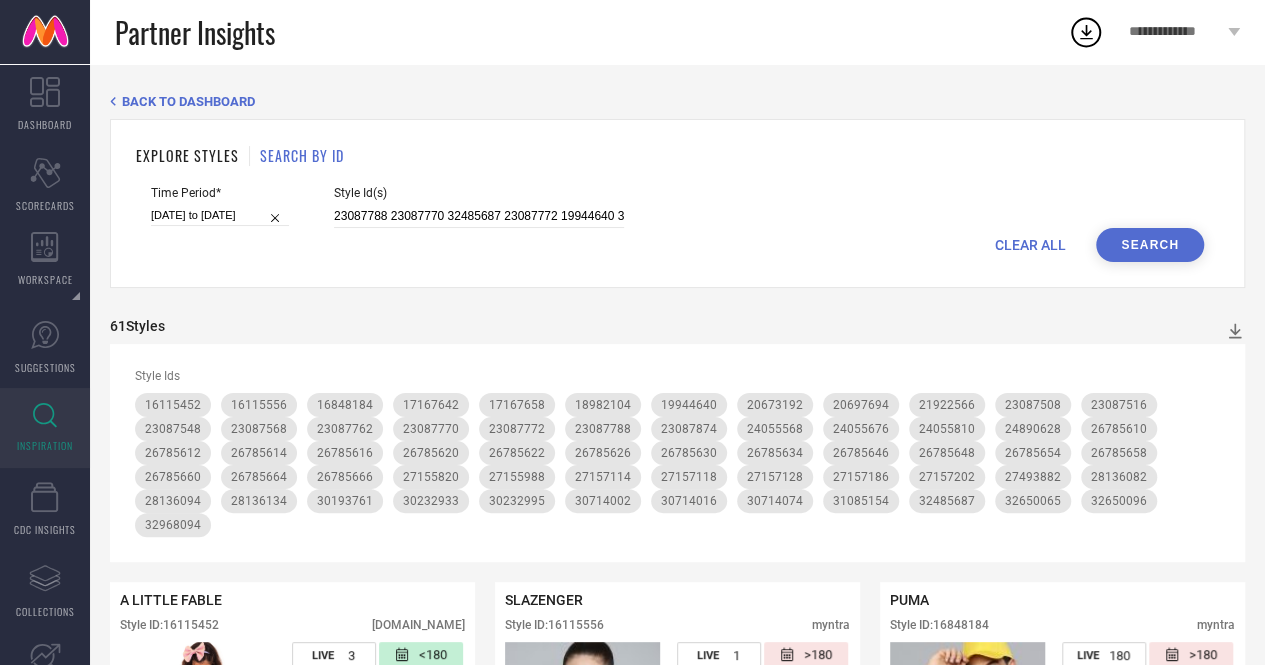 scroll, scrollTop: 0, scrollLeft: 1750, axis: horizontal 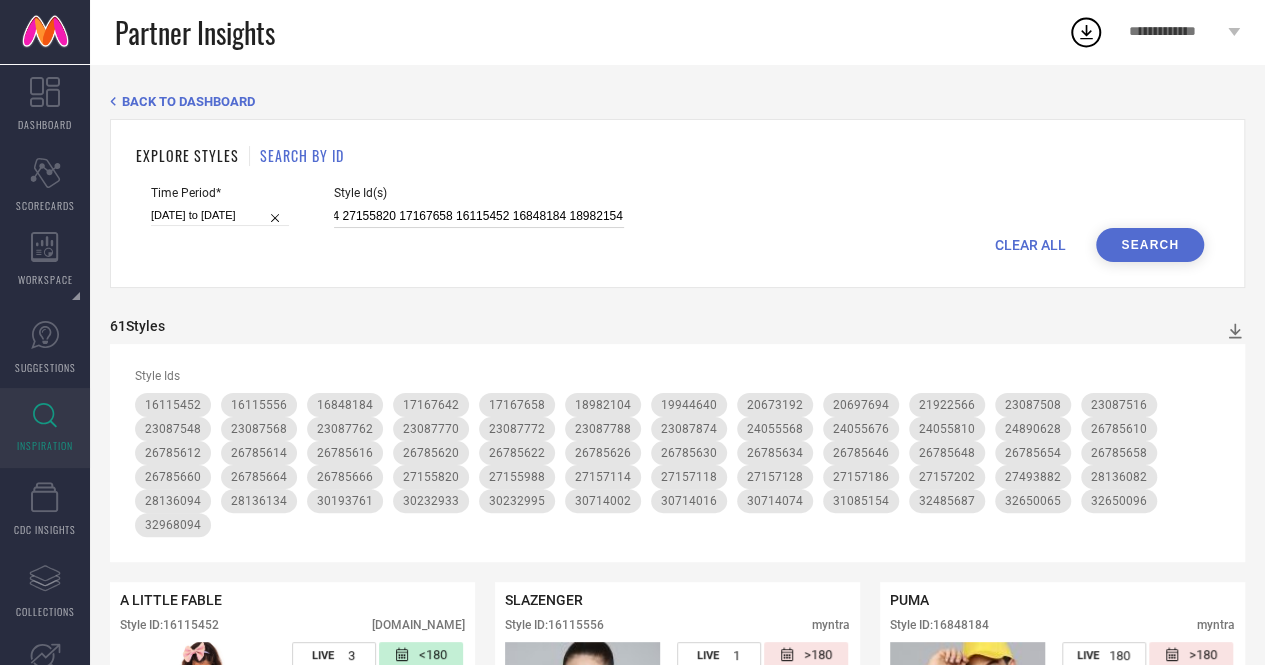 click on "23087788 23087770 32485687 23087772 19944640 30714002 24890628 23087686 24055546 27157128 27157114 28136134 32650065 27493882 27157114 23087740 27157118 28136094 23087874 28136082 23087828 32650096 27155820 28136094 28136134 24055578 24890628 23087508 30232933 20673192 23087684 27155820 17167658 16115452 16848184 18982154 26785630 24055676 20697694 24055676 20697694 16848184 16115442 23087516 24055568 24890628 31085154 30714074 24056680 24055568 16115556 26785626 23087764 26785634 18922004 30232933 26785646 27157186 24056680 30193761 30714002 18982104 26785616 21922566 26785610 23087568 23087508 17167642 28136082 27155988 30232995 26785620 26785616 23087874 26785622 26785612 26785666 18922056 26785660 28136082 21922550 32968094 26785648 17167658 24055810 23087772 26785658 30714016 26785620 26785654 24890628 23087548 23087772 26785614 27157202 26785664 27157118 27155988 23087762" at bounding box center [479, 216] 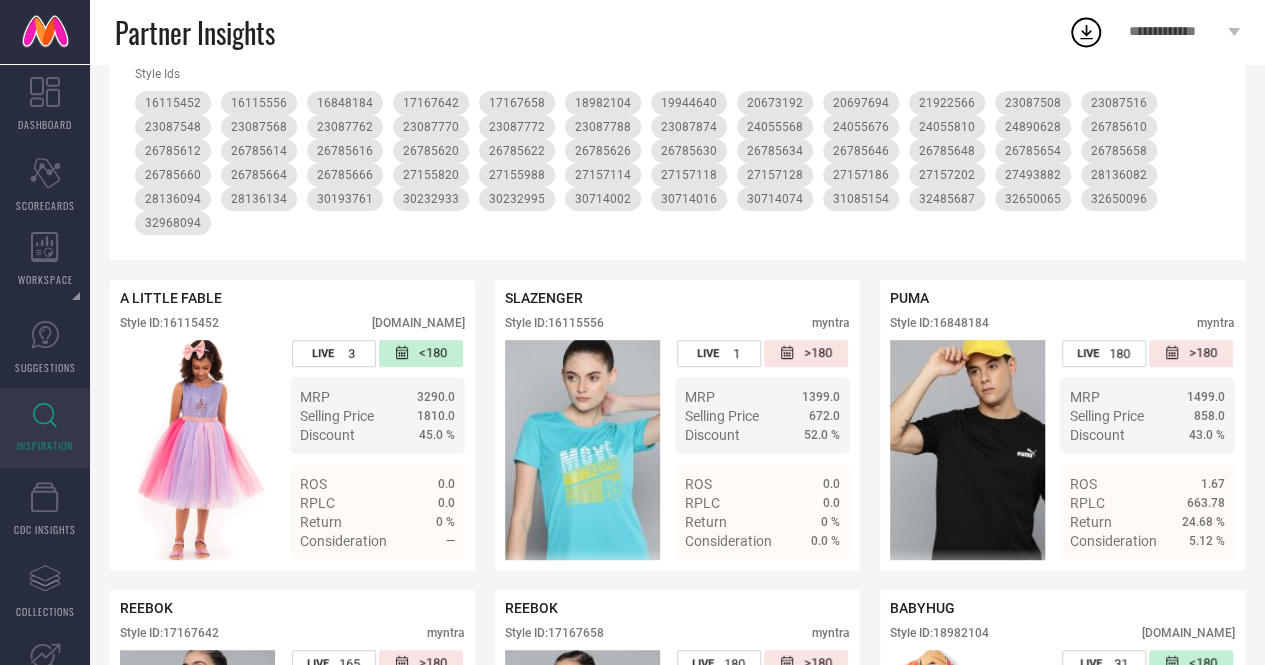 scroll, scrollTop: 303, scrollLeft: 0, axis: vertical 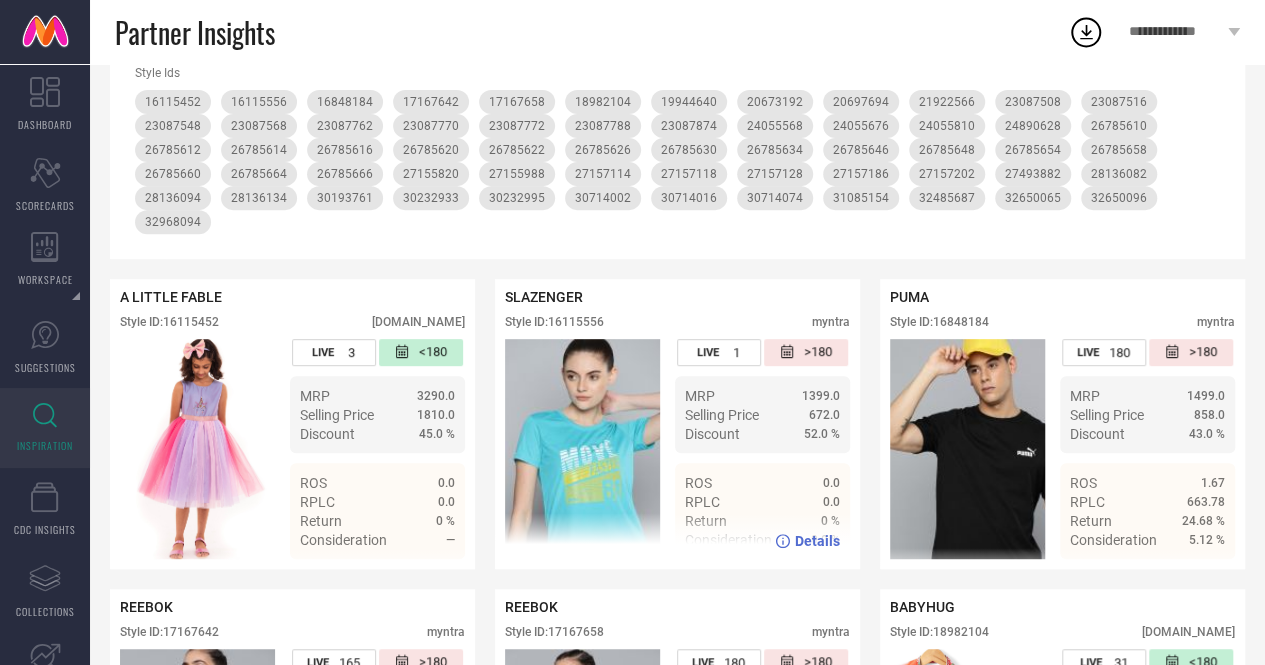 click on "Details" at bounding box center [817, 541] 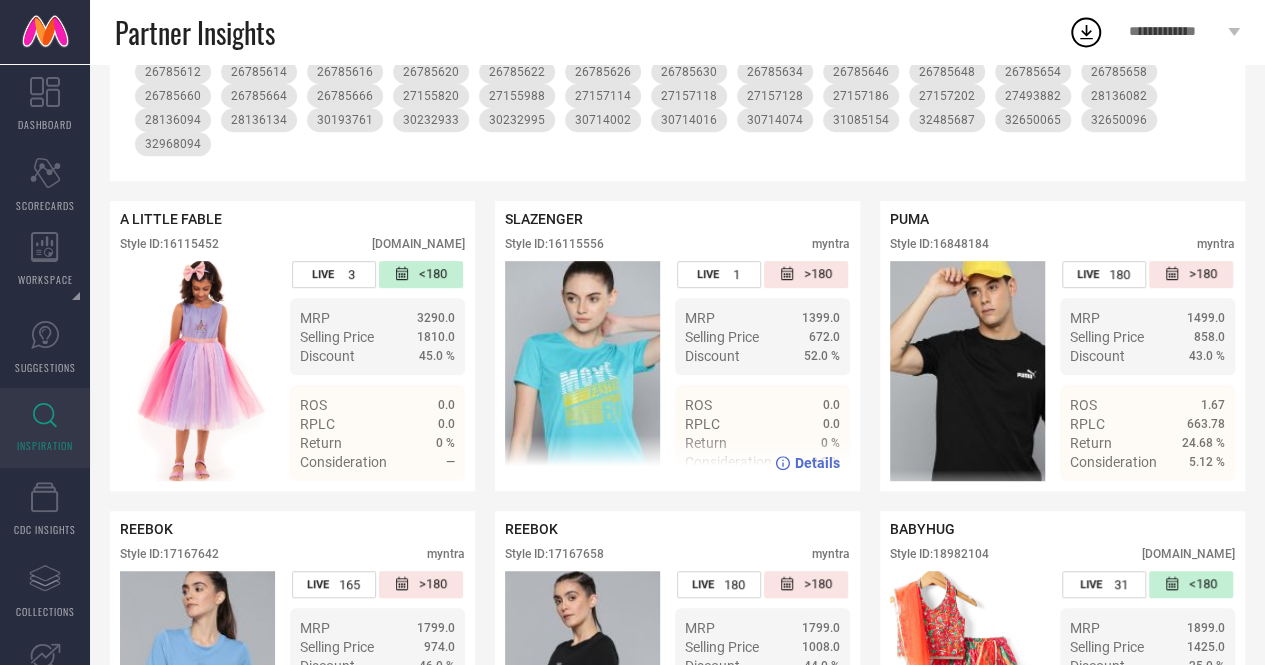 scroll, scrollTop: 382, scrollLeft: 0, axis: vertical 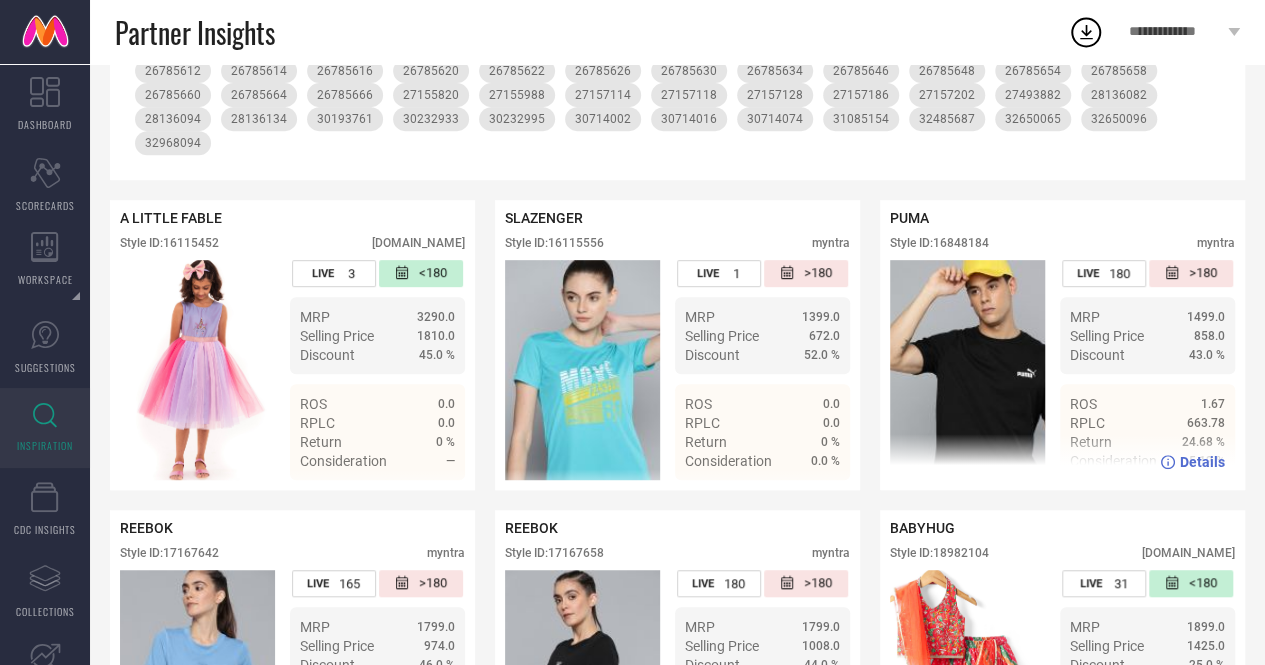 click at bounding box center (967, 370) 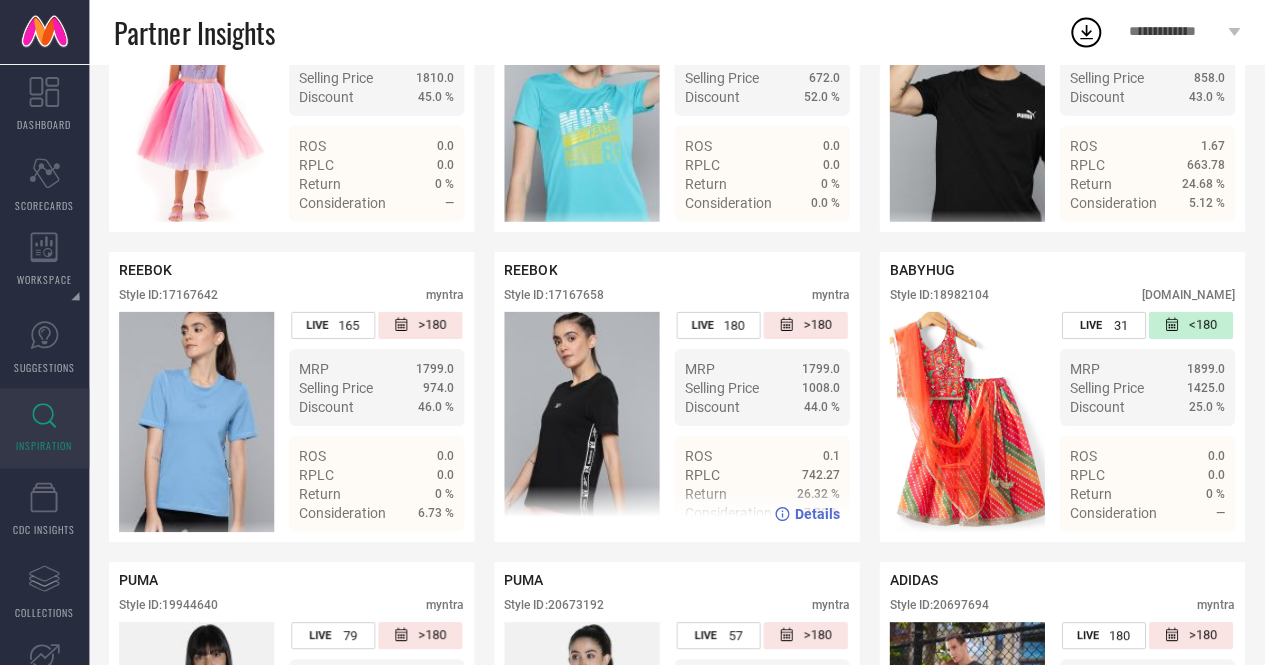 scroll, scrollTop: 639, scrollLeft: 0, axis: vertical 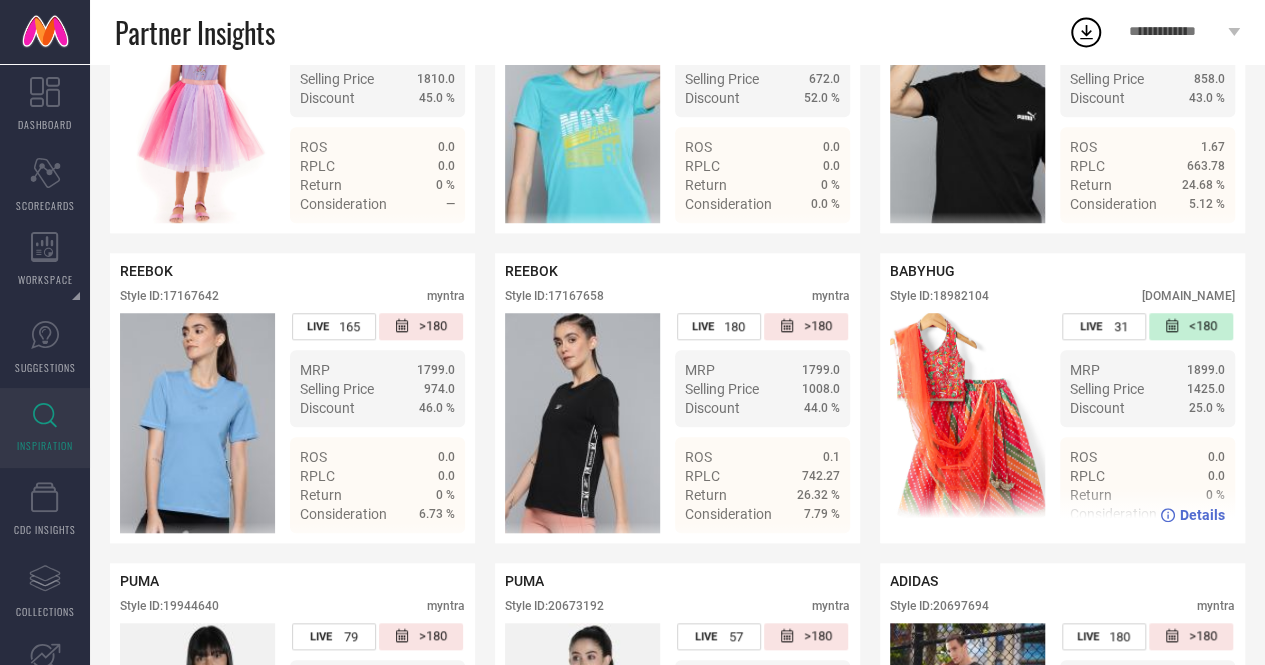 click on "Style ID:  18982104" at bounding box center [939, 296] 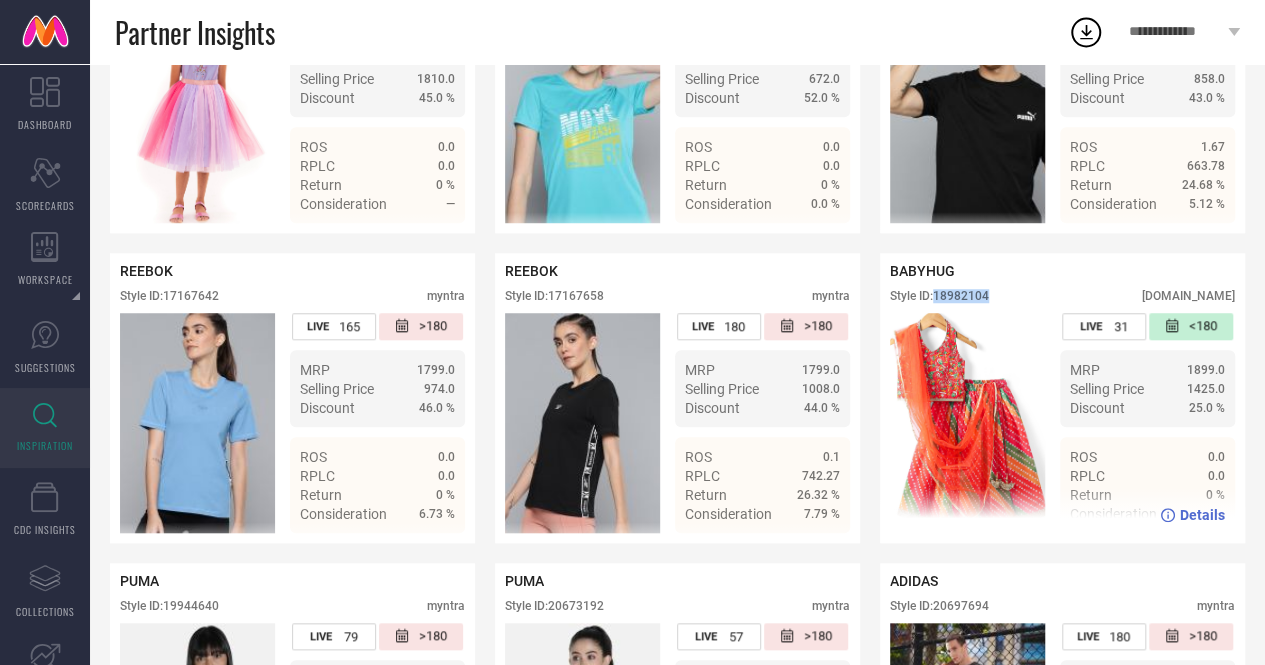 click on "Style ID:  18982104" at bounding box center (939, 296) 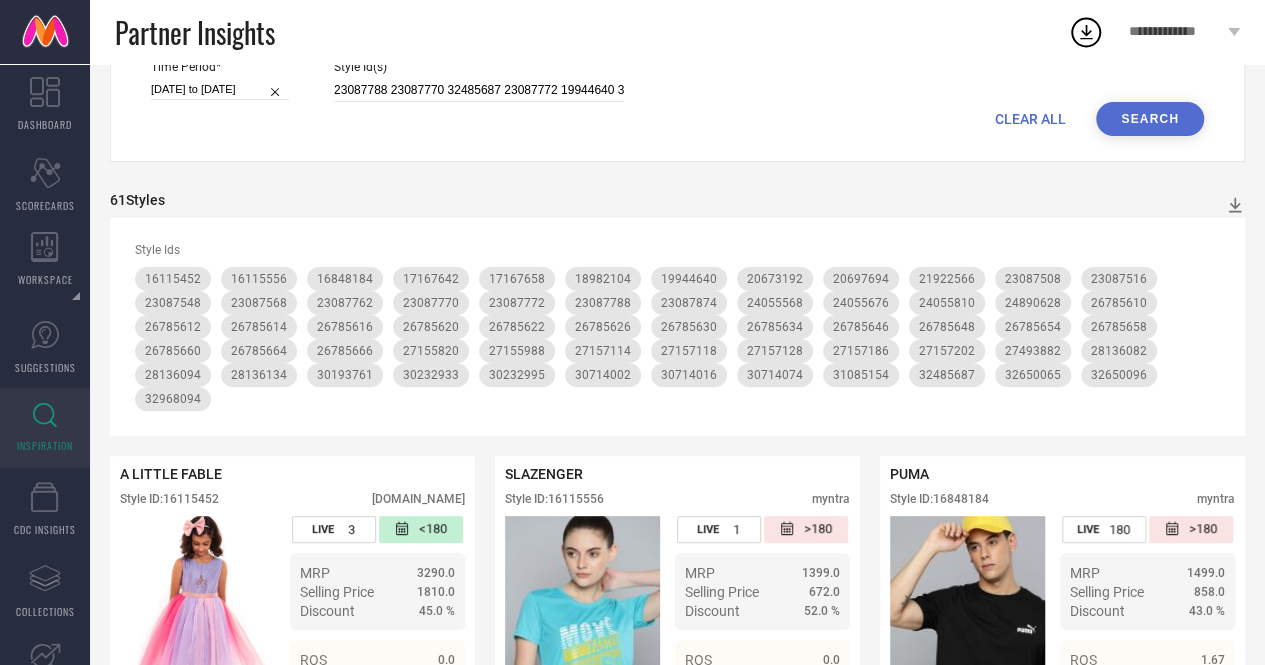 scroll, scrollTop: 0, scrollLeft: 0, axis: both 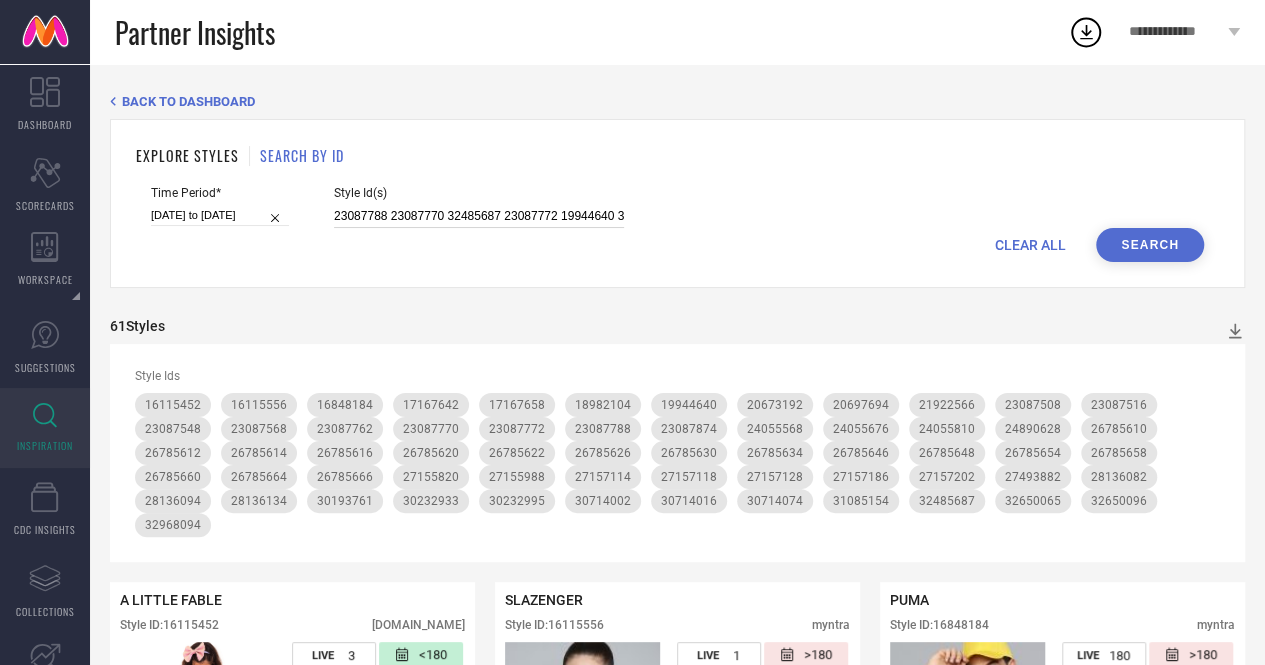 click on "23087788 23087770 32485687 23087772 19944640 30714002 24890628 23087686 24055546 27157128 27157114 28136134 32650065 27493882 27157114 23087740 27157118 28136094 23087874 28136082 23087828 32650096 27155820 28136094 28136134 24055578 24890628 23087508 30232933 20673192 23087684 27155820 17167658 16848184 18982154 26785630 24055676 20697694 24055676 20697694 16848184 16115442 23087516 24055568 24890628 31085154 30714074 24056680 24055568 16115556 26785626 23087764 26785634 18922004 30232933 26785646 27157186 24056680 30193761 30714002 18982104 26785616 21922566 26785610 23087568 23087508 17167642 28136082 27155988 30232995 26785620 26785616 23087874 26785622 26785612 26785666 18922056 26785660 28136082 21922550 32968094 26785648 17167658 24055810 23087772 26785658 30714016 26785620 26785654 24890628 23087548 23087772 26785614 27157202 26785664 27157118 27155988 23087762" at bounding box center [479, 216] 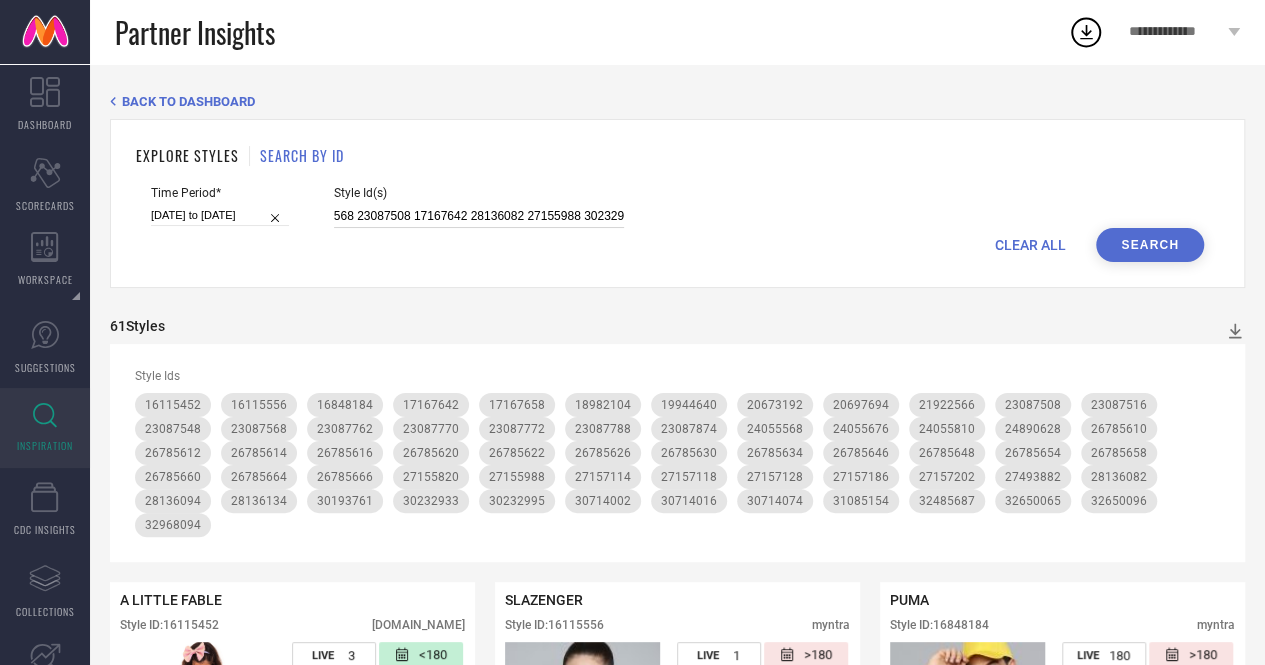 scroll, scrollTop: 0, scrollLeft: 3602, axis: horizontal 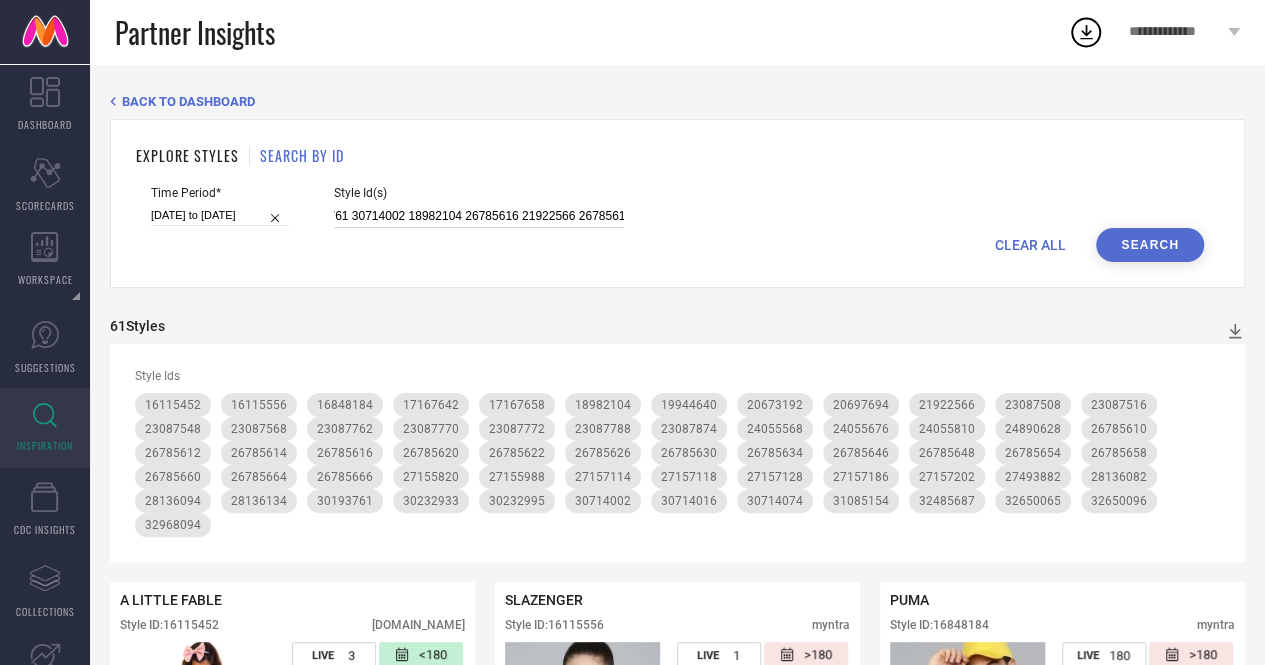 drag, startPoint x: 444, startPoint y: 220, endPoint x: 340, endPoint y: 211, distance: 104.388695 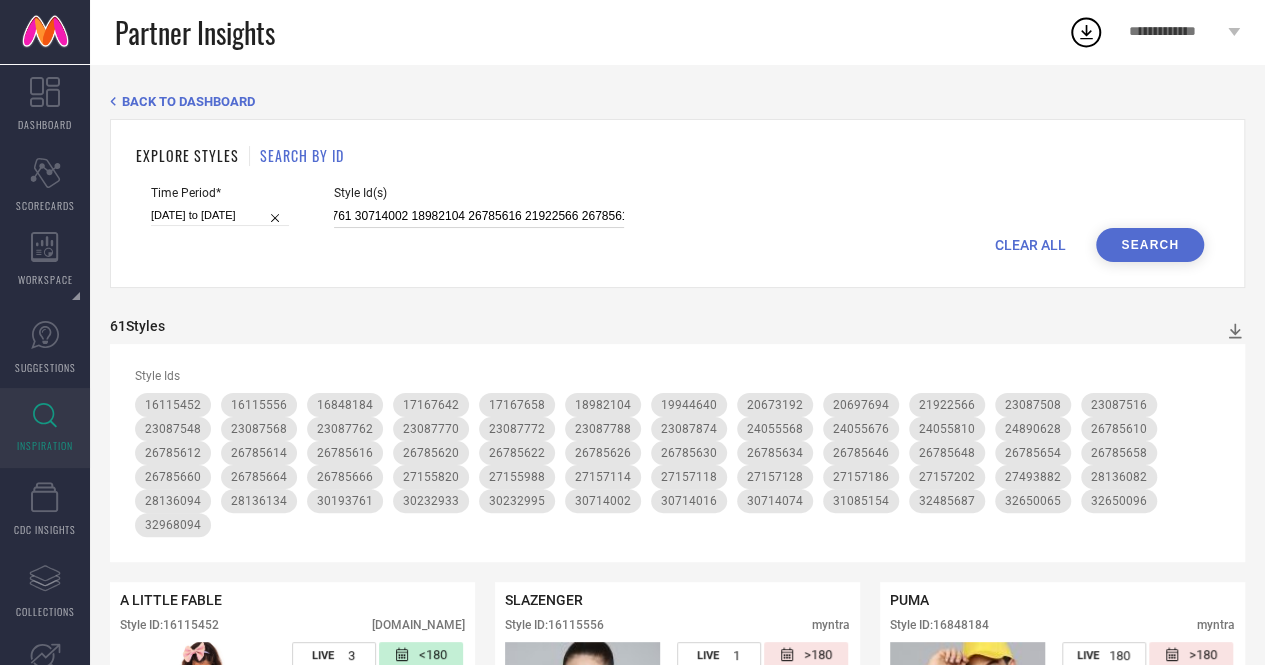 drag, startPoint x: 404, startPoint y: 219, endPoint x: 454, endPoint y: 218, distance: 50.01 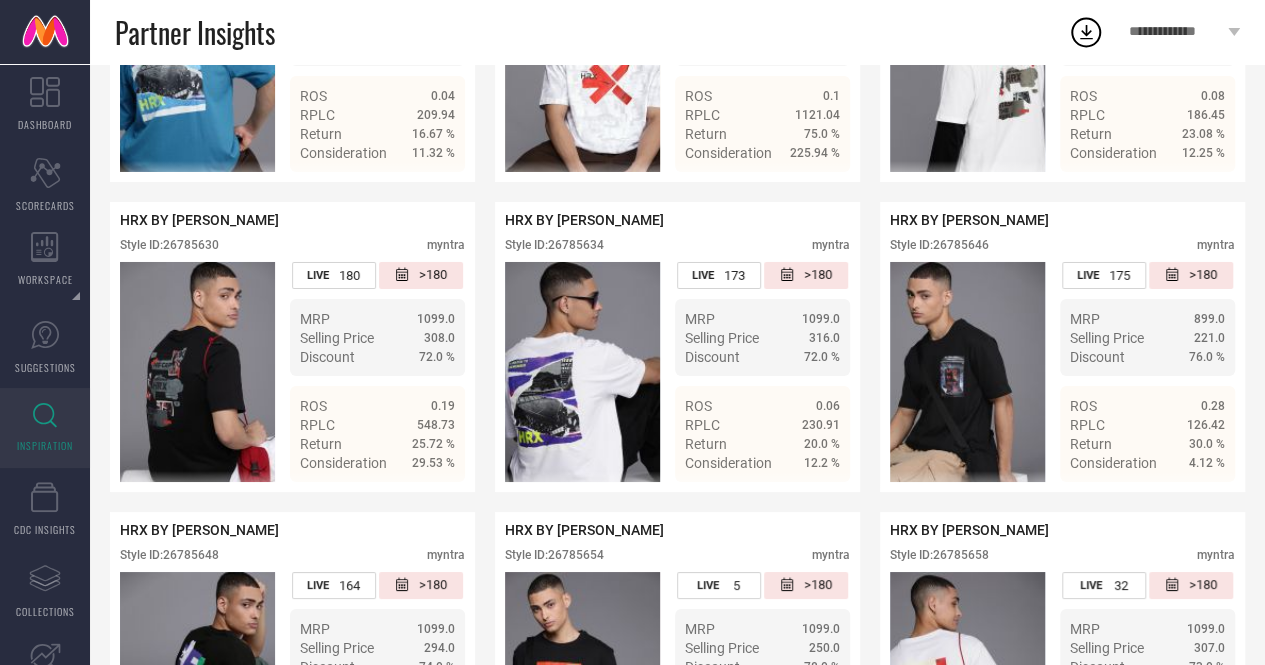 scroll, scrollTop: 3477, scrollLeft: 0, axis: vertical 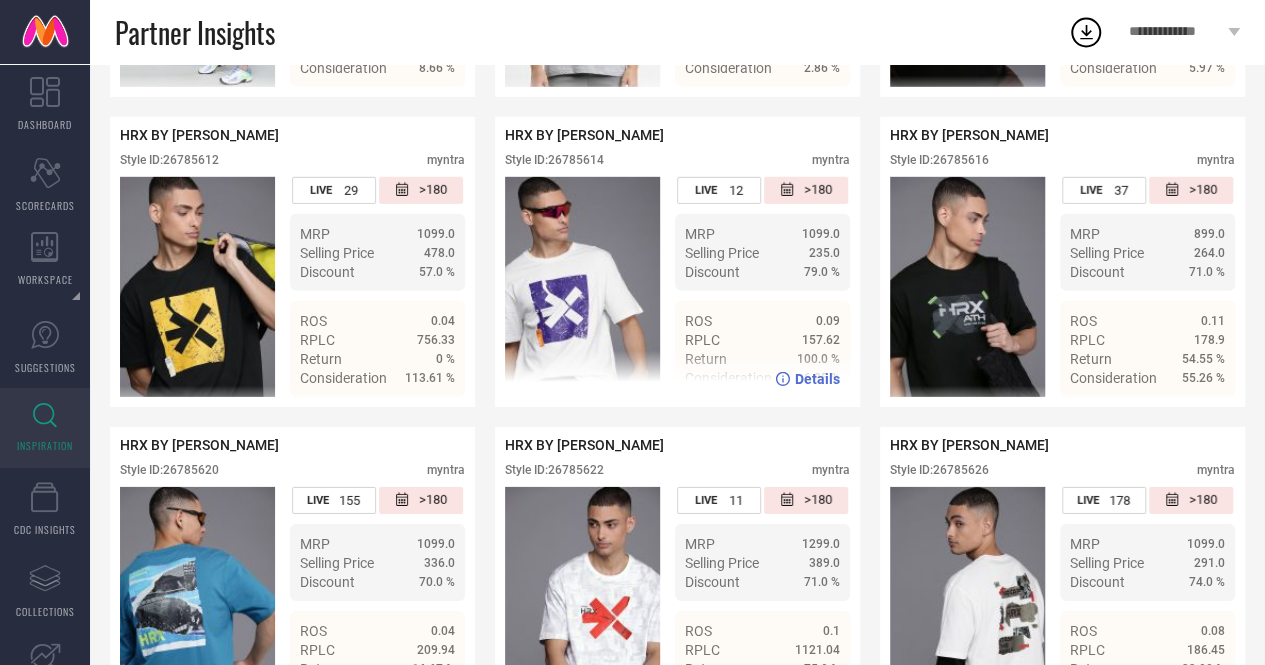 click at bounding box center (582, 287) 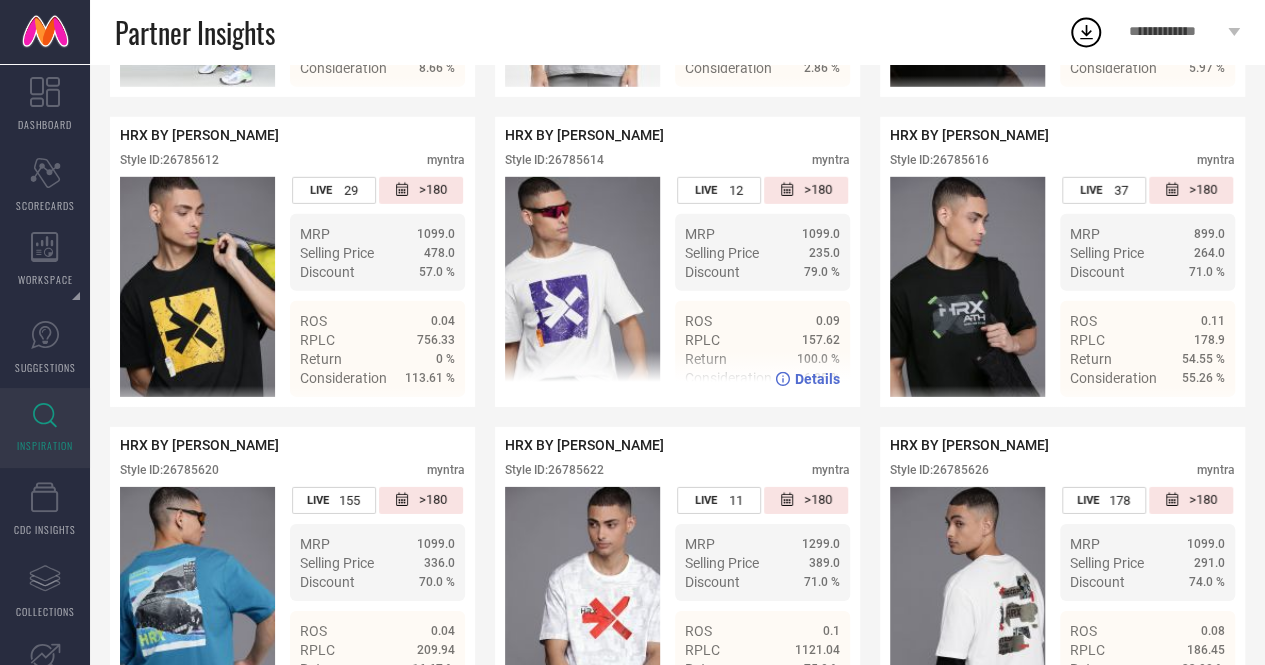 click on "Details" at bounding box center (817, 379) 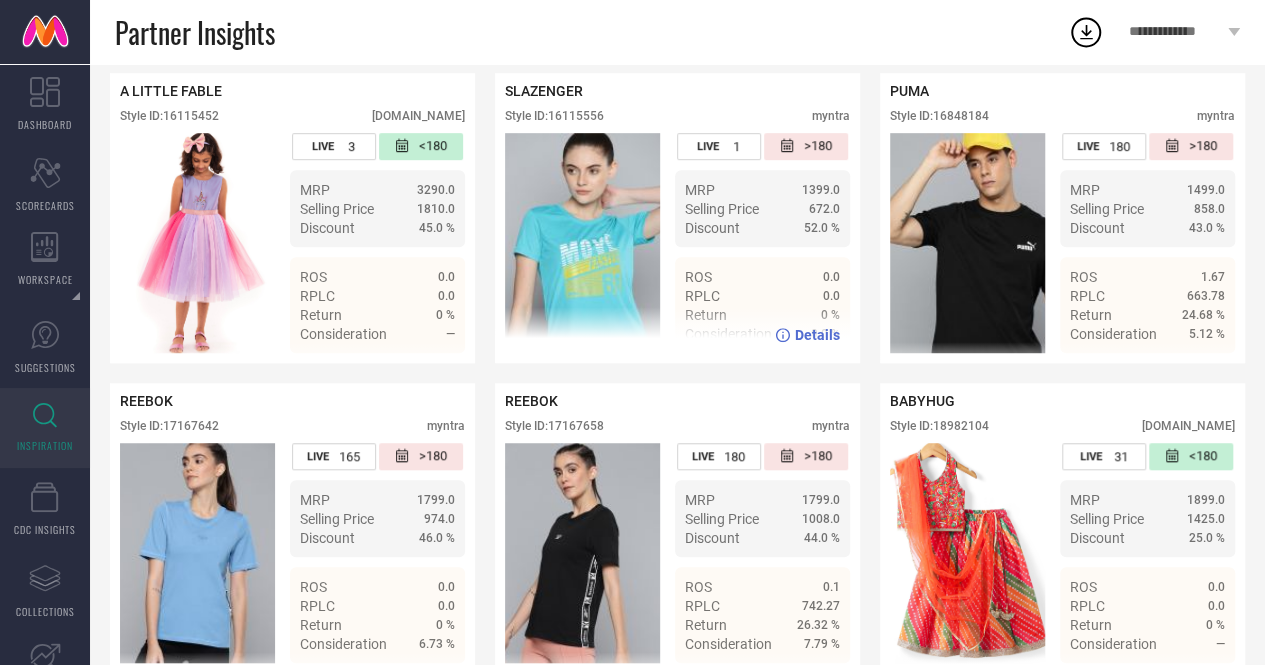 scroll, scrollTop: 519, scrollLeft: 0, axis: vertical 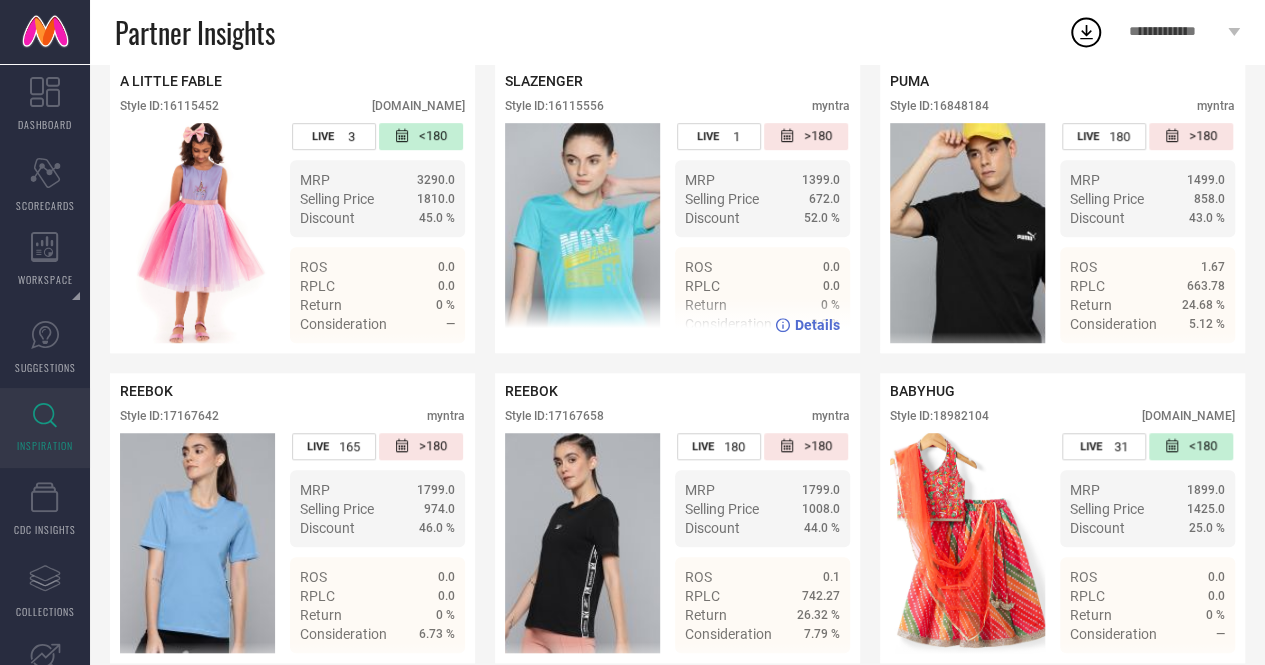 click on "Style ID:  16115556" at bounding box center (554, 106) 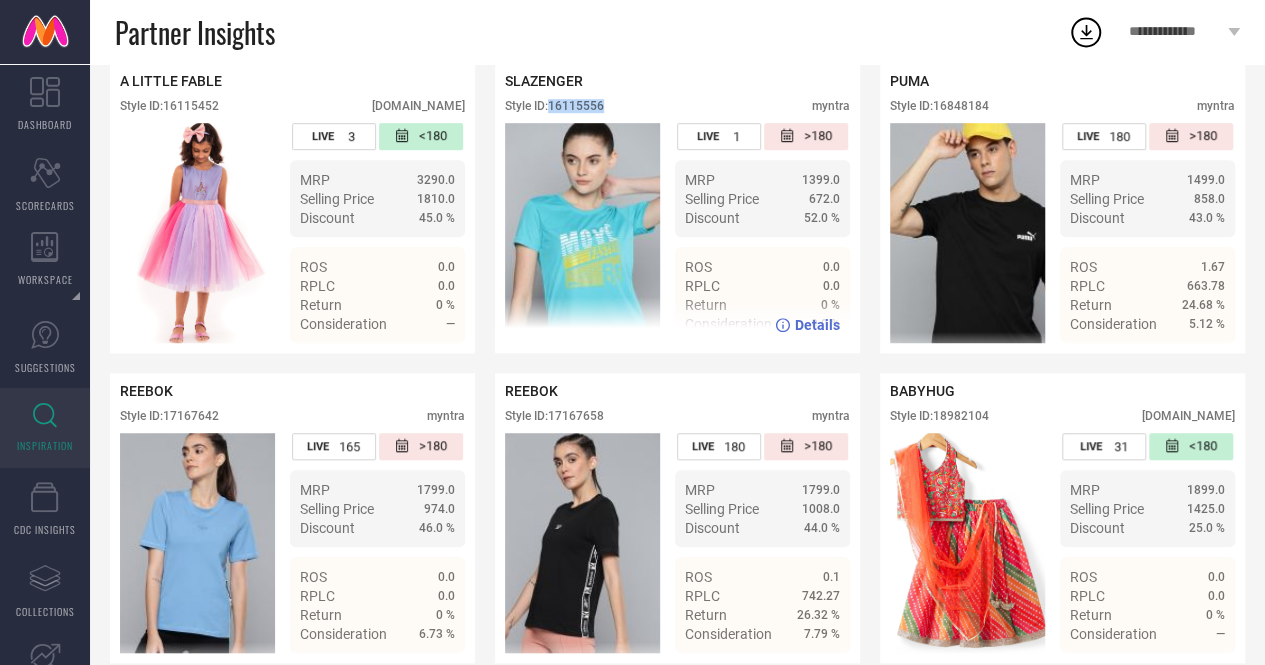 click on "Style ID:  16115556" at bounding box center (554, 106) 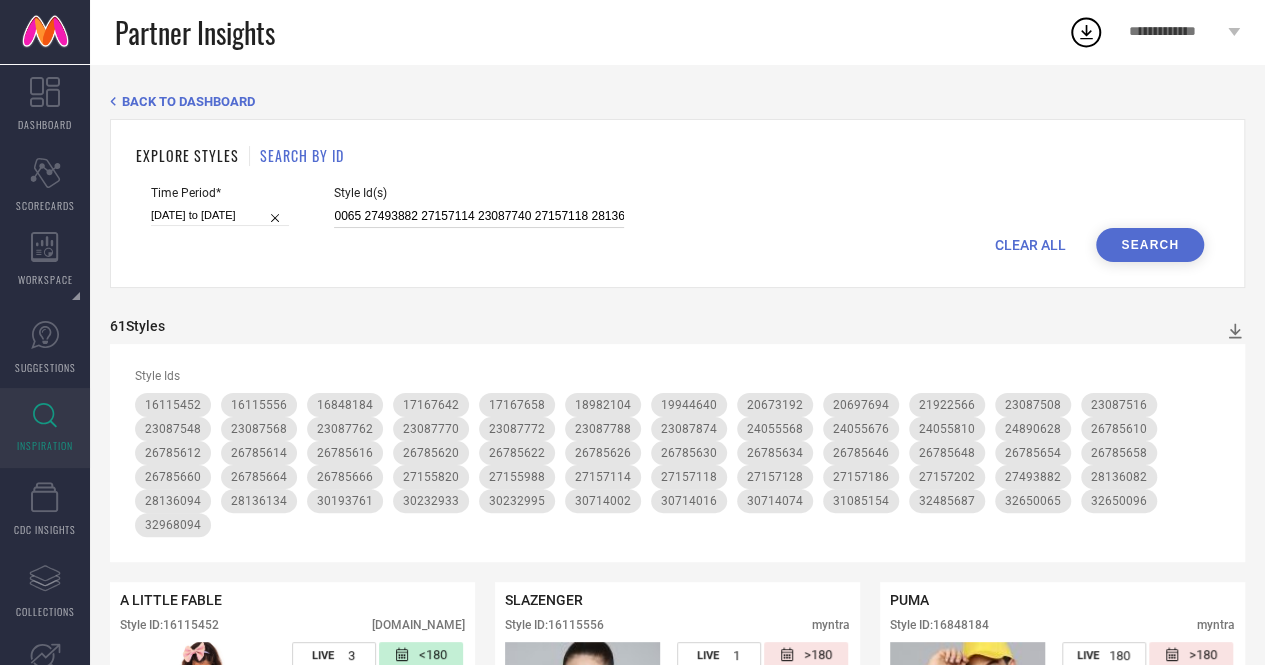 drag, startPoint x: 409, startPoint y: 213, endPoint x: 610, endPoint y: 223, distance: 201.2486 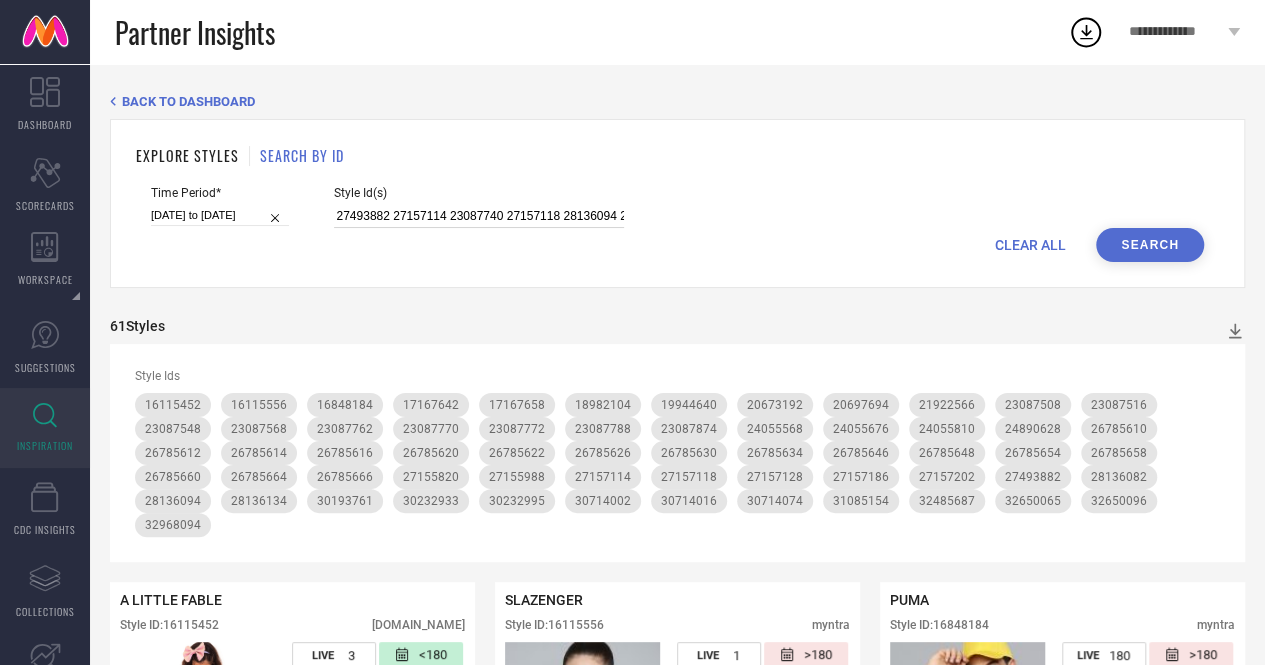 click on "23087788 23087770 32485687 23087772 19944640 30714002 24890628 23087686 24055546 27157128 27157114 28136134 32650065 27493882 27157114 23087740 27157118 28136094 23087874 28136082 23087828 32650096 27155820 28136094 28136134 24055578 24890628 23087508 30232933 20673192 23087684 27155820 17167658 16848184 18982154 26785630 24055676 20697694 24055676 20697694 16848184 16115442 23087516 24055568 24890628 31085154 30714074 24056680 24055568 16115556 26785626 23087764 26785634 18922004 30232933 26785646 27157186 24056680 30193761 30714002  26785616 21922566 26785610 23087568 23087508 17167642 28136082 27155988 30232995 26785620 26785616 23087874 26785622 26785612 26785666 18922056 26785660 28136082 21922550 32968094 26785648 17167658 24055810 23087772 26785658 30714016 26785620 26785654 24890628 23087548 23087772 26785614 27157202 26785664 27157118 27155988 23087762" at bounding box center [479, 216] 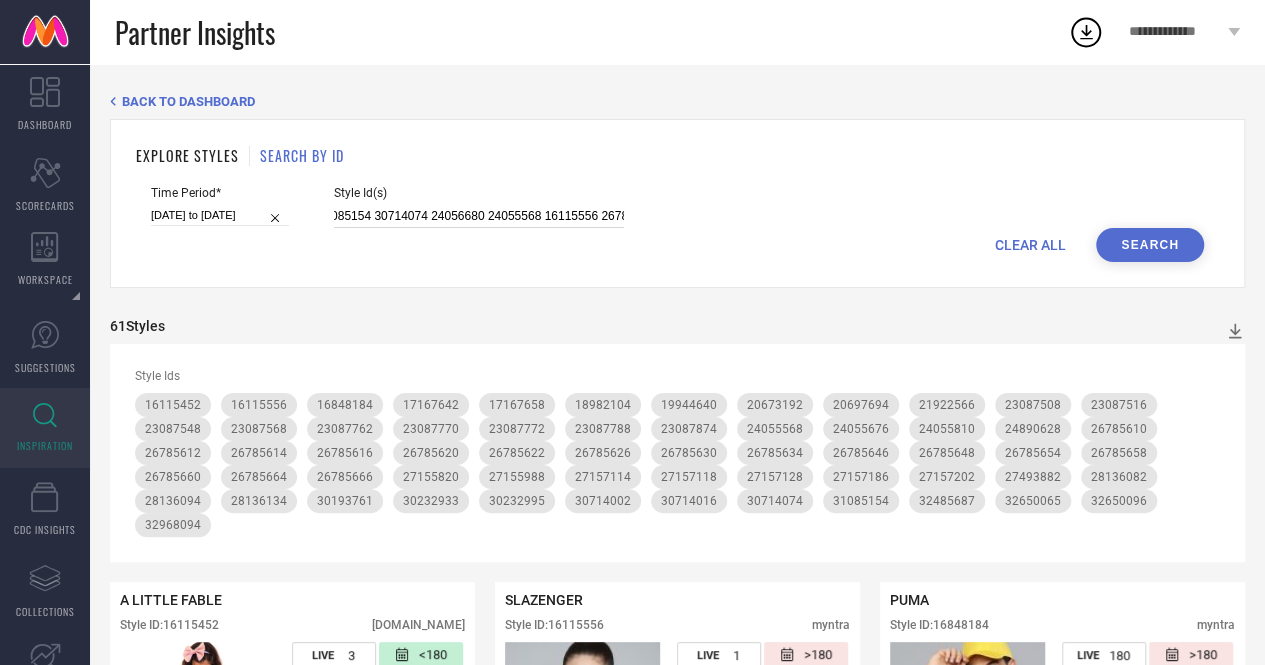 scroll, scrollTop: 0, scrollLeft: 2606, axis: horizontal 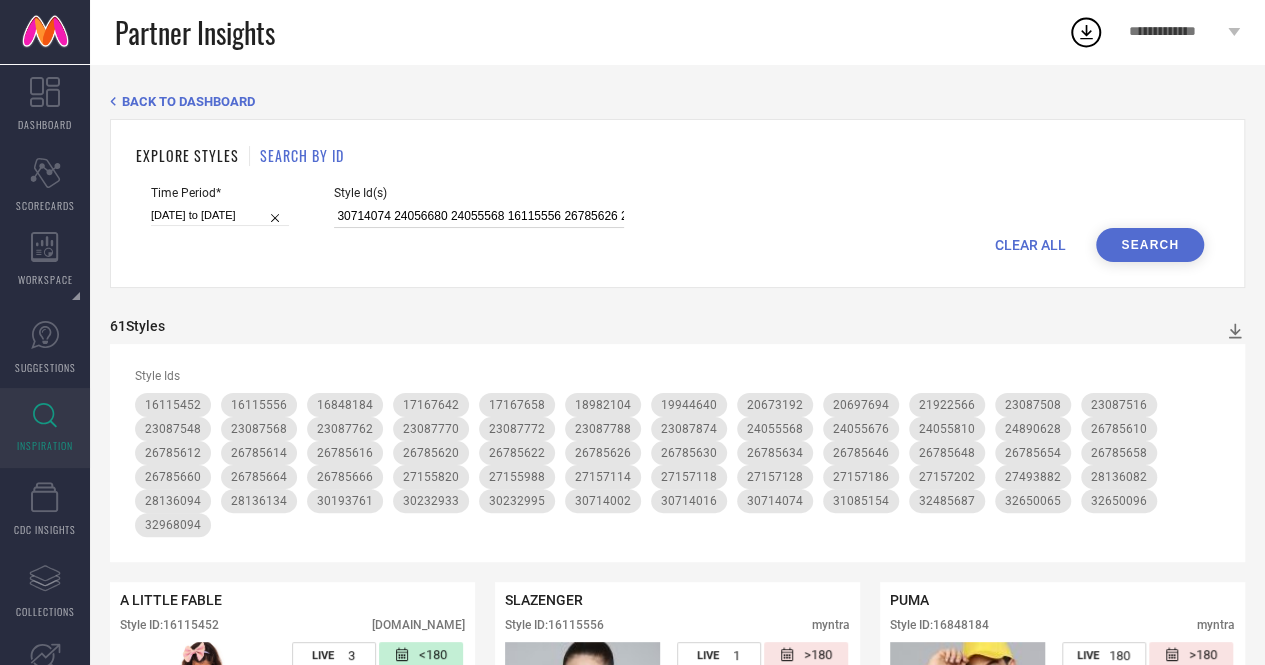 drag, startPoint x: 496, startPoint y: 211, endPoint x: 552, endPoint y: 213, distance: 56.0357 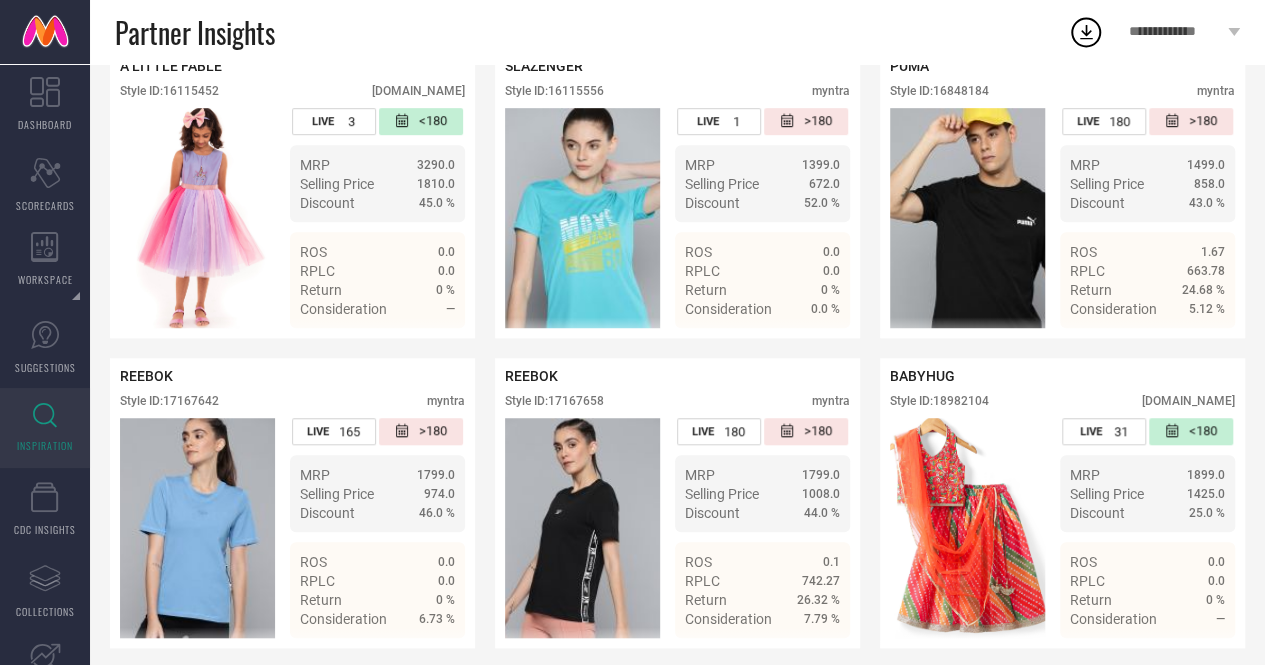scroll, scrollTop: 495, scrollLeft: 0, axis: vertical 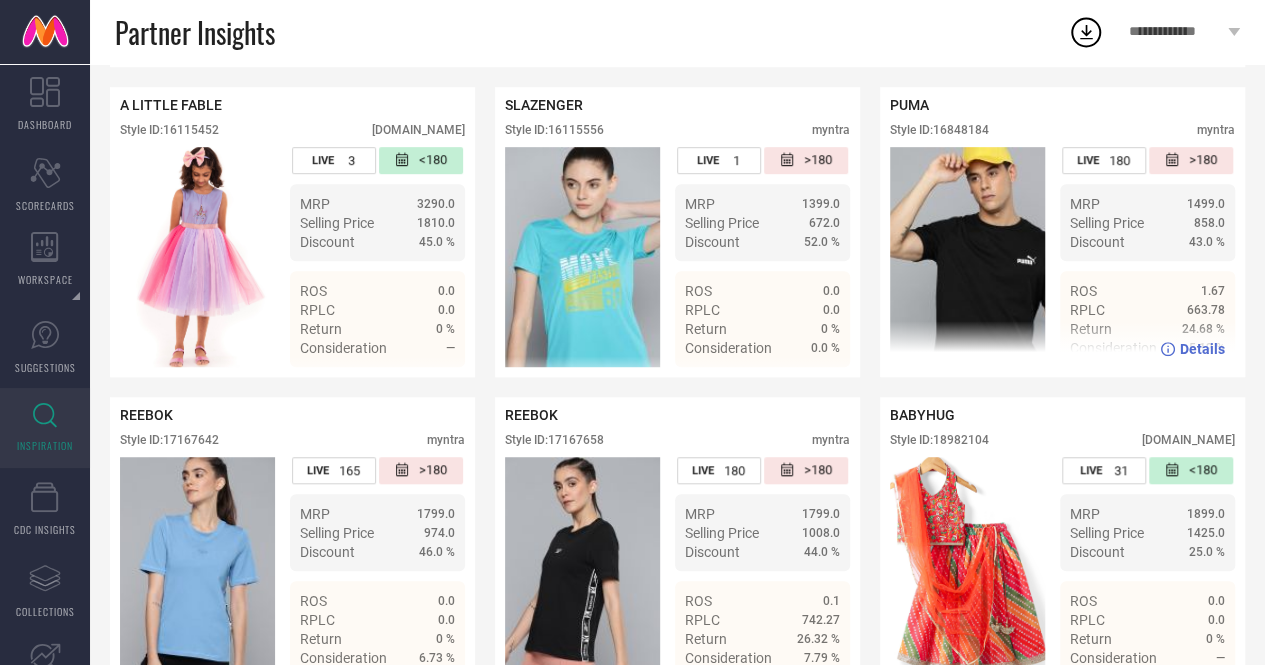 click at bounding box center [967, 257] 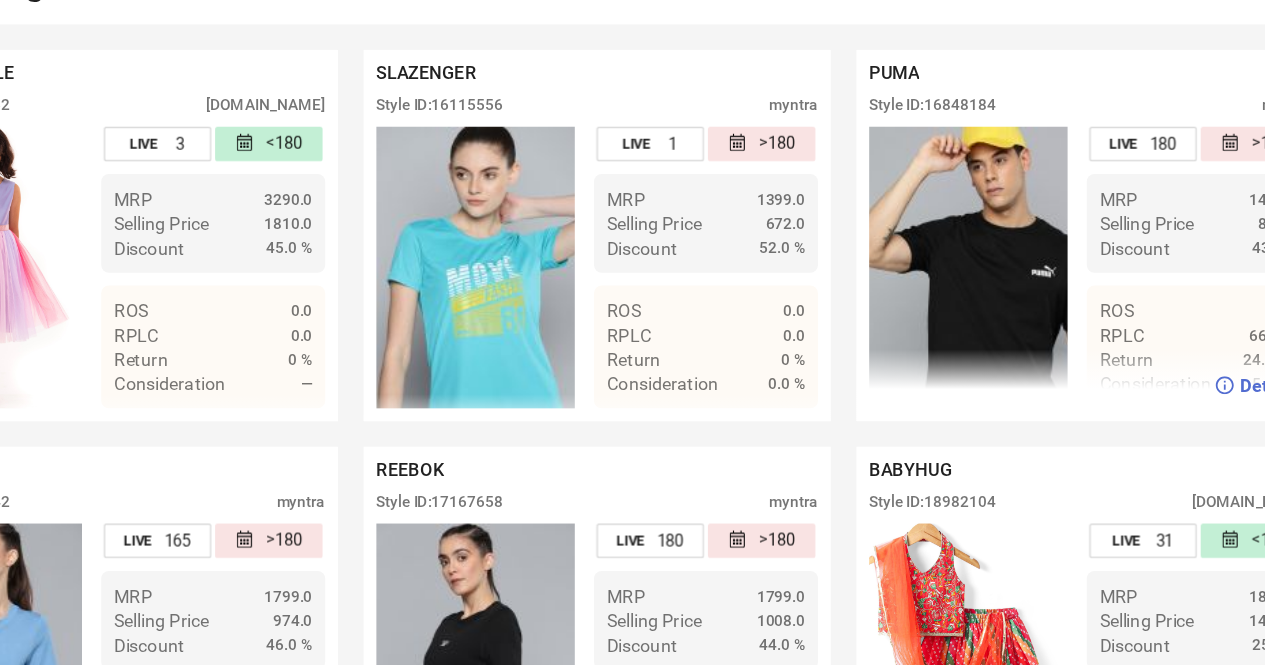 scroll, scrollTop: 495, scrollLeft: 0, axis: vertical 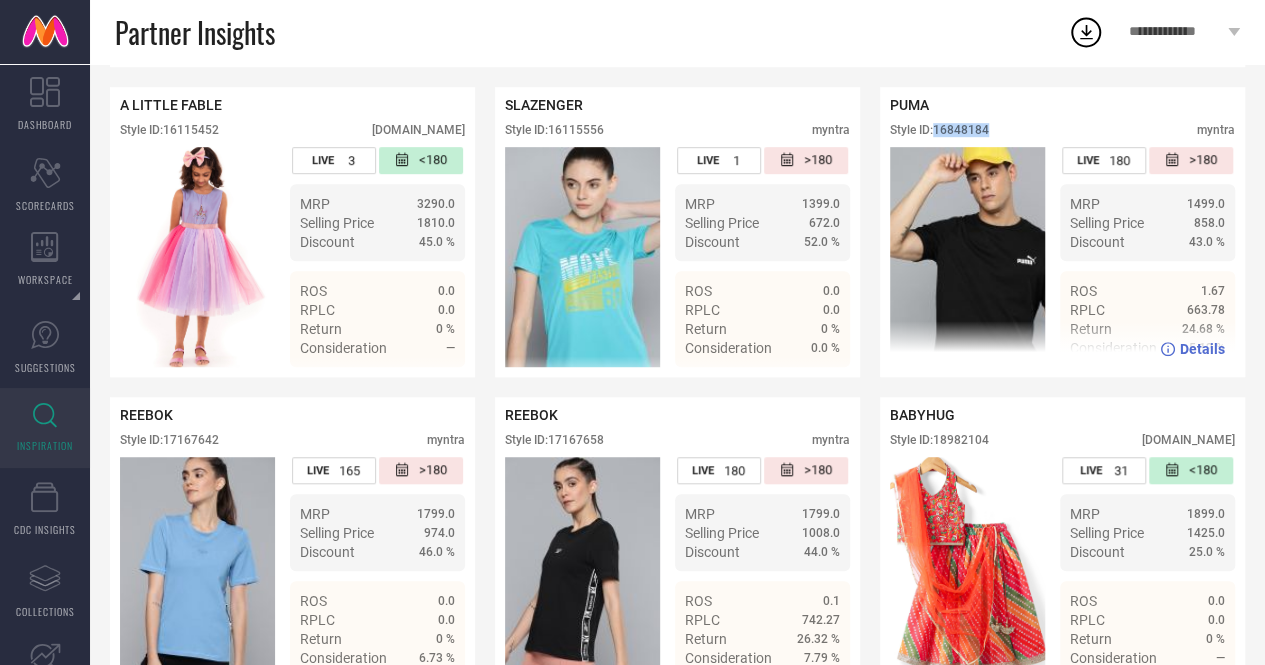 drag, startPoint x: 937, startPoint y: 137, endPoint x: 1008, endPoint y: 134, distance: 71.063354 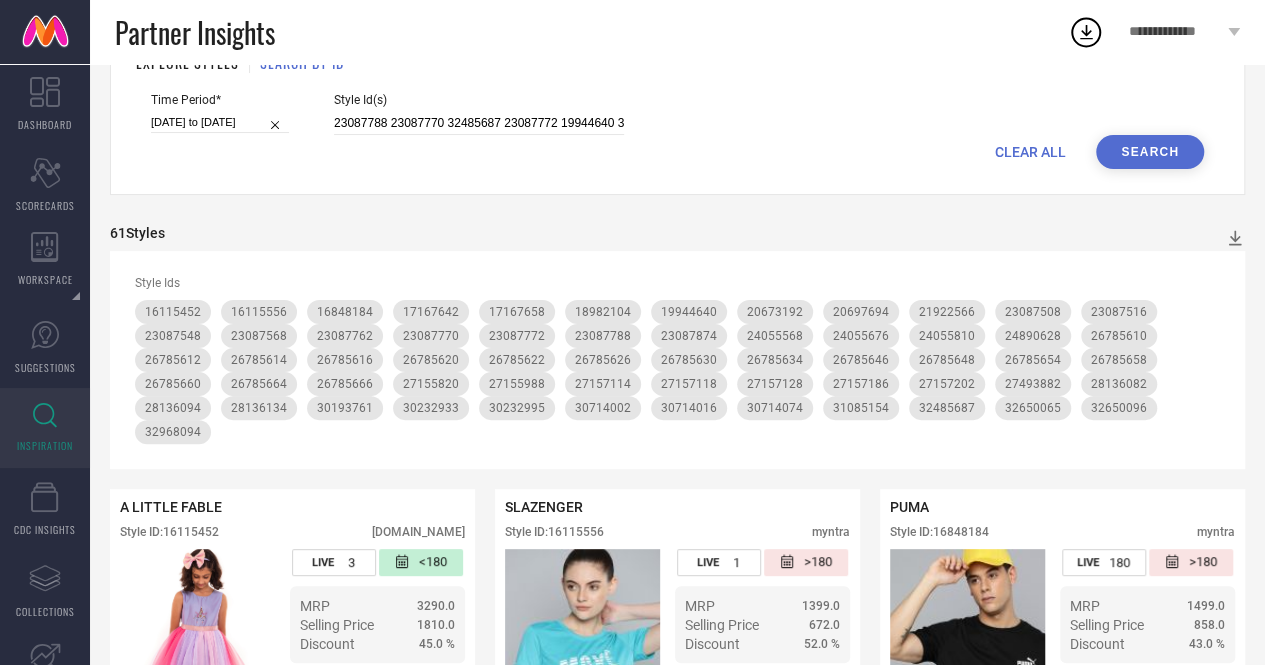 scroll, scrollTop: 0, scrollLeft: 0, axis: both 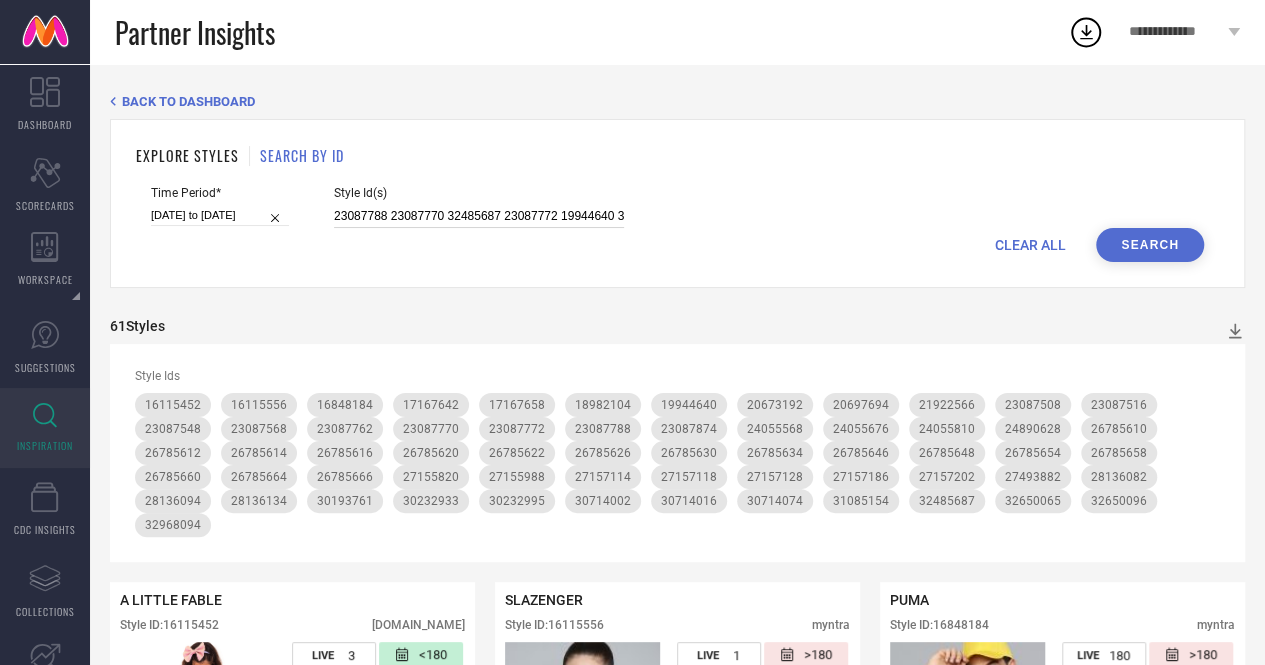 drag, startPoint x: 358, startPoint y: 219, endPoint x: 316, endPoint y: 217, distance: 42.047592 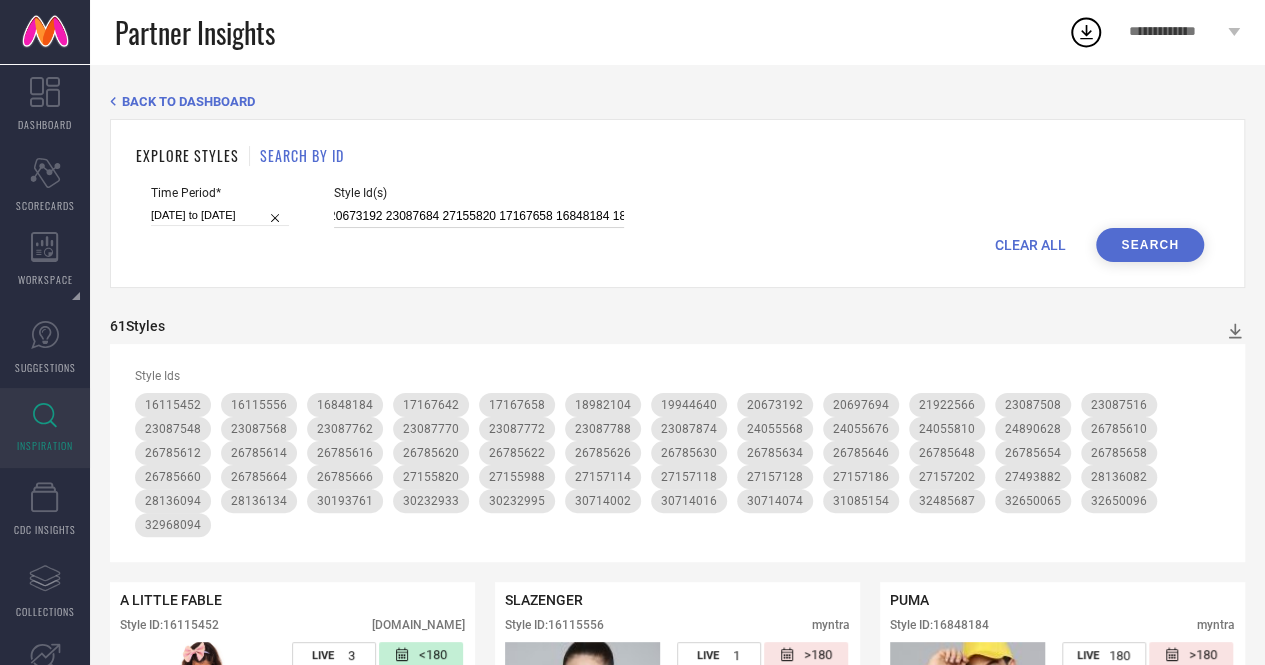 scroll, scrollTop: 0, scrollLeft: 1663, axis: horizontal 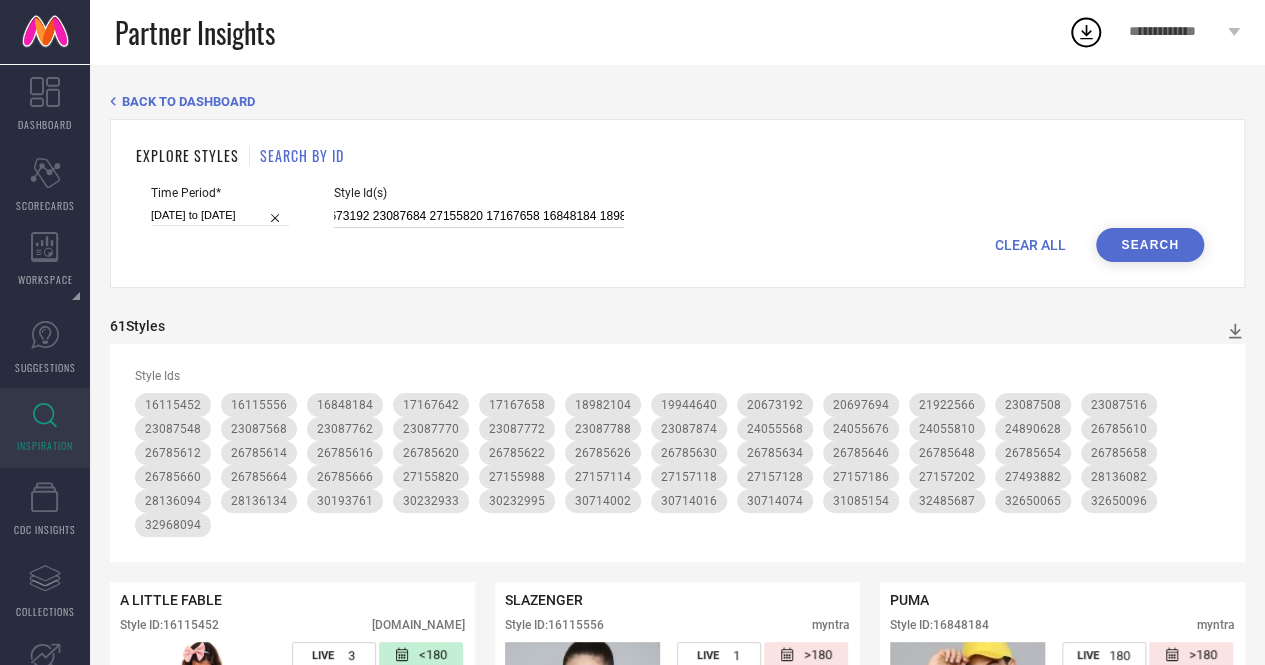 drag, startPoint x: 537, startPoint y: 213, endPoint x: 588, endPoint y: 214, distance: 51.009804 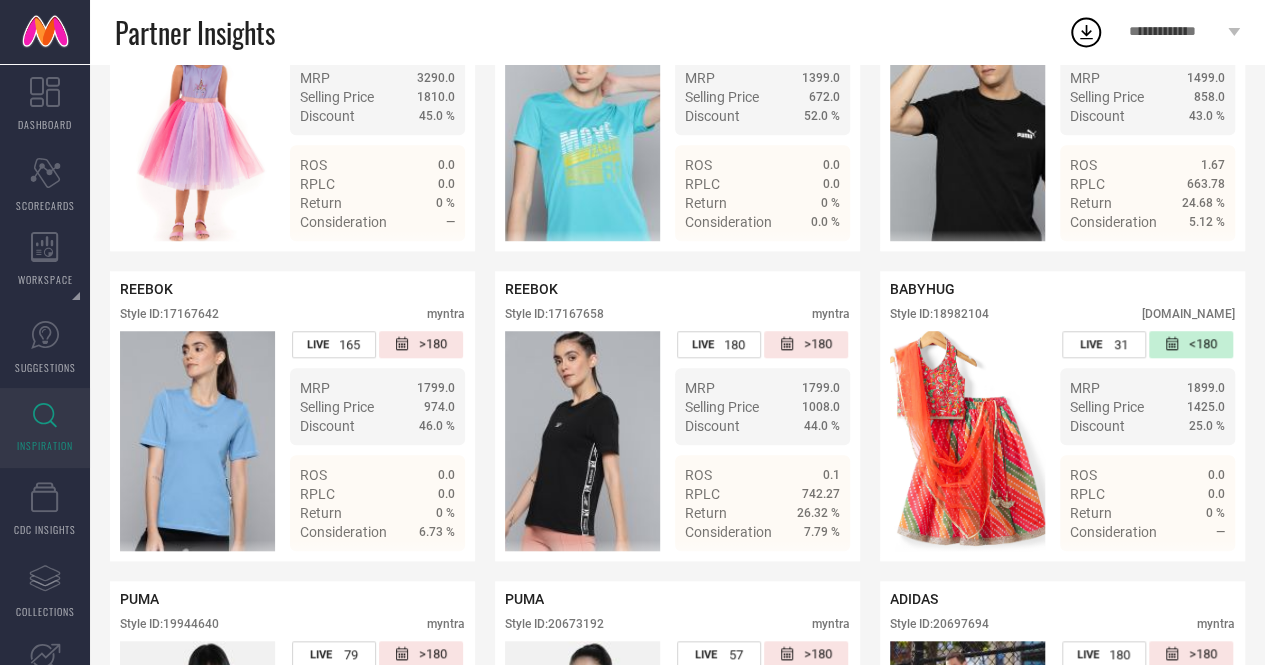 scroll, scrollTop: 621, scrollLeft: 0, axis: vertical 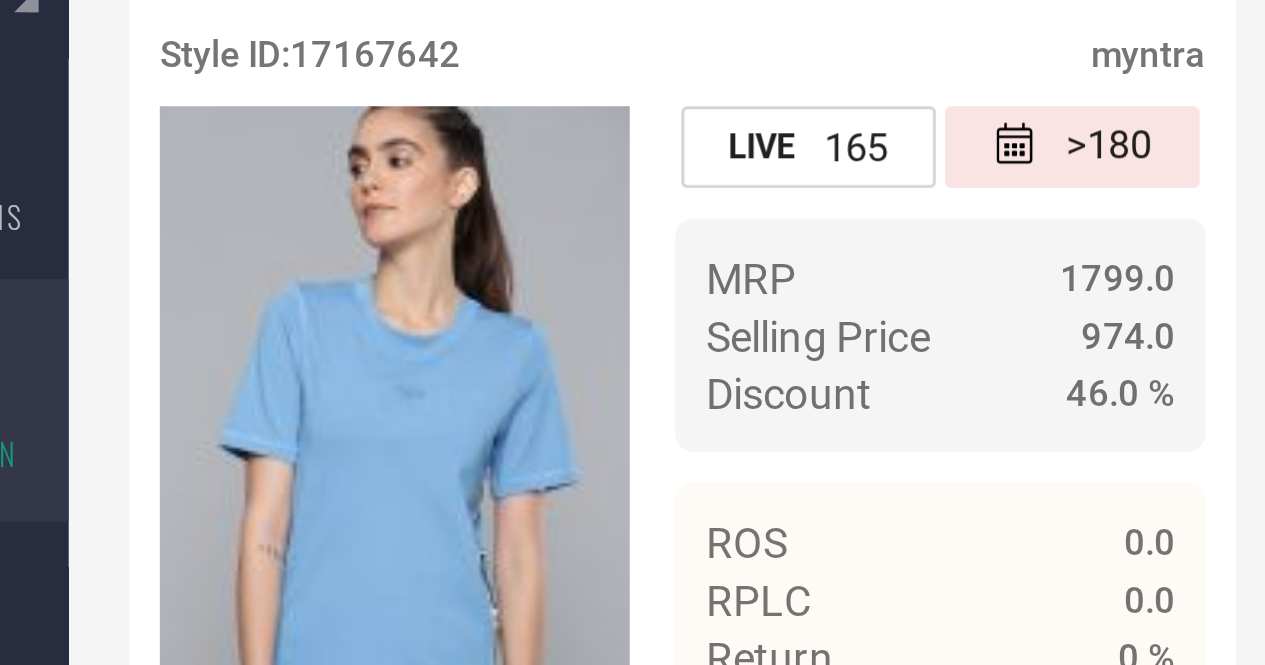 click on "BACK TO DASHBOARD EXPLORE STYLES SEARCH BY ID Time Period* 01-01-2025 to 30-06-2025 Style Id(s) 23087788 23087770 32485687 23087772 19944640 30714002 24890628 23087686 24055546 27157128 27157114 28136134 32650065 27493882 27157114 23087740 27157118 28136094 23087874 28136082 23087828 32650096 27155820 28136094 28136134 24055578 24890628 23087508 30232933 20673192 23087684 27155820 17167658  18982154 26785630 24055676 20697694 24055676 20697694 16848184 16115442 23087516 24055568 24890628 31085154 30714074 24056680 24055568 26785626 23087764 26785634 18922004 30232933 26785646 27157186 24056680 30193761 30714002  26785616 21922566 26785610 23087568 23087508 17167642 28136082 27155988 30232995 26785620 26785616 23087874 26785622 26785612 26785666 18922056 26785660 28136082 21922550 32968094 26785648 17167658 24055810 23087772 26785658 30714016 26785620 26785654 24890628 23087548 23087772 26785614 27157202 26785664 27157118 27155988 23087762 CLEAR ALL Search 61  Styles Style Ids 16115452 16115556 16848184 LIVE 3" at bounding box center (677, 2962) 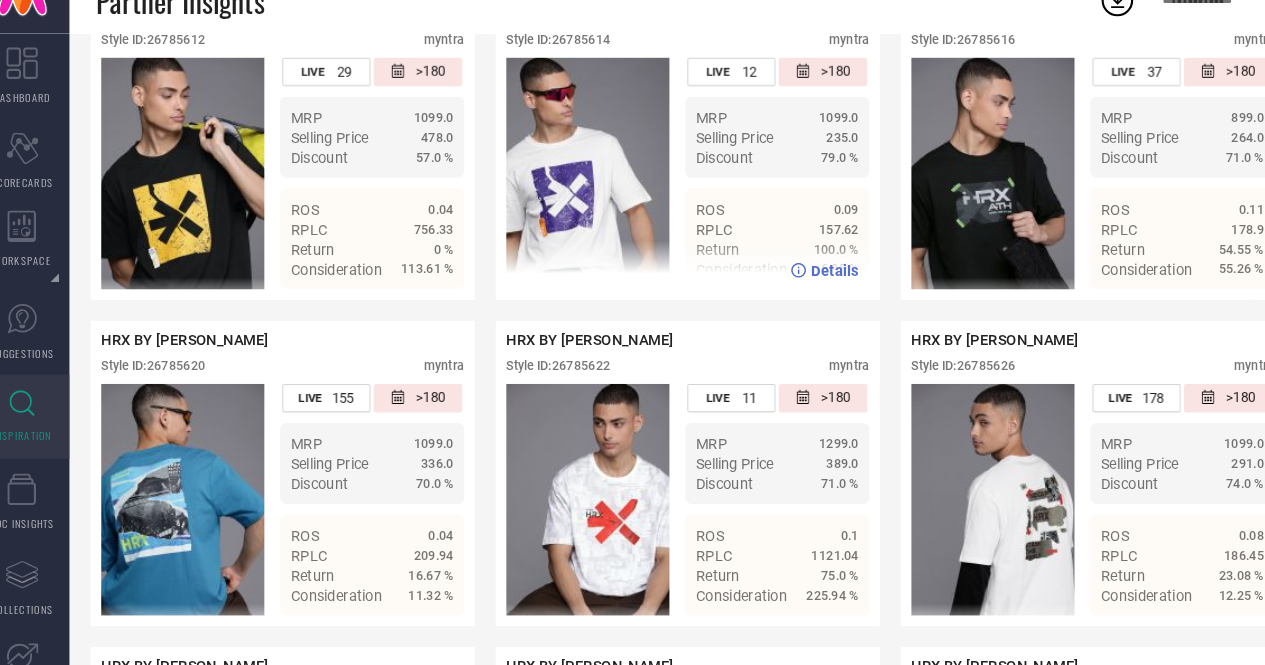 scroll, scrollTop: 2970, scrollLeft: 0, axis: vertical 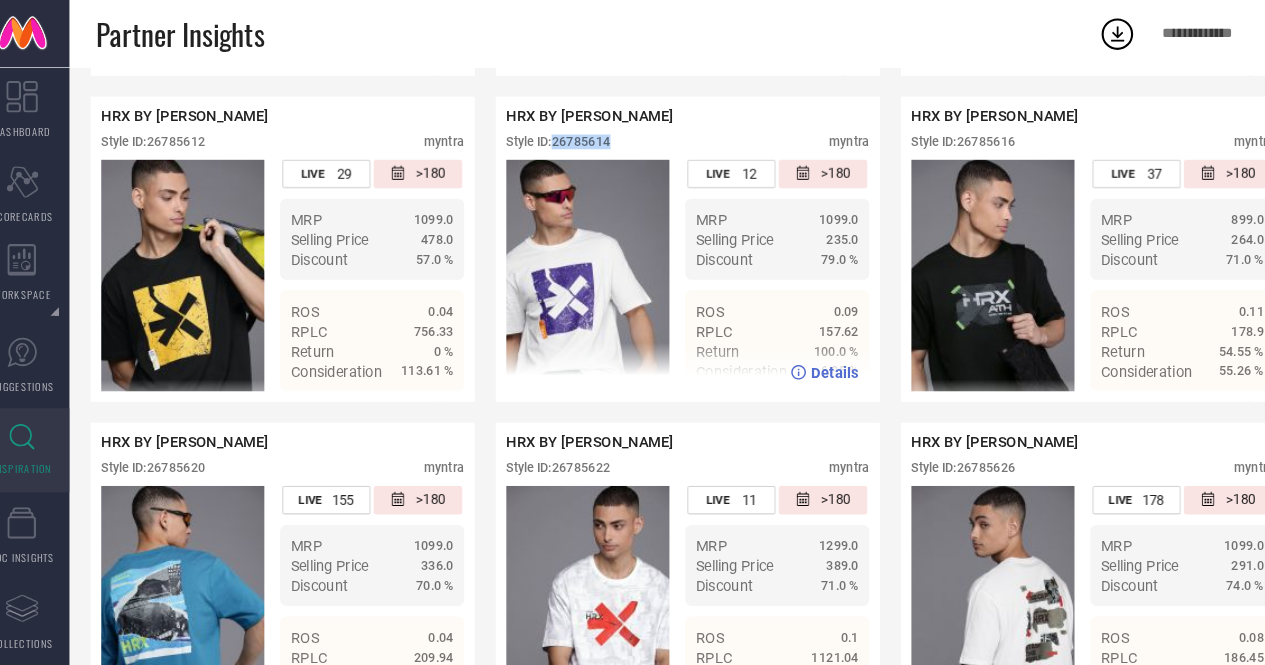 drag, startPoint x: 552, startPoint y: 174, endPoint x: 621, endPoint y: 173, distance: 69.00725 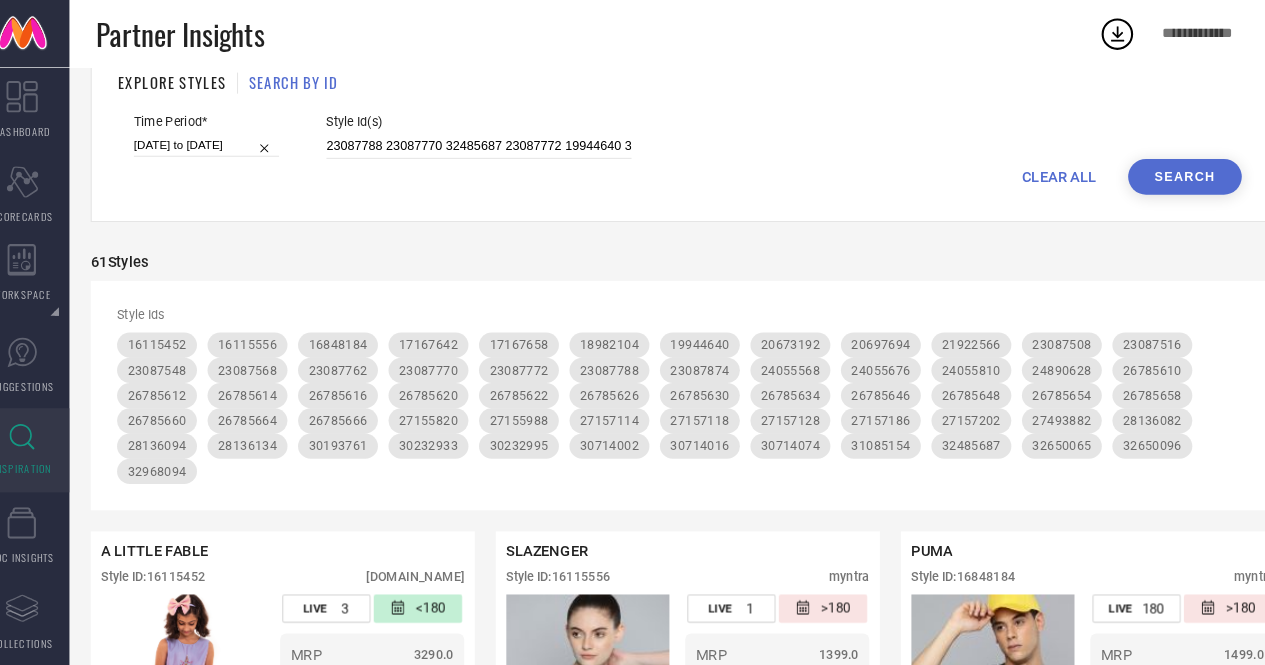 scroll, scrollTop: 0, scrollLeft: 0, axis: both 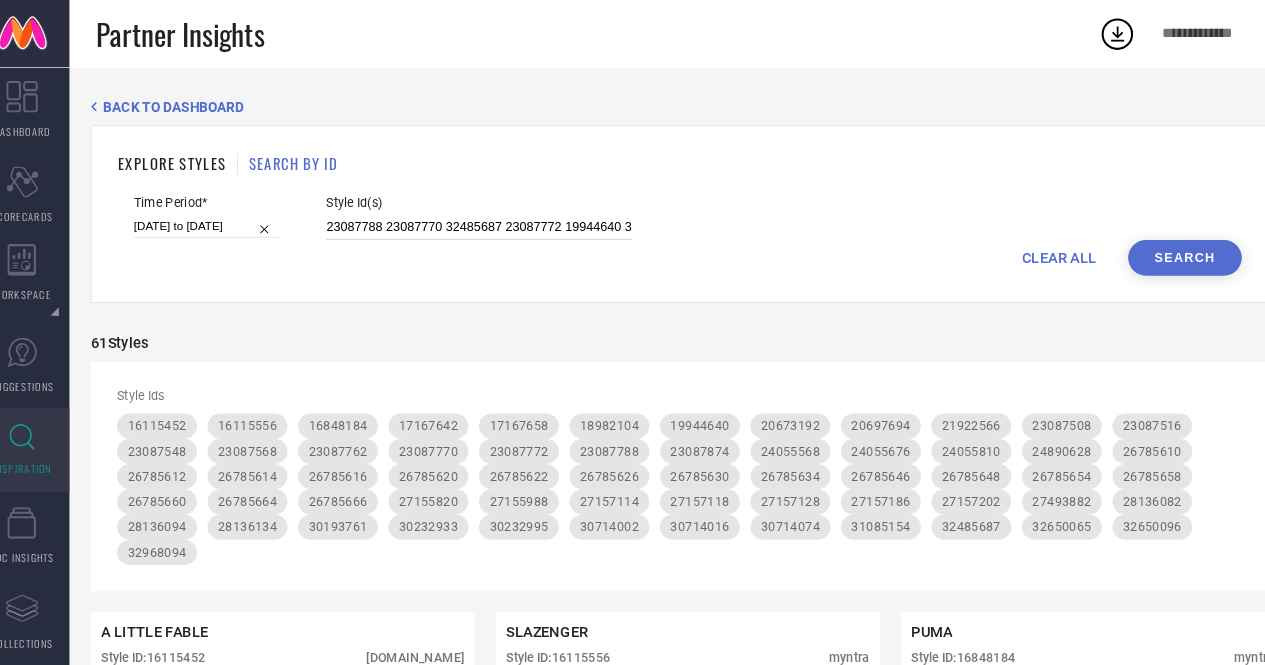 drag, startPoint x: 456, startPoint y: 206, endPoint x: 224, endPoint y: 220, distance: 232.42203 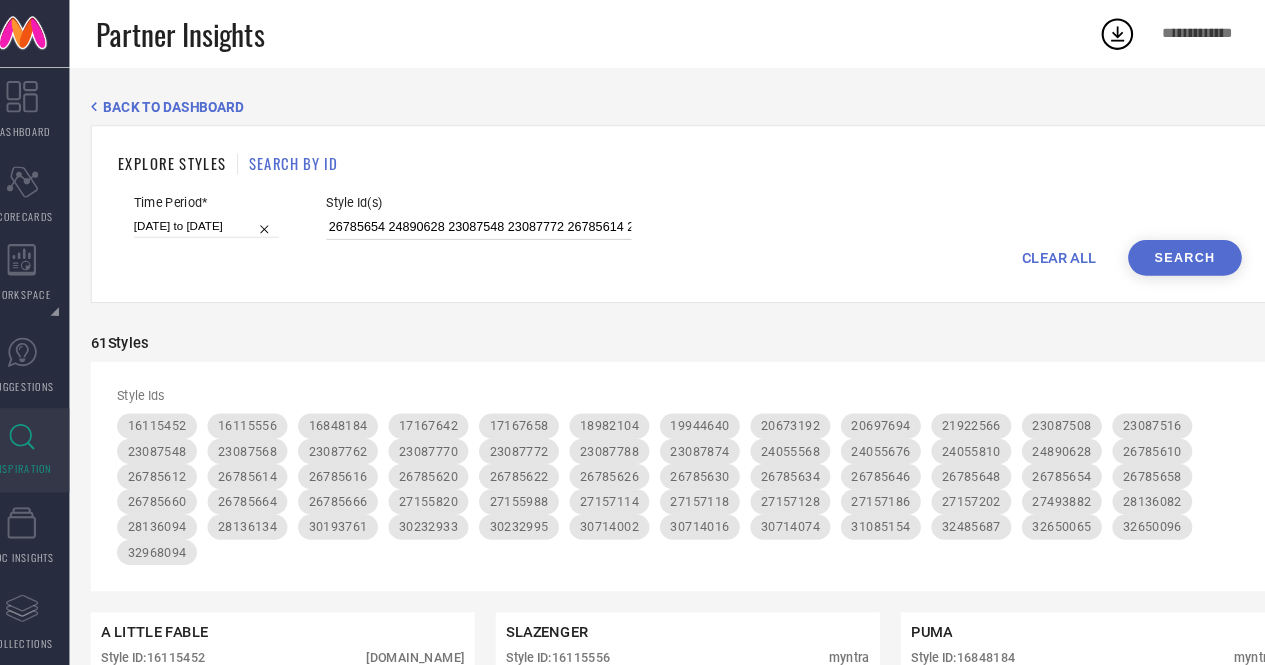 scroll, scrollTop: 0, scrollLeft: 4852, axis: horizontal 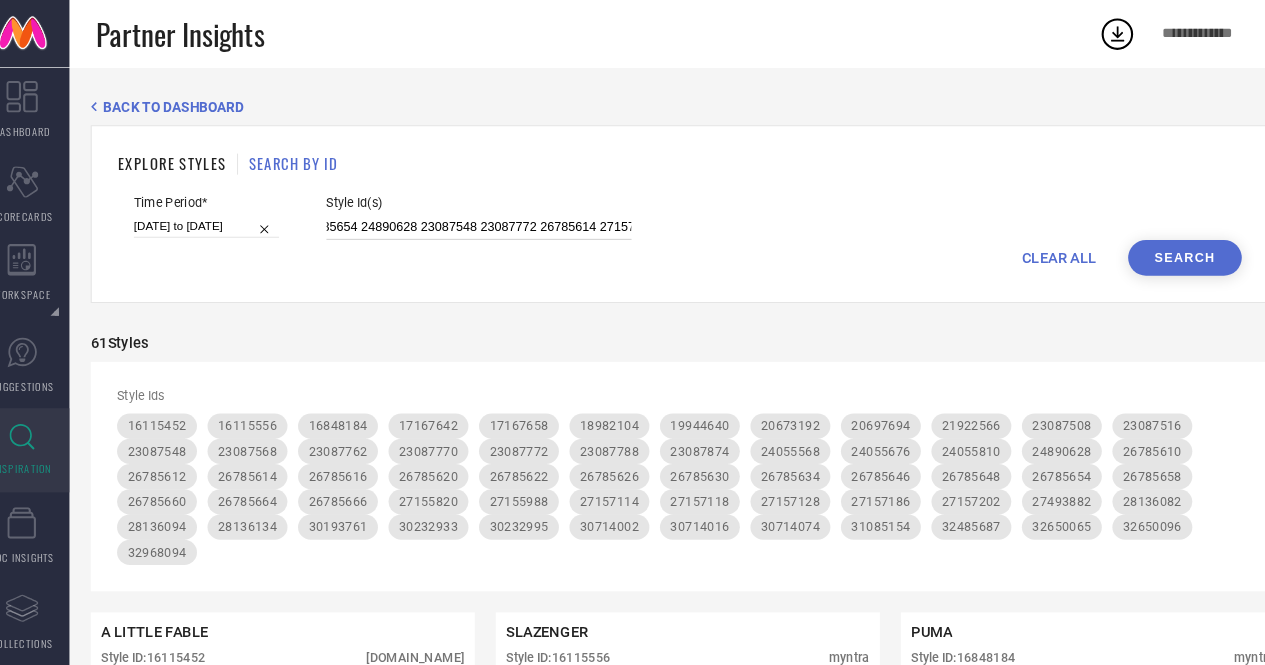 drag, startPoint x: 530, startPoint y: 215, endPoint x: 580, endPoint y: 213, distance: 50.039986 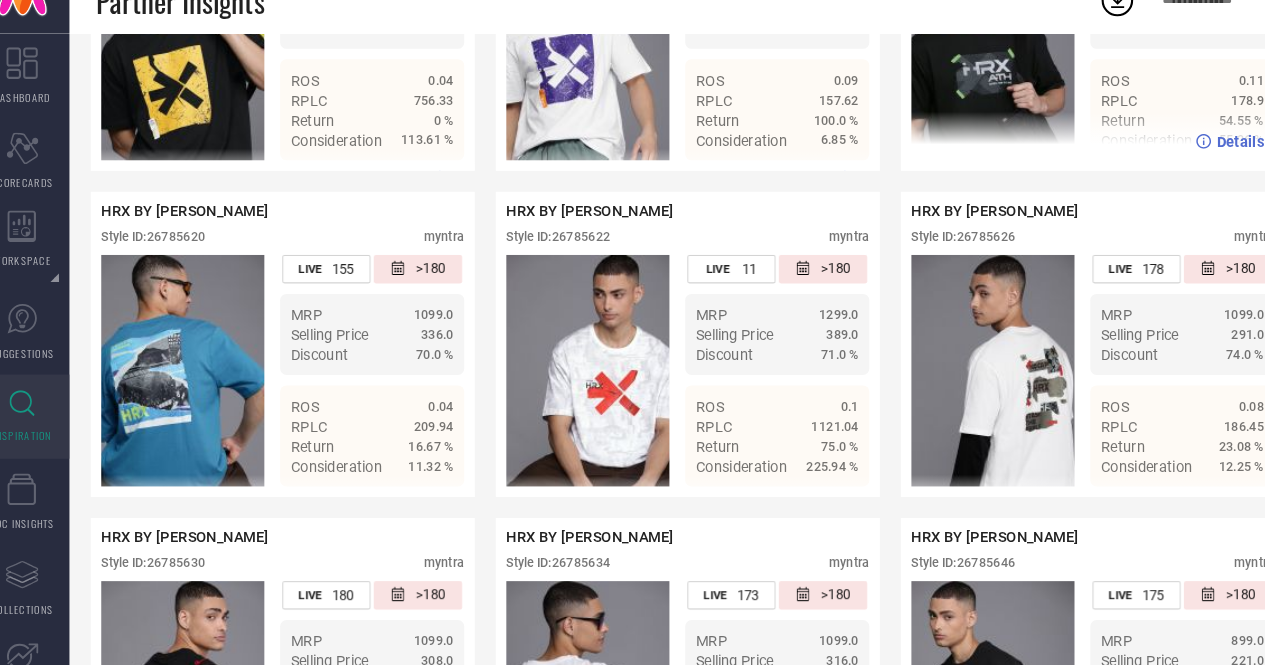 scroll, scrollTop: 3159, scrollLeft: 0, axis: vertical 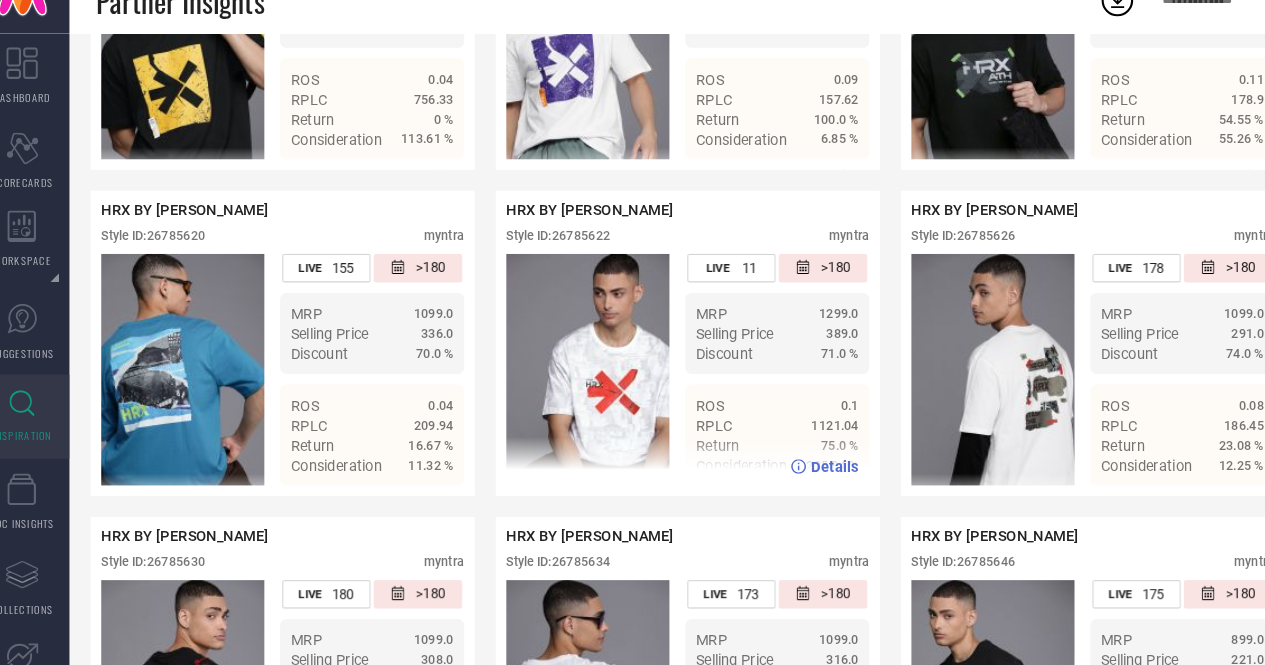 click at bounding box center [582, 383] 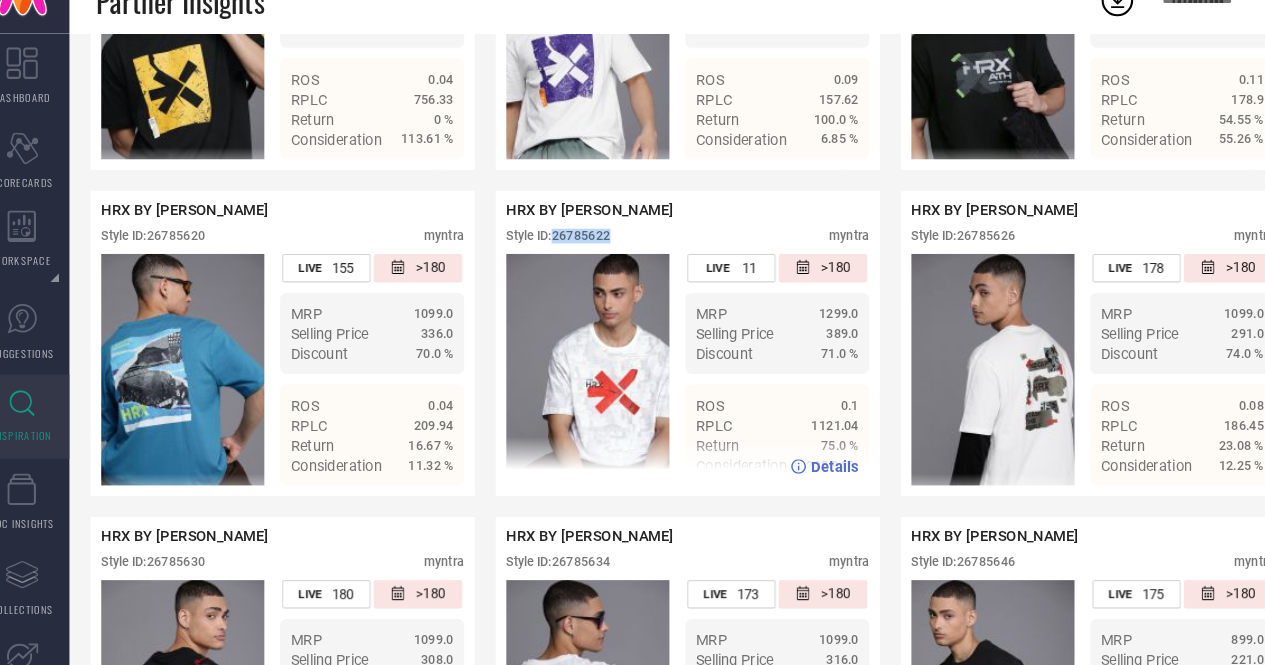 click on "Style ID:  26785622" at bounding box center (554, 256) 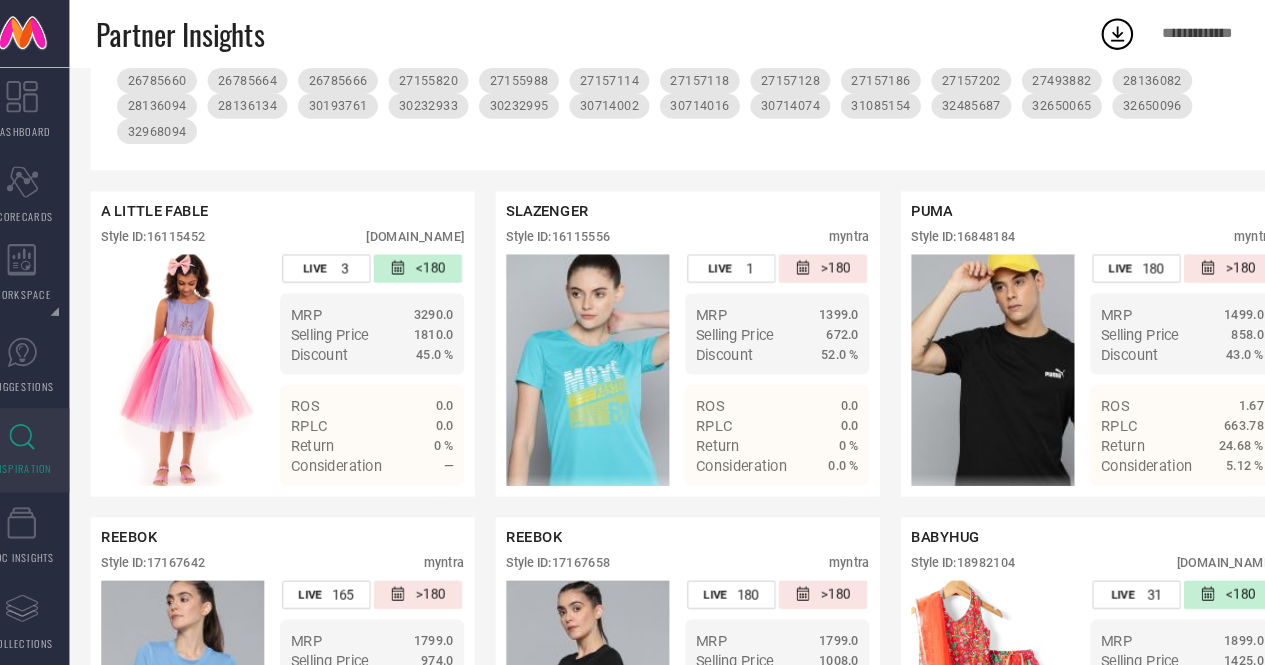 scroll, scrollTop: 0, scrollLeft: 0, axis: both 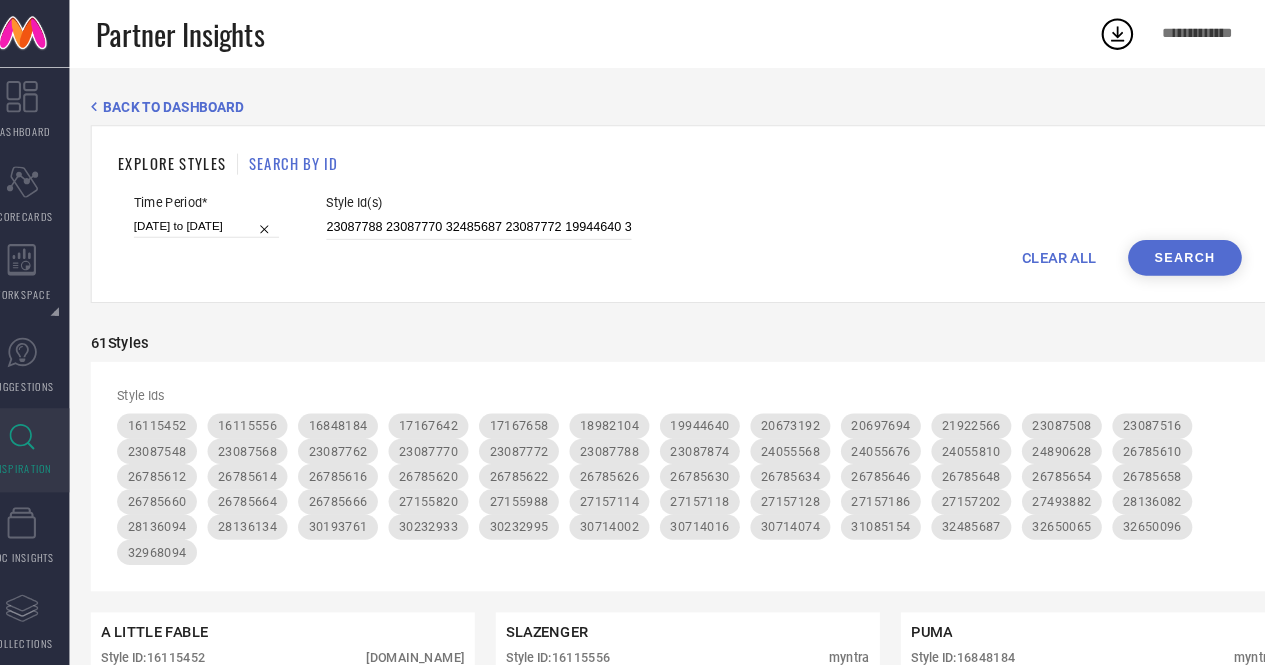 click on "Time Period* 01-01-2025 to 30-06-2025 Style Id(s) 23087788 23087770 32485687 23087772 19944640 30714002 24890628 23087686 24055546 27157128 27157114 28136134 32650065 27493882 27157114 23087740 27157118 28136094 23087874 28136082 23087828 32650096 27155820 28136094 28136134 24055578 24890628 23087508 30232933 20673192 23087684 27155820 17167658  18982154 26785630 24055676 20697694 24055676 20697694 16848184 16115442 23087516 24055568 24890628 31085154 30714074 24056680 24055568 26785626 23087764 26785634 18922004 30232933 26785646 27157186 24056680 30193761 30714002  26785616 21922566 26785610 23087568 23087508 17167642 28136082 27155988 30232995 26785620 26785616 23087874 26785622 26785612 26785666 18922056 26785660 28136082 21922550 32968094 26785648 17167658 24055810 23087772 26785658 30714016 26785620 26785654 24890628 23087548 23087772  27157202 26785664 27157118 27155988 23087762" at bounding box center (677, 207) 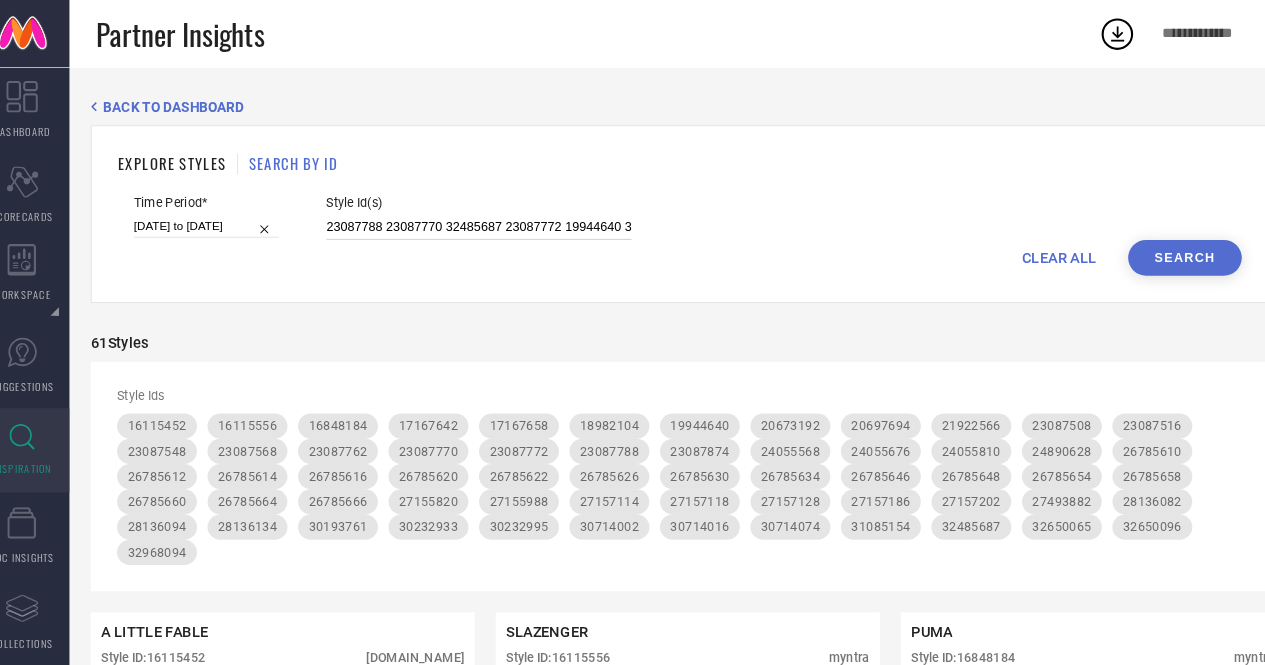 click on "23087788 23087770 32485687 23087772 19944640 30714002 24890628 23087686 24055546 27157128 27157114 28136134 32650065 27493882 27157114 23087740 27157118 28136094 23087874 28136082 23087828 32650096 27155820 28136094 28136134 24055578 24890628 23087508 30232933 20673192 23087684 27155820 17167658  18982154 26785630 24055676 20697694 24055676 20697694 16848184 16115442 23087516 24055568 24890628 31085154 30714074 24056680 24055568 26785626 23087764 26785634 18922004 30232933 26785646 27157186 24056680 30193761 30714002  26785616 21922566 26785610 23087568 23087508 17167642 28136082 27155988 30232995 26785620 26785616 23087874 26785622 26785612 26785666 18922056 26785660 28136082 21922550 32968094 26785648 17167658 24055810 23087772 26785658 30714016 26785620 26785654 24890628 23087548 23087772  27157202 26785664 27157118 27155988 23087762" at bounding box center (479, 216) 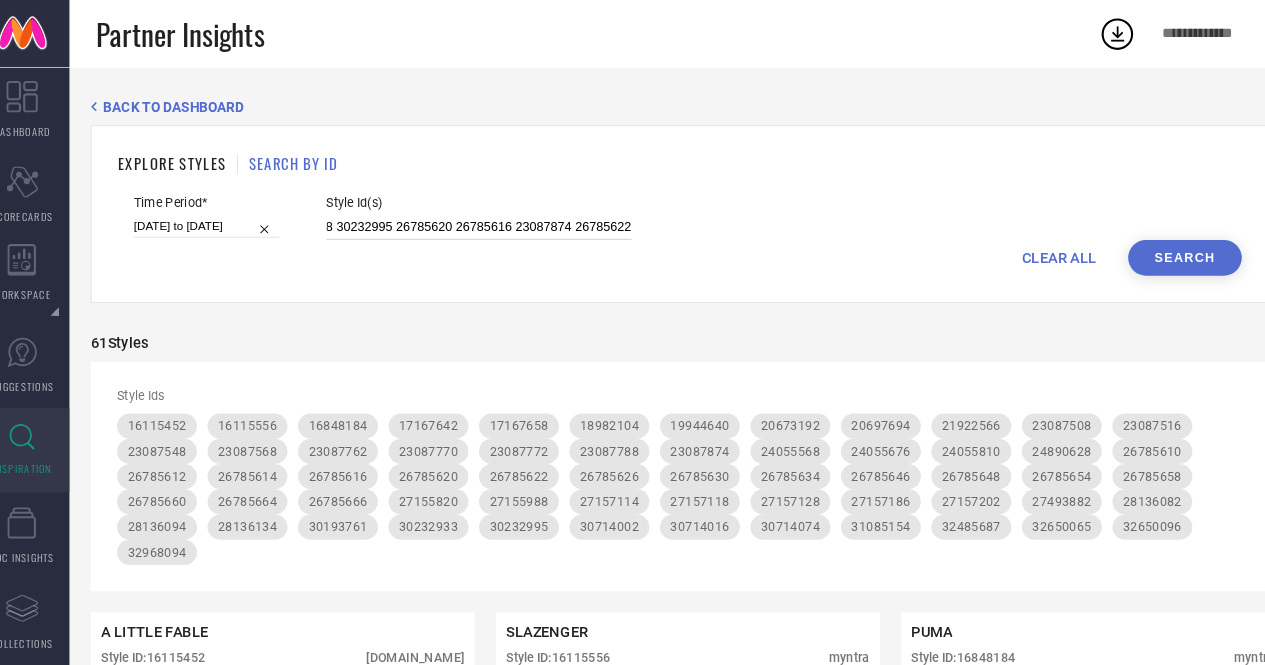 scroll, scrollTop: 0, scrollLeft: 3761, axis: horizontal 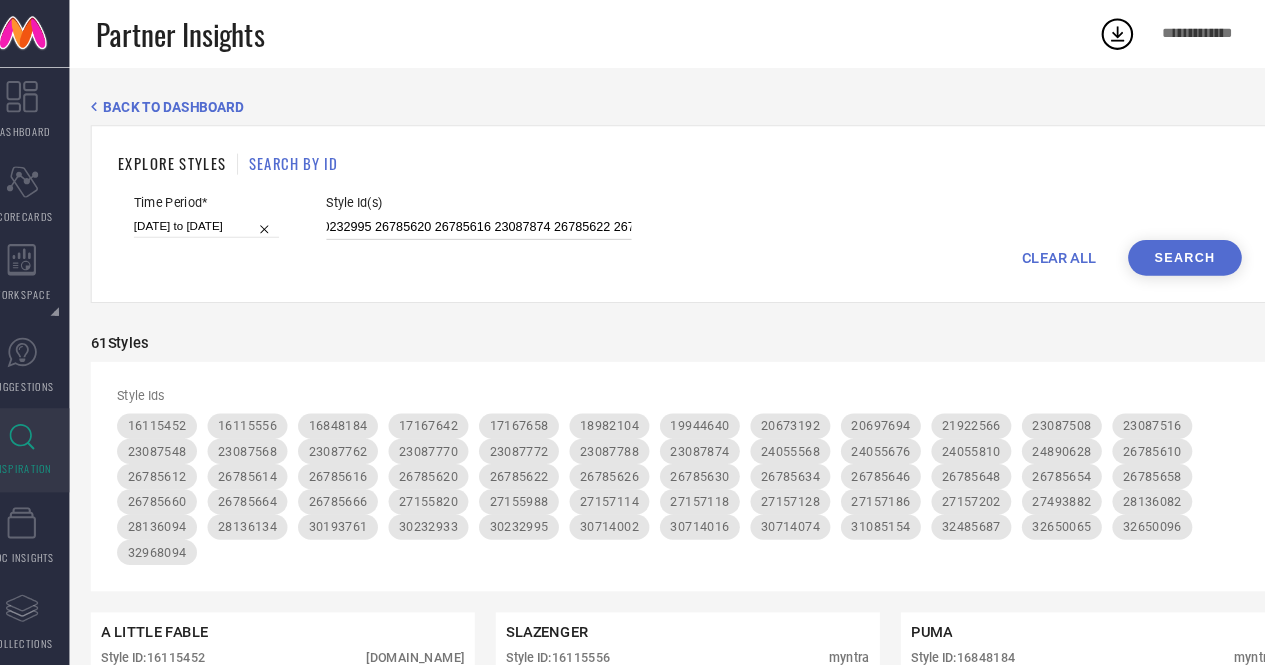 drag, startPoint x: 541, startPoint y: 215, endPoint x: 594, endPoint y: 222, distance: 53.460266 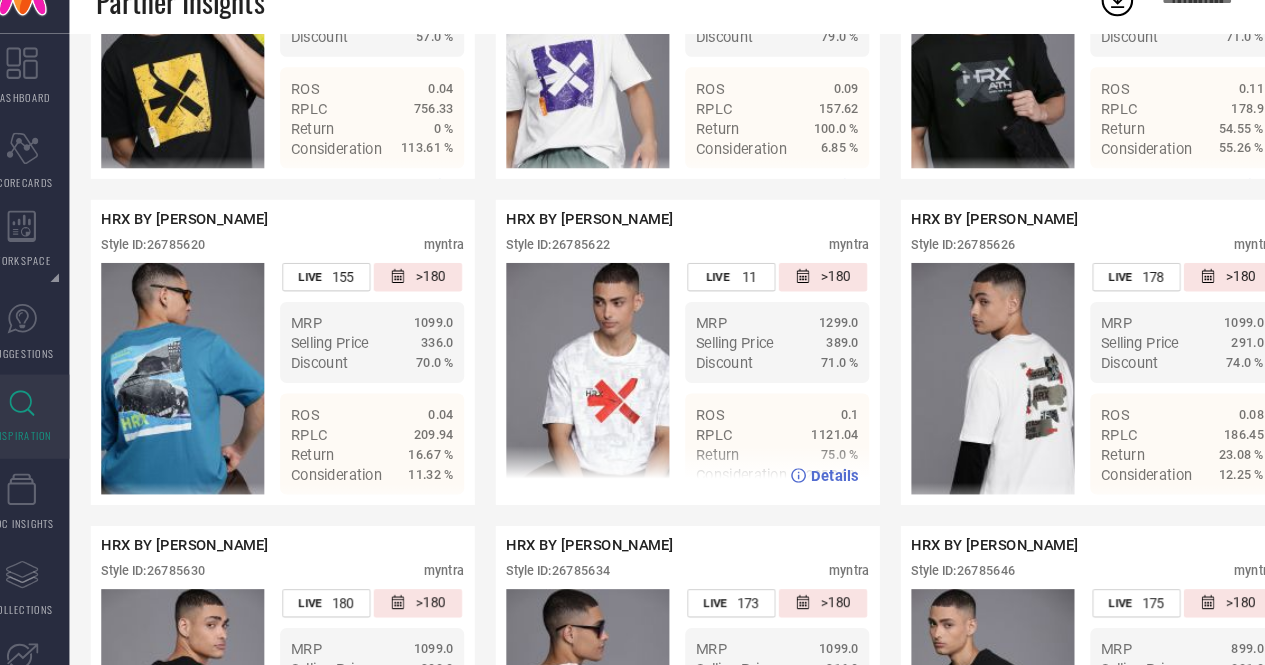 scroll, scrollTop: 3153, scrollLeft: 0, axis: vertical 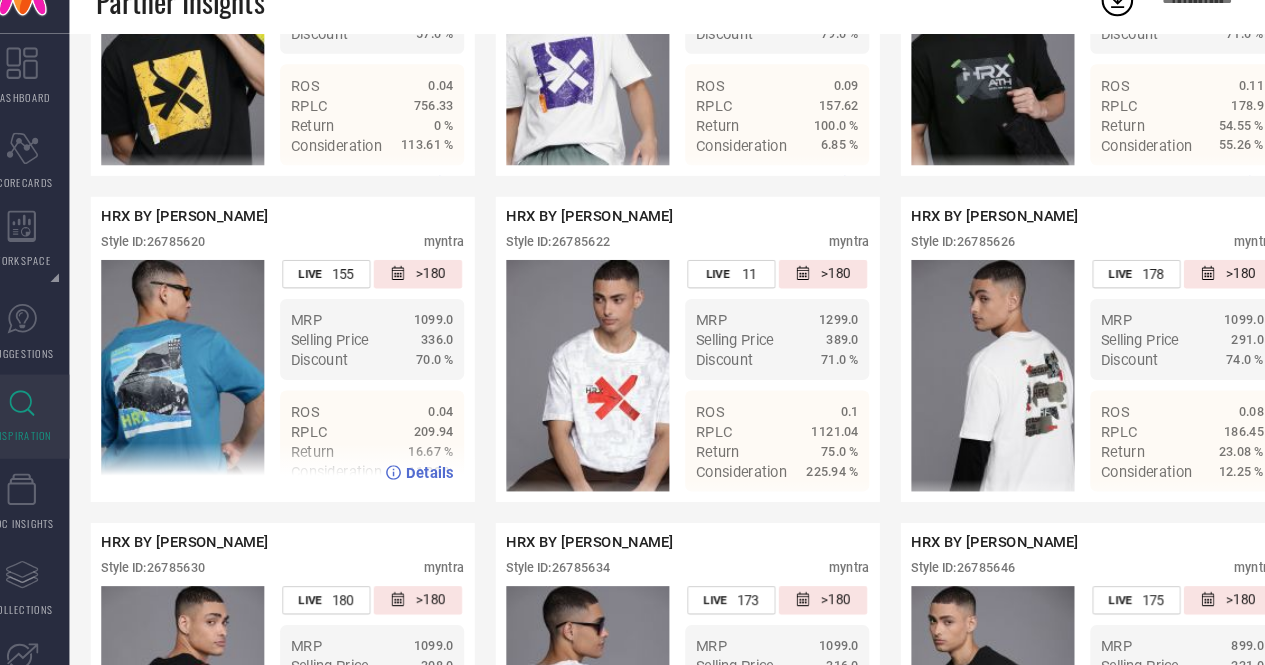 click on "Style ID:  26785620" at bounding box center (169, 262) 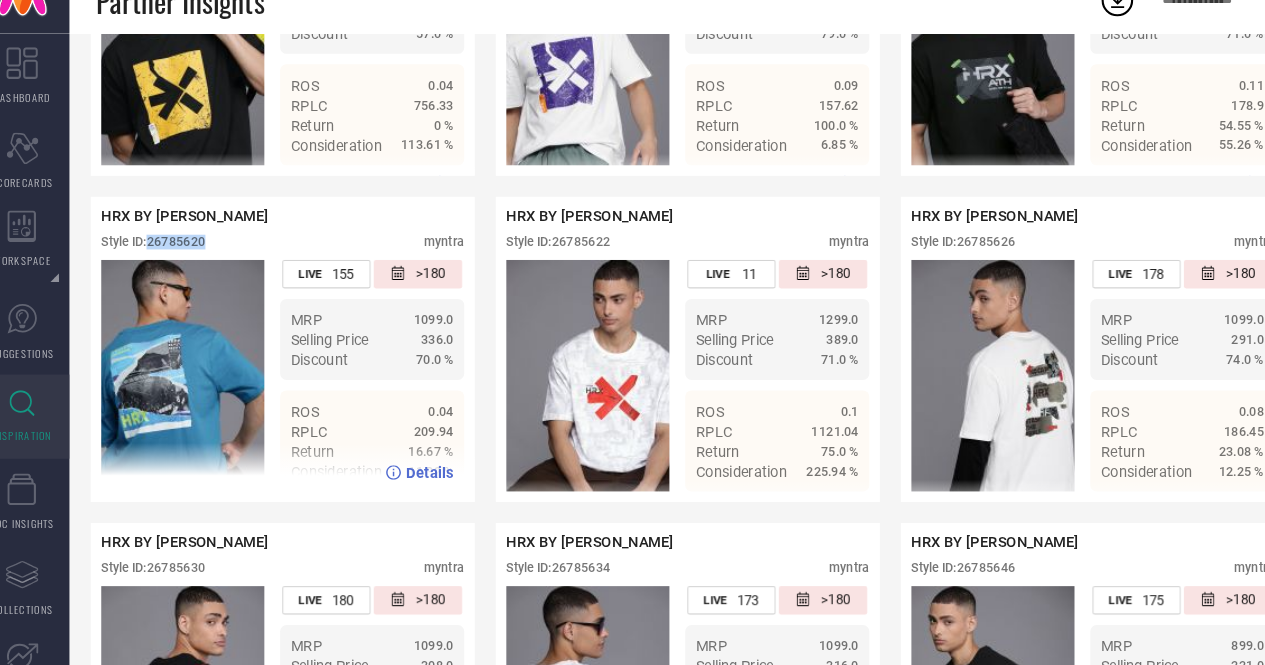 click on "Style ID:  26785620" at bounding box center [169, 262] 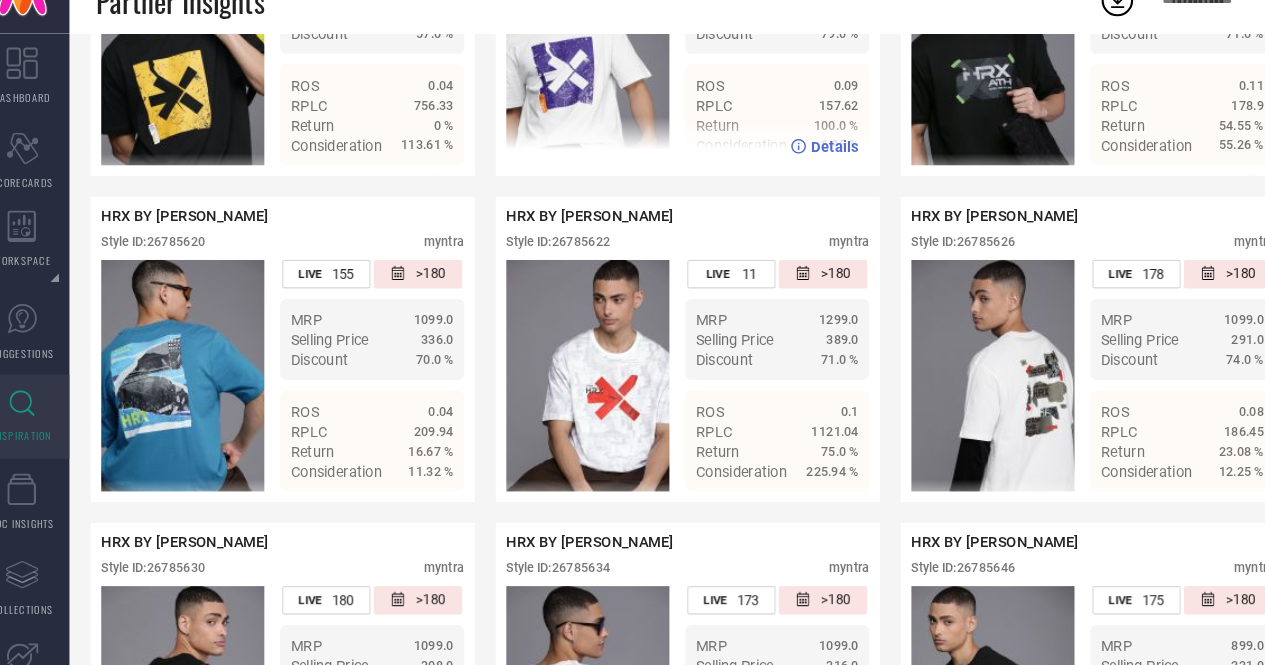 scroll, scrollTop: 0, scrollLeft: 3685, axis: horizontal 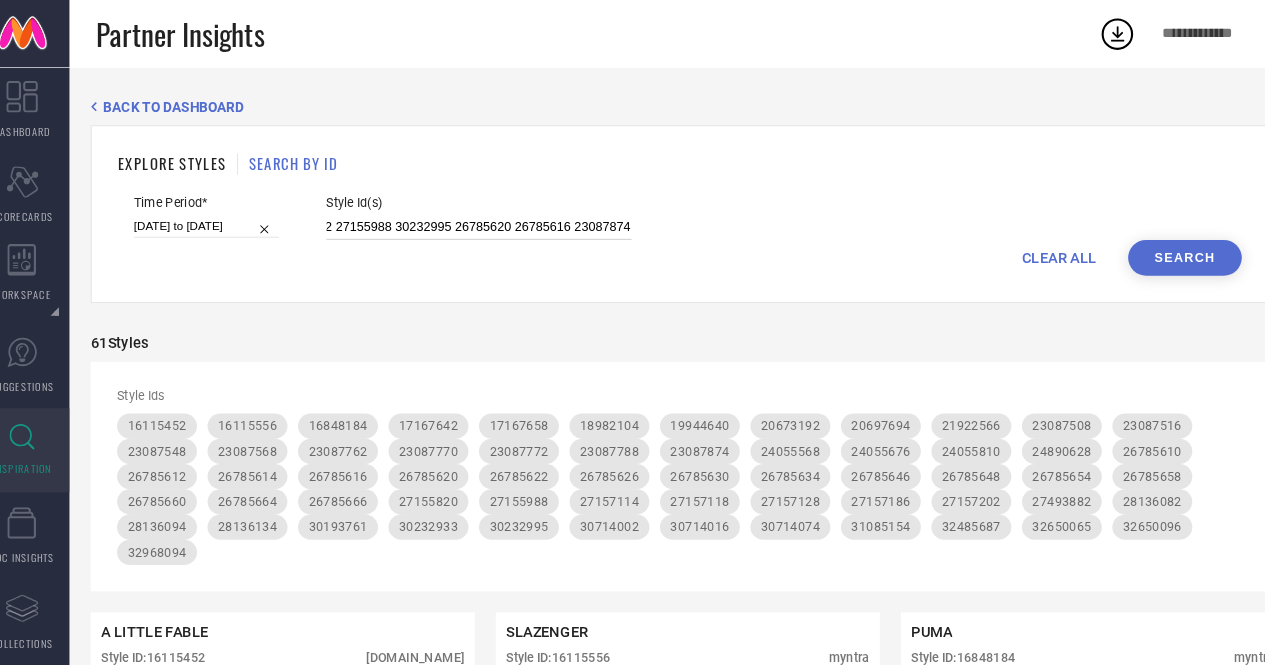 click on "23087788 23087770 32485687 23087772 19944640 30714002 24890628 23087686 24055546 27157128 27157114 28136134 32650065 27493882 27157114 23087740 27157118 28136094 23087874 28136082 23087828 32650096 27155820 28136094 28136134 24055578 24890628 23087508 30232933 20673192 23087684 27155820 17167658  18982154 26785630 24055676 20697694 24055676 20697694 16848184 16115442 23087516 24055568 24890628 31085154 30714074 24056680 24055568 26785626 23087764 26785634 18922004 30232933 26785646 27157186 24056680 30193761 30714002  26785616 21922566 26785610 23087568 23087508 17167642 28136082 27155988 30232995 26785620 26785616 23087874  26785612 26785666 18922056 26785660 28136082 21922550 32968094 26785648 17167658 24055810 23087772 26785658 30714016 26785620 26785654 24890628 23087548 23087772  27157202 26785664 27157118 27155988 23087762" at bounding box center [479, 216] 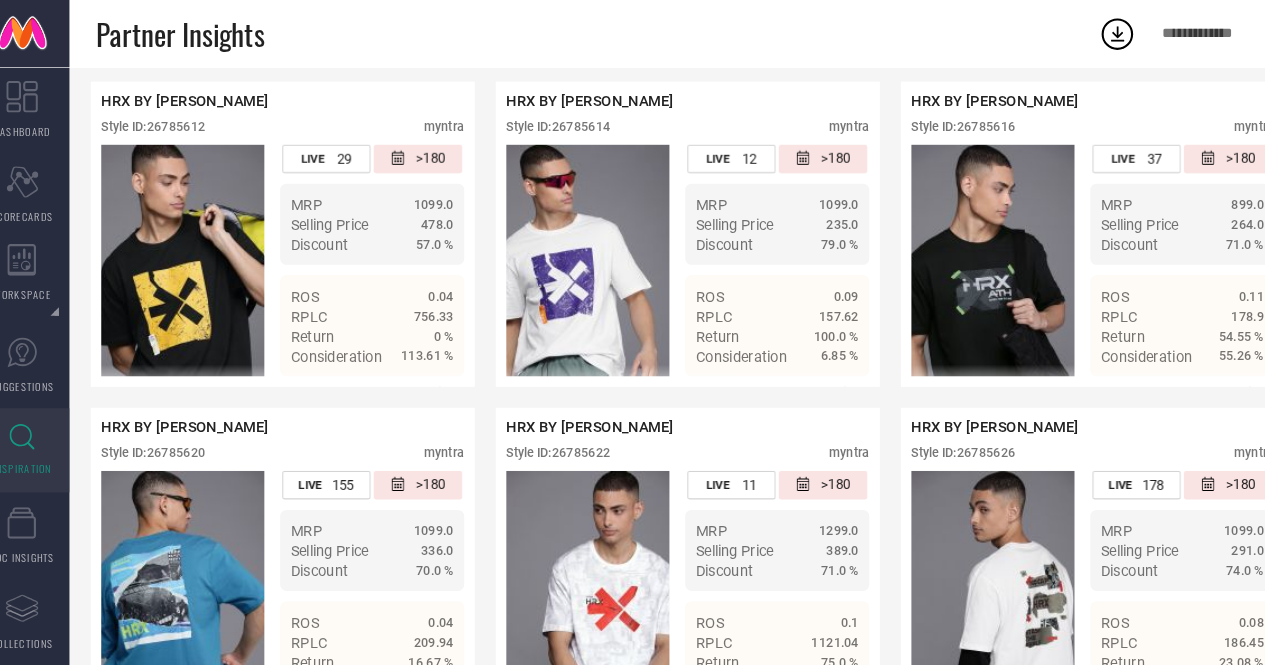 scroll, scrollTop: 2980, scrollLeft: 0, axis: vertical 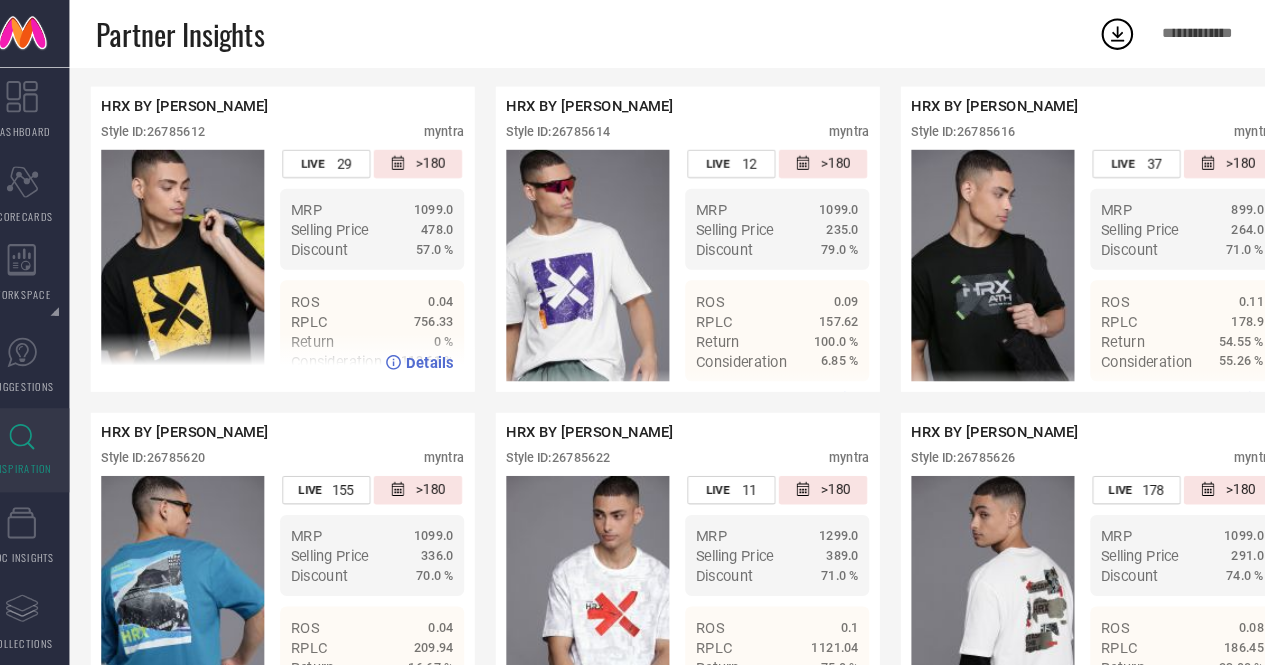 click on "Style ID:  26785612" at bounding box center [169, 125] 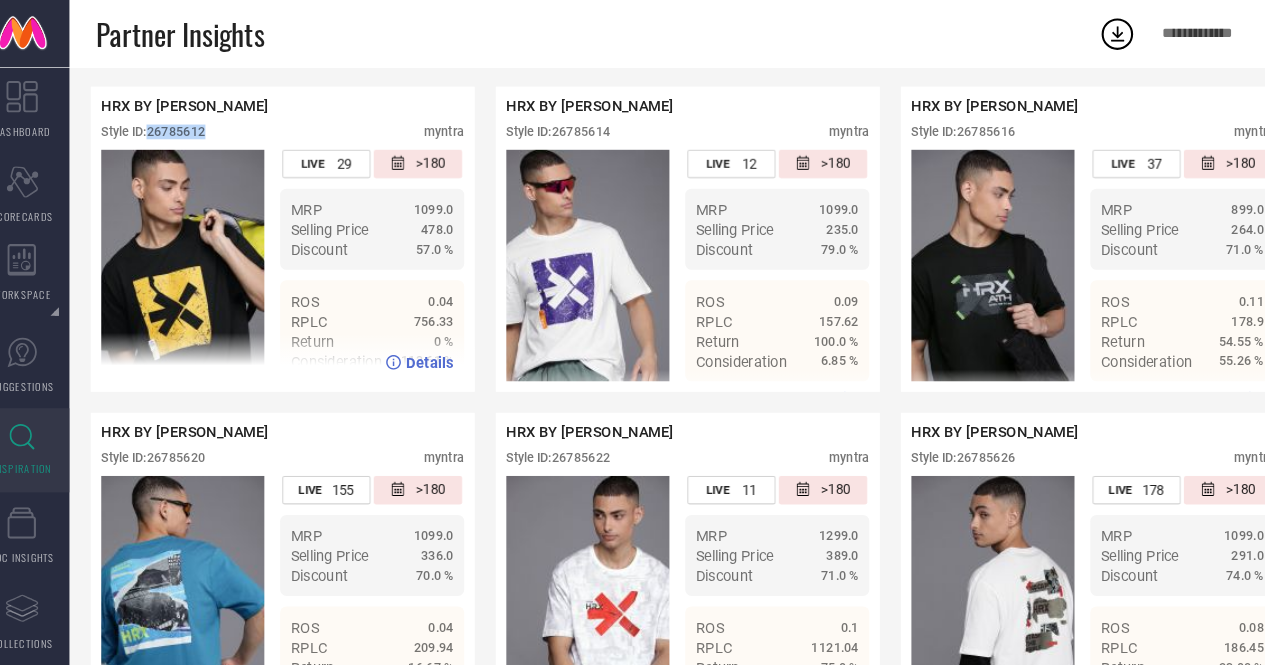 click on "Style ID:  26785612" at bounding box center (169, 125) 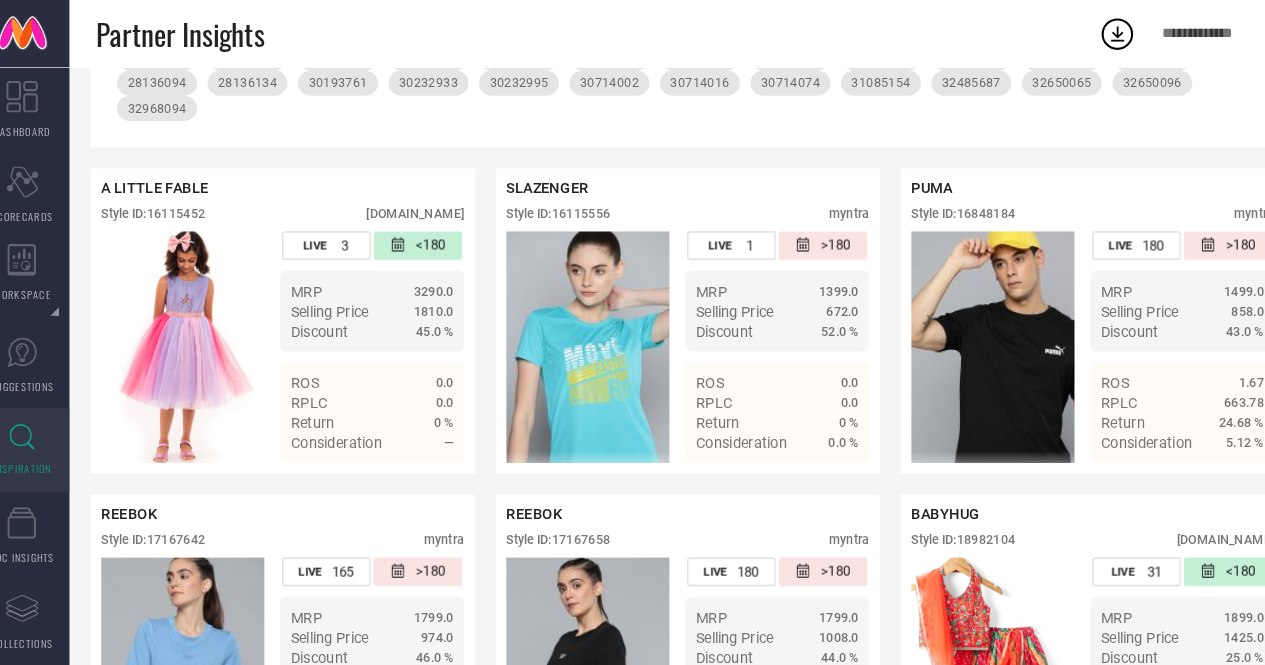 scroll, scrollTop: 0, scrollLeft: 0, axis: both 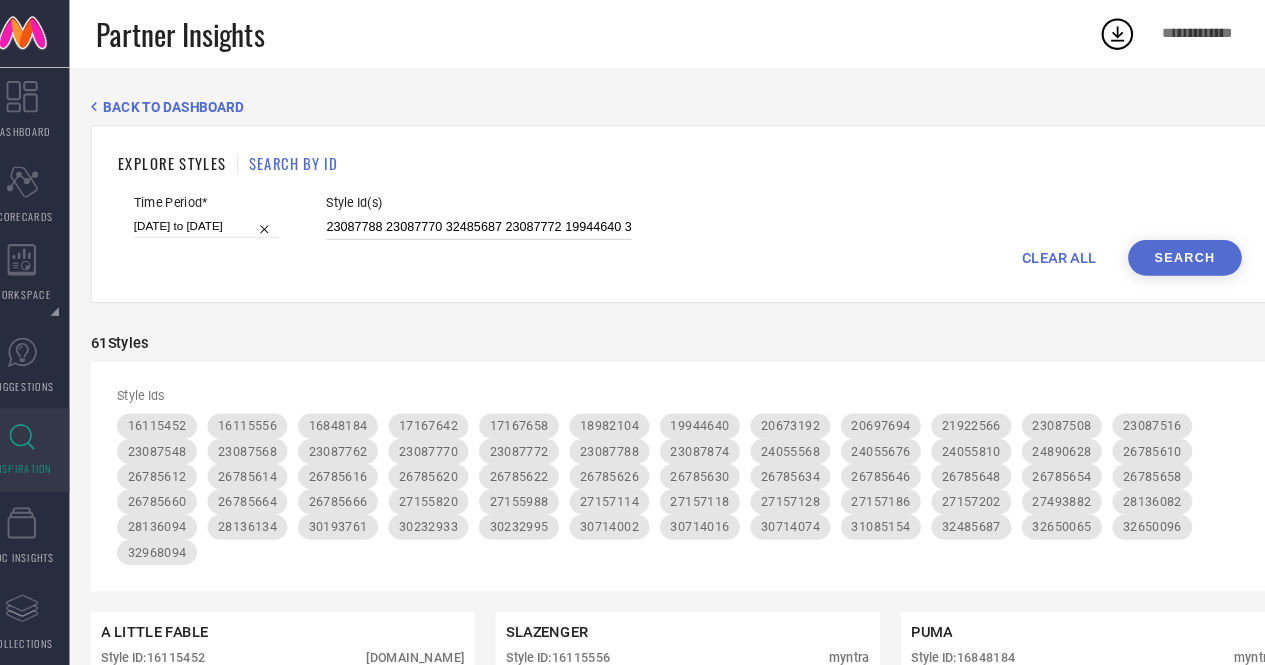 drag, startPoint x: 344, startPoint y: 223, endPoint x: 243, endPoint y: 217, distance: 101.17806 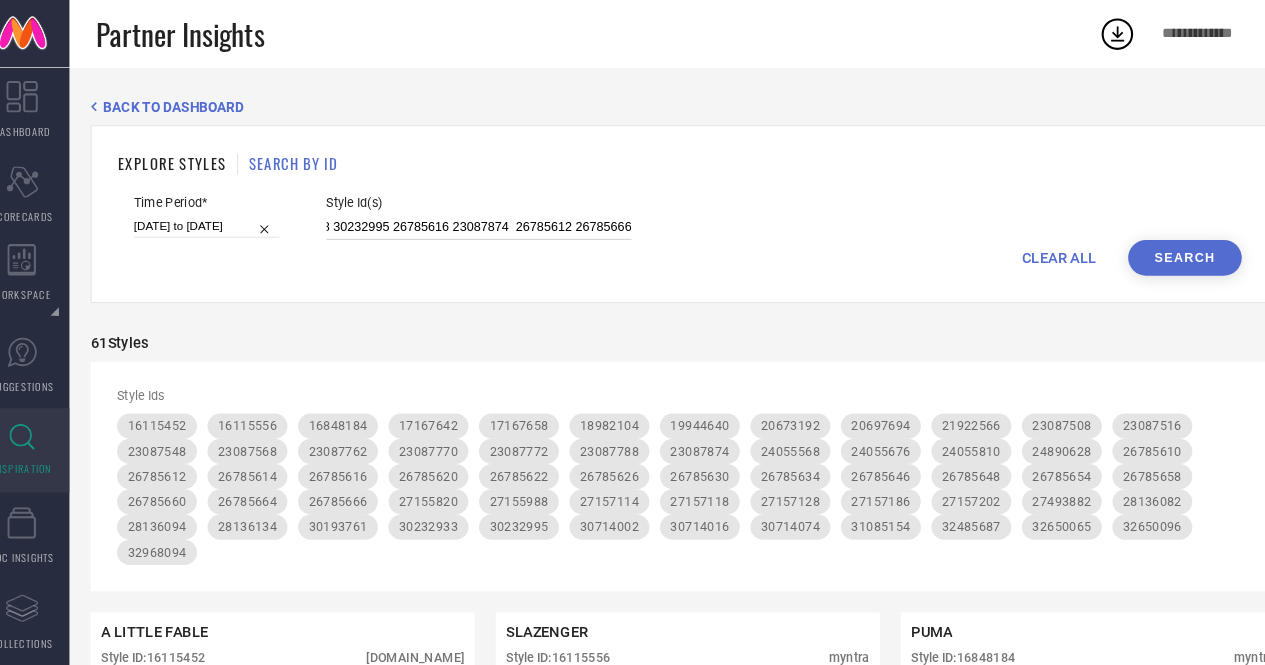 scroll, scrollTop: 0, scrollLeft: 3751, axis: horizontal 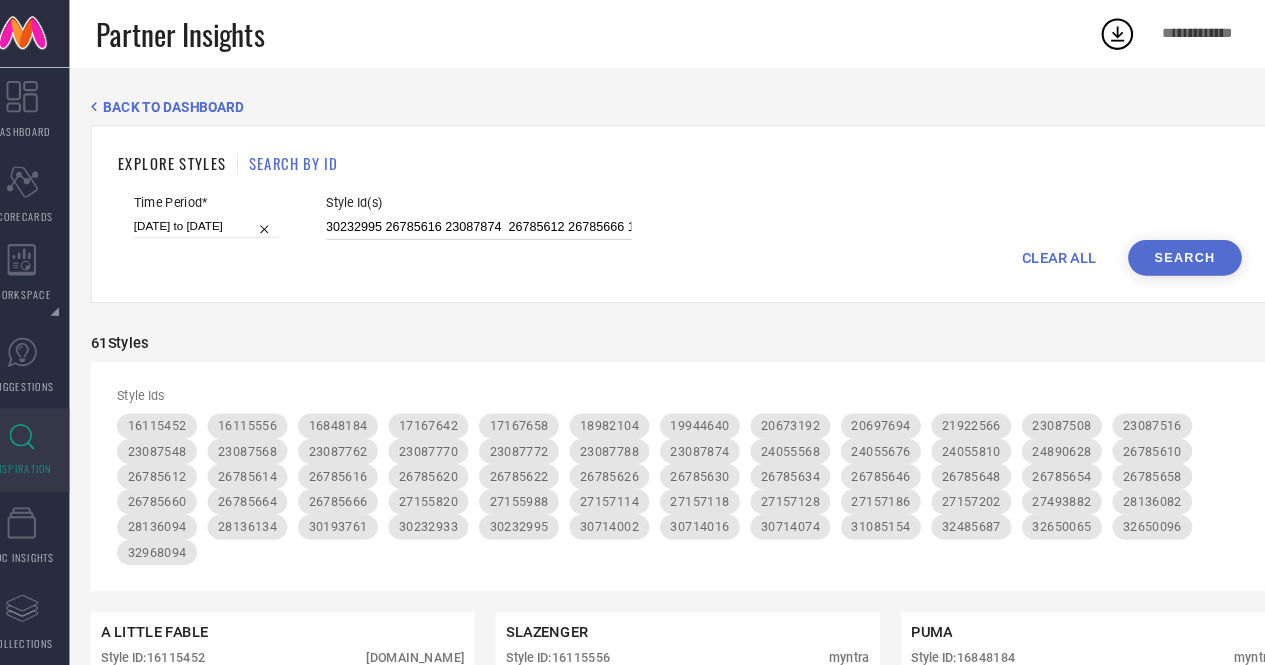 drag, startPoint x: 498, startPoint y: 217, endPoint x: 550, endPoint y: 220, distance: 52.086468 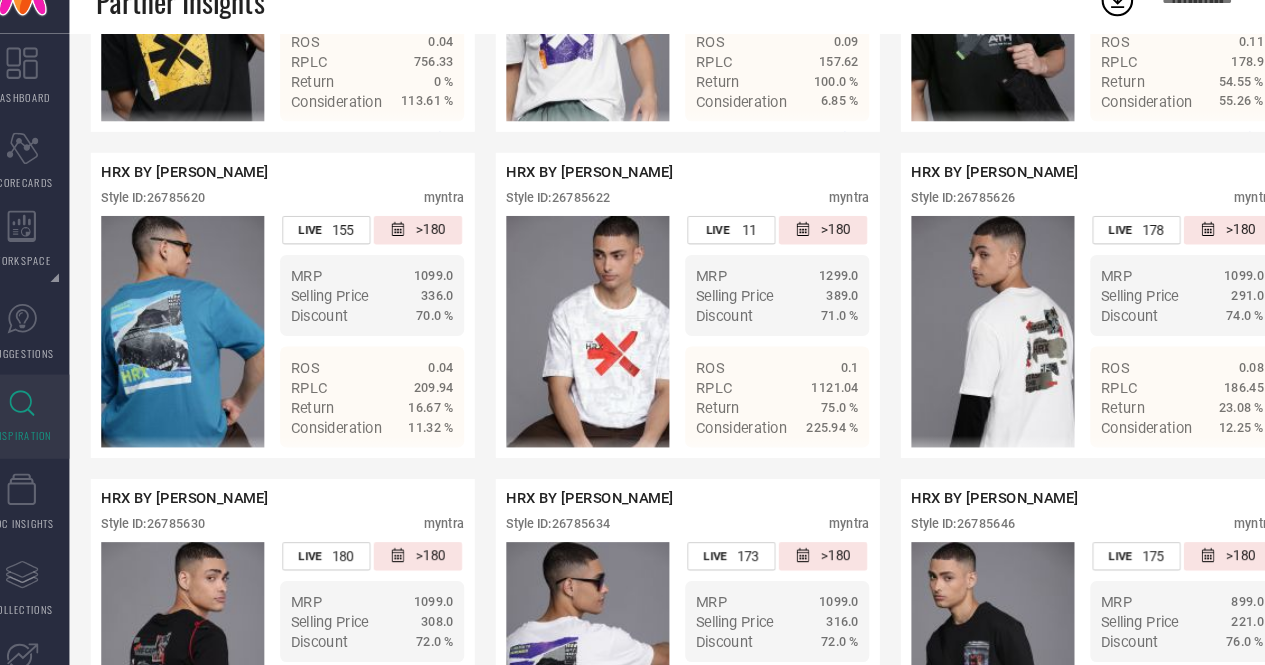scroll, scrollTop: 3215, scrollLeft: 0, axis: vertical 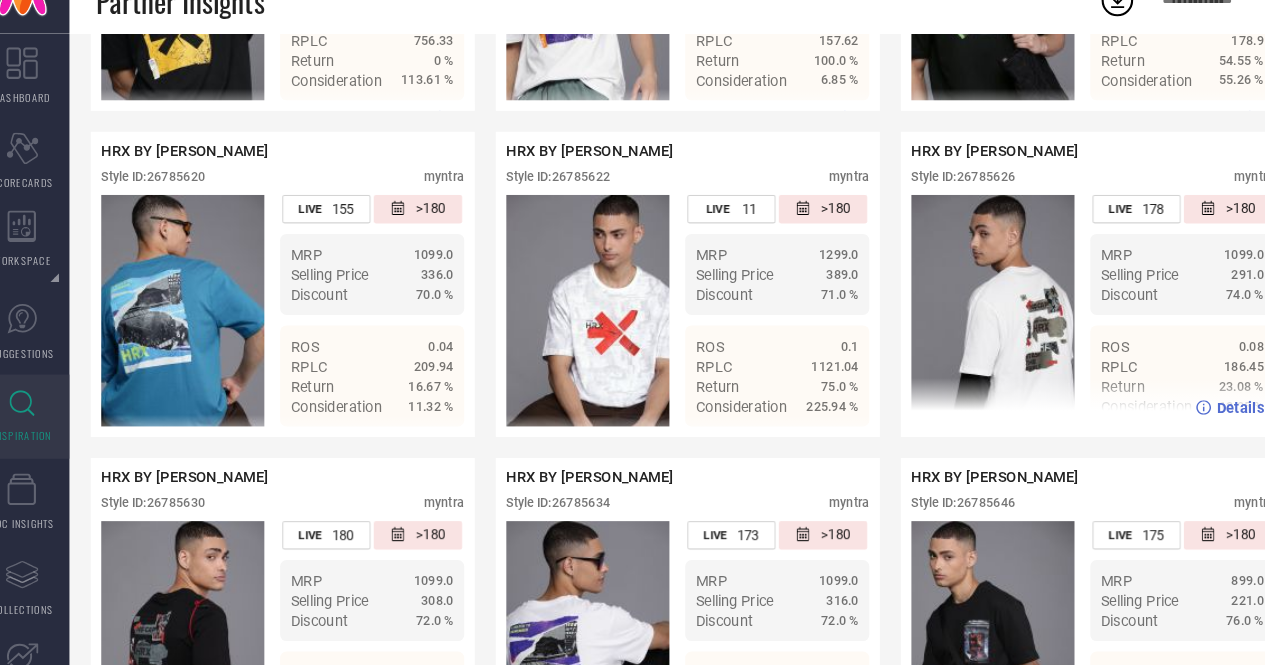 click on "Style ID:  26785626" at bounding box center [939, 200] 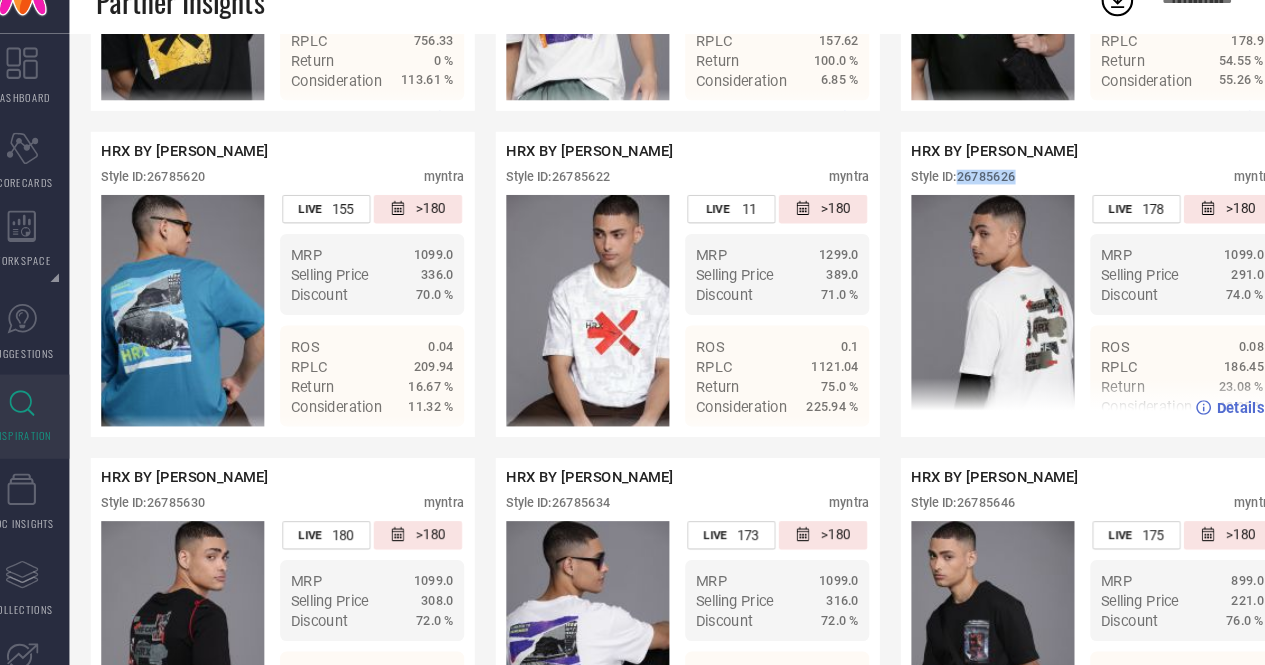 click on "Style ID:  26785626" at bounding box center [939, 200] 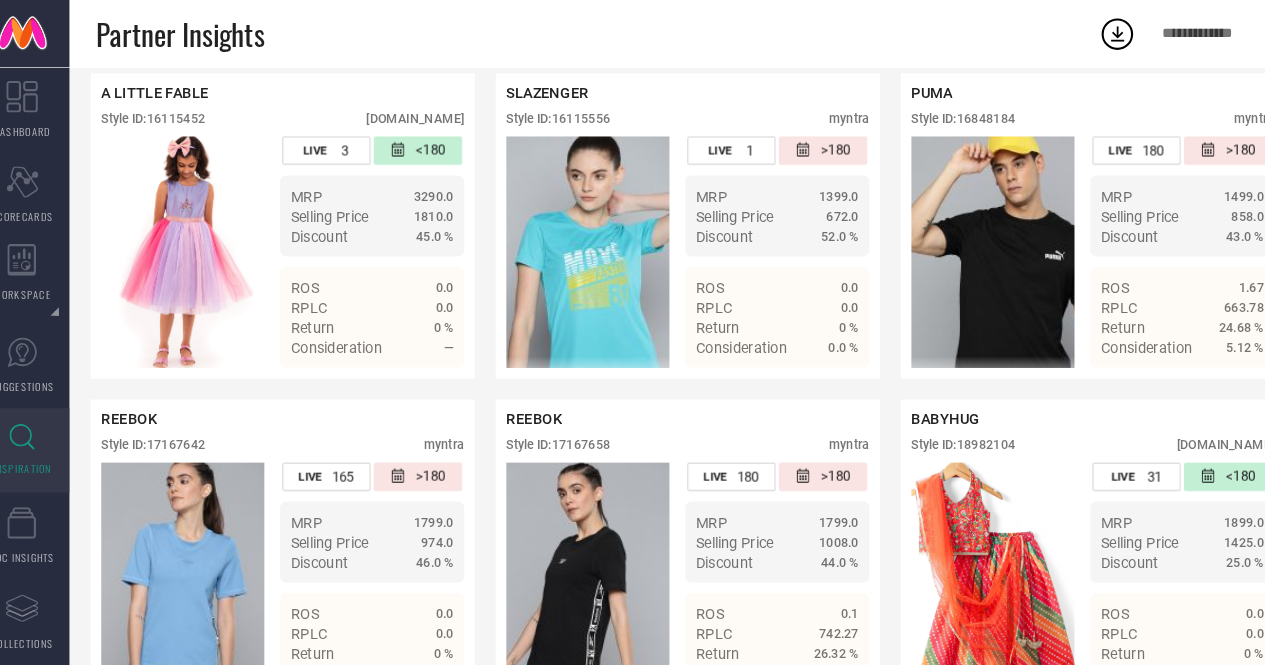 scroll, scrollTop: 0, scrollLeft: 0, axis: both 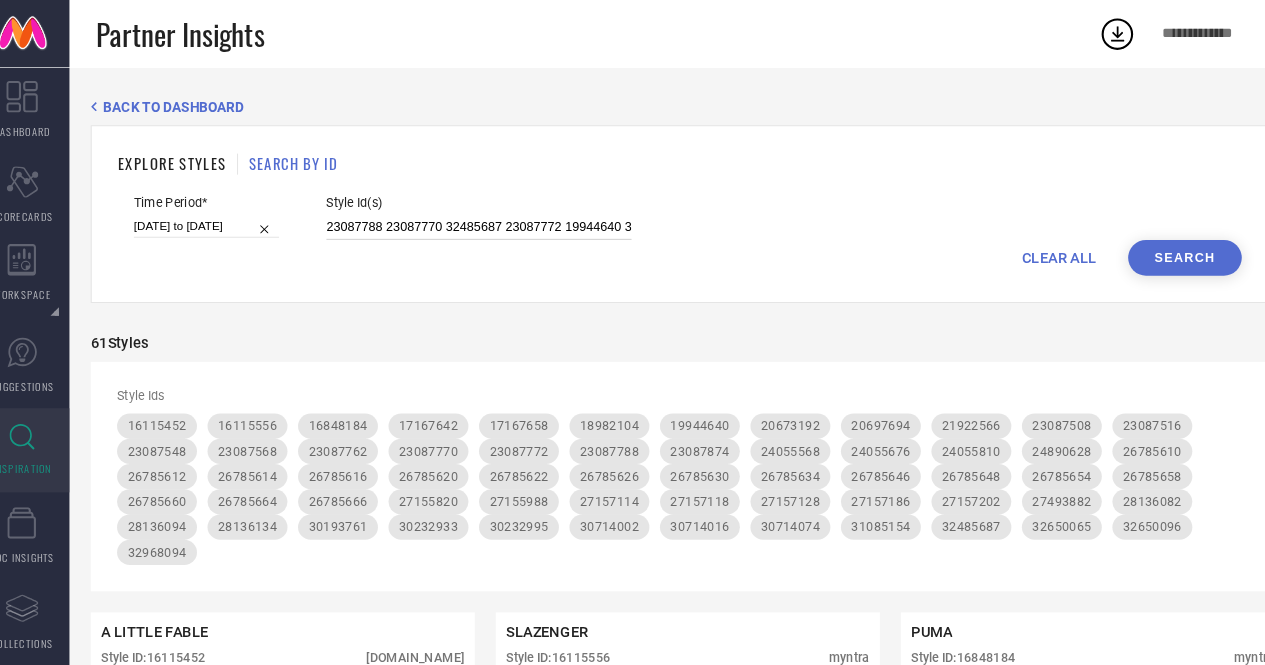click on "23087788 23087770 32485687 23087772 19944640 30714002 24890628 23087686 24055546 27157128 27157114 28136134 32650065 27493882 27157114 23087740 27157118 28136094 23087874 28136082 23087828 32650096 27155820 28136094 28136134 24055578 24890628 23087508 30232933 20673192 23087684 27155820 17167658  18982154 26785630 24055676 20697694 24055676 20697694 16848184 16115442 23087516 24055568 24890628 31085154 30714074 24056680 24055568 26785626 23087764 26785634 18922004 30232933 26785646 27157186 24056680 30193761 30714002  26785616 21922566 26785610 23087568 23087508 17167642 28136082 27155988 30232995 26785616 23087874 26785666 18922056 26785660 28136082 21922550 32968094 26785648 17167658 24055810 23087772 26785658 30714016 26785620 26785654 24890628 23087548 23087772  27157202 26785664 27157118 27155988 23087762" at bounding box center [479, 216] 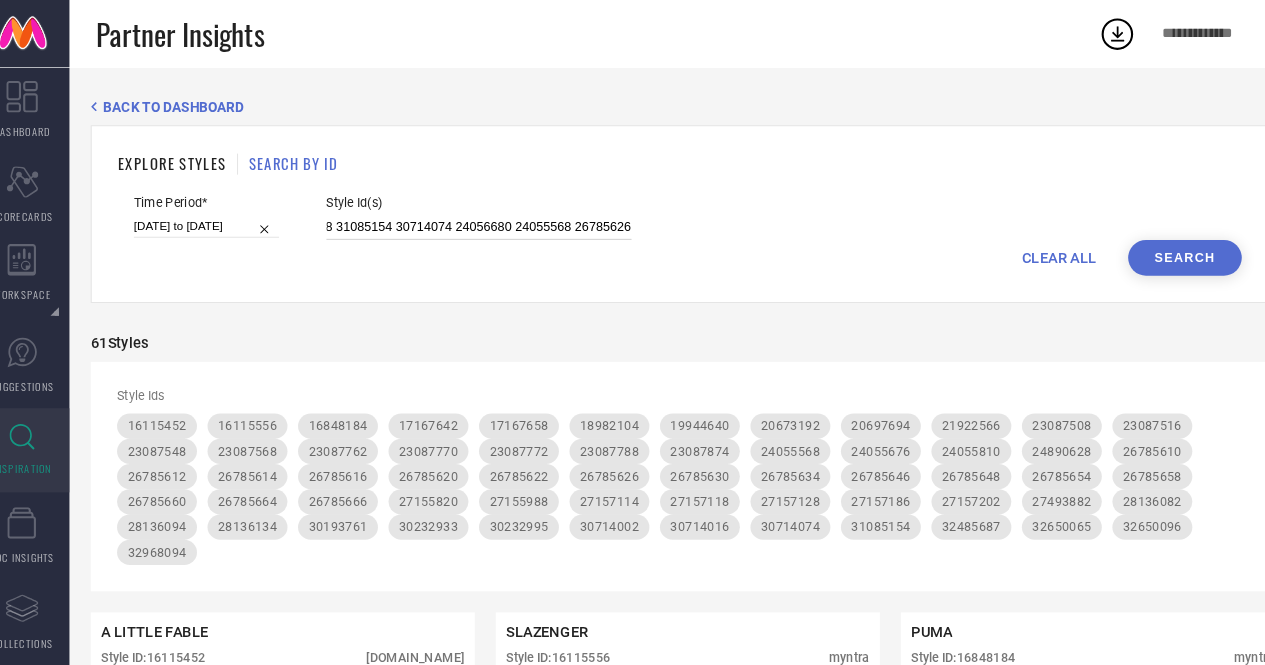 scroll, scrollTop: 0, scrollLeft: 2530, axis: horizontal 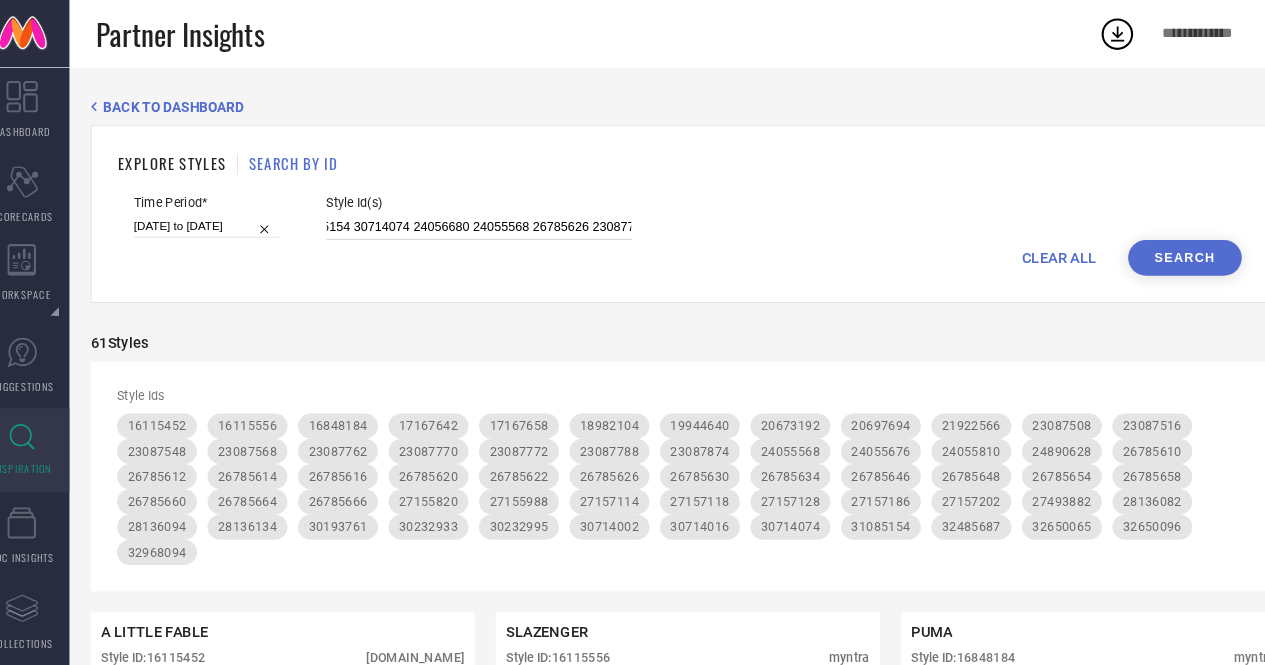 drag, startPoint x: 521, startPoint y: 218, endPoint x: 573, endPoint y: 218, distance: 52 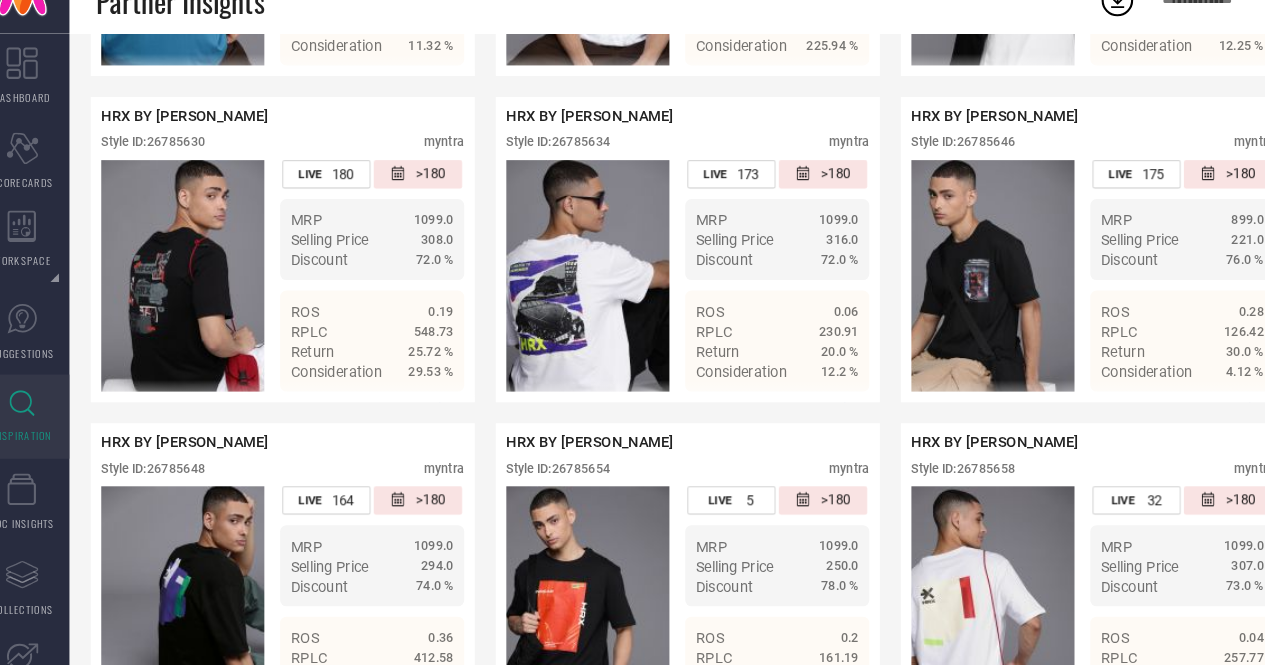scroll, scrollTop: 3596, scrollLeft: 0, axis: vertical 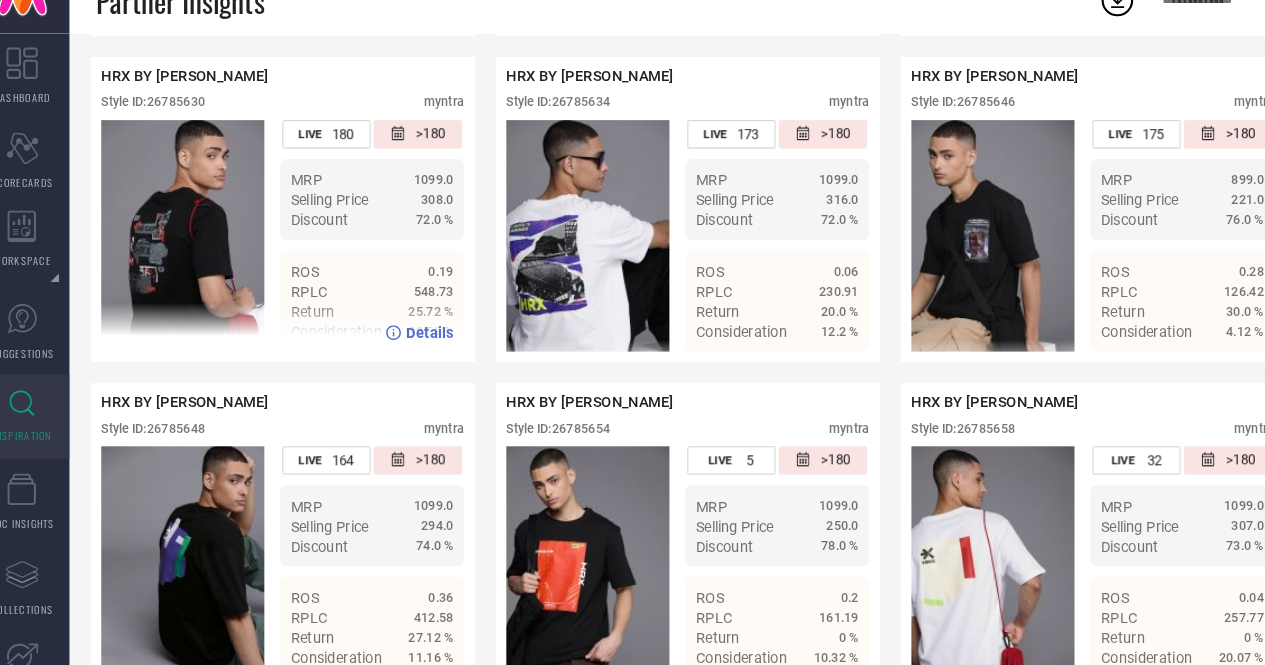 click on "Style ID:  26785630 myntra" at bounding box center (292, 134) 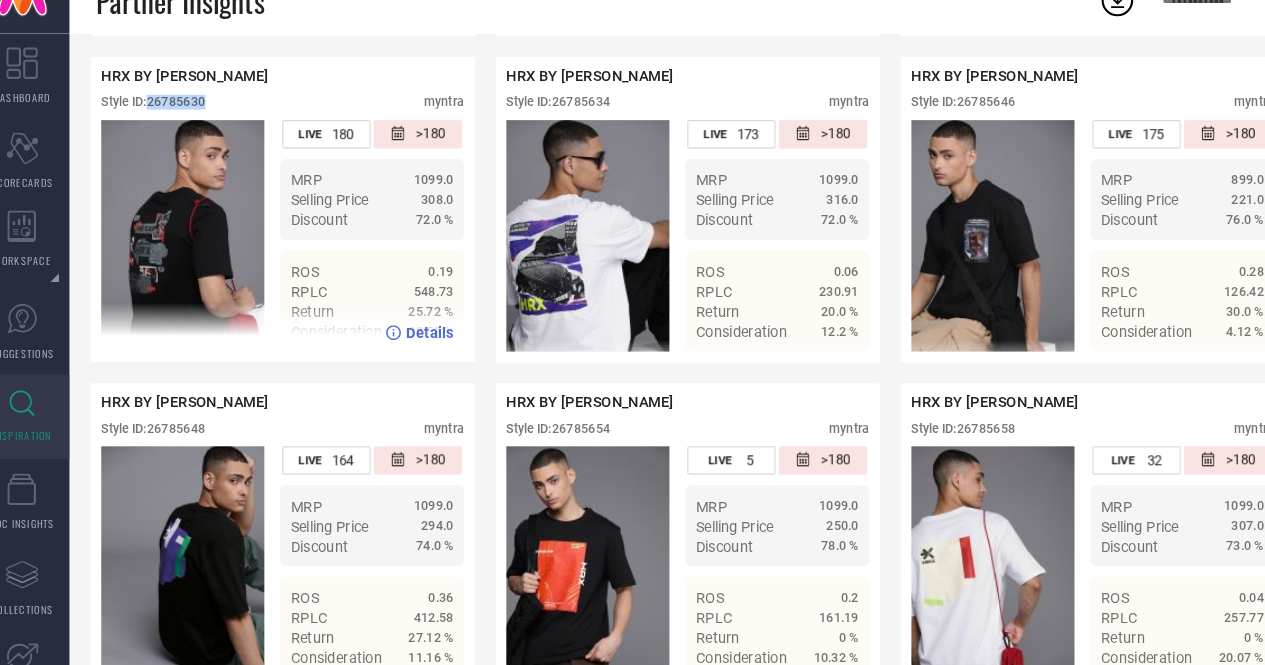 click on "Style ID:  26785630 myntra" at bounding box center [292, 134] 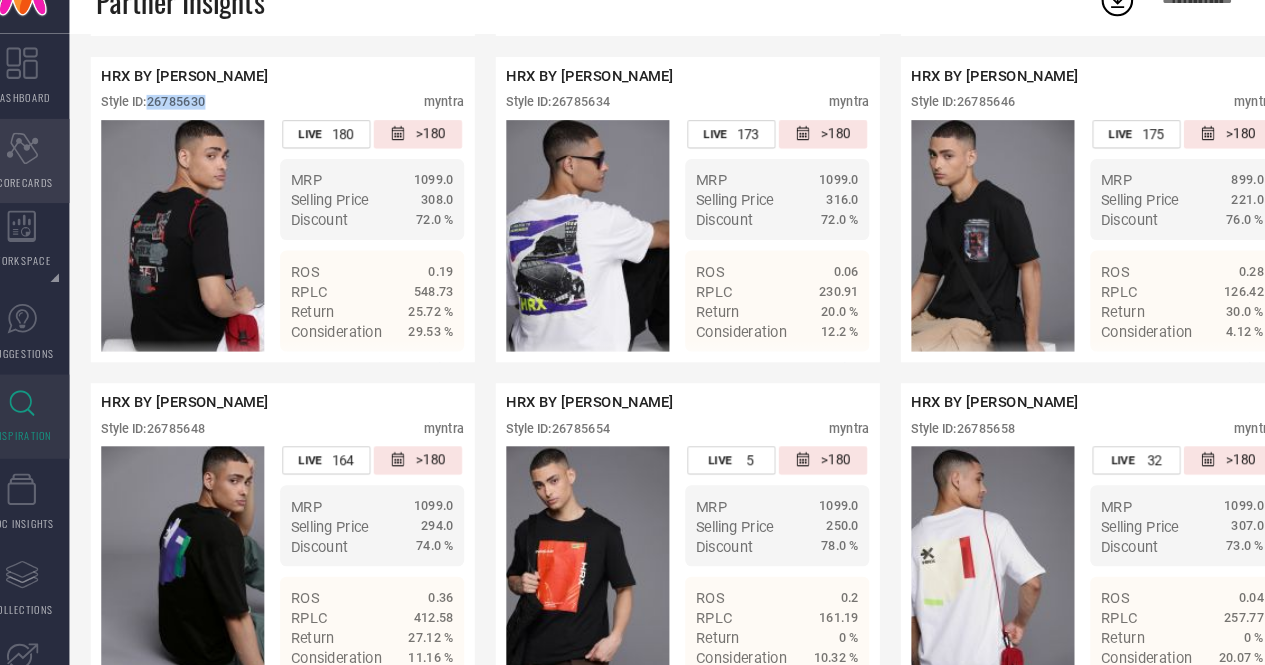 click on "Scorecard SCORECARDS" at bounding box center [45, 185] 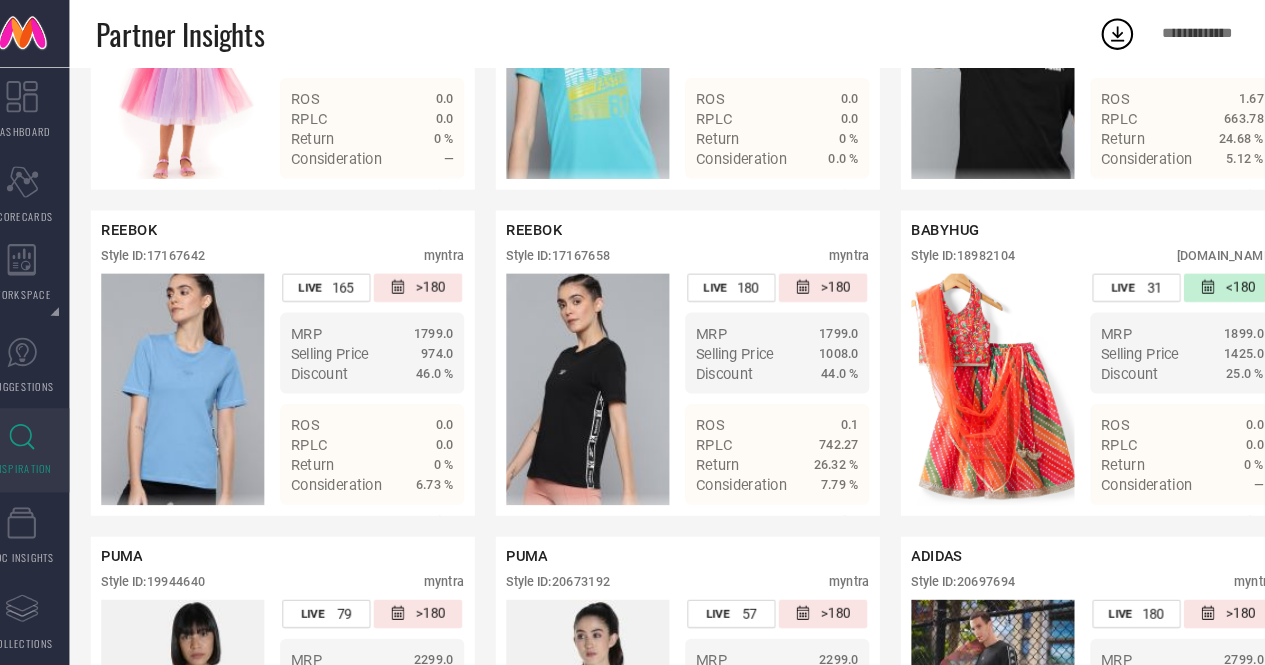 scroll, scrollTop: 0, scrollLeft: 0, axis: both 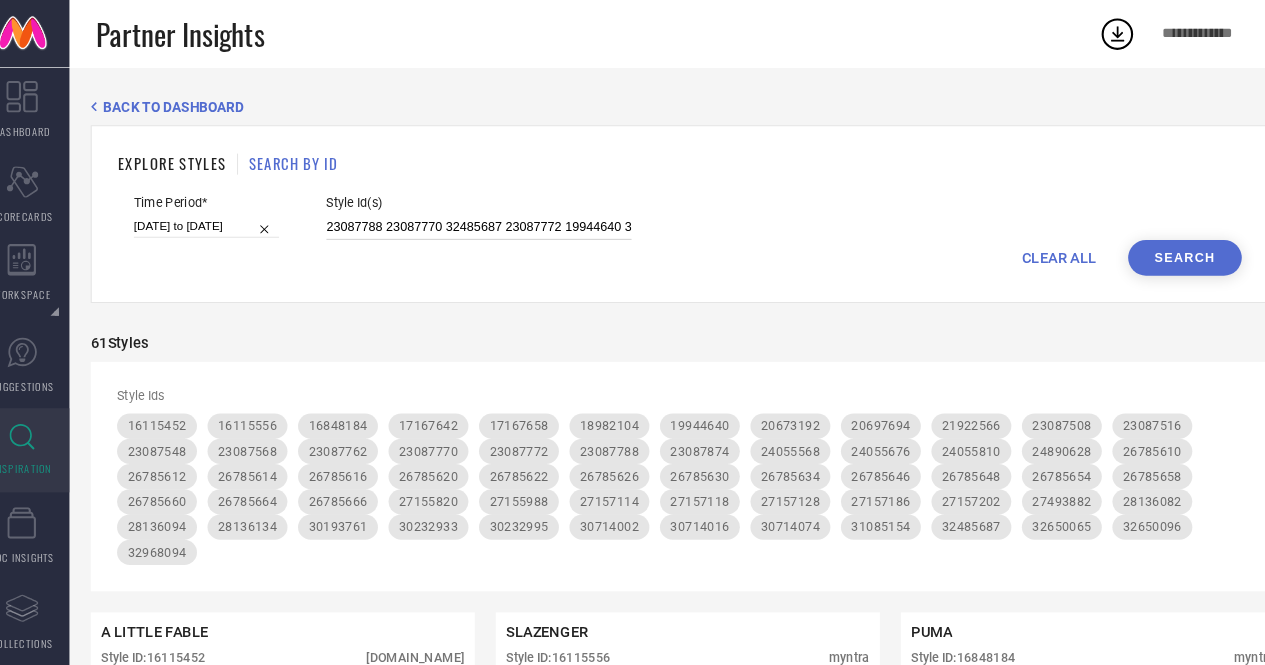 click on "23087788 23087770 32485687 23087772 19944640 30714002 24890628 23087686 24055546 27157128 27157114 28136134 32650065 27493882 27157114 23087740 27157118 28136094 23087874 28136082 23087828 32650096 27155820 28136094 28136134 24055578 24890628 23087508 30232933 20673192 23087684 27155820 17167658  18982154 26785630 24055676 20697694 24055676 20697694 16848184 16115442 23087516 24055568 24890628 31085154 30714074 24056680 24055568  23087764 26785634 18922004 30232933 26785646 27157186 24056680 30193761 30714002  26785616 21922566 26785610 23087568 23087508 17167642 28136082 27155988 30232995 26785616 23087874 26785666 18922056 26785660 28136082 21922550 32968094 26785648 17167658 24055810 23087772 26785658 30714016 26785620 26785654 24890628 23087548 23087772  27157202 26785664 27157118 27155988 23087762" at bounding box center [479, 216] 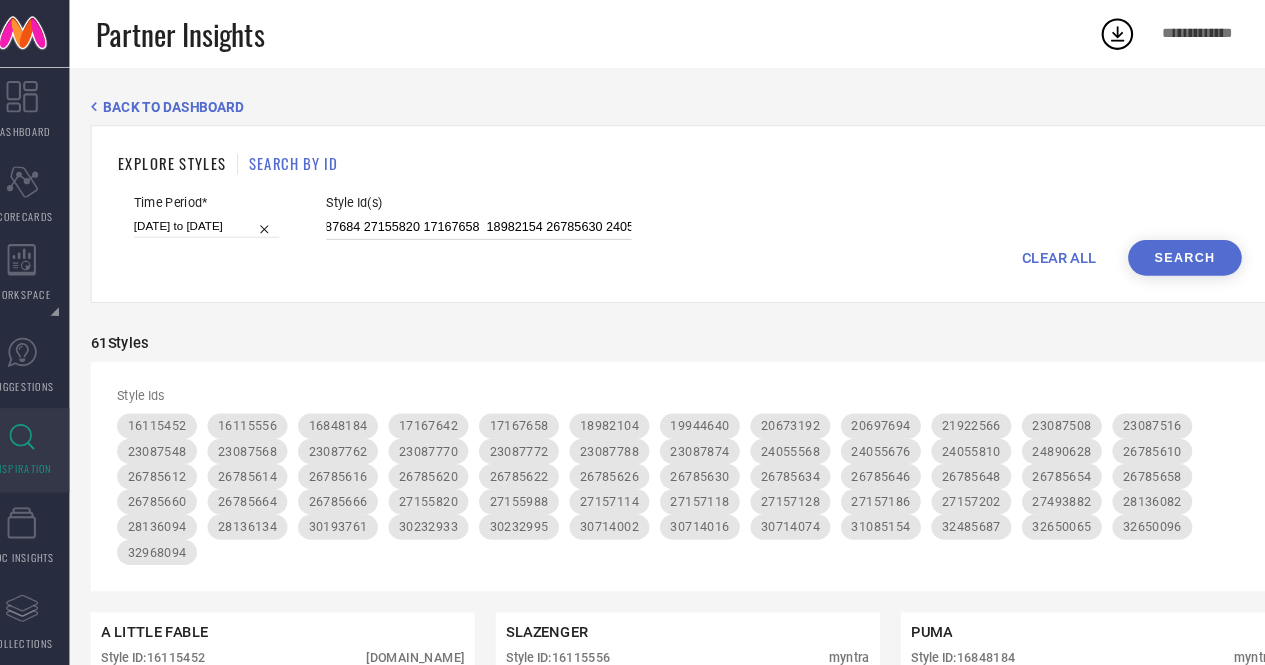 scroll, scrollTop: 0, scrollLeft: 1736, axis: horizontal 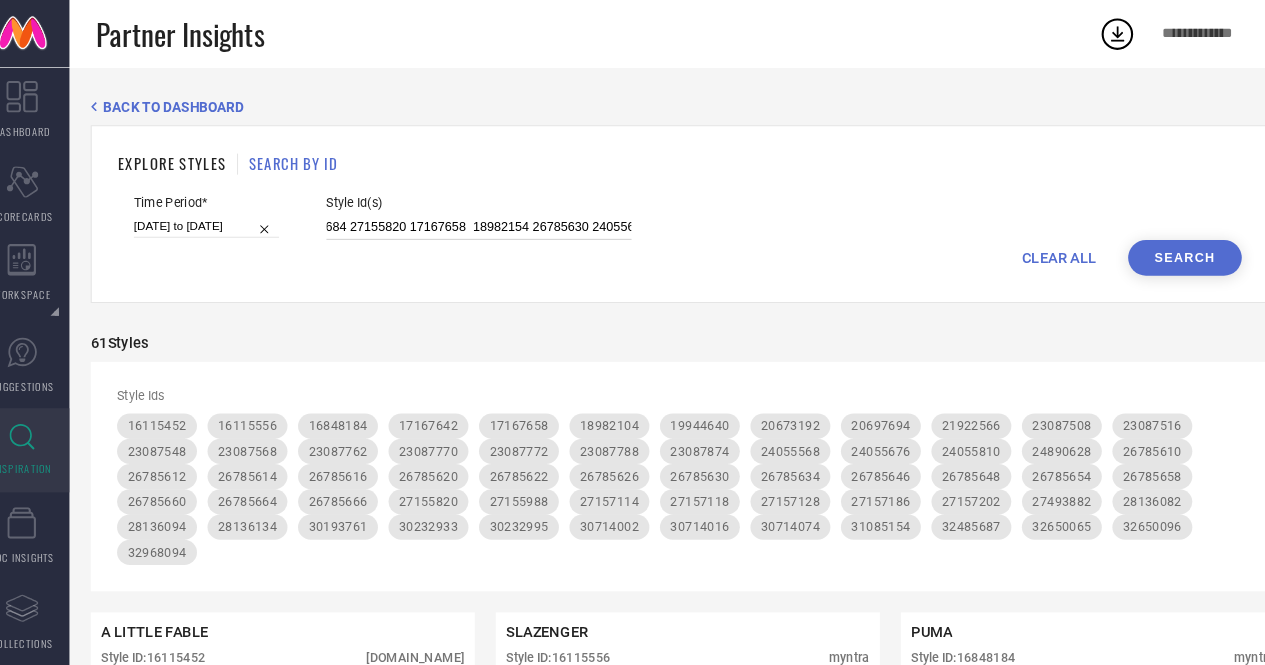 drag, startPoint x: 521, startPoint y: 217, endPoint x: 574, endPoint y: 216, distance: 53.009434 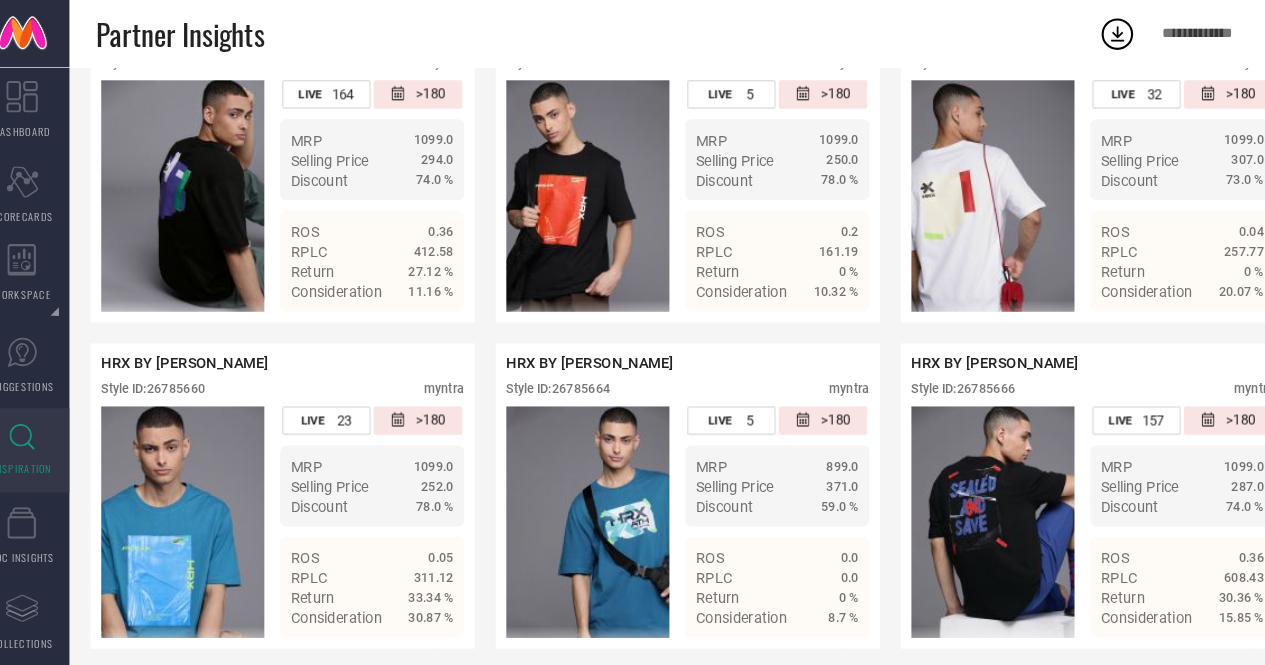 scroll, scrollTop: 3548, scrollLeft: 0, axis: vertical 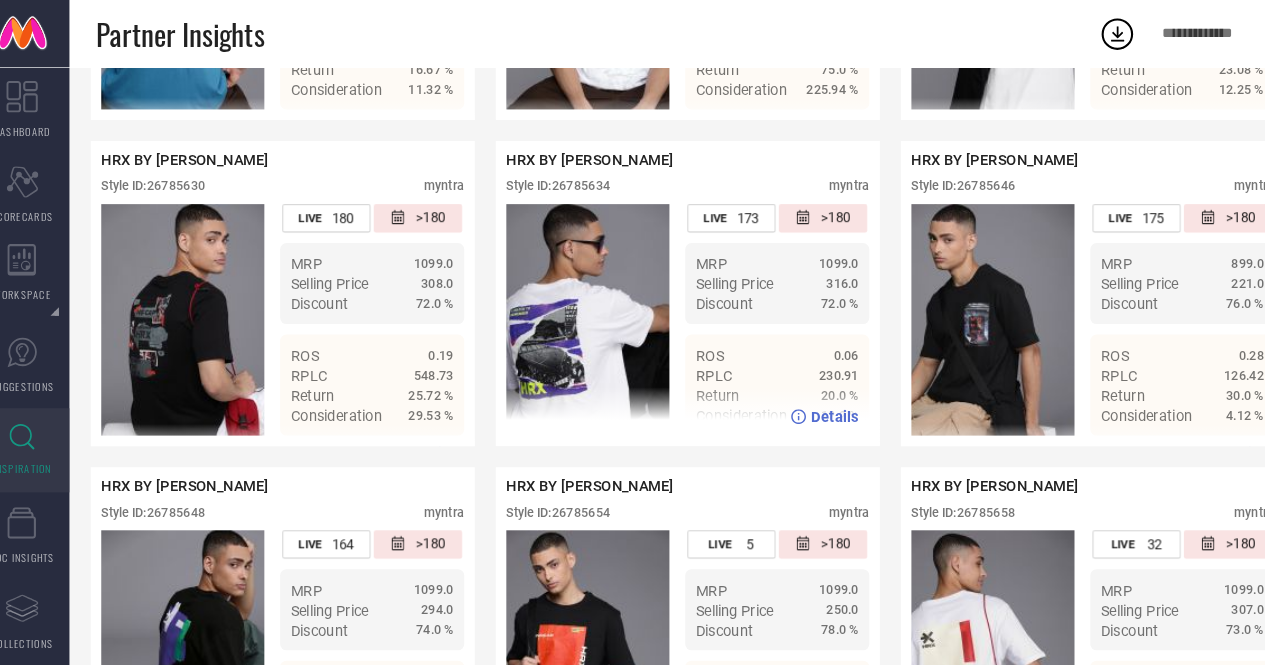 click on "Style ID:  26785634" at bounding box center [554, 177] 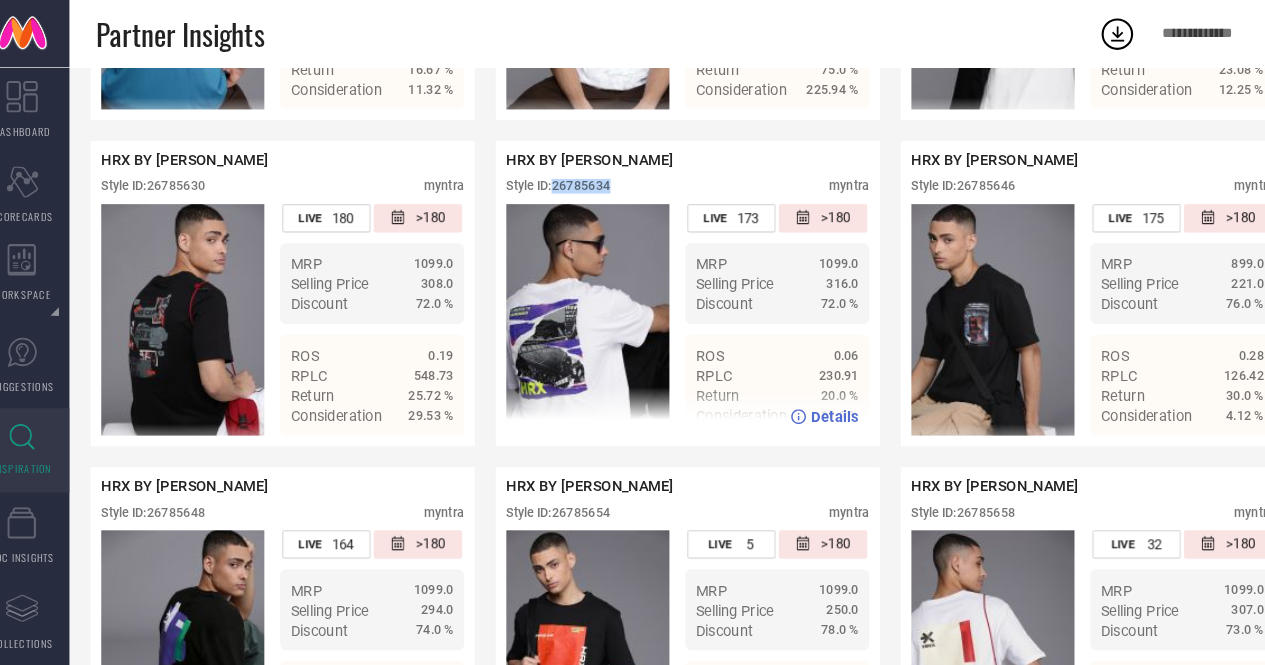 click on "Style ID:  26785634" at bounding box center [554, 177] 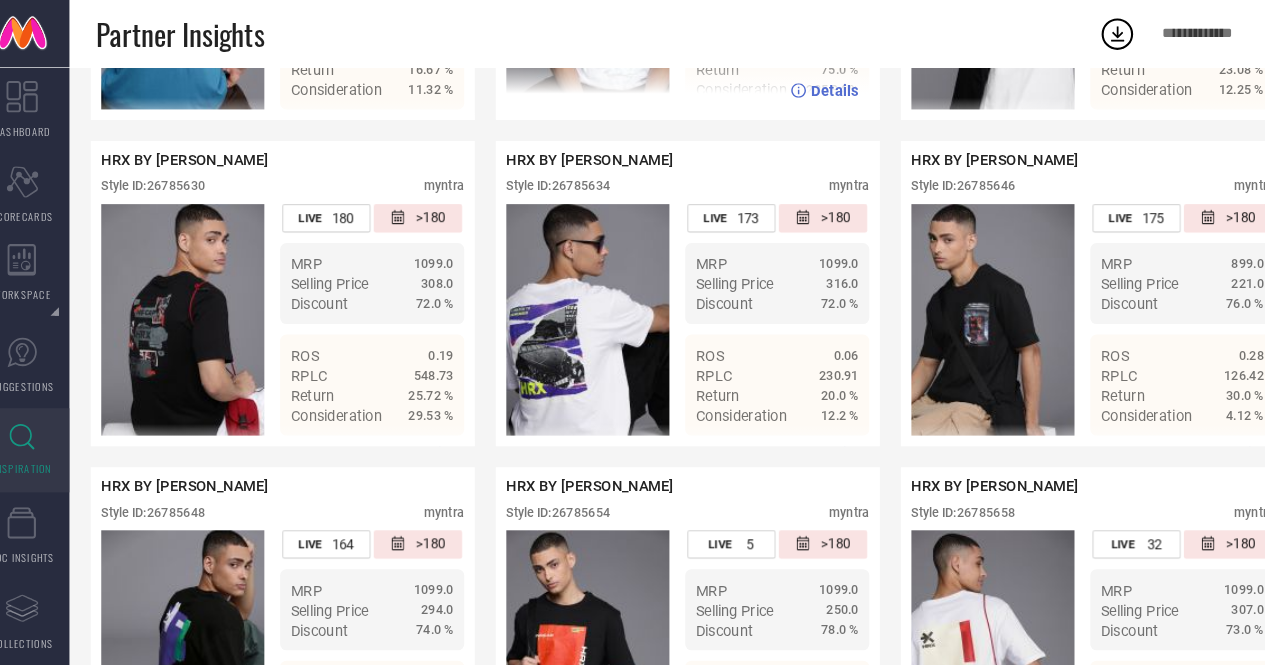 scroll, scrollTop: 0, scrollLeft: 2611, axis: horizontal 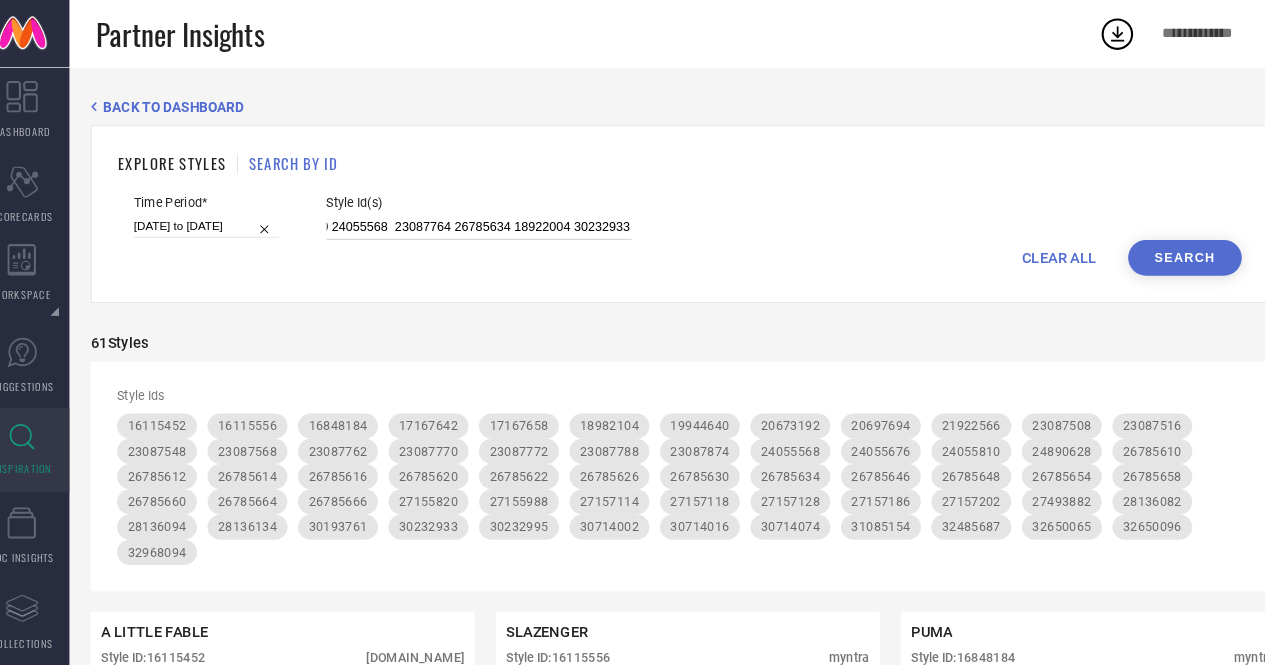 click on "23087788 23087770 32485687 23087772 19944640 30714002 24890628 23087686 24055546 27157128 27157114 28136134 32650065 27493882 27157114 23087740 27157118 28136094 23087874 28136082 23087828 32650096 27155820 28136094 28136134 24055578 24890628 23087508 30232933 20673192 23087684 27155820 17167658  18982154  24055676 20697694 24055676 20697694 16848184 16115442 23087516 24055568 24890628 31085154 30714074 24056680 24055568  23087764 26785634 18922004 30232933 26785646 27157186 24056680 30193761 30714002  26785616 21922566 26785610 23087568 23087508 17167642 28136082 27155988 30232995 26785616 23087874 26785666 18922056 26785660 28136082 21922550 32968094 26785648 17167658 24055810 23087772 26785658 30714016 26785620 26785654 24890628 23087548 23087772  27157202 26785664 27157118 27155988 23087762" at bounding box center [479, 216] 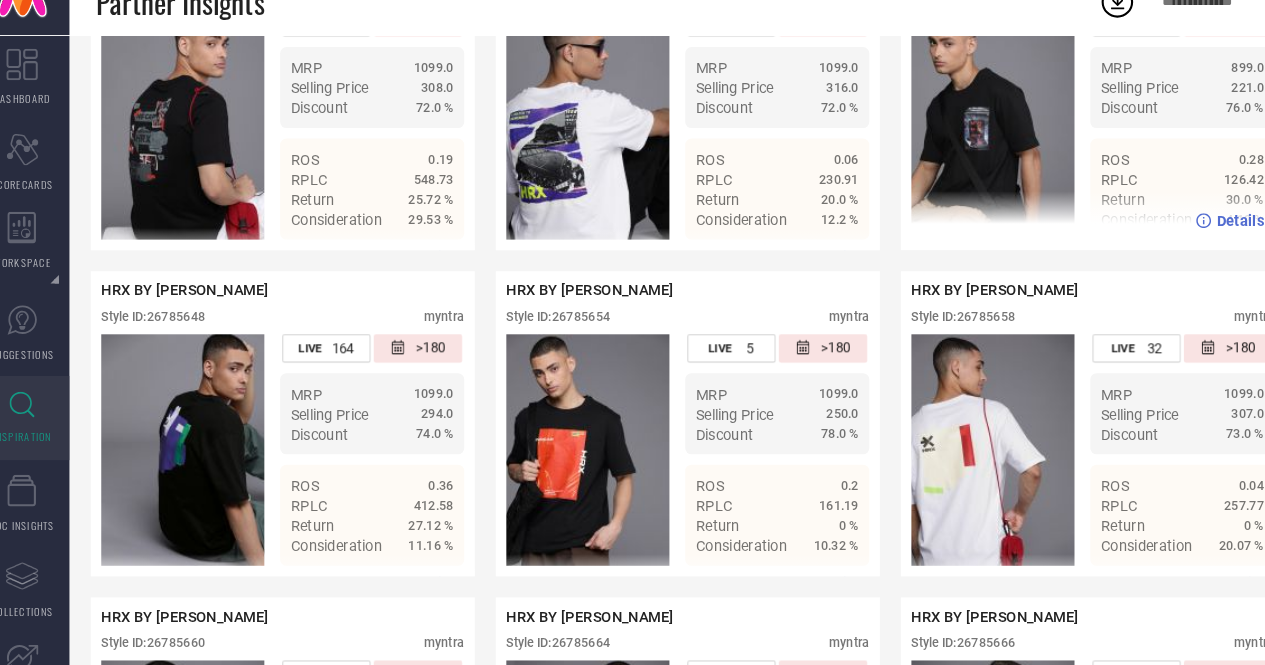scroll, scrollTop: 3530, scrollLeft: 0, axis: vertical 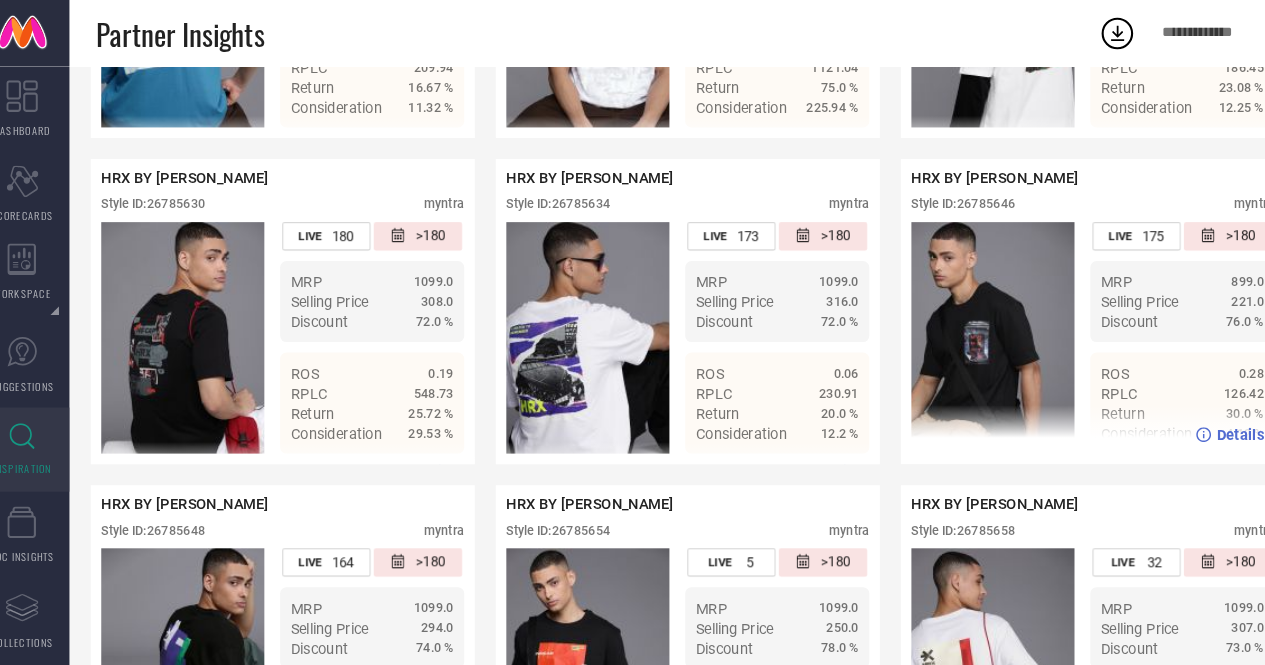 click on "Style ID:  26785646" at bounding box center [939, 195] 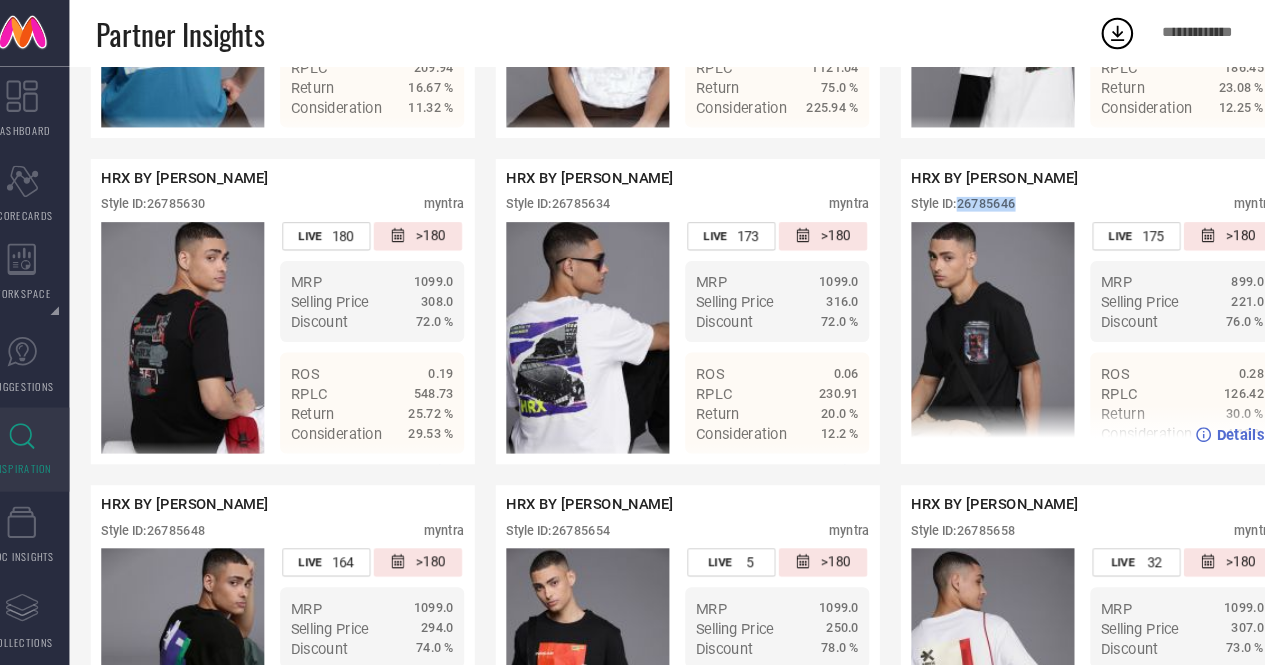 click on "Style ID:  26785646" at bounding box center [939, 195] 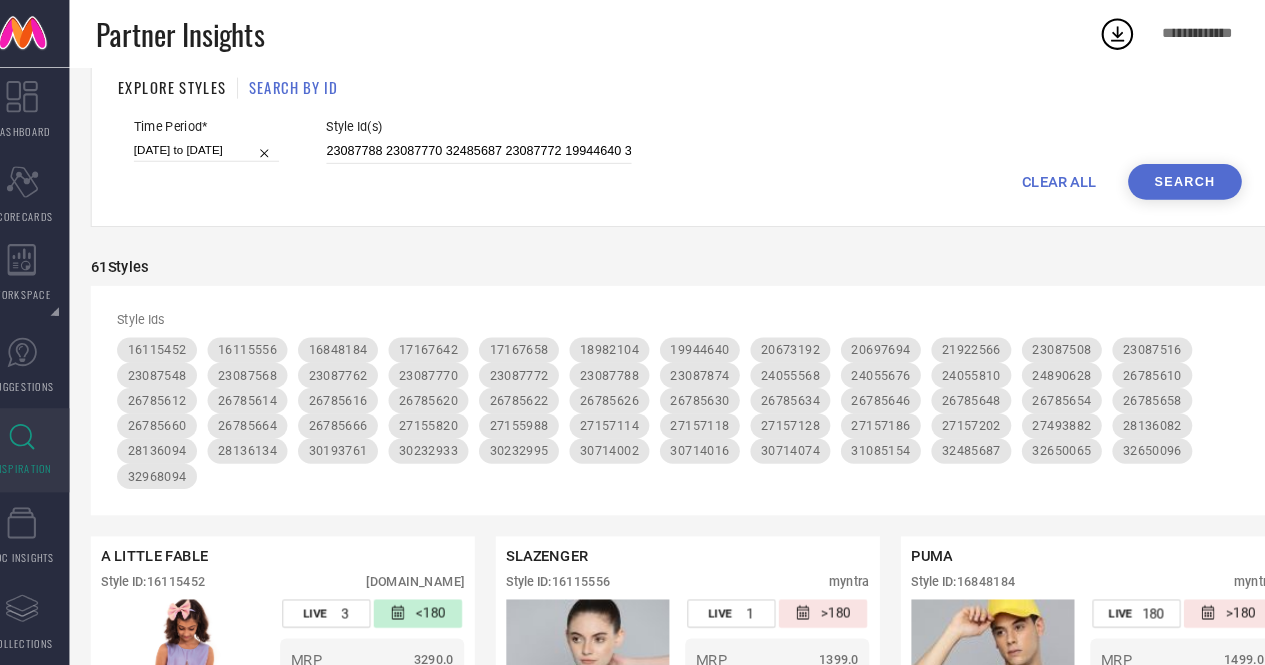 scroll, scrollTop: 0, scrollLeft: 0, axis: both 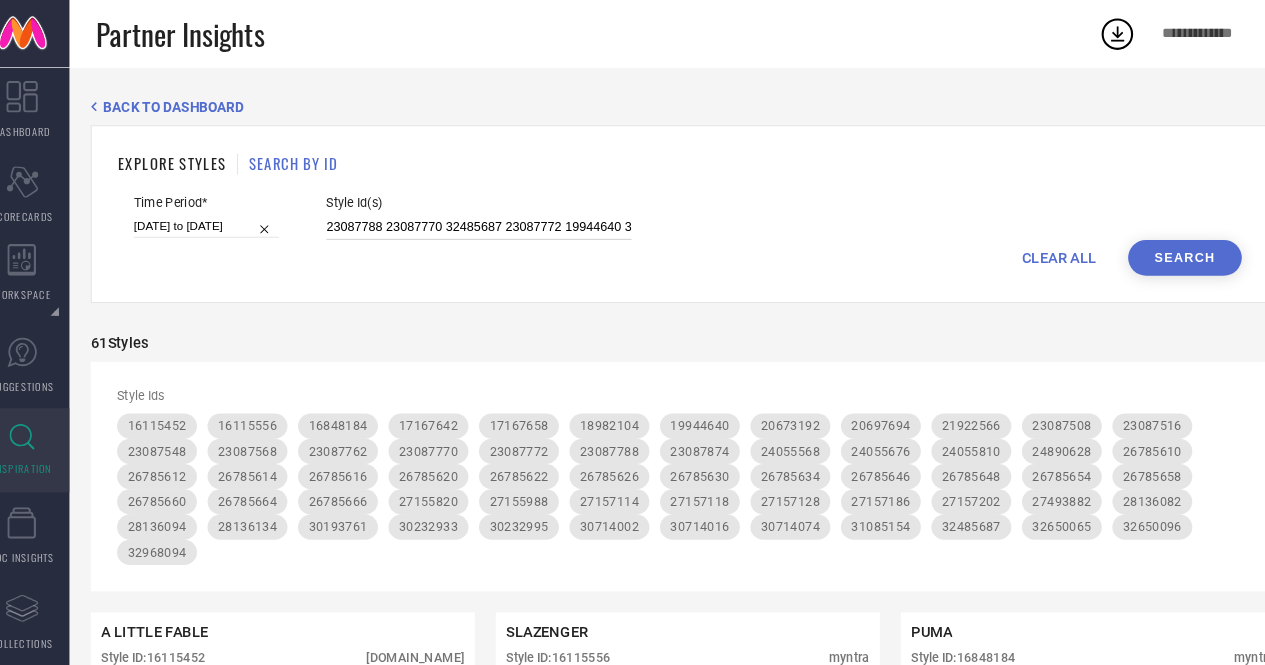 click on "23087788 23087770 32485687 23087772 19944640 30714002 24890628 23087686 24055546 27157128 27157114 28136134 32650065 27493882 27157114 23087740 27157118 28136094 23087874 28136082 23087828 32650096 27155820 28136094 28136134 24055578 24890628 23087508 30232933 20673192 23087684 27155820 17167658  18982154  24055676 20697694 24055676 20697694 16848184 16115442 23087516 24055568 24890628 31085154 30714074 24056680 24055568  23087764 18922004 30232933 26785646 27157186 24056680 30193761 30714002  26785616 21922566 26785610 23087568 23087508 17167642 28136082 27155988 30232995 26785616 23087874 26785666 18922056 26785660 28136082 21922550 32968094 26785648 17167658 24055810 23087772 26785658 30714016 26785620 26785654 24890628 23087548 23087772  27157202 26785664 27157118 27155988 23087762" at bounding box center (479, 216) 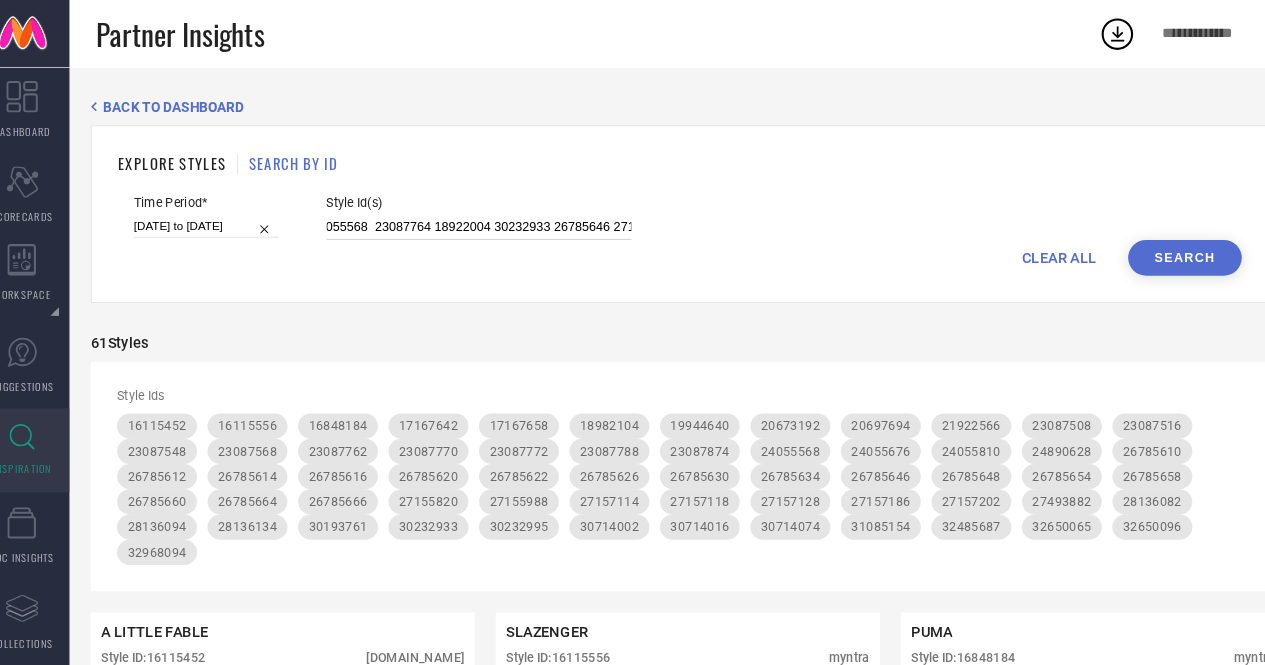 scroll, scrollTop: 0, scrollLeft: 2656, axis: horizontal 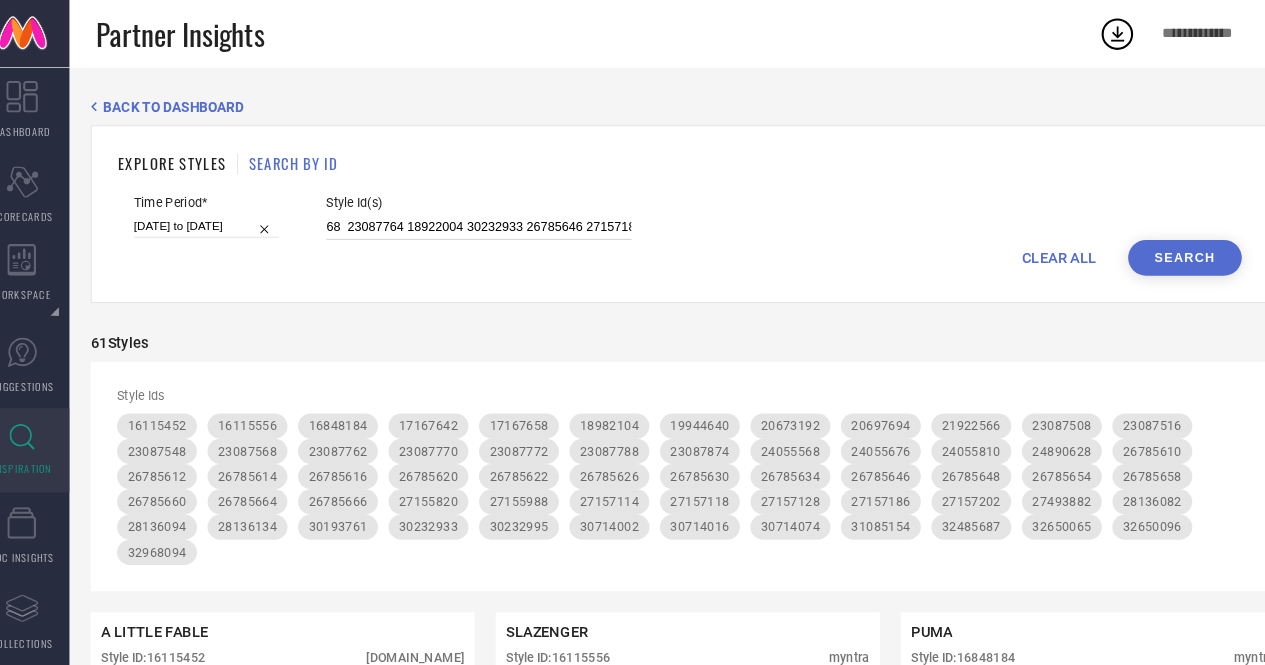 drag, startPoint x: 517, startPoint y: 218, endPoint x: 570, endPoint y: 221, distance: 53.08484 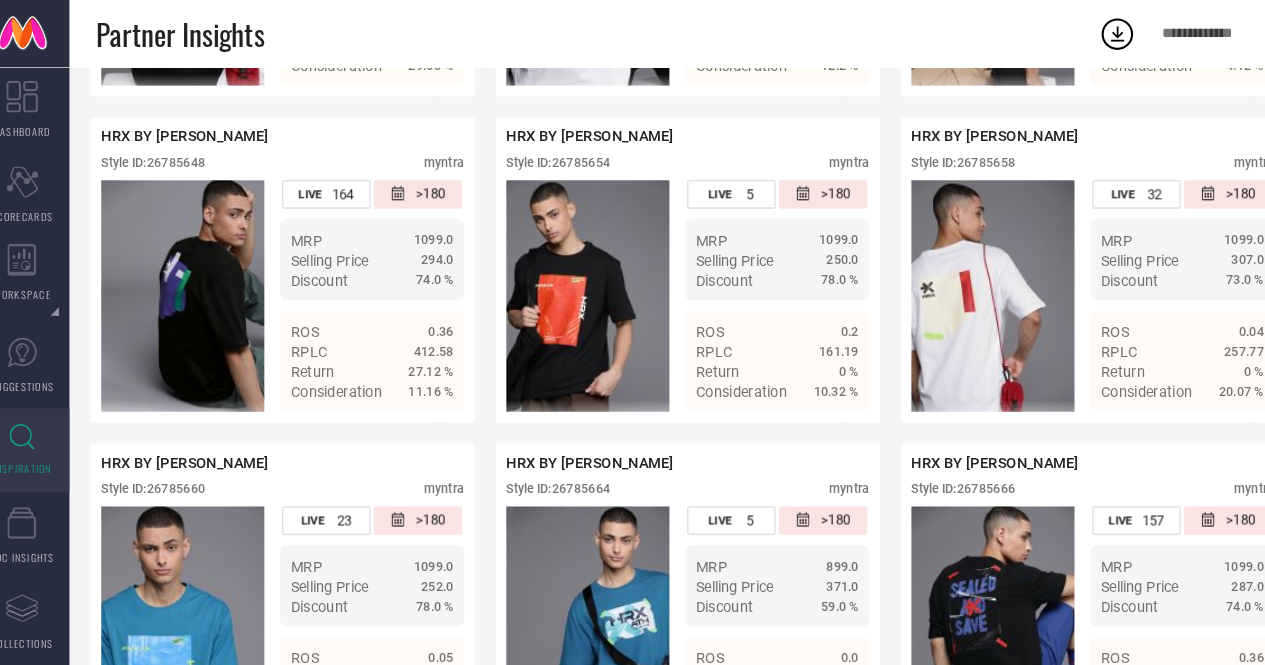 scroll, scrollTop: 3880, scrollLeft: 0, axis: vertical 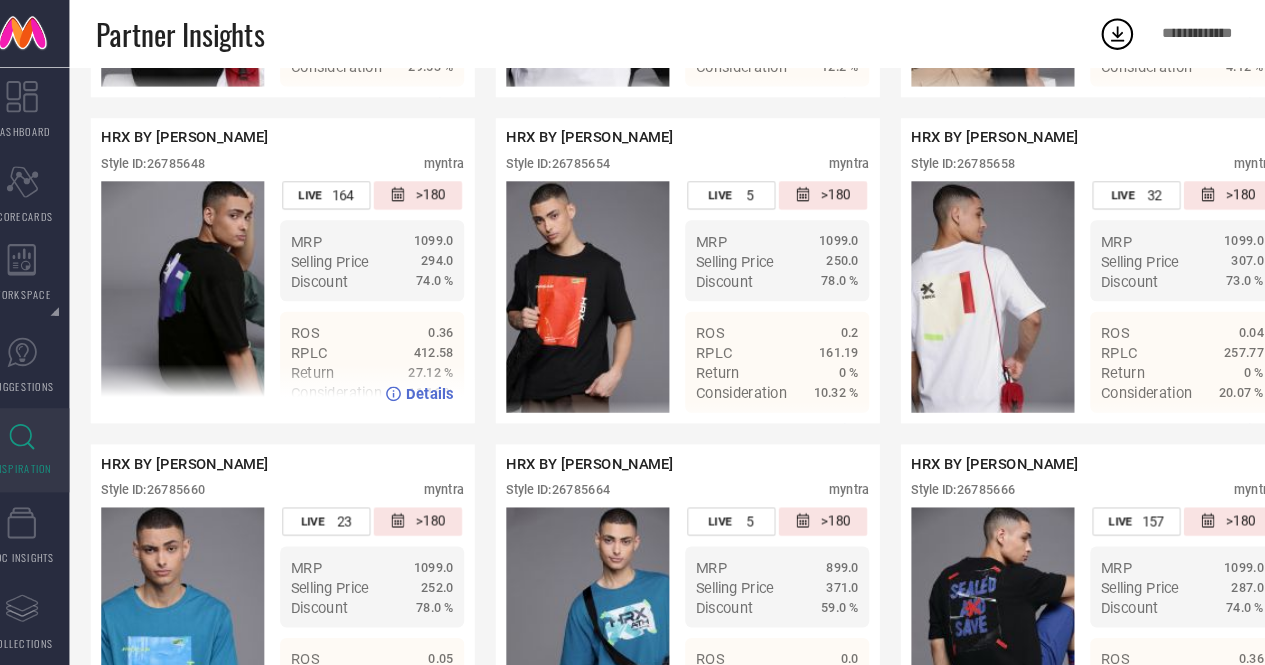 click on "Style ID:  26785648" at bounding box center (169, 155) 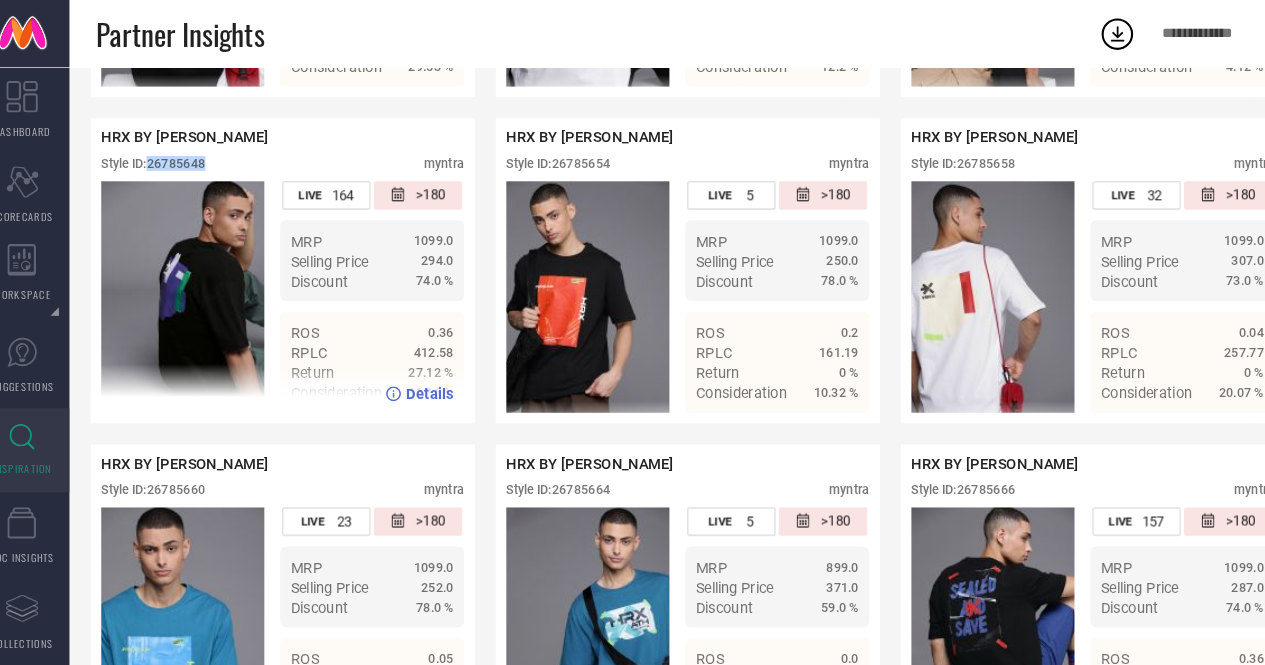 click on "Style ID:  26785648" at bounding box center [169, 155] 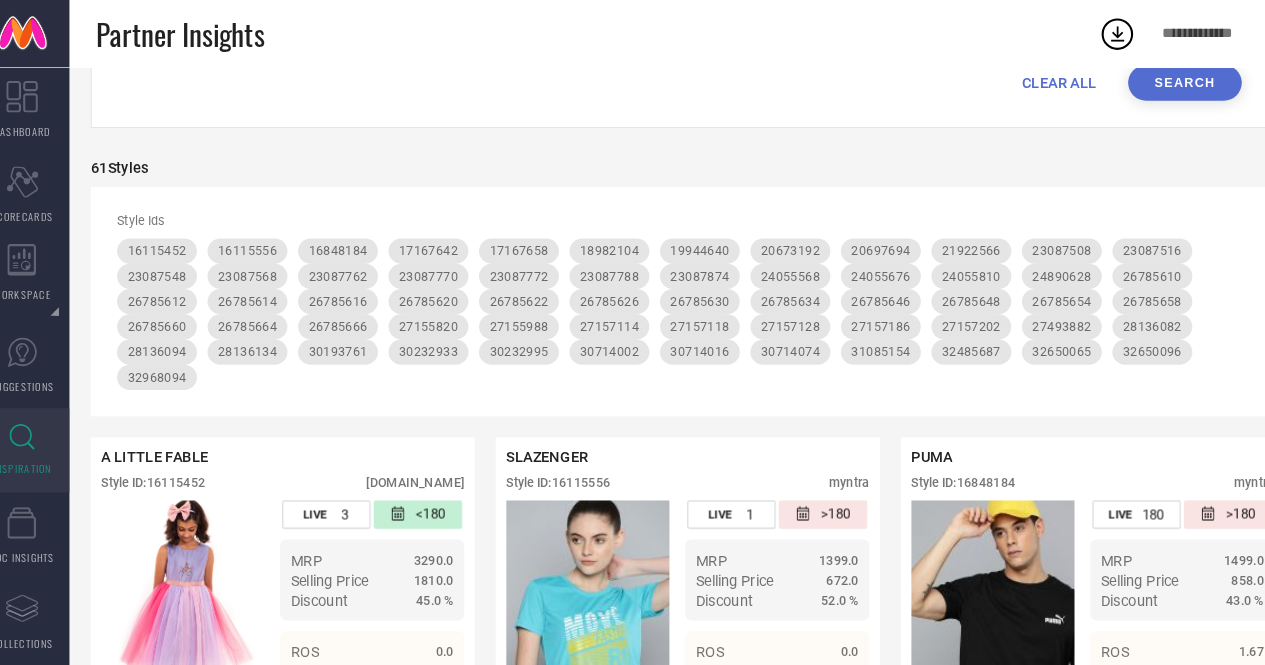 scroll, scrollTop: 0, scrollLeft: 0, axis: both 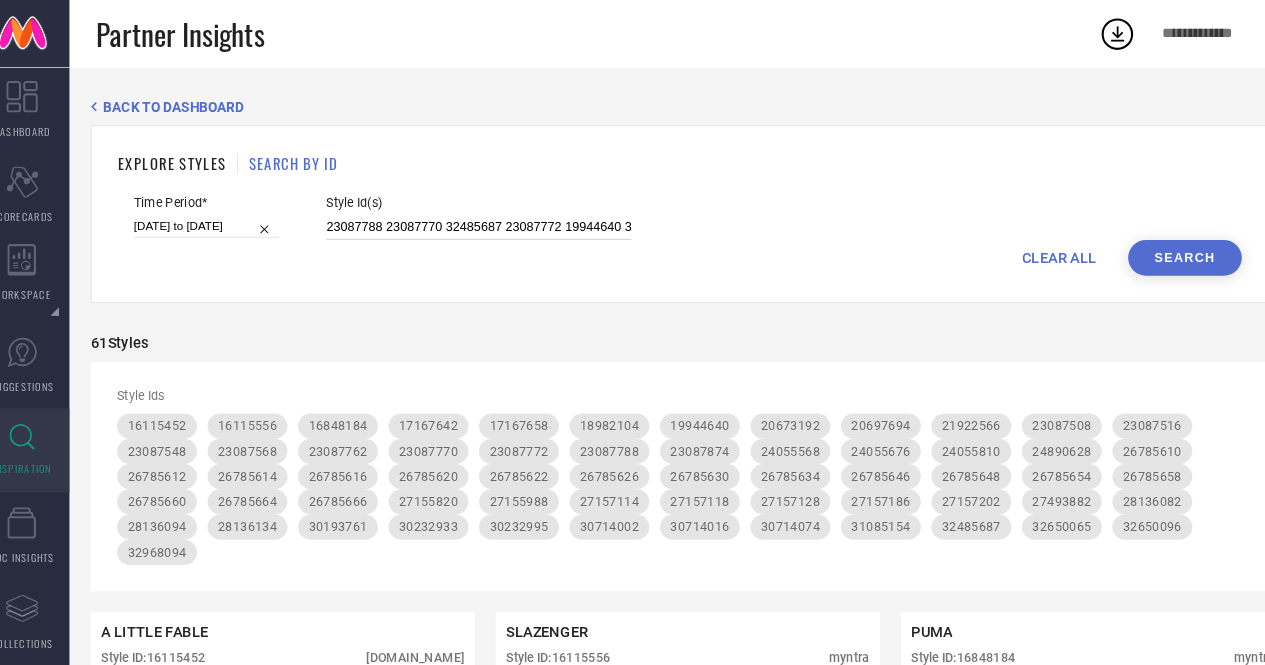 click on "23087788 23087770 32485687 23087772 19944640 30714002 24890628 23087686 24055546 27157128 27157114 28136134 32650065 27493882 27157114 23087740 27157118 28136094 23087874 28136082 23087828 32650096 27155820 28136094 28136134 24055578 24890628 23087508 30232933 20673192 23087684 27155820 17167658  18982154  24055676 20697694 24055676 20697694 16848184 16115442 23087516 24055568 24890628 31085154 30714074 24056680 24055568  23087764 18922004 30232933  27157186 24056680 30193761 30714002  26785616 21922566 26785610 23087568 23087508 17167642 28136082 27155988 30232995 26785616 23087874 26785666 18922056 26785660 28136082 21922550 32968094 26785648 17167658 24055810 23087772 26785658 30714016 26785620 26785654 24890628 23087548 23087772  27157202 26785664 27157118 27155988 23087762" at bounding box center [479, 216] 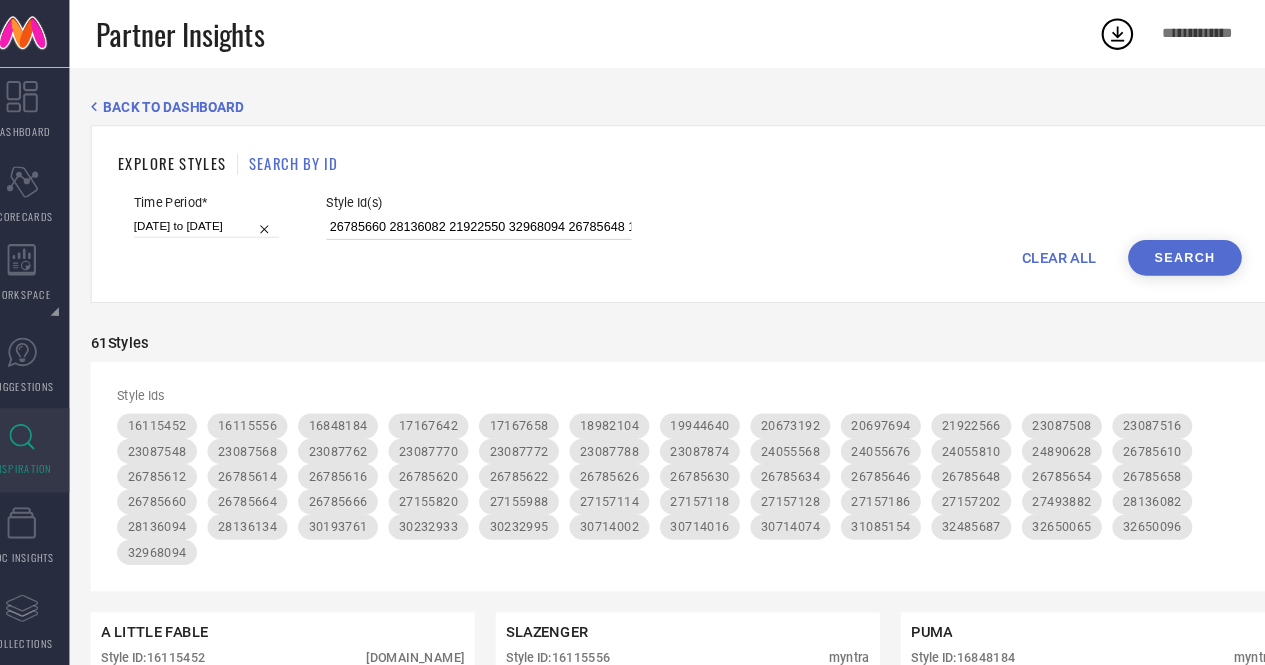 scroll, scrollTop: 0, scrollLeft: 3841, axis: horizontal 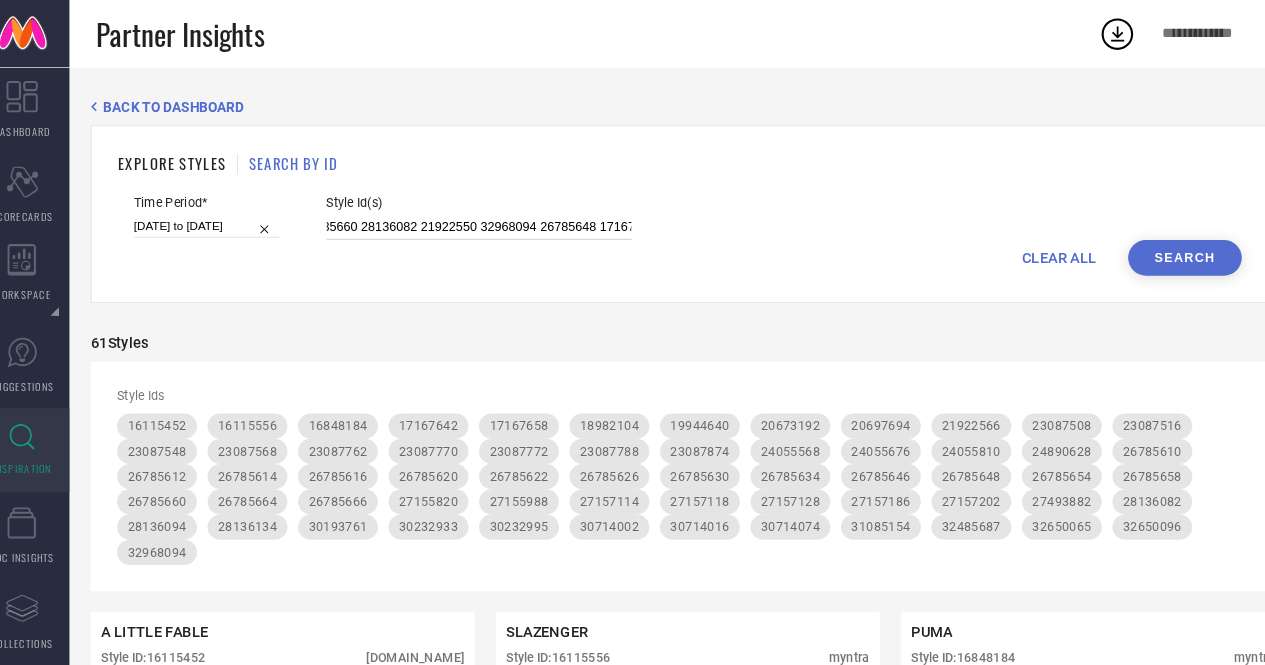 drag, startPoint x: 527, startPoint y: 217, endPoint x: 580, endPoint y: 217, distance: 53 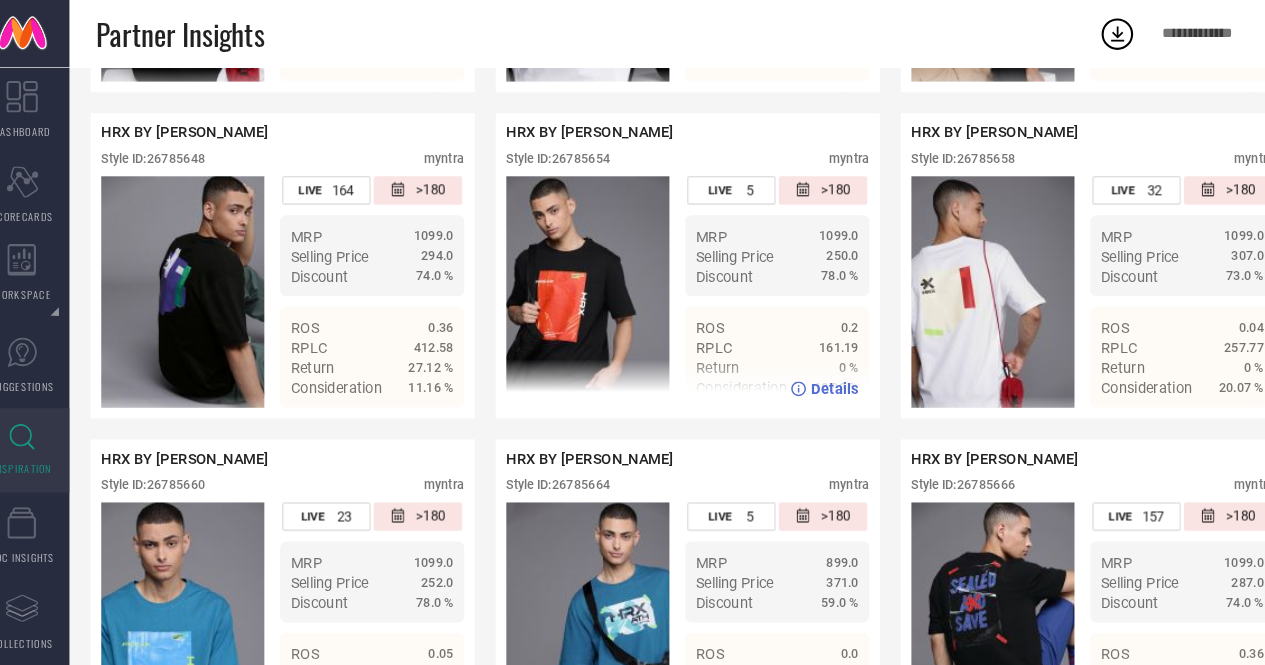 scroll, scrollTop: 3883, scrollLeft: 0, axis: vertical 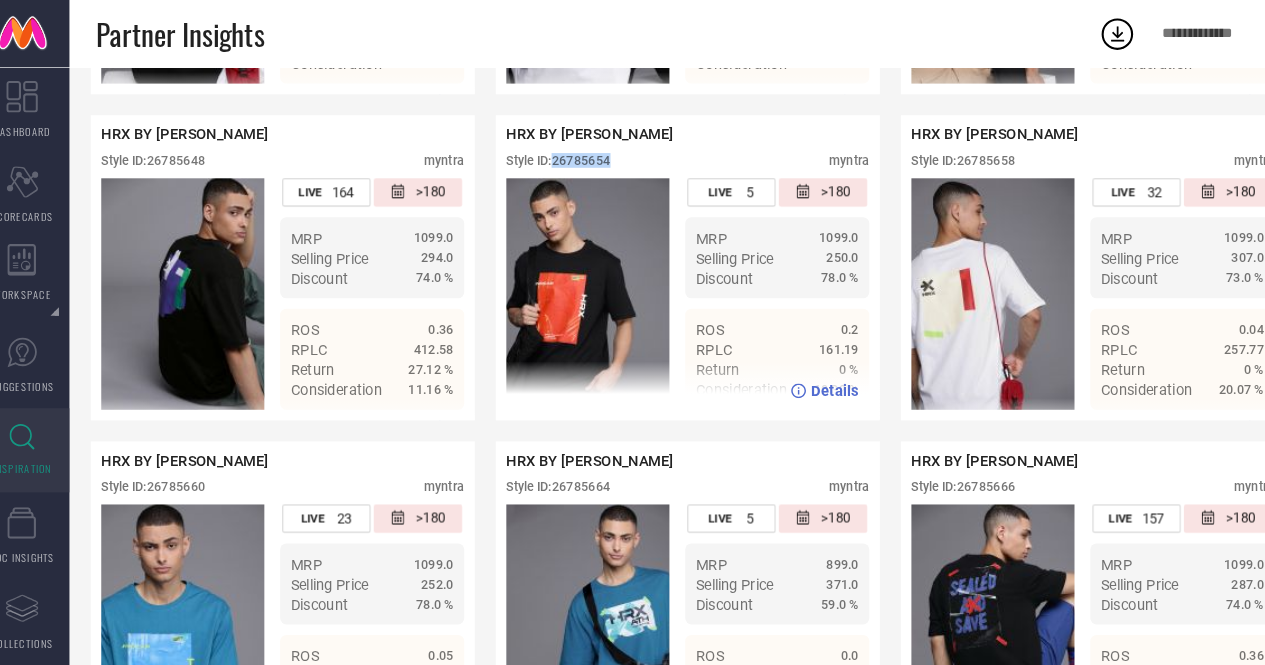 drag, startPoint x: 551, startPoint y: 203, endPoint x: 612, endPoint y: 203, distance: 61 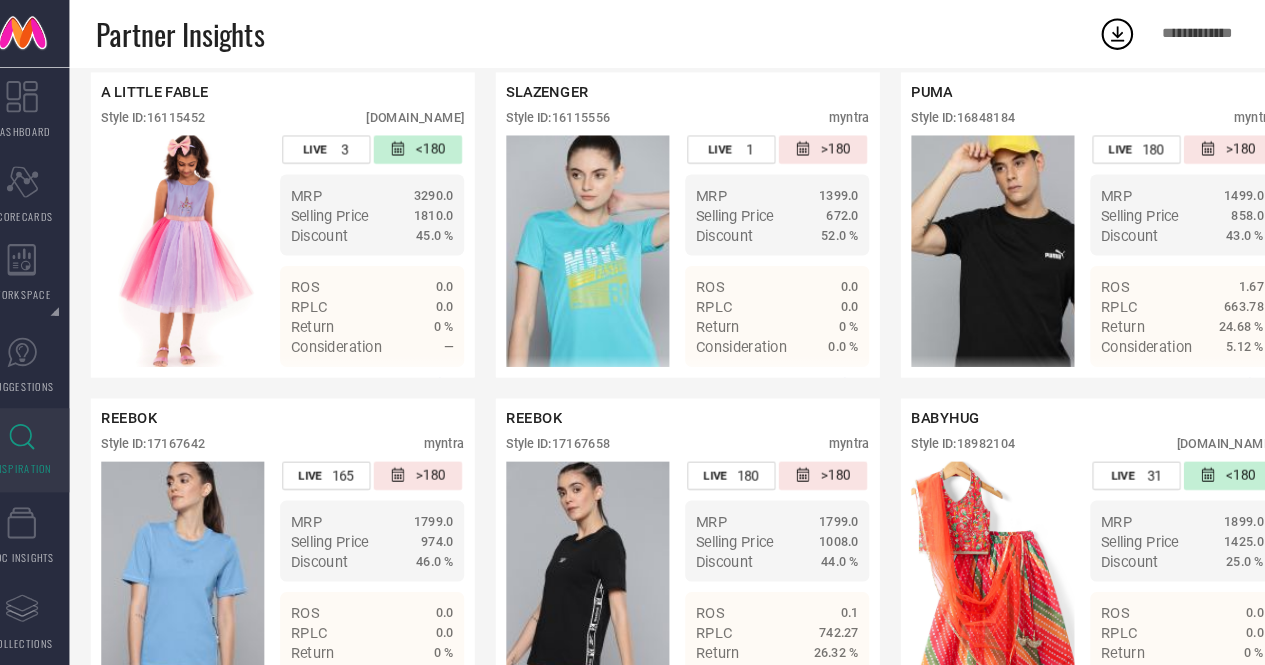 scroll, scrollTop: 0, scrollLeft: 0, axis: both 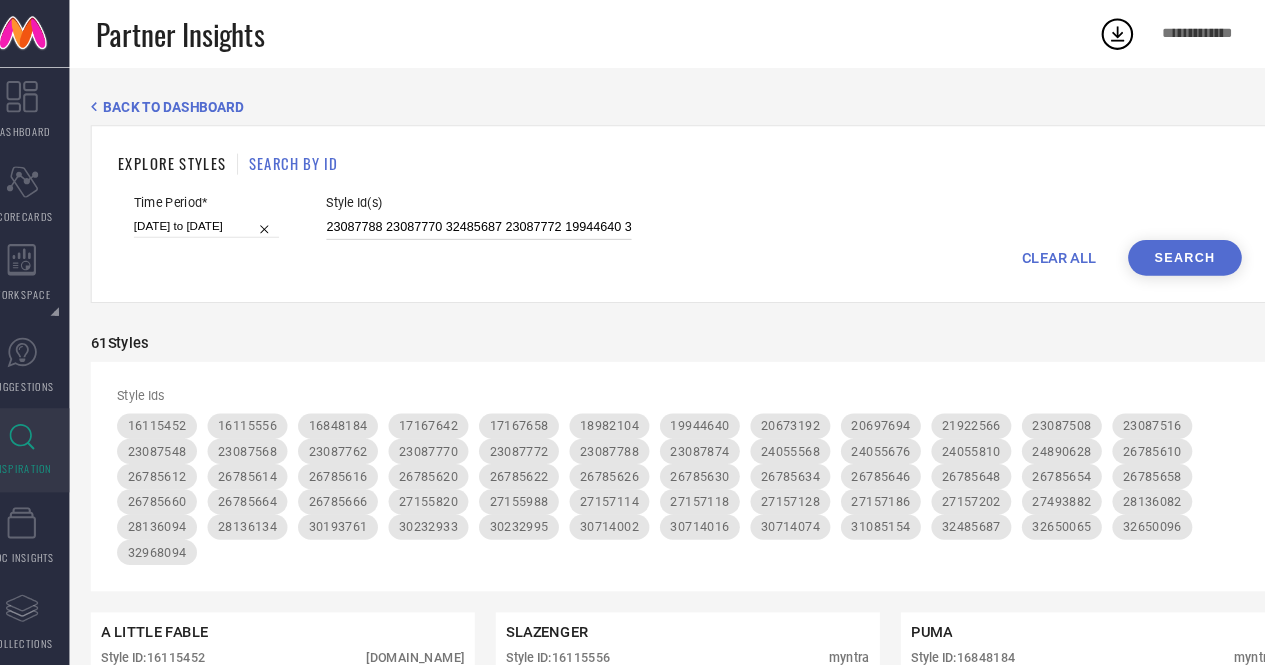 click on "23087788 23087770 32485687 23087772 19944640 30714002 24890628 23087686 24055546 27157128 27157114 28136134 32650065 27493882 27157114 23087740 27157118 28136094 23087874 28136082 23087828 32650096 27155820 28136094 28136134 24055578 24890628 23087508 30232933 20673192 23087684 27155820 17167658  18982154  24055676 20697694 24055676 20697694 16848184 16115442 23087516 24055568 24890628 31085154 30714074 24056680 24055568  23087764 18922004 30232933  27157186 24056680 30193761 30714002  26785616 21922566 26785610 23087568 23087508 17167642 28136082 27155988 30232995 26785616 23087874 26785666 18922056 26785660 28136082 21922550 32968094  17167658 24055810 23087772 26785658 30714016 26785620 26785654 24890628 23087548 23087772  27157202 26785664 27157118 27155988 23087762" at bounding box center (479, 216) 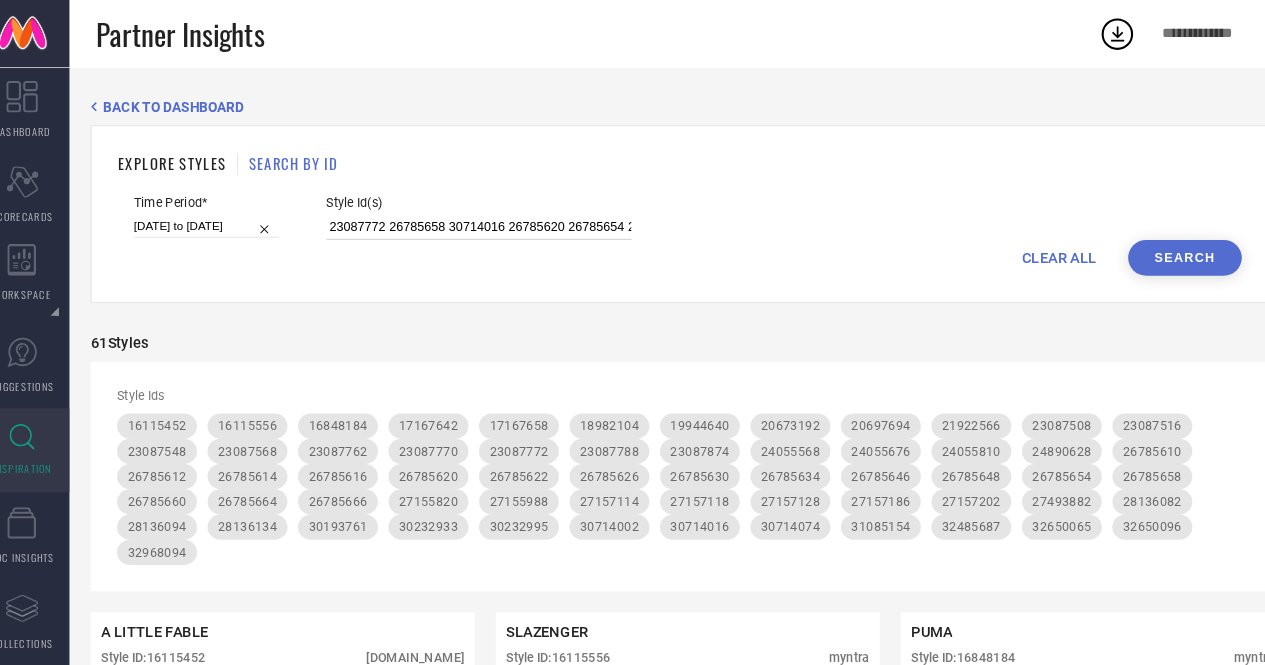 scroll, scrollTop: 0, scrollLeft: 4192, axis: horizontal 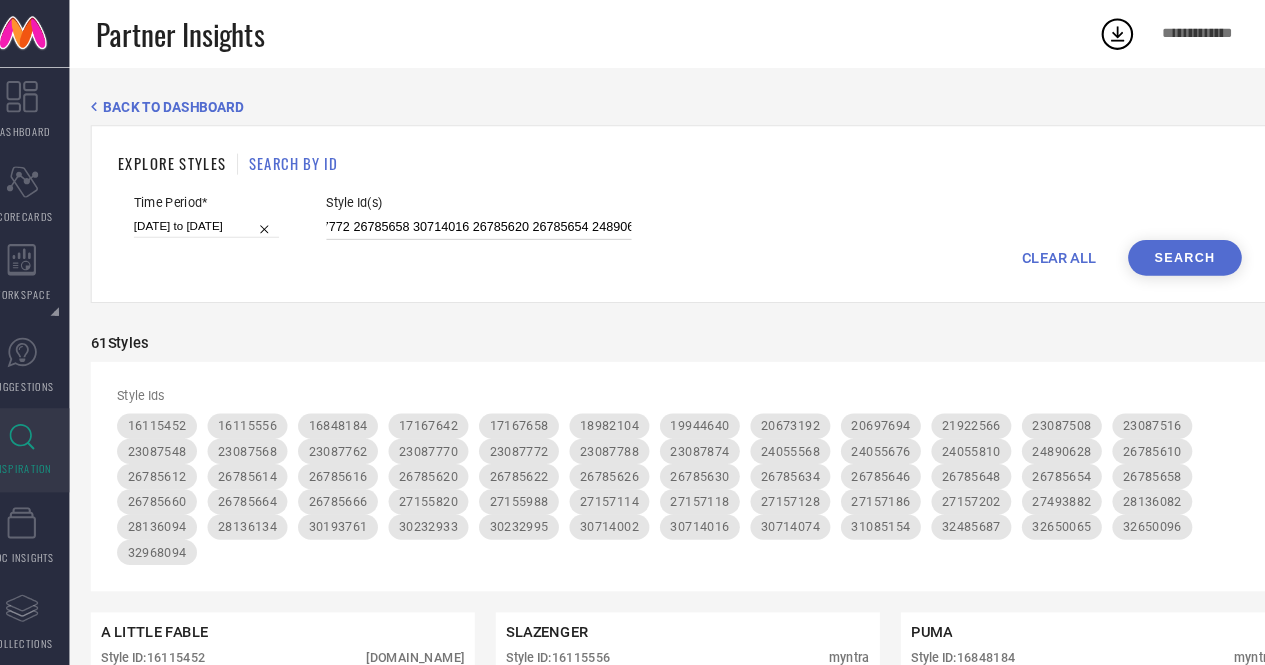 drag, startPoint x: 520, startPoint y: 217, endPoint x: 575, endPoint y: 217, distance: 55 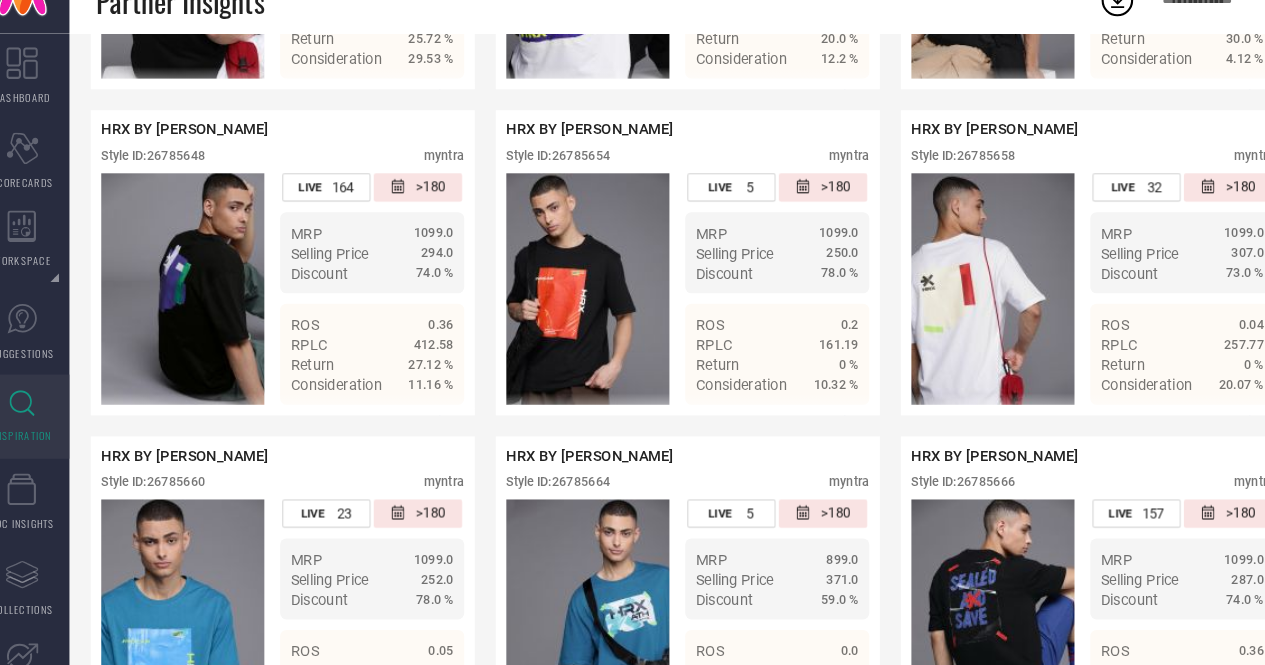 scroll, scrollTop: 3856, scrollLeft: 0, axis: vertical 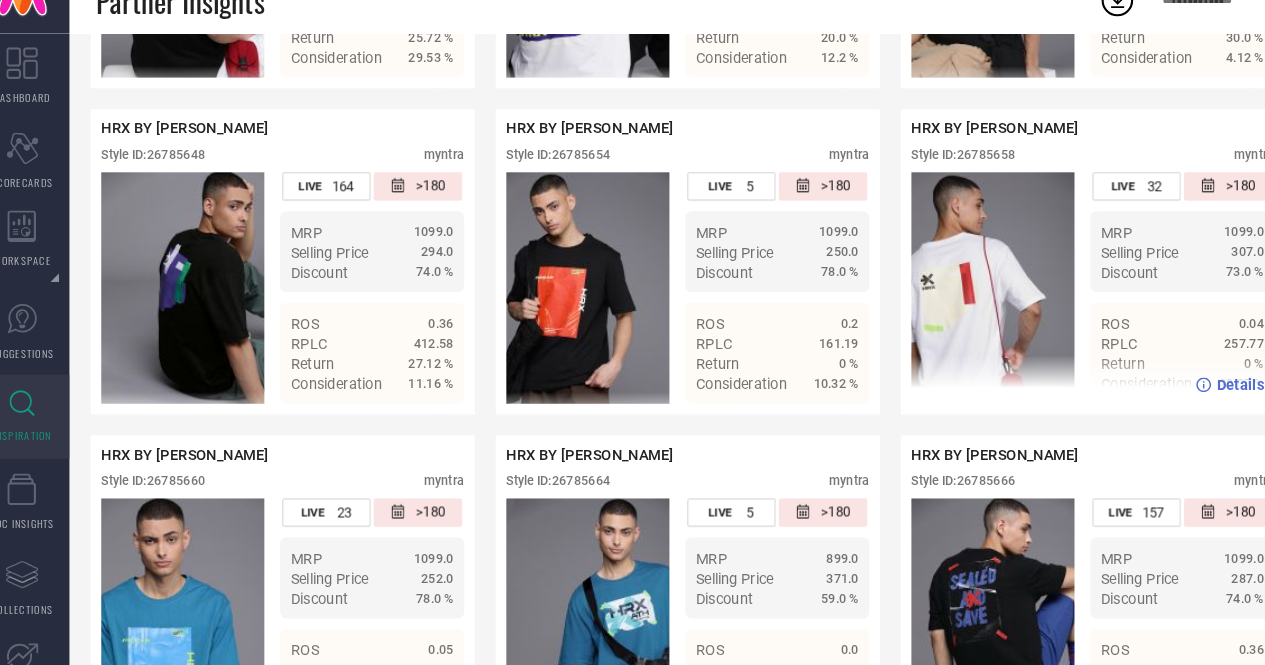 click on "Style ID:  26785658" at bounding box center [939, 179] 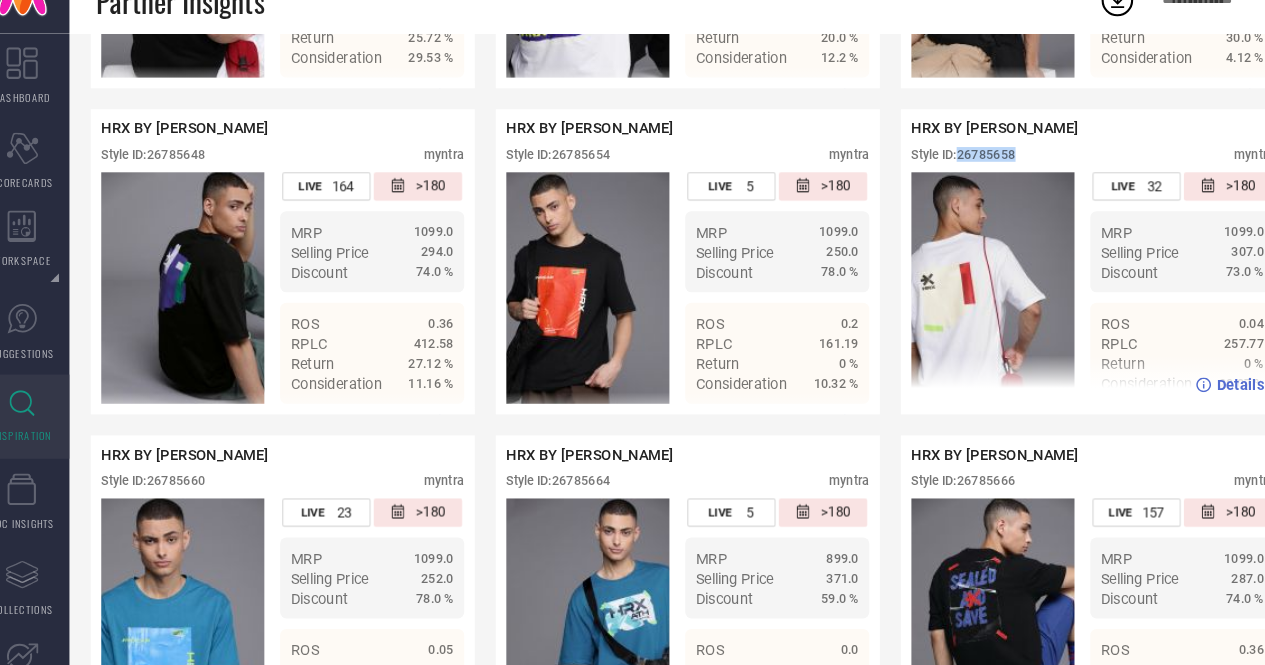 click on "Style ID:  26785658" at bounding box center (939, 179) 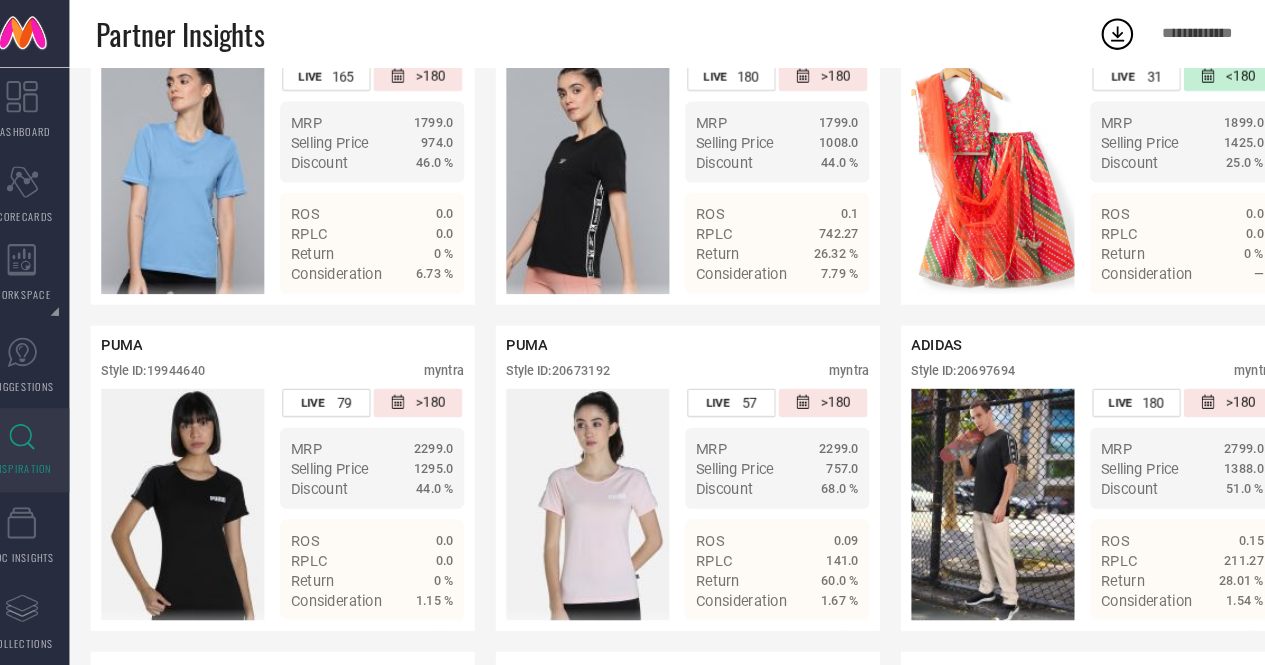 scroll, scrollTop: 0, scrollLeft: 0, axis: both 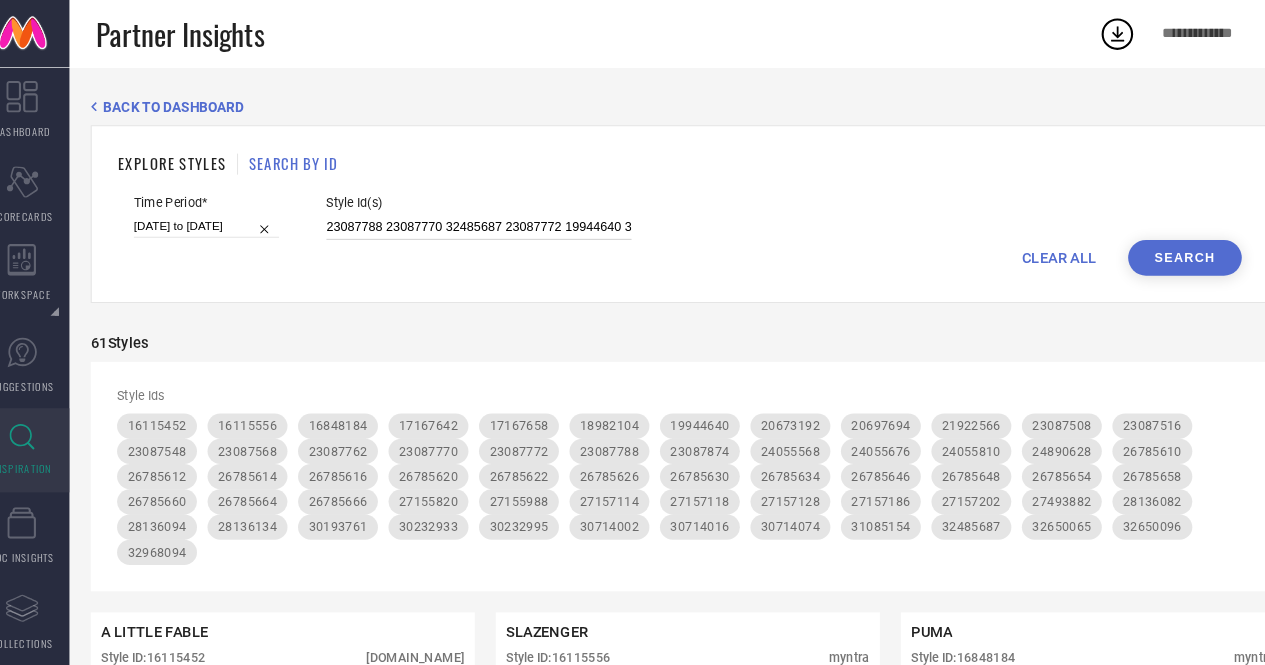 click on "23087788 23087770 32485687 23087772 19944640 30714002 24890628 23087686 24055546 27157128 27157114 28136134 32650065 27493882 27157114 23087740 27157118 28136094 23087874 28136082 23087828 32650096 27155820 28136094 28136134 24055578 24890628 23087508 30232933 20673192 23087684 27155820 17167658  18982154  24055676 20697694 24055676 20697694 16848184 16115442 23087516 24055568 24890628 31085154 30714074 24056680 24055568  23087764 18922004 30232933  27157186 24056680 30193761 30714002  26785616 21922566 26785610 23087568 23087508 17167642 28136082 27155988 30232995 26785616 23087874 26785666 18922056 26785660 28136082 21922550 32968094  17167658 24055810 23087772 26785658 30714016 26785620  24890628 23087548 23087772  27157202 26785664 27157118 27155988 23087762" at bounding box center (479, 216) 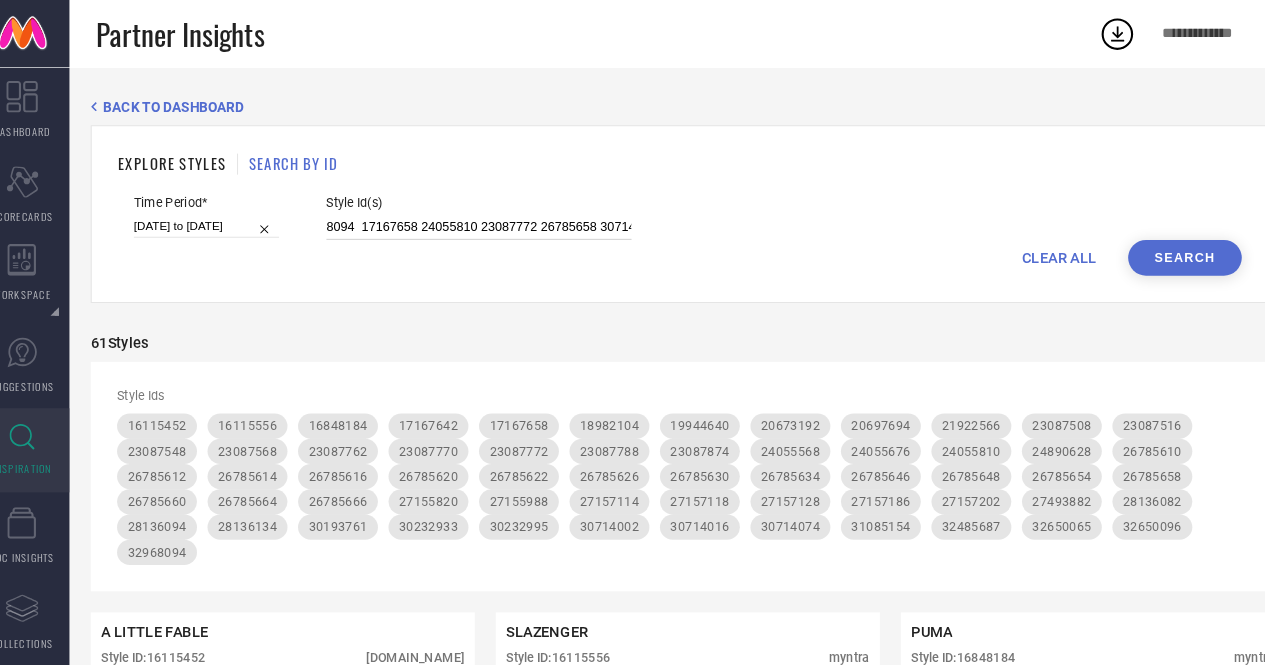 scroll, scrollTop: 0, scrollLeft: 4028, axis: horizontal 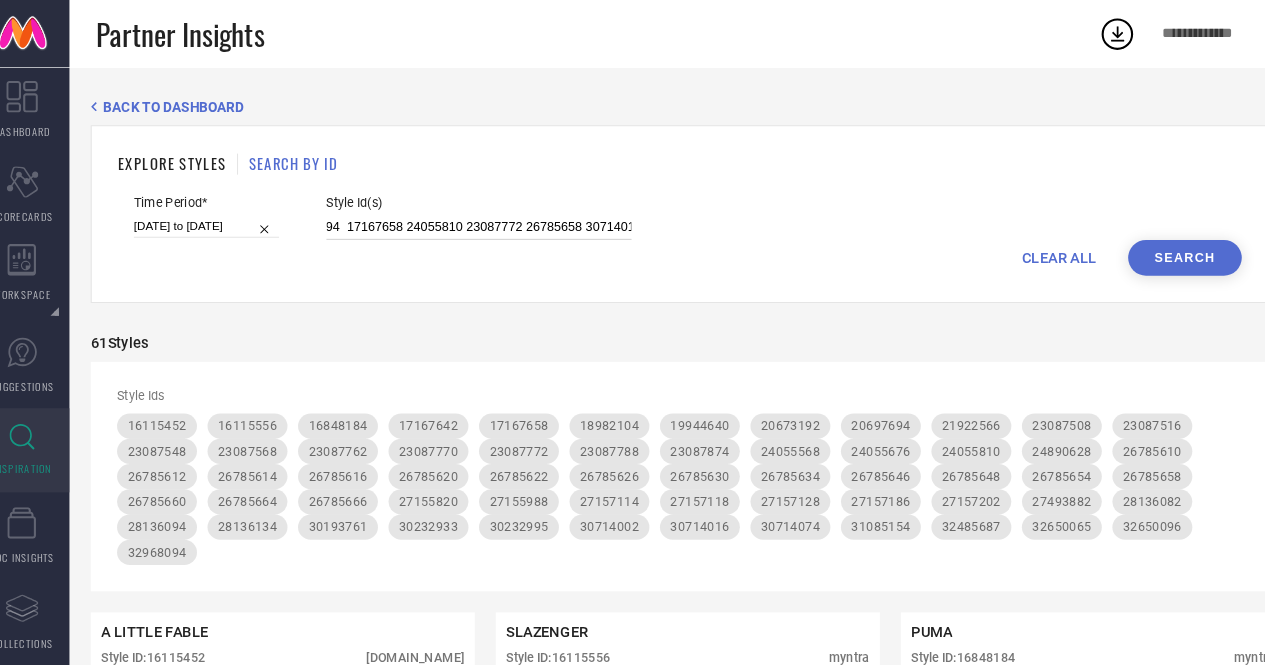 drag, startPoint x: 512, startPoint y: 220, endPoint x: 567, endPoint y: 220, distance: 55 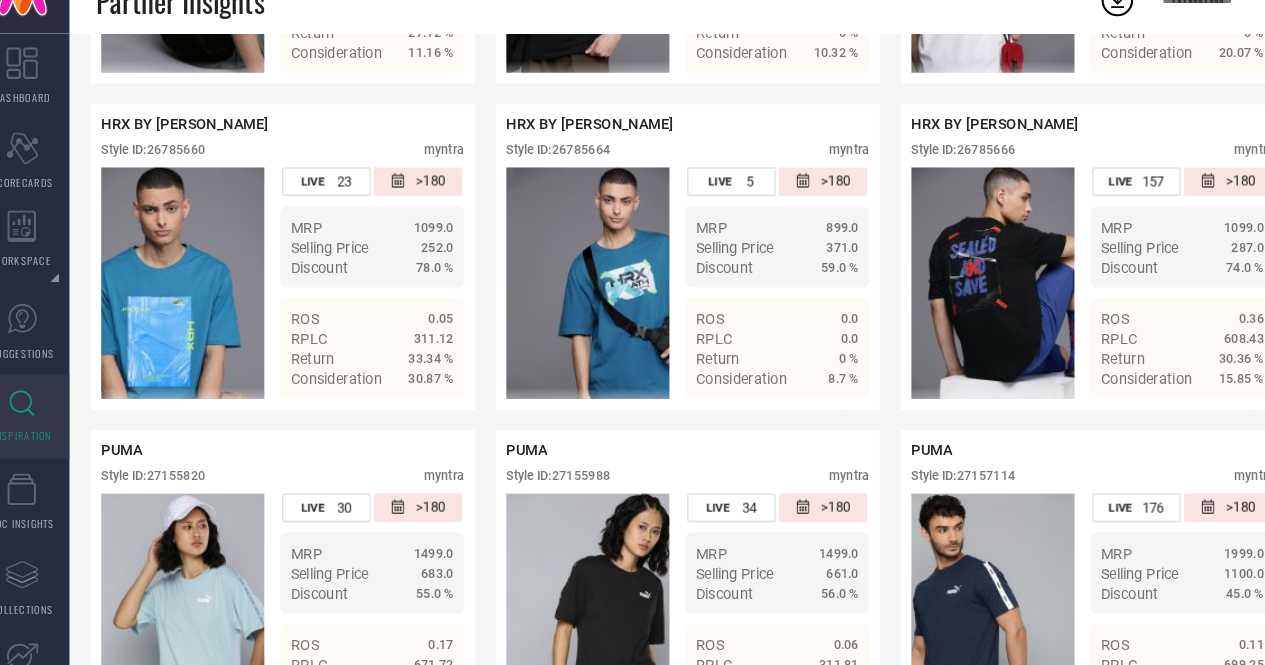 scroll, scrollTop: 4255, scrollLeft: 0, axis: vertical 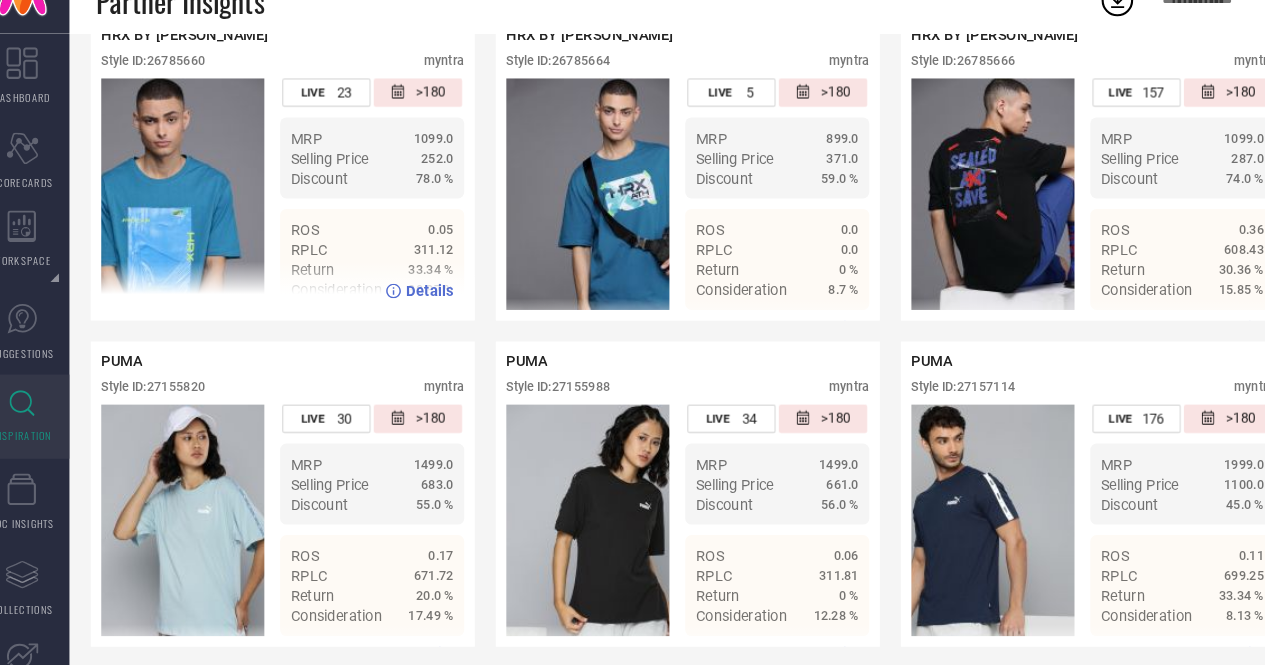 click on "Style ID:  26785660" at bounding box center (169, 90) 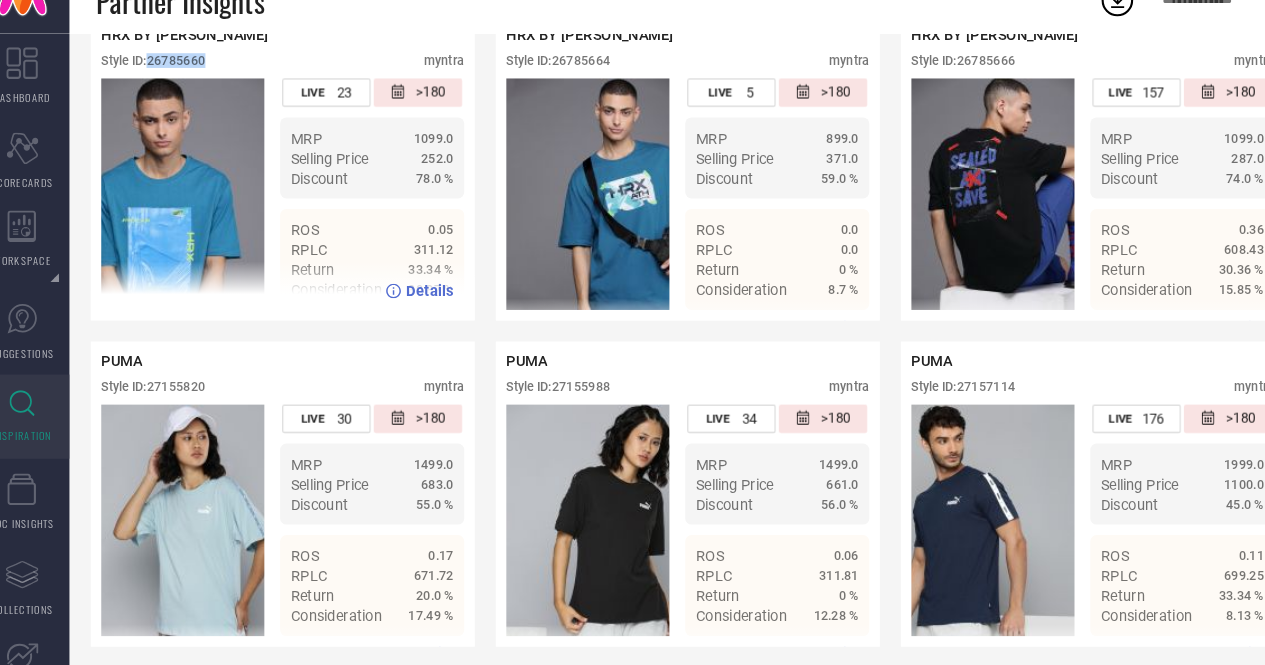 click on "Style ID:  26785660" at bounding box center (169, 90) 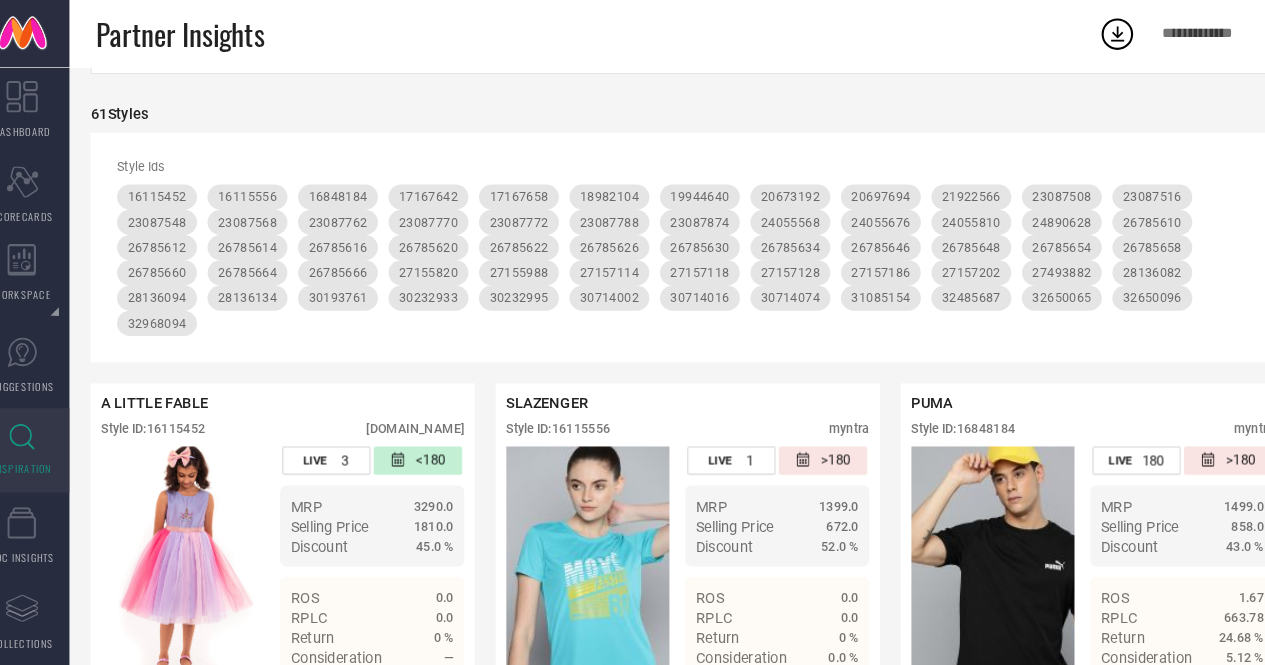 scroll, scrollTop: 0, scrollLeft: 0, axis: both 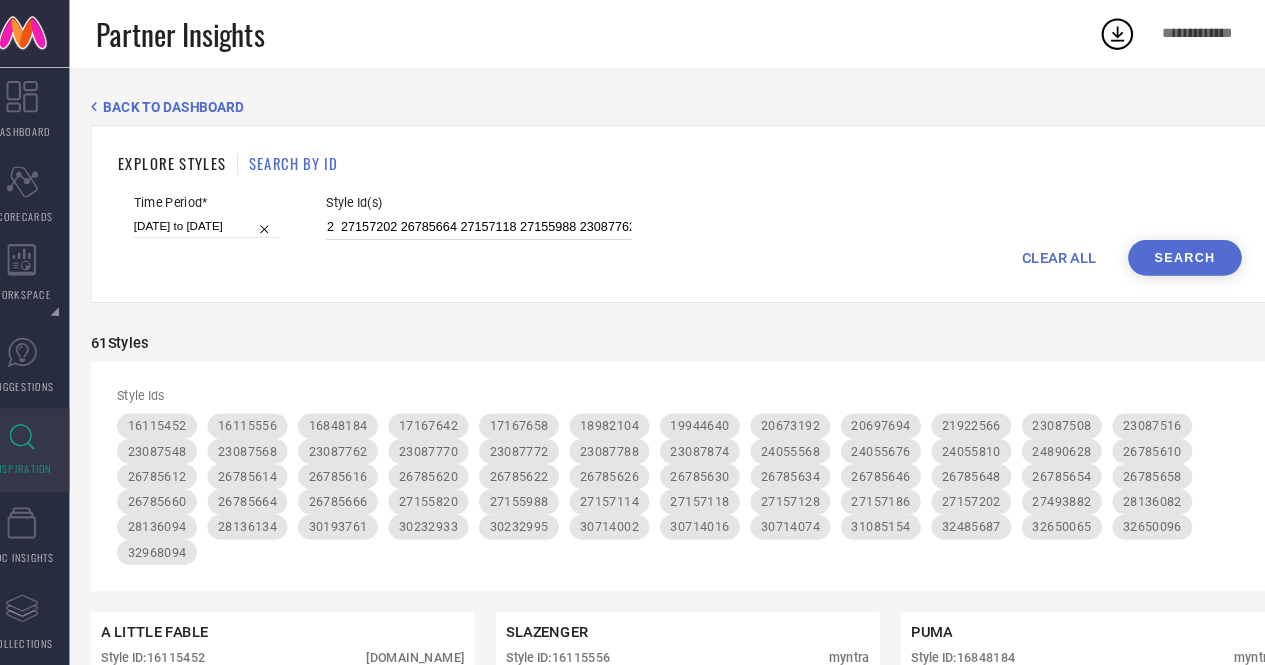 drag, startPoint x: 566, startPoint y: 207, endPoint x: 934, endPoint y: 216, distance: 368.11005 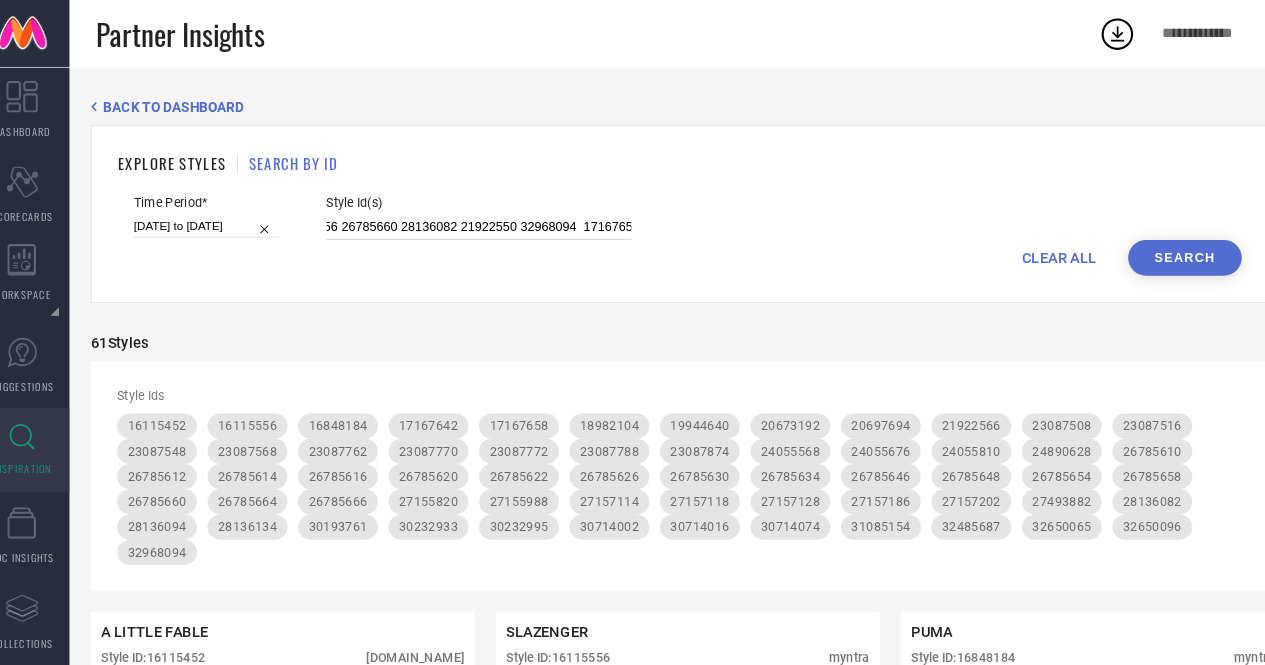 scroll, scrollTop: 0, scrollLeft: 3783, axis: horizontal 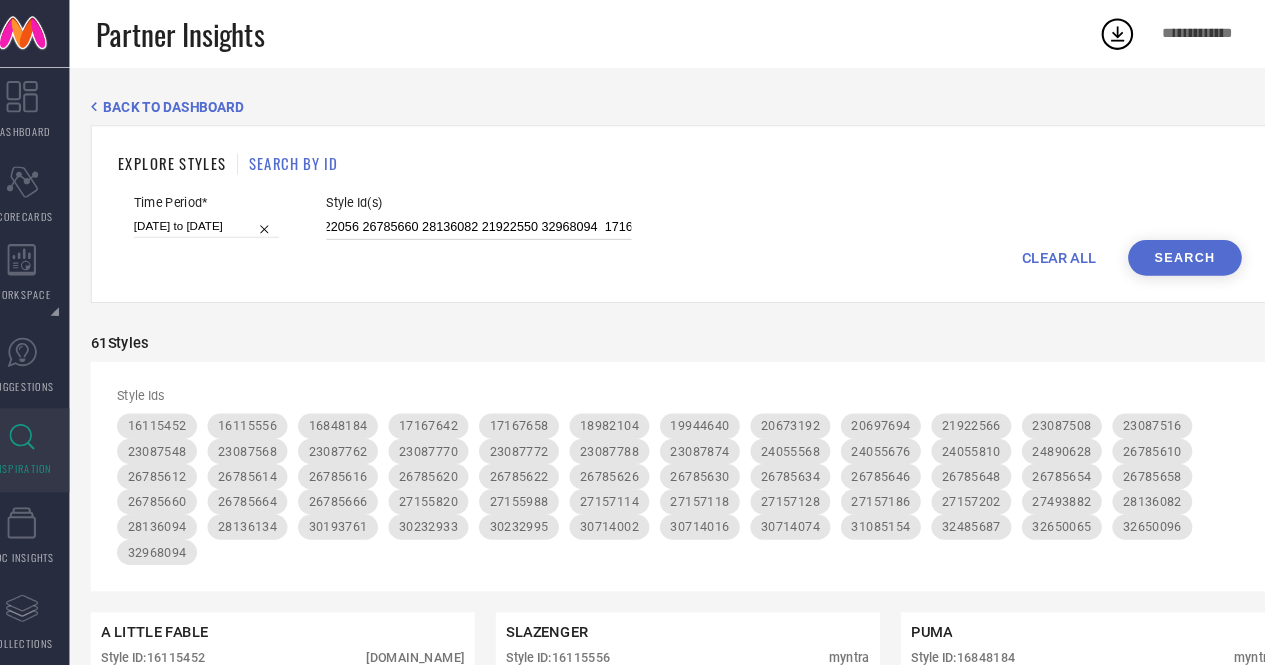 drag, startPoint x: 358, startPoint y: 222, endPoint x: 415, endPoint y: 222, distance: 57 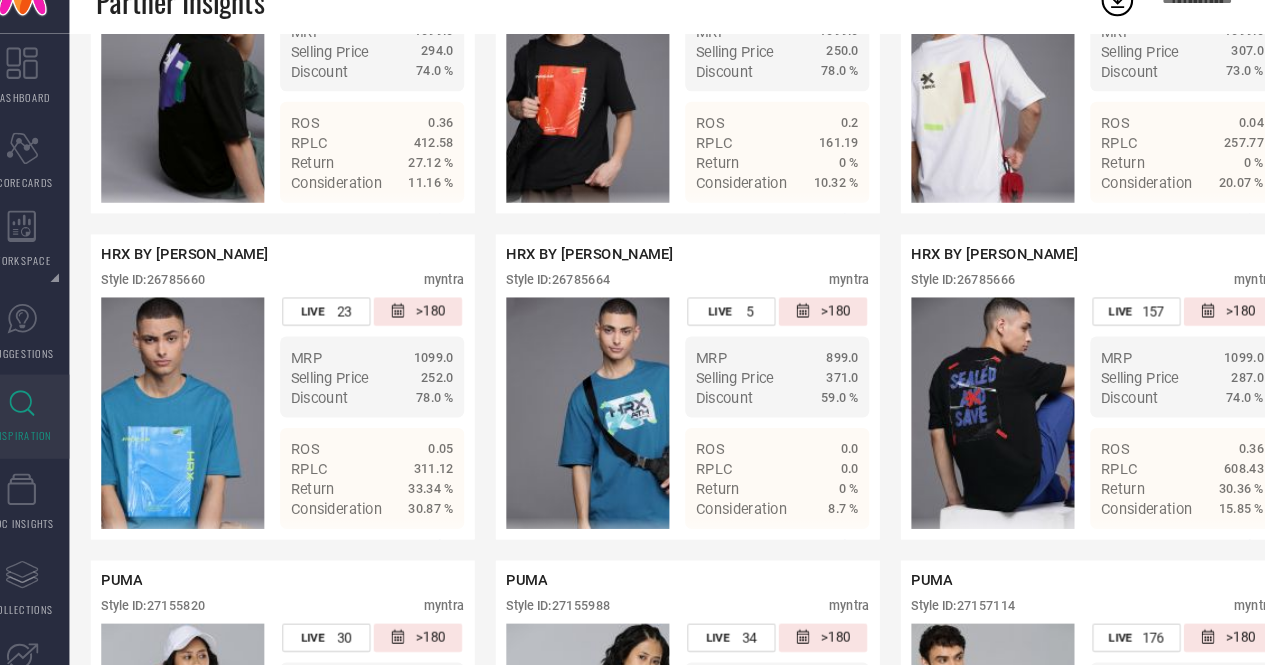 scroll, scrollTop: 4242, scrollLeft: 0, axis: vertical 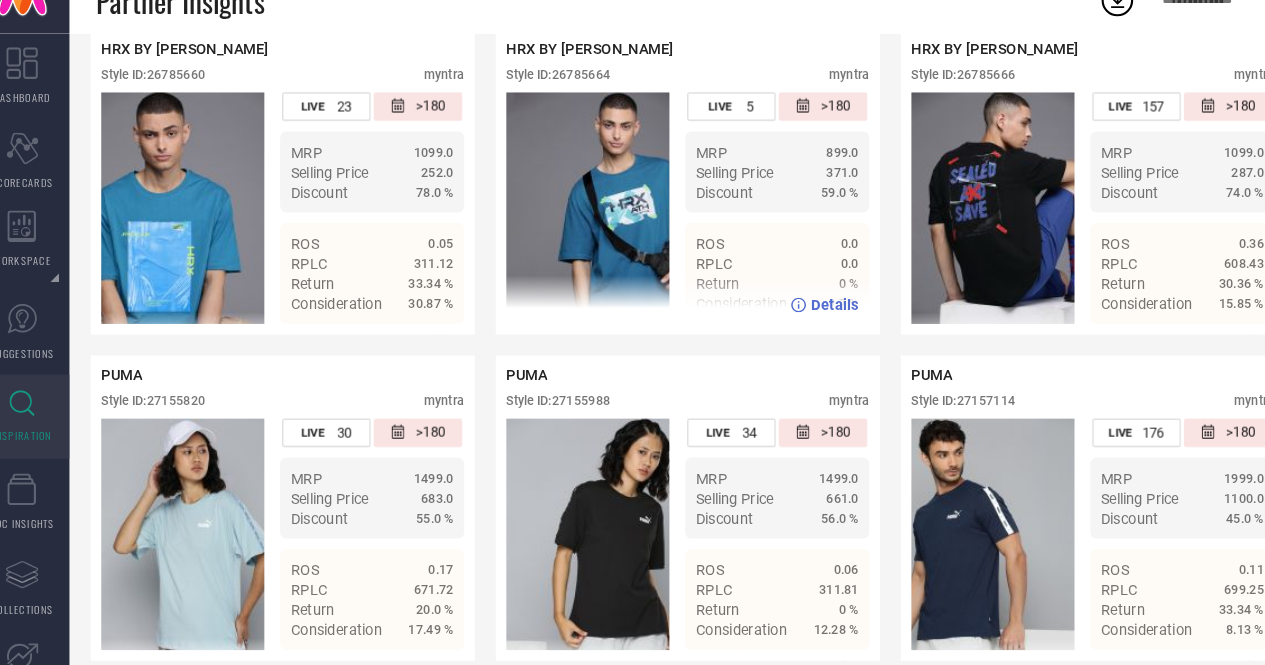 click on "Style ID:  26785664" at bounding box center [554, 103] 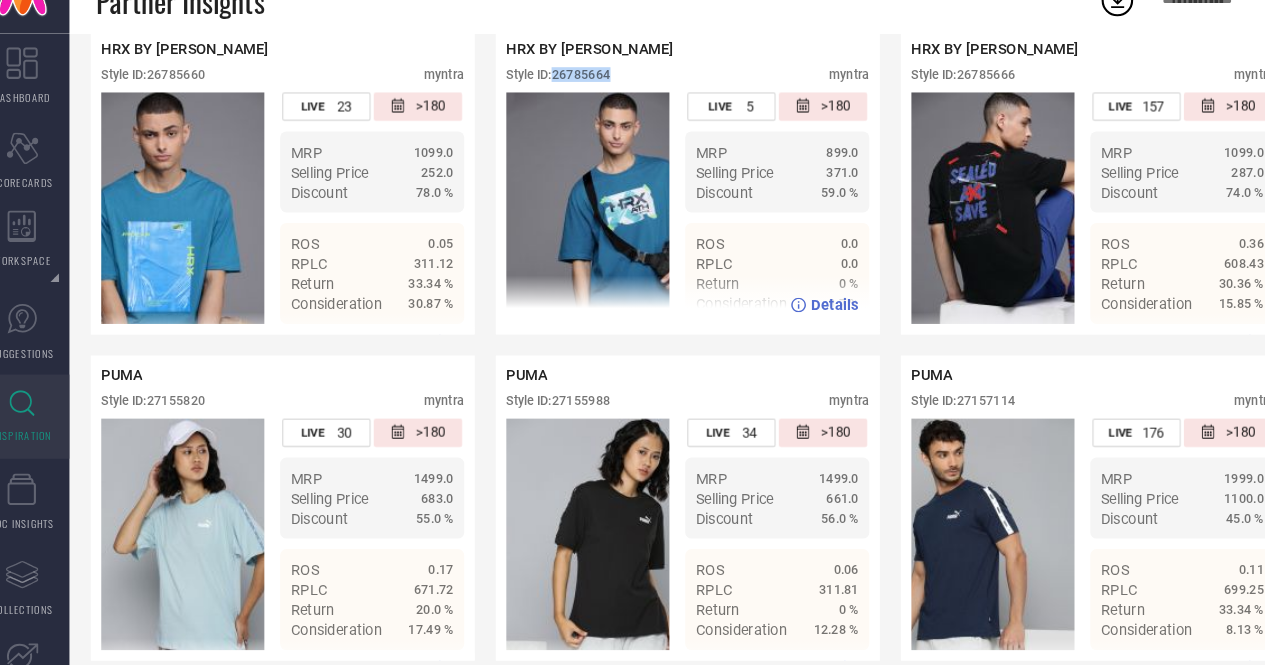 click on "Style ID:  26785664" at bounding box center [554, 103] 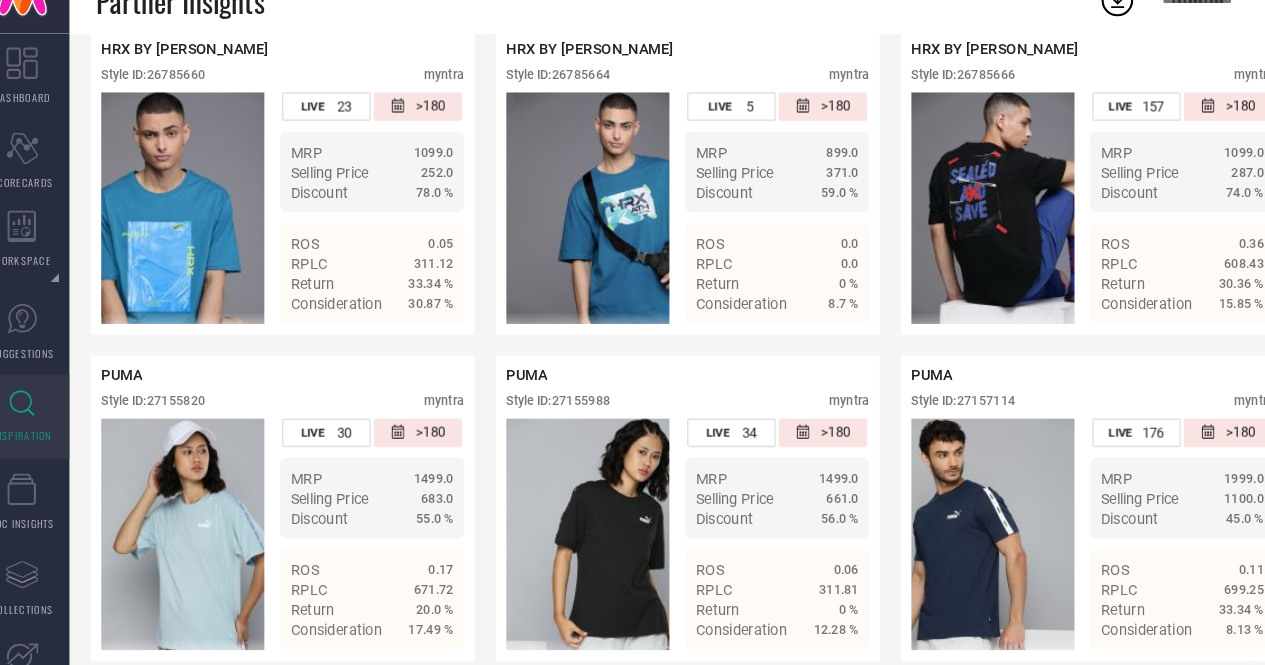 scroll, scrollTop: 0, scrollLeft: 0, axis: both 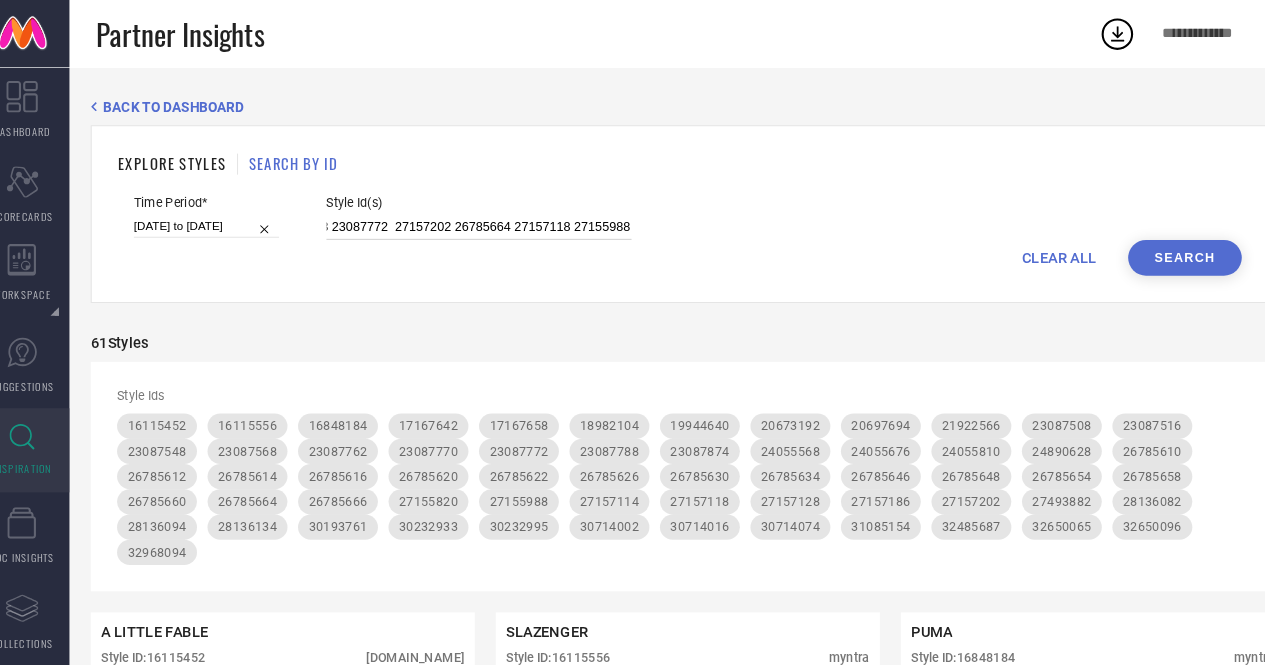 click on "23087788 23087770 32485687 23087772 19944640 30714002 24890628 23087686 24055546 27157128 27157114 28136134 32650065 27493882 27157114 23087740 27157118 28136094 23087874 28136082 23087828 32650096 27155820 28136094 28136134 24055578 24890628 23087508 30232933 20673192 23087684 27155820 17167658  18982154  24055676 20697694 24055676 20697694 16848184 16115442 23087516 24055568 24890628 31085154 30714074 24056680 24055568  23087764 18922004 30232933  27157186 24056680 30193761 30714002  26785616 21922566 26785610 23087568 23087508 17167642 28136082 27155988 30232995 26785616 23087874 26785666 18922056 28136082 21922550 32968094  17167658 24055810 23087772 30714016 26785620  24890628 23087548 23087772  27157202 26785664 27157118 27155988 23087762" at bounding box center (479, 216) 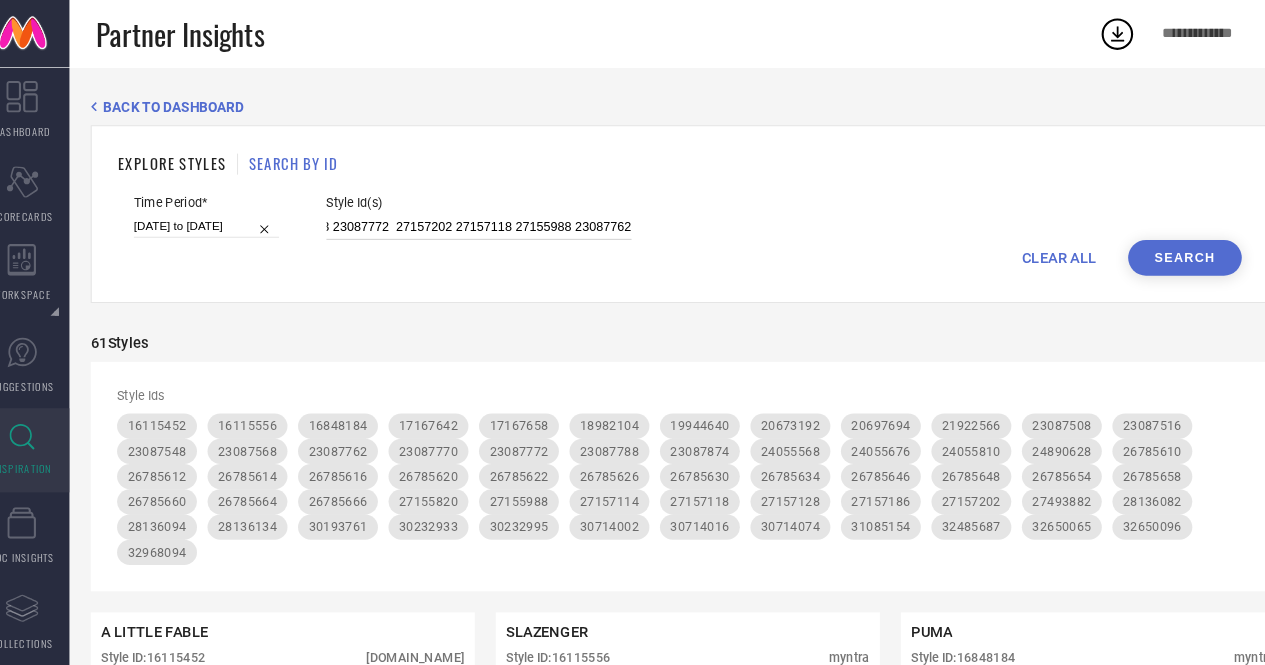 scroll, scrollTop: 0, scrollLeft: 4380, axis: horizontal 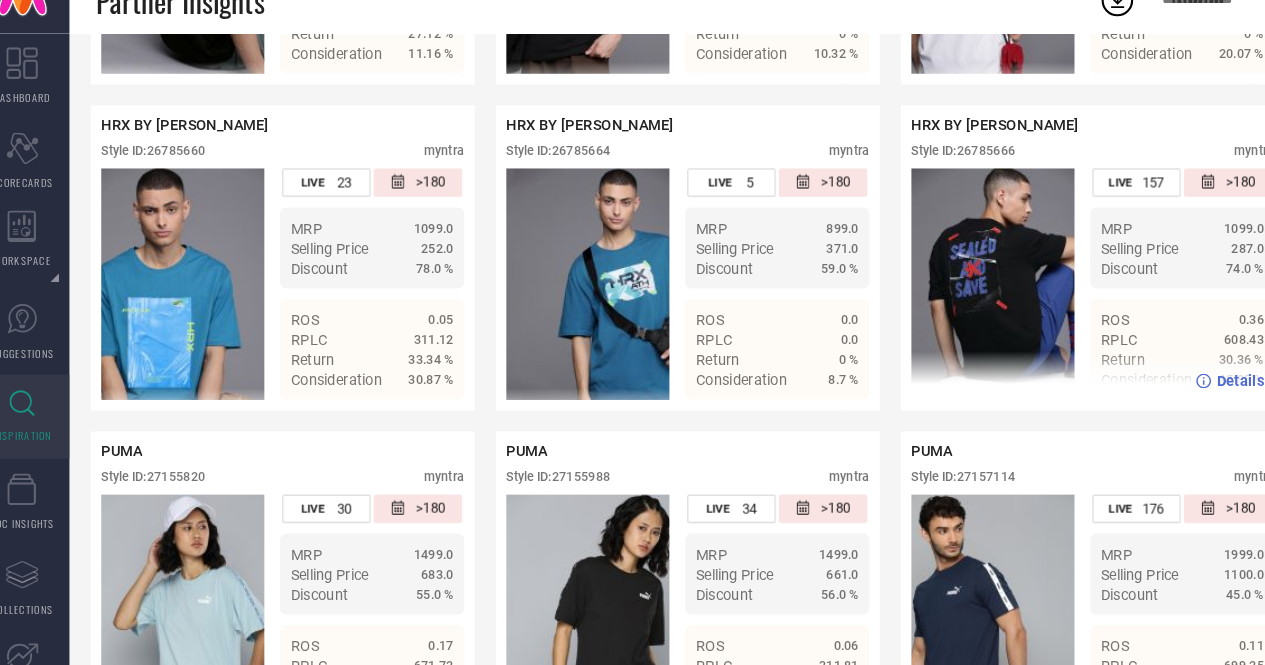 click on "Style ID:  26785666" at bounding box center [939, 175] 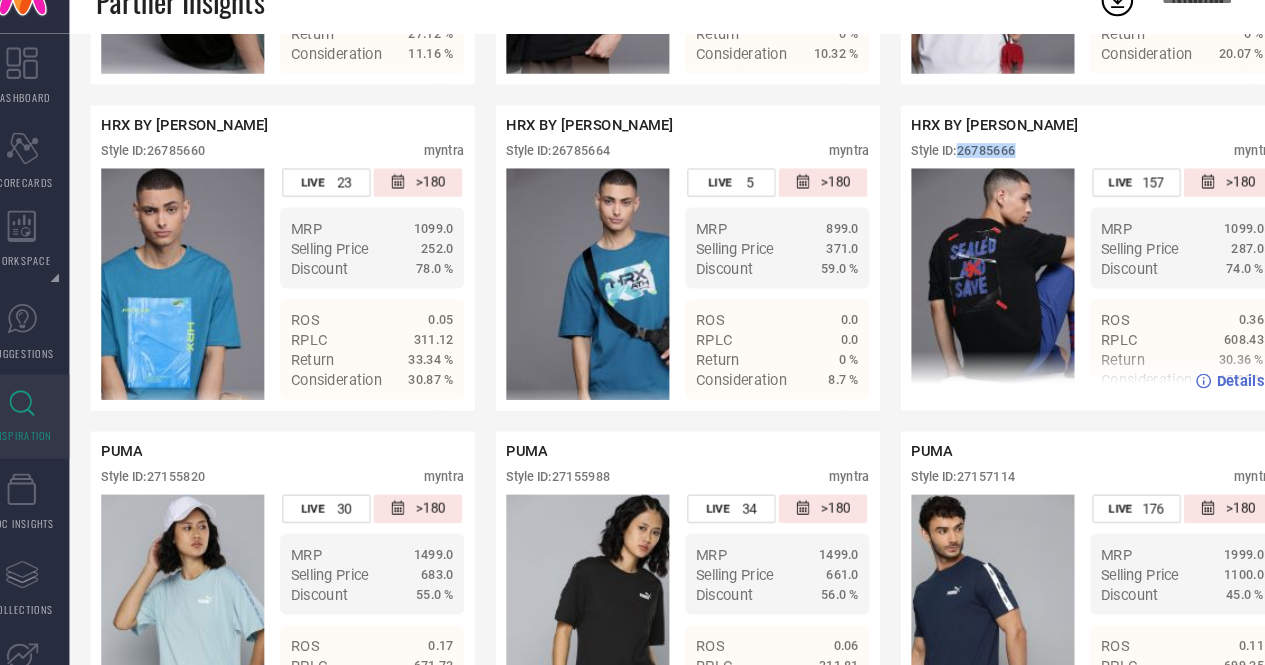 click on "Style ID:  26785666" at bounding box center [939, 175] 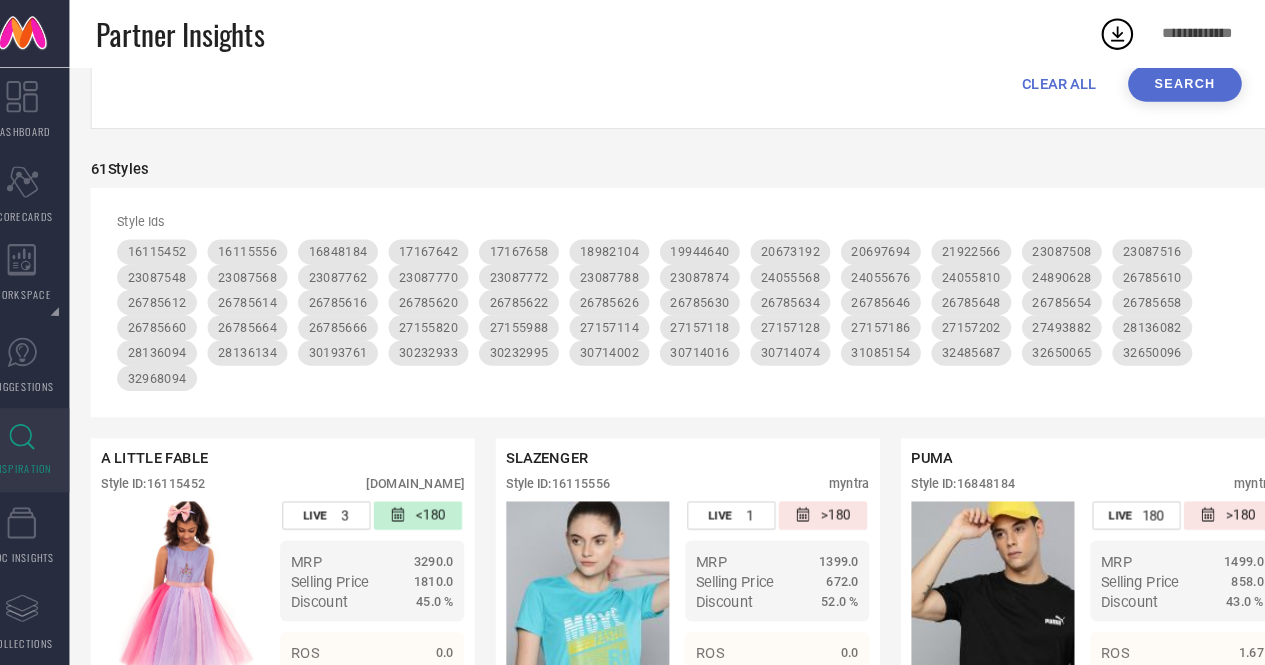scroll, scrollTop: 0, scrollLeft: 0, axis: both 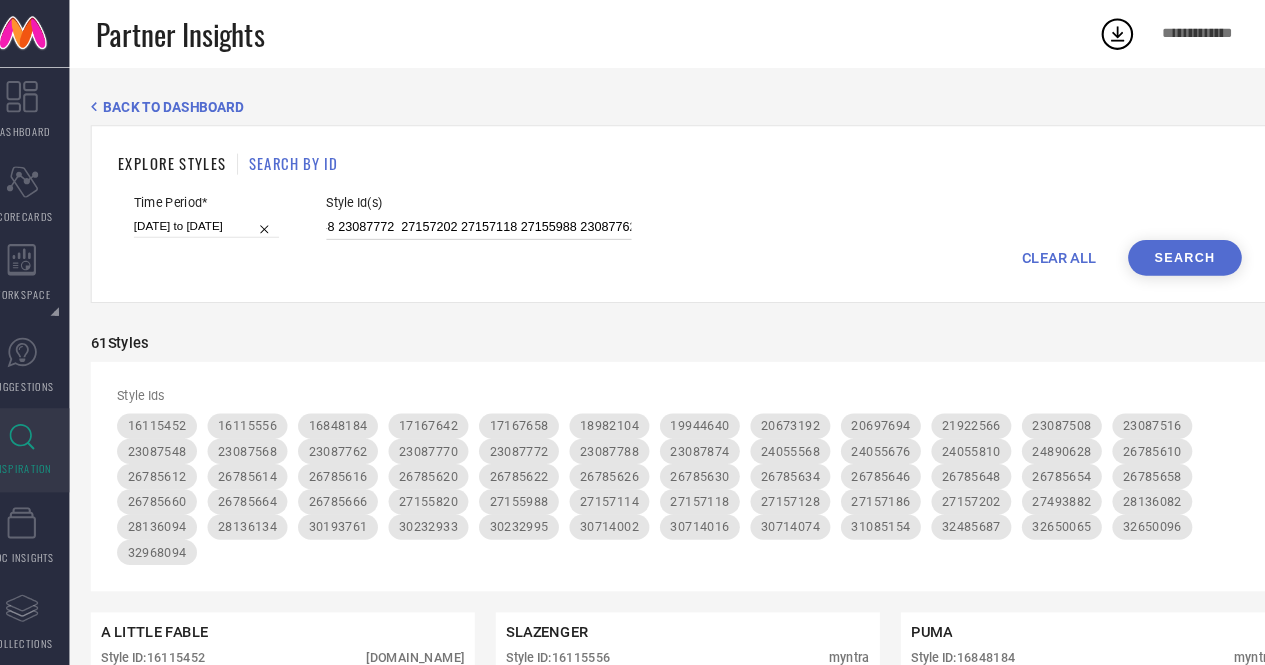 drag, startPoint x: 546, startPoint y: 208, endPoint x: 927, endPoint y: 182, distance: 381.8861 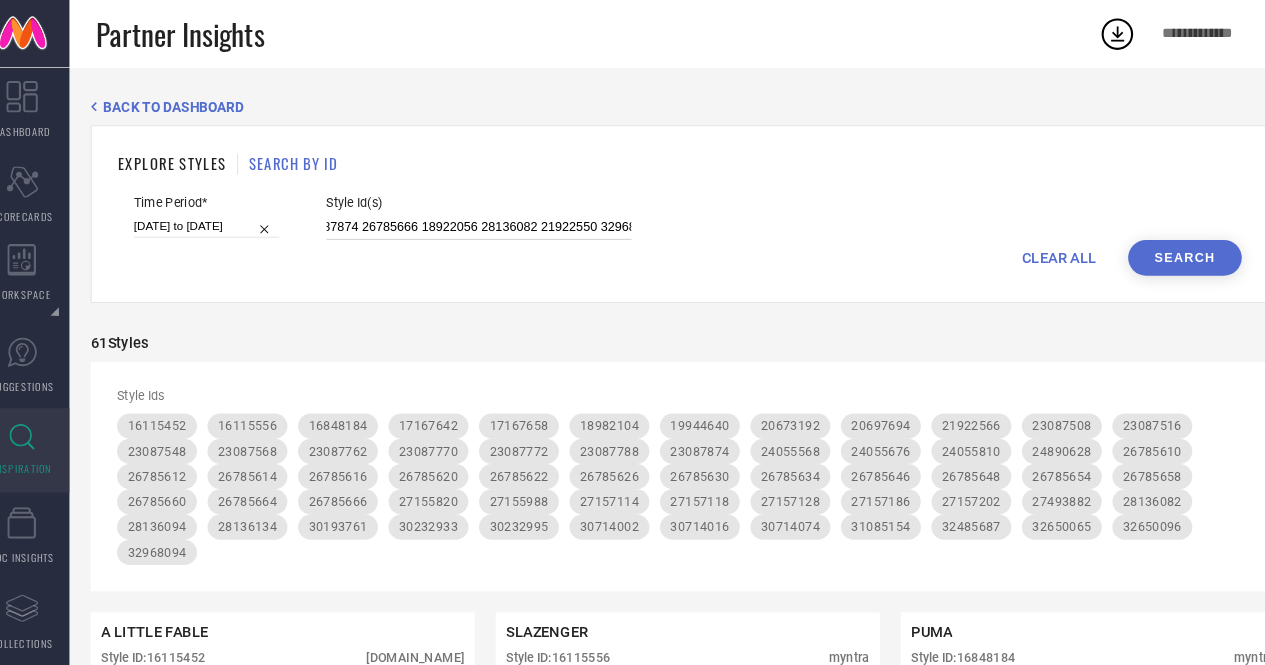 scroll, scrollTop: 0, scrollLeft: 3649, axis: horizontal 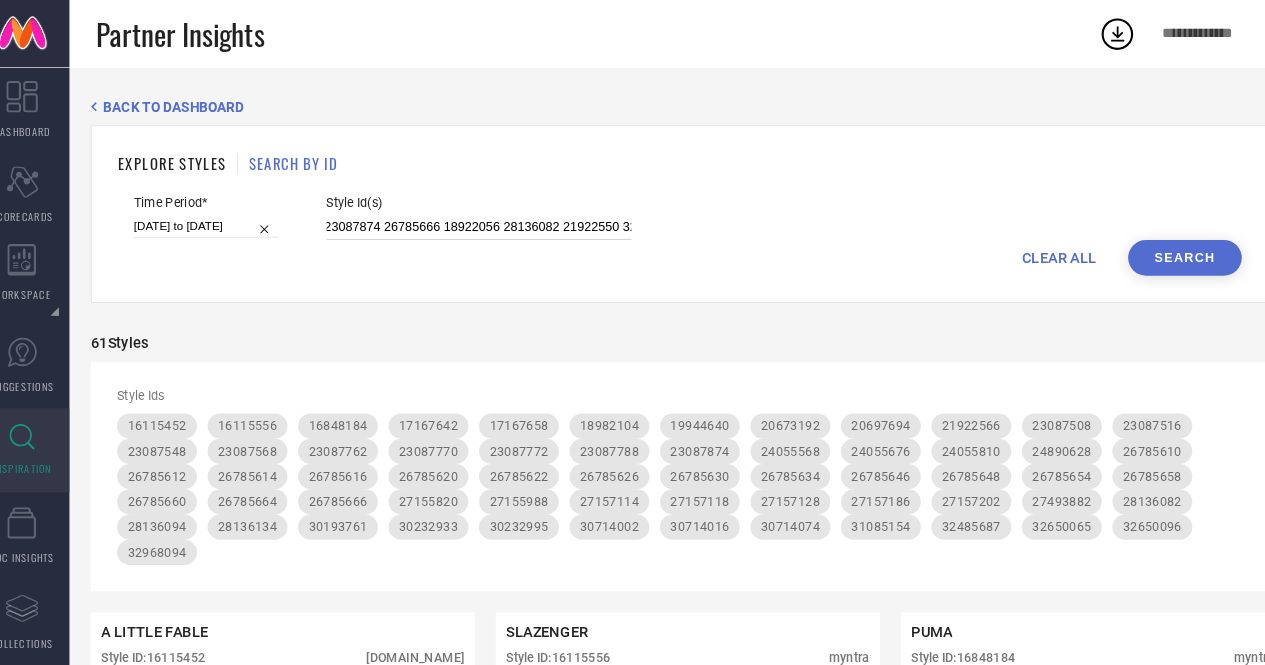 drag, startPoint x: 382, startPoint y: 215, endPoint x: 434, endPoint y: 218, distance: 52.086468 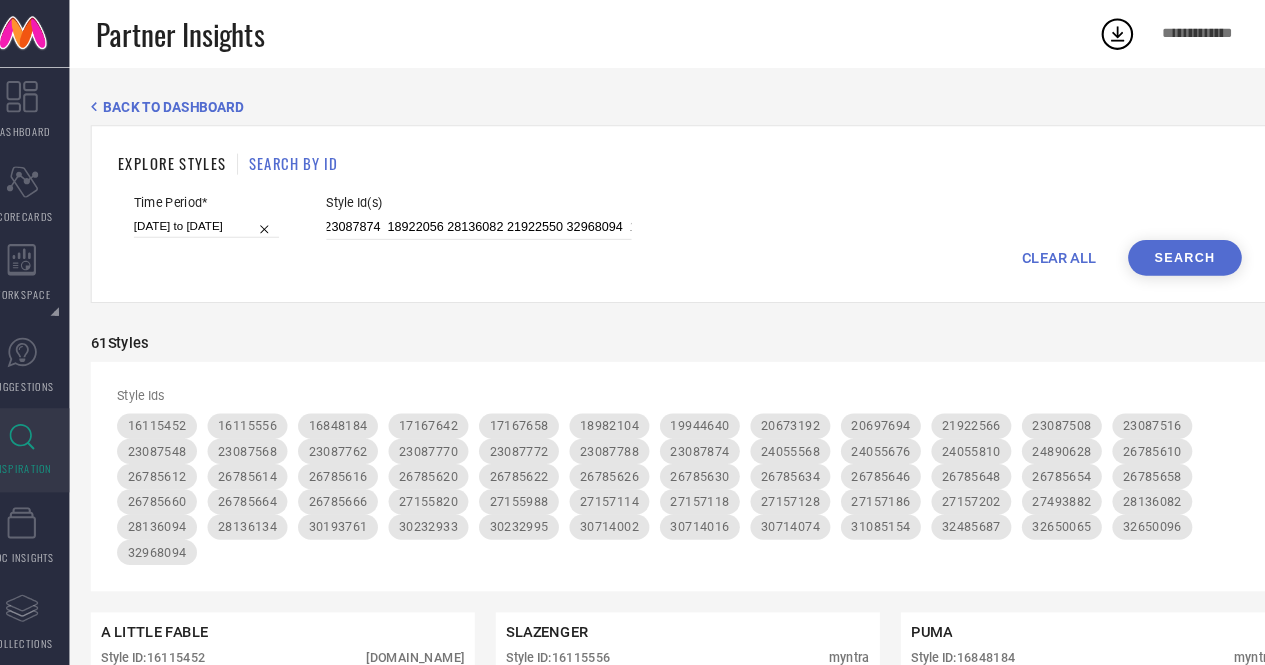 scroll, scrollTop: 0, scrollLeft: 0, axis: both 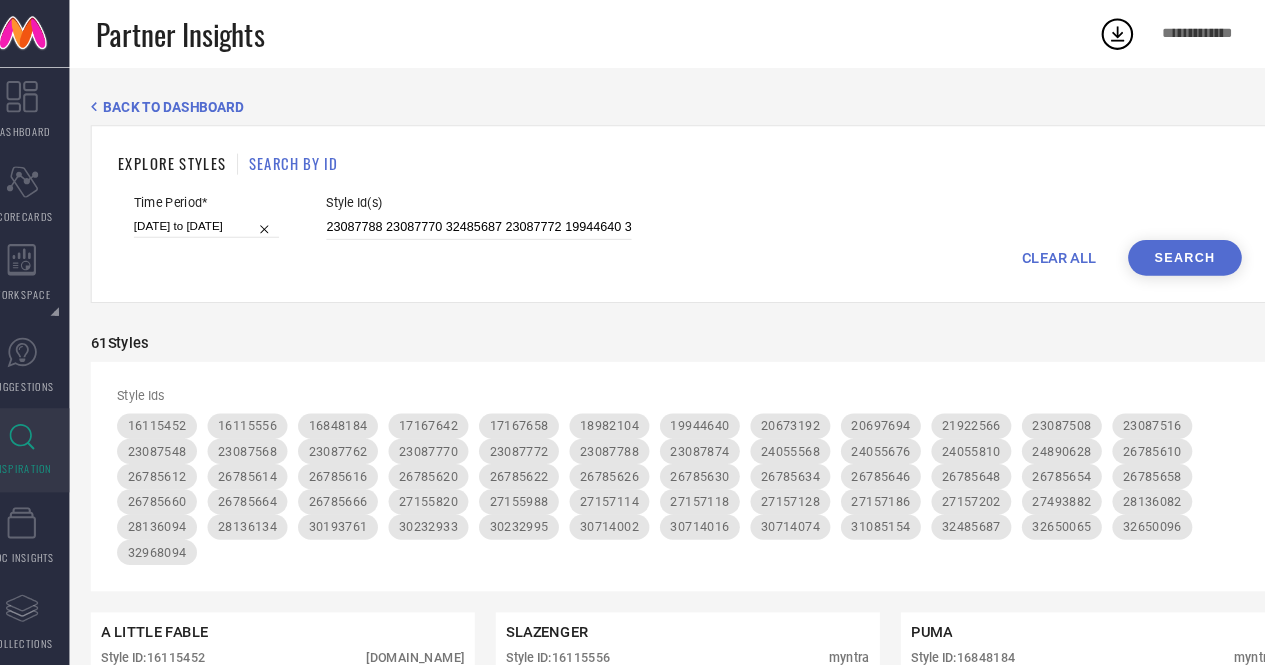 click on "Search" at bounding box center (1150, 245) 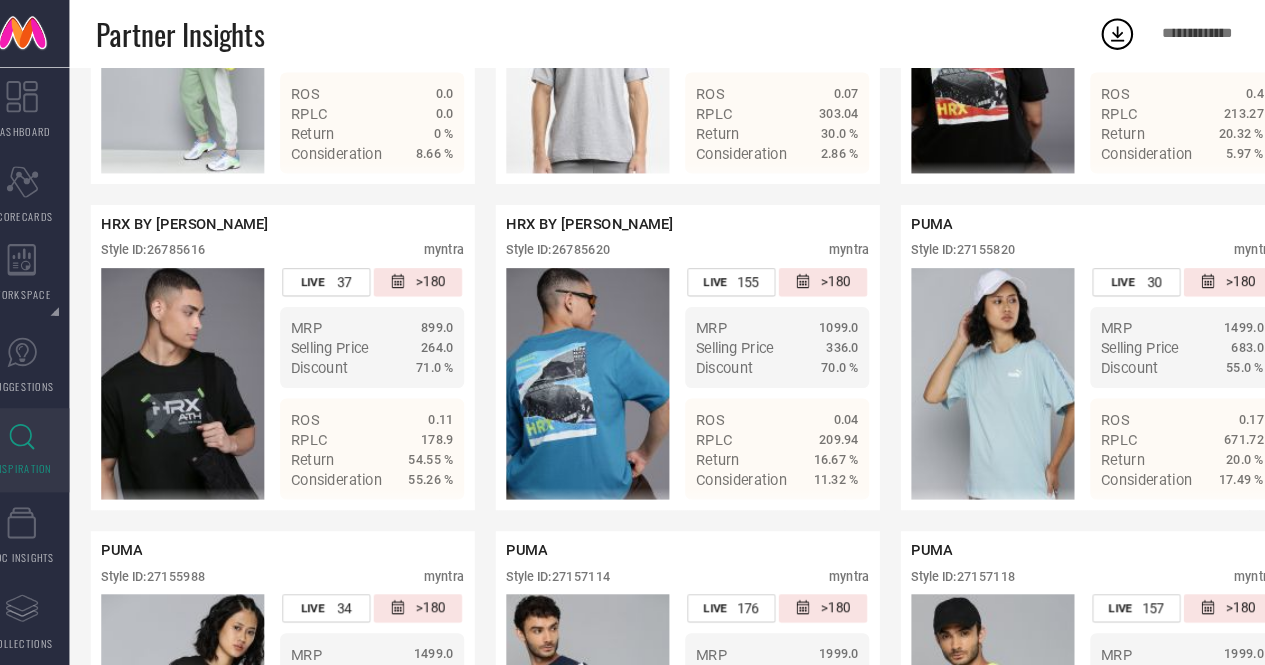 scroll, scrollTop: 2500, scrollLeft: 0, axis: vertical 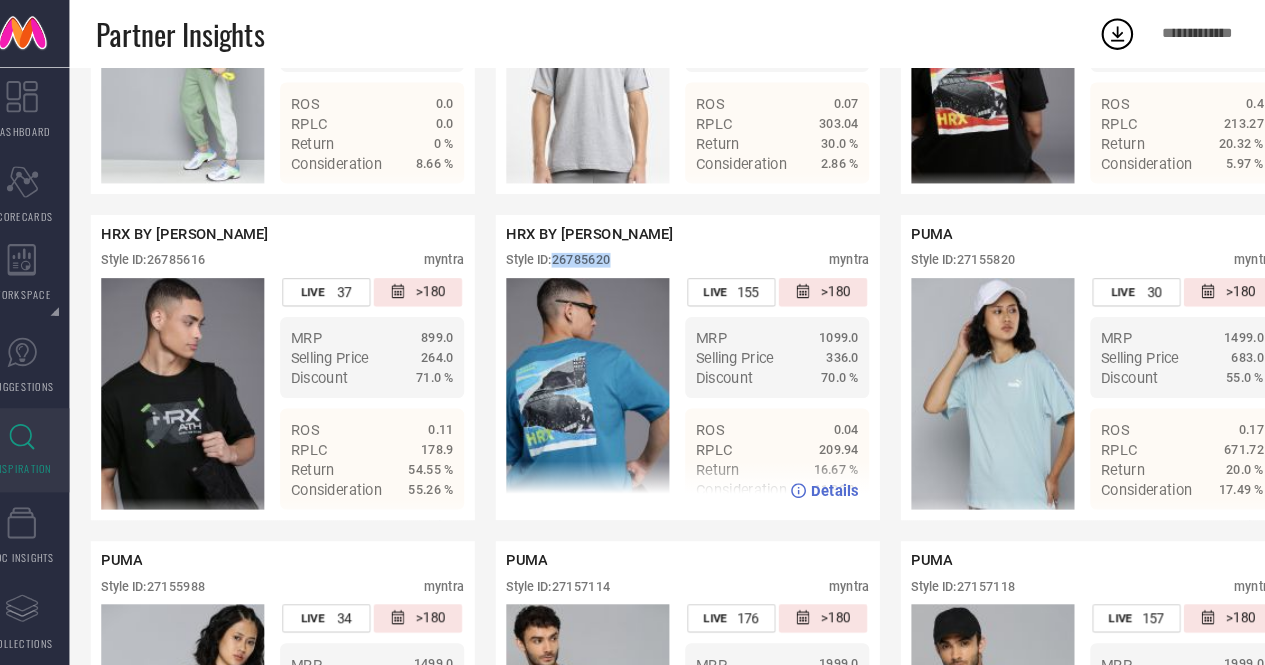 drag, startPoint x: 554, startPoint y: 279, endPoint x: 606, endPoint y: 280, distance: 52.009613 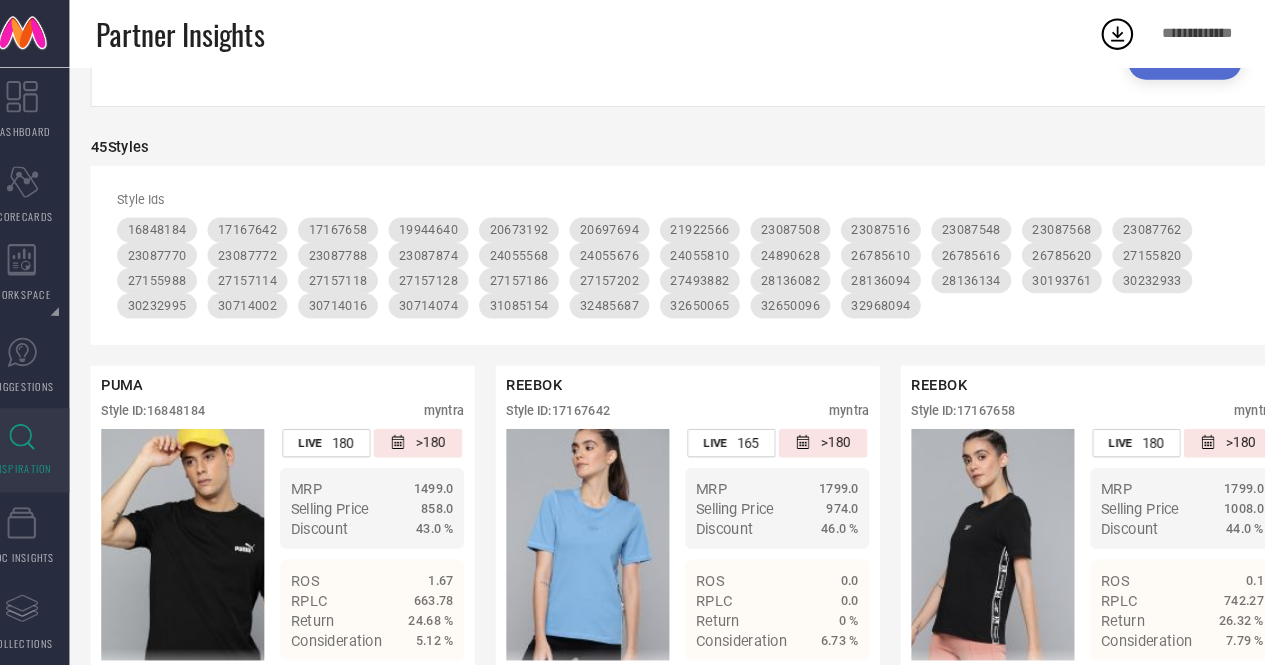 scroll, scrollTop: 0, scrollLeft: 0, axis: both 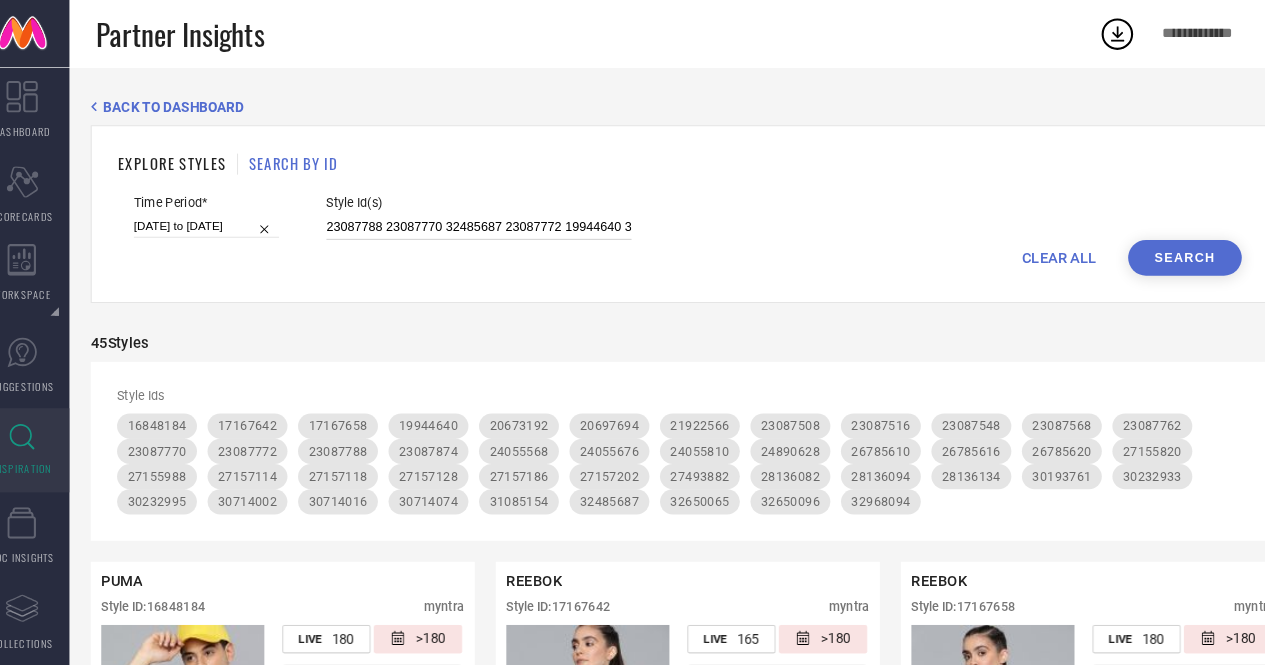 drag, startPoint x: 555, startPoint y: 212, endPoint x: 603, endPoint y: 218, distance: 48.373547 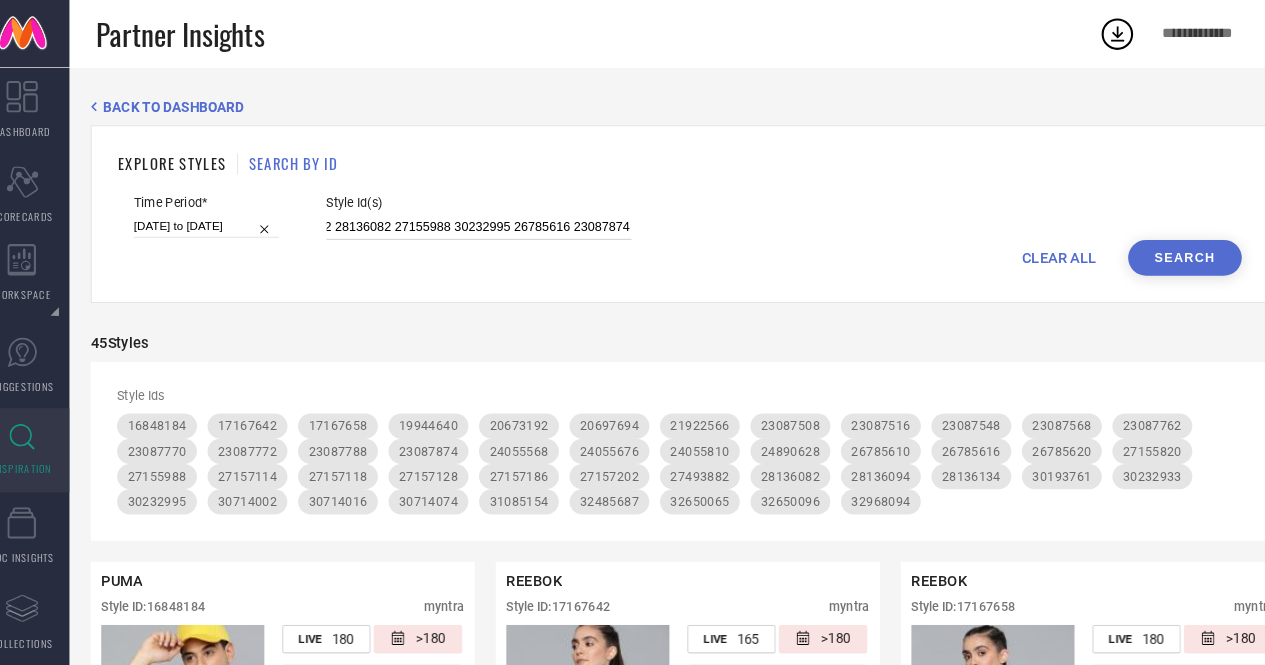 scroll, scrollTop: 0, scrollLeft: 4326, axis: horizontal 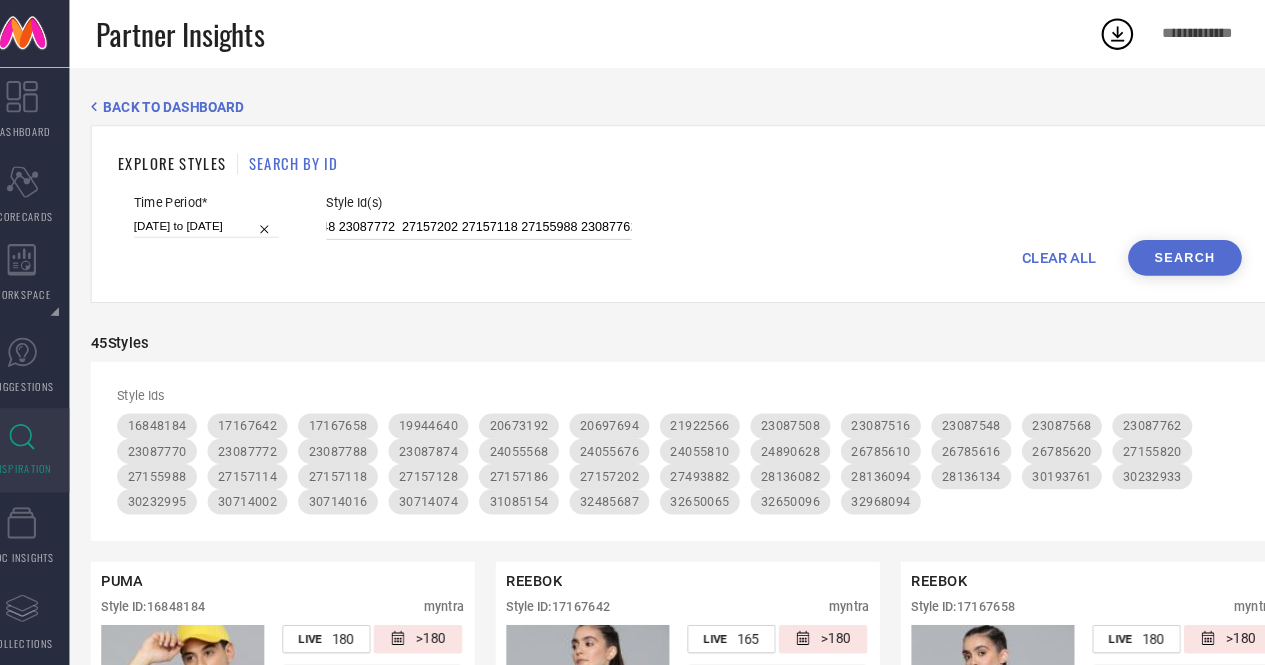 drag, startPoint x: 603, startPoint y: 218, endPoint x: 738, endPoint y: 206, distance: 135.53229 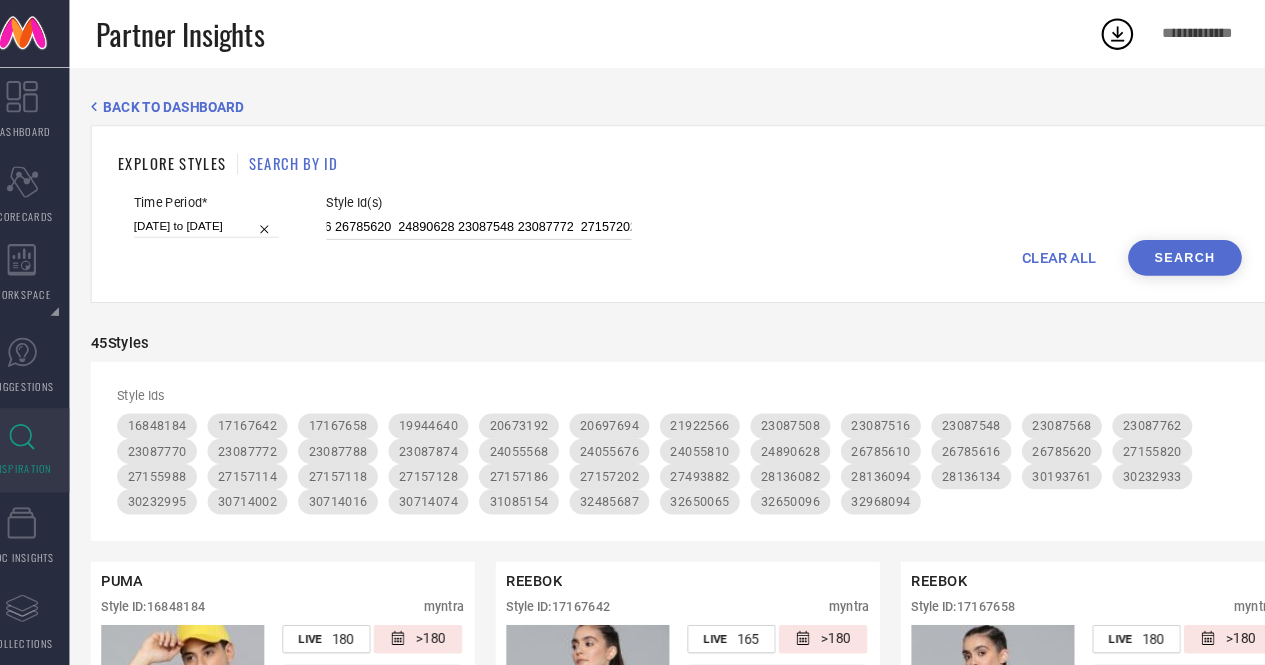 scroll, scrollTop: 0, scrollLeft: 4130, axis: horizontal 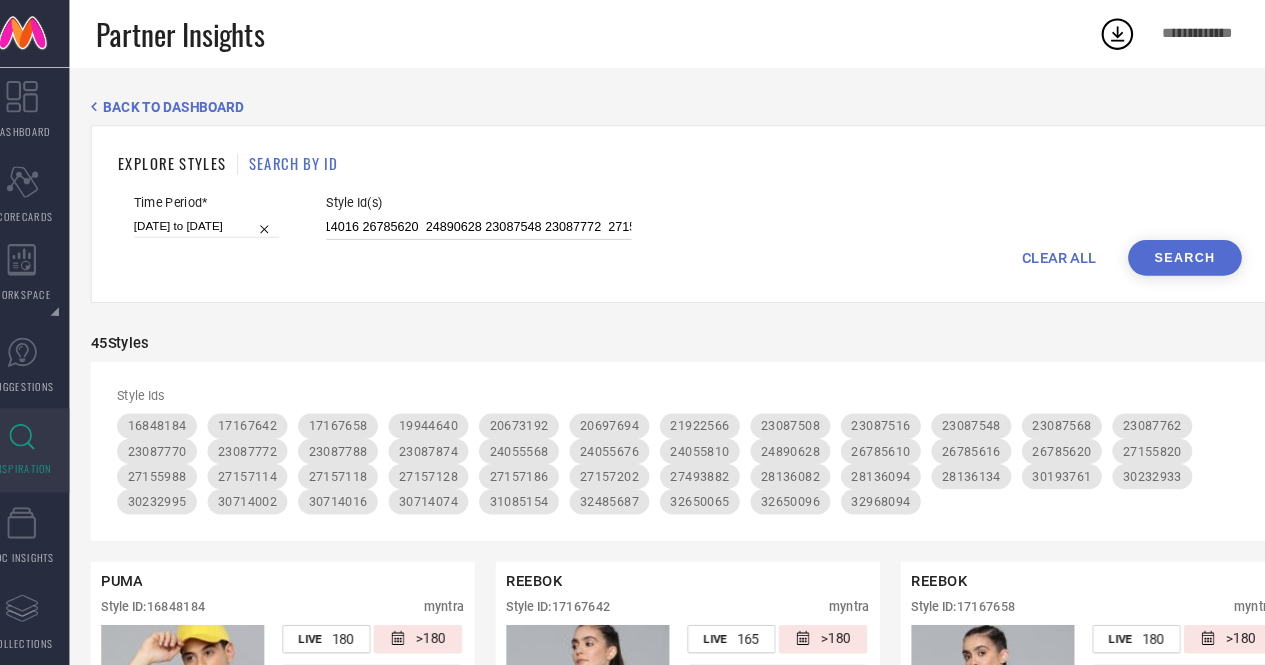 drag, startPoint x: 360, startPoint y: 217, endPoint x: 417, endPoint y: 222, distance: 57.21888 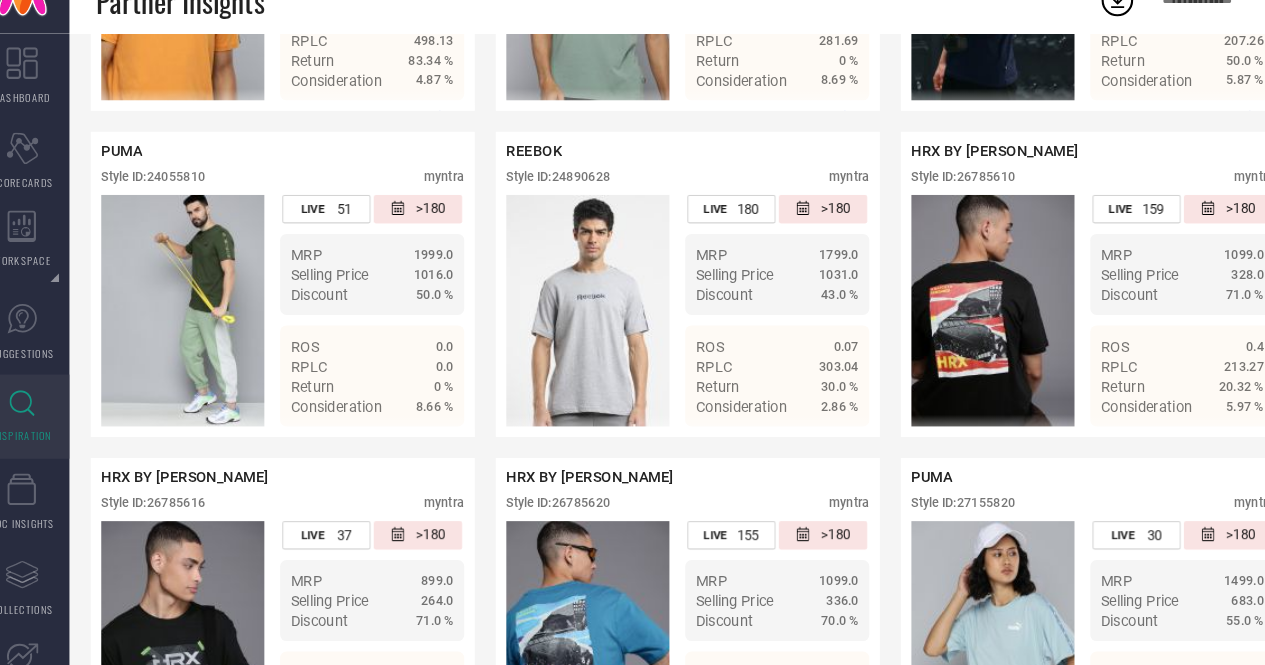 scroll, scrollTop: 2238, scrollLeft: 0, axis: vertical 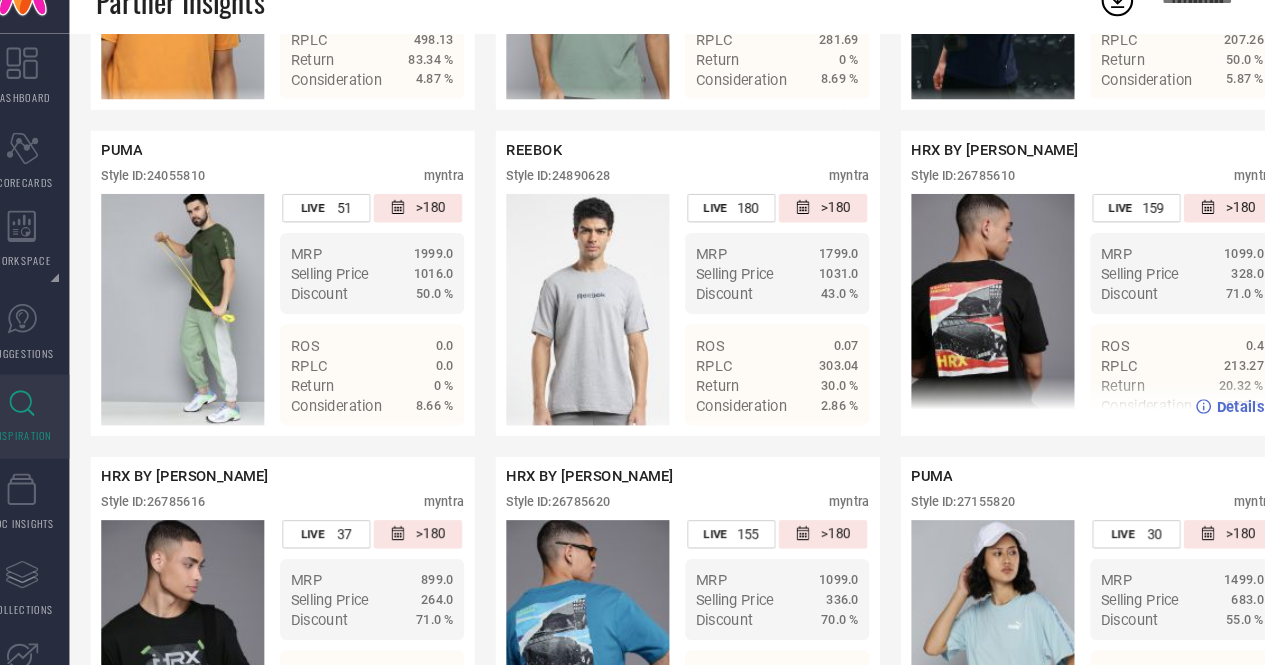 click on "Style ID:  26785610" at bounding box center [939, 199] 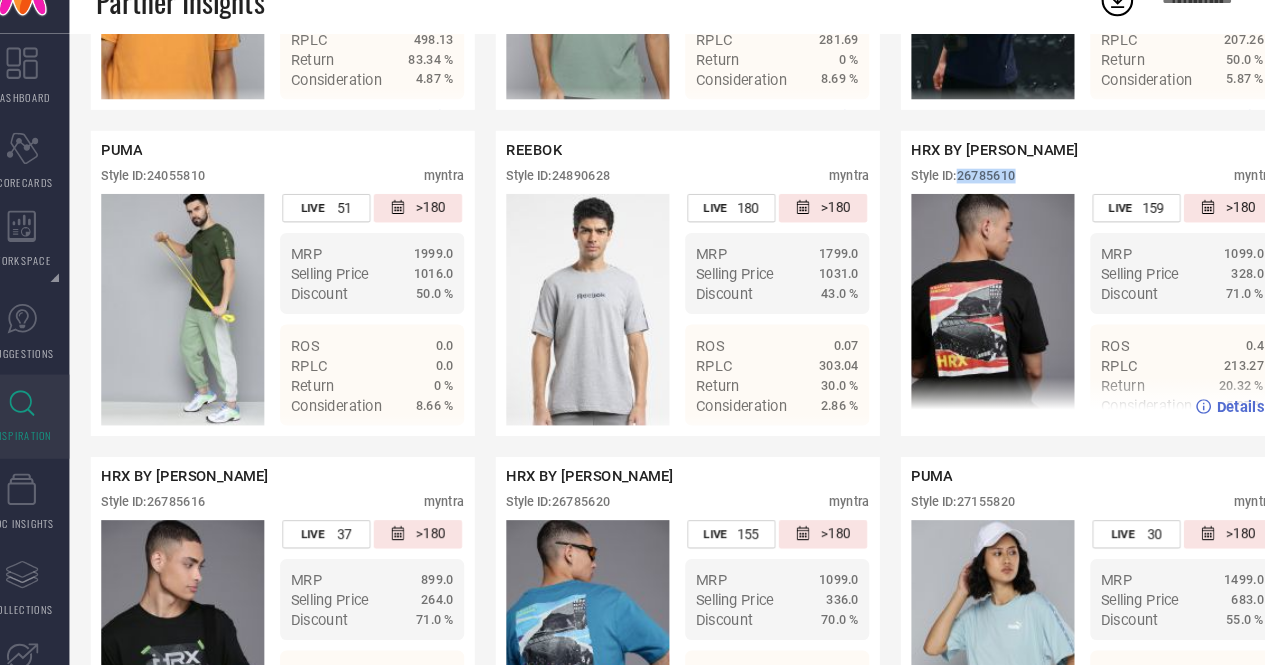 click on "Style ID:  26785610" at bounding box center (939, 199) 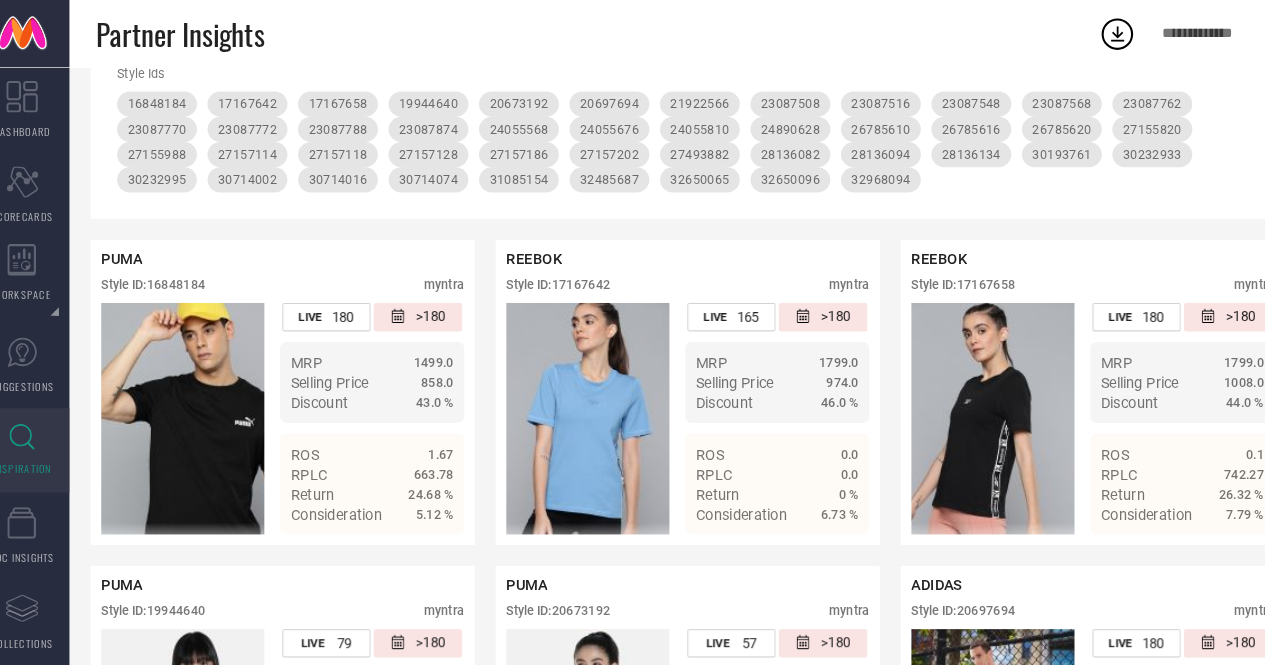 scroll, scrollTop: 0, scrollLeft: 0, axis: both 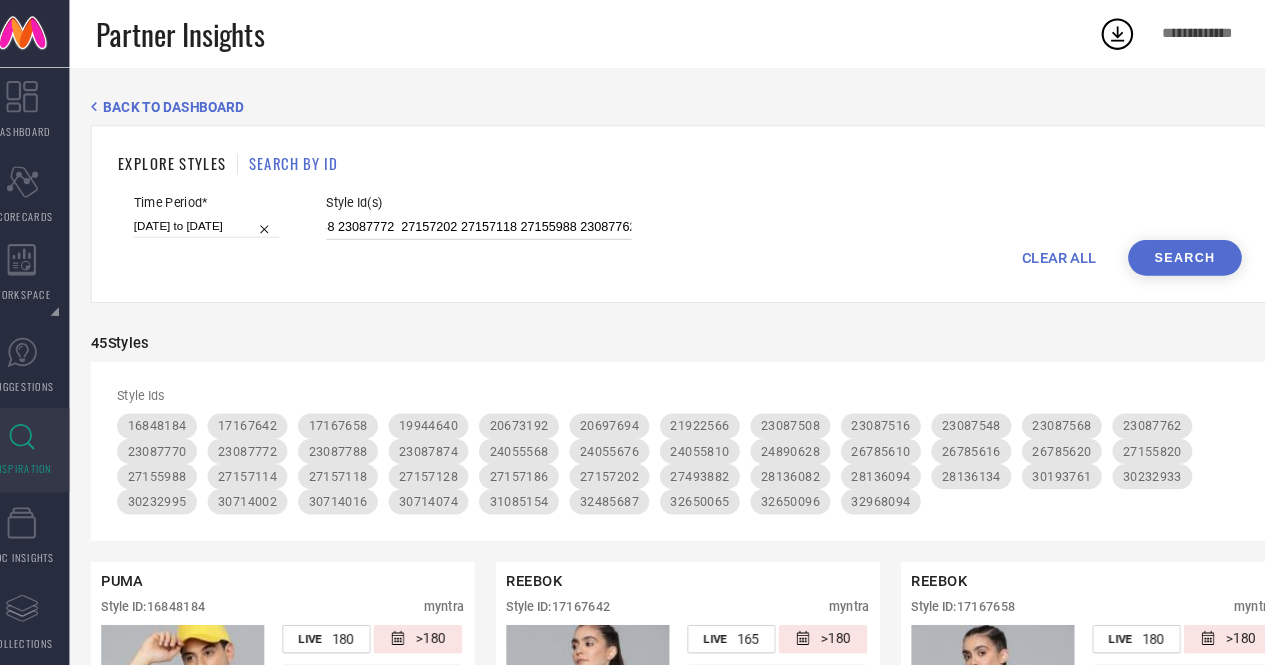 drag, startPoint x: 522, startPoint y: 219, endPoint x: 776, endPoint y: 199, distance: 254.78618 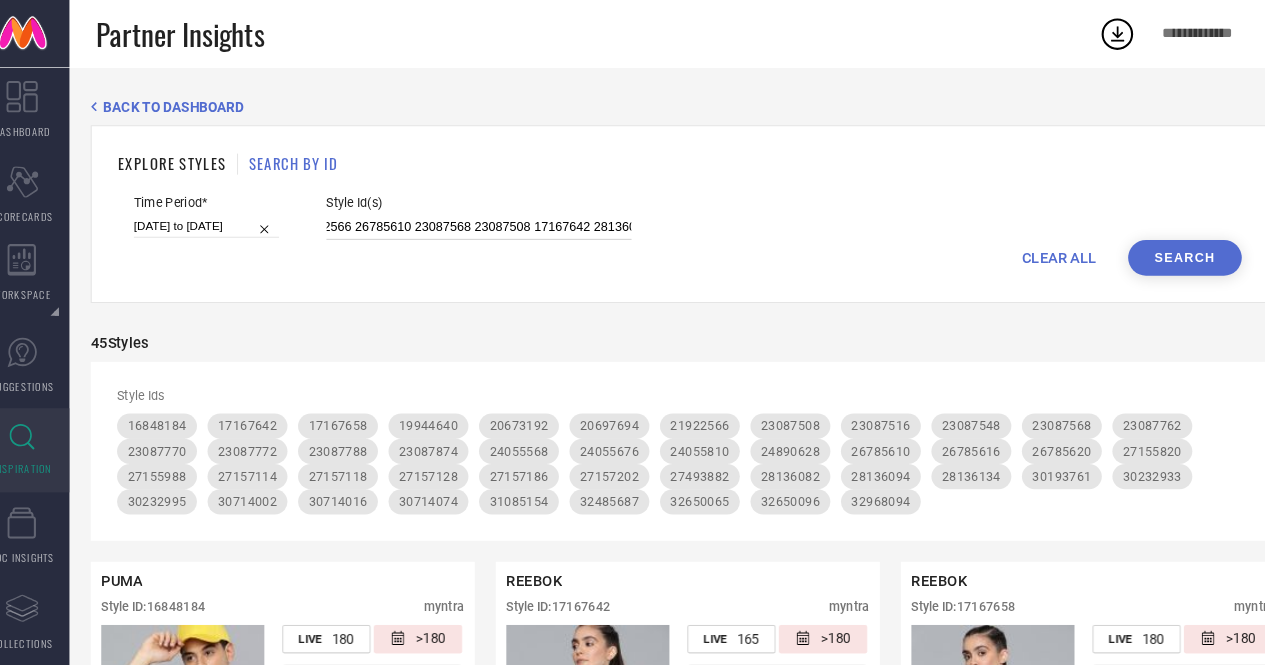 scroll, scrollTop: 0, scrollLeft: 3129, axis: horizontal 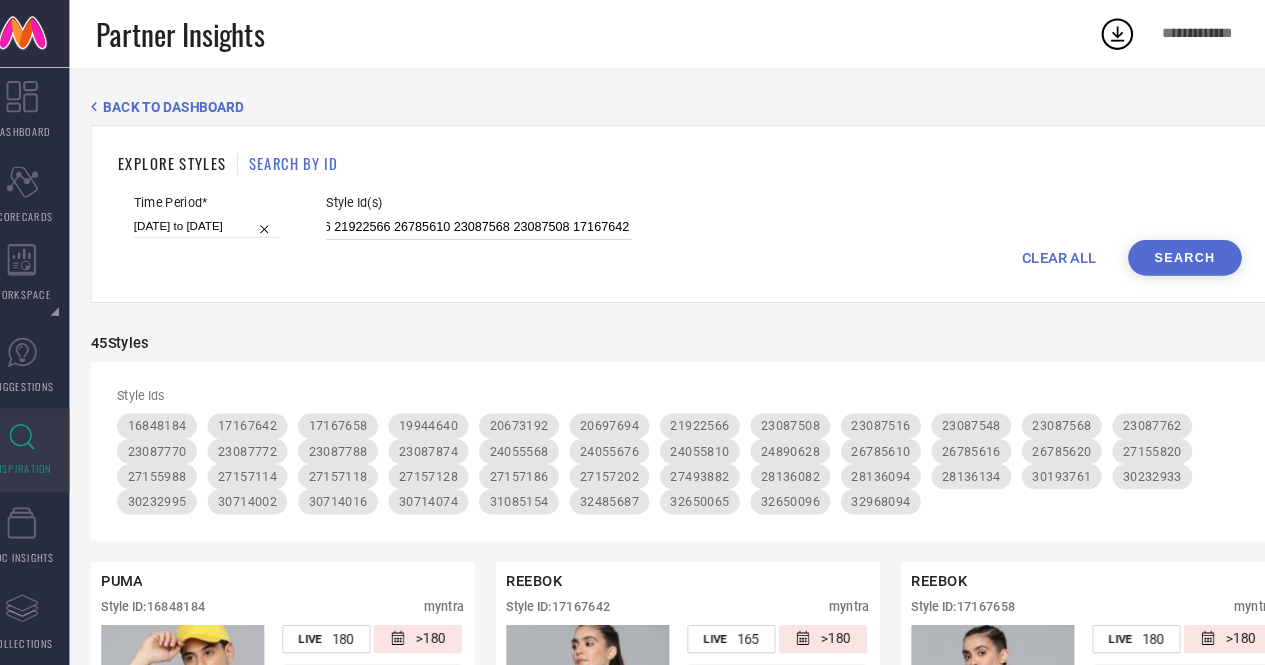 drag, startPoint x: 393, startPoint y: 215, endPoint x: 431, endPoint y: 217, distance: 38.052597 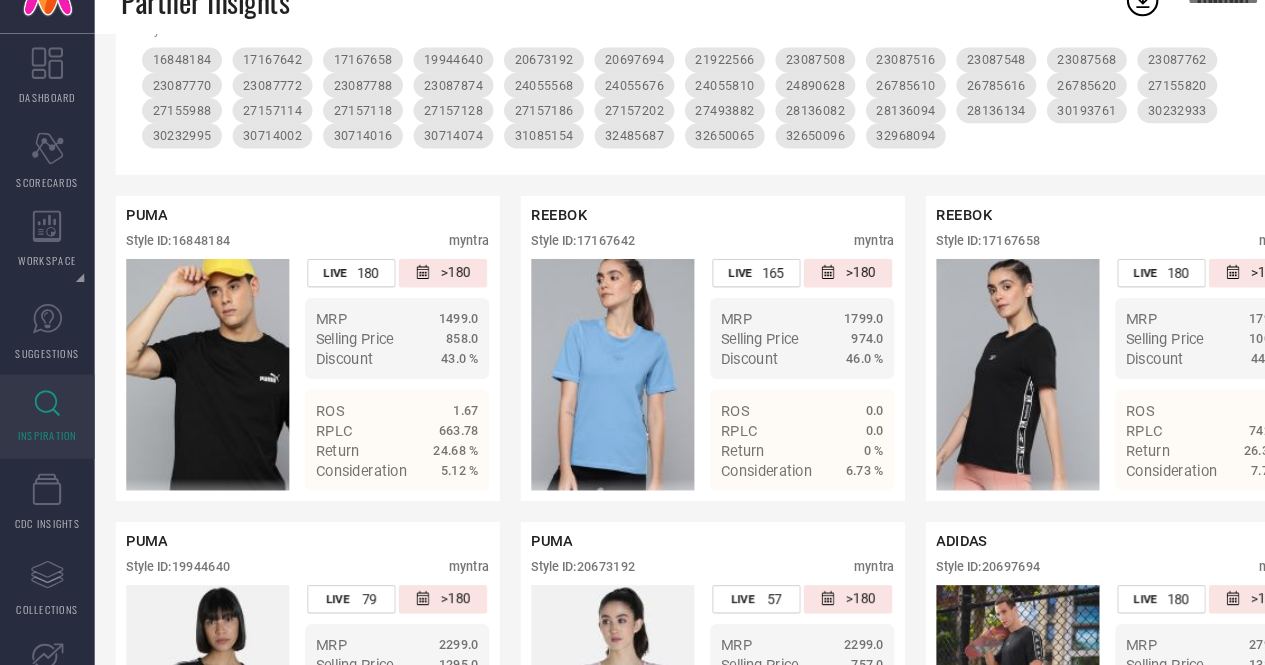 scroll, scrollTop: 318, scrollLeft: 0, axis: vertical 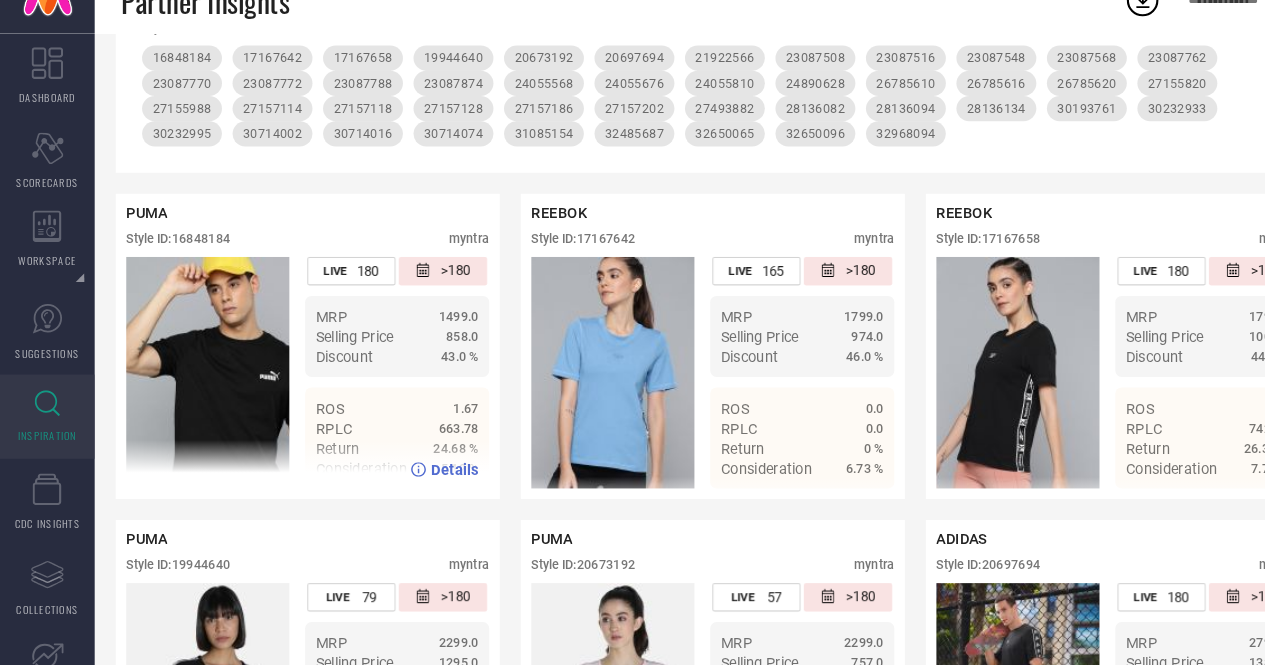 click on "Style ID:  16848184" at bounding box center [169, 259] 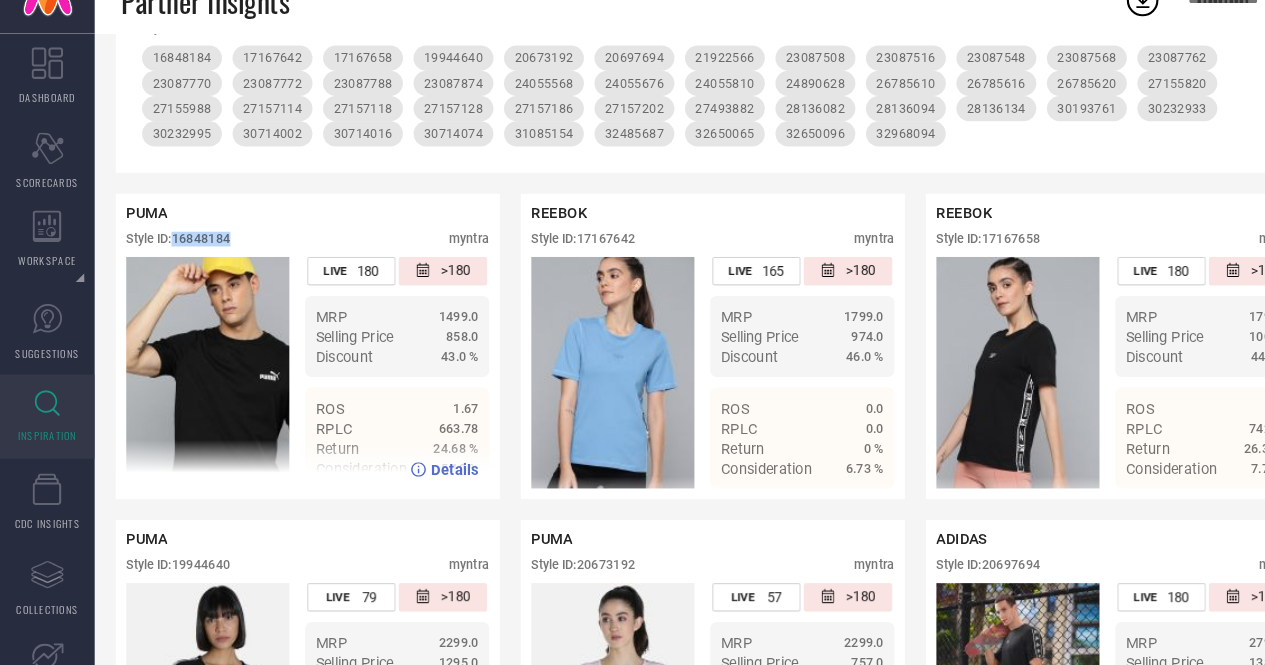 click on "Style ID:  16848184" at bounding box center [169, 259] 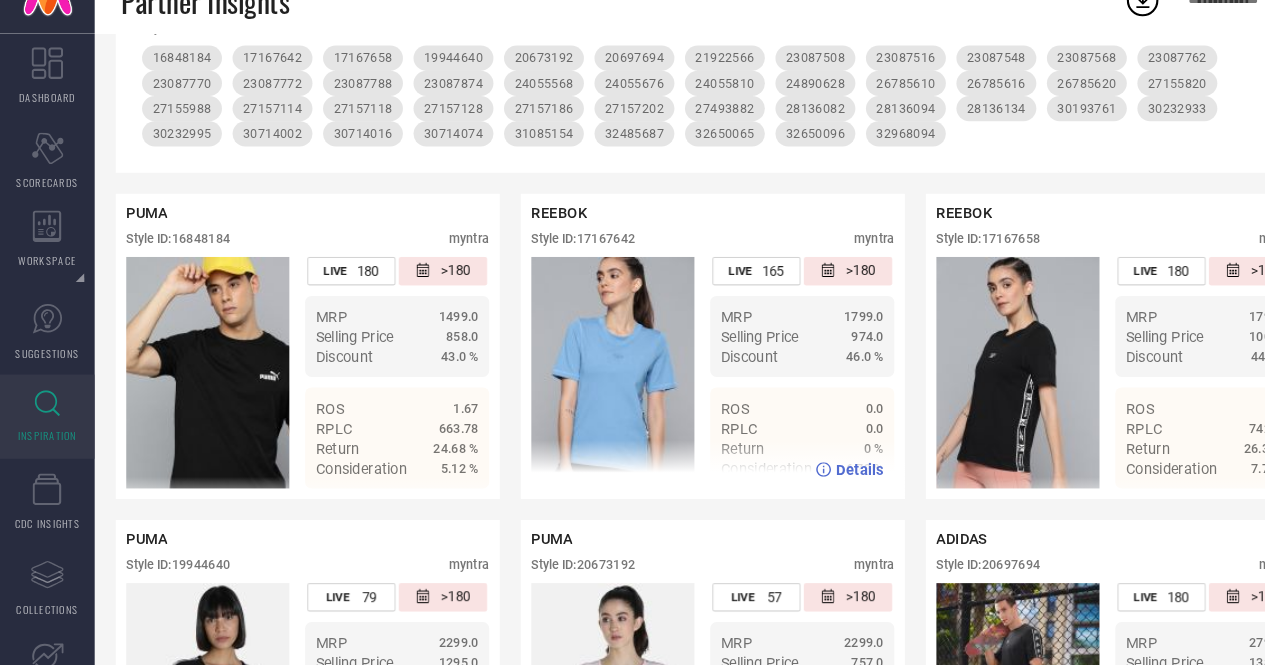 click on "Style ID:  17167642" at bounding box center [554, 259] 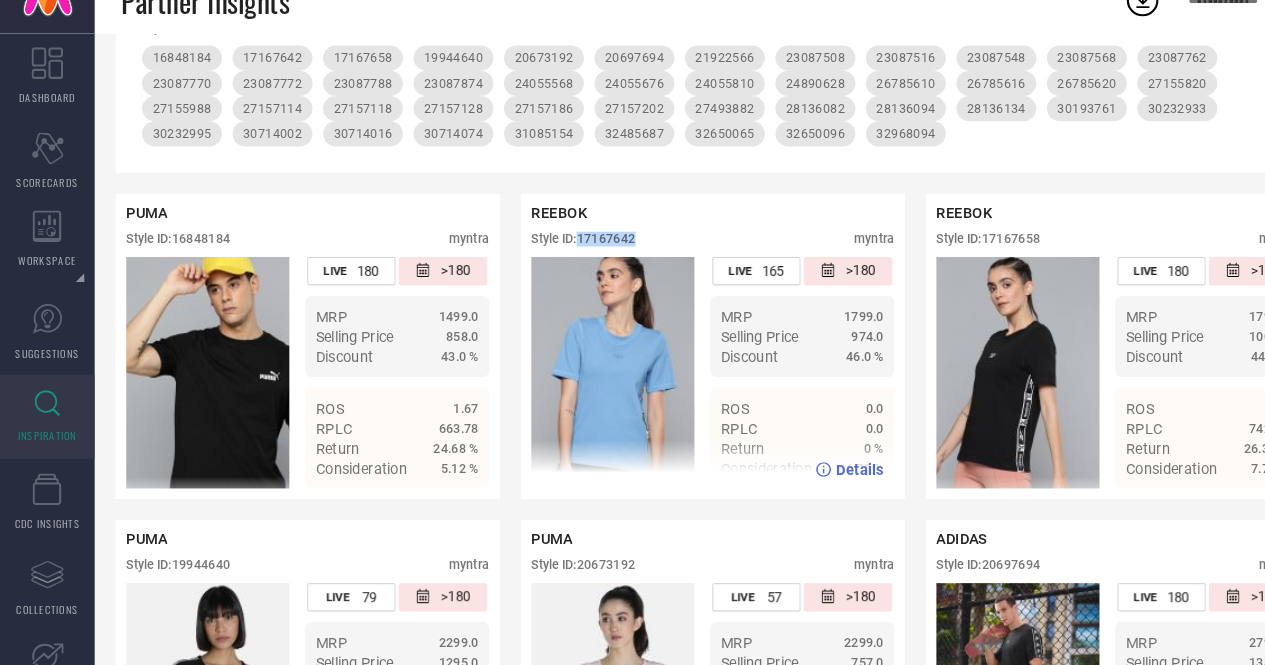 click on "Style ID:  17167642" at bounding box center [554, 259] 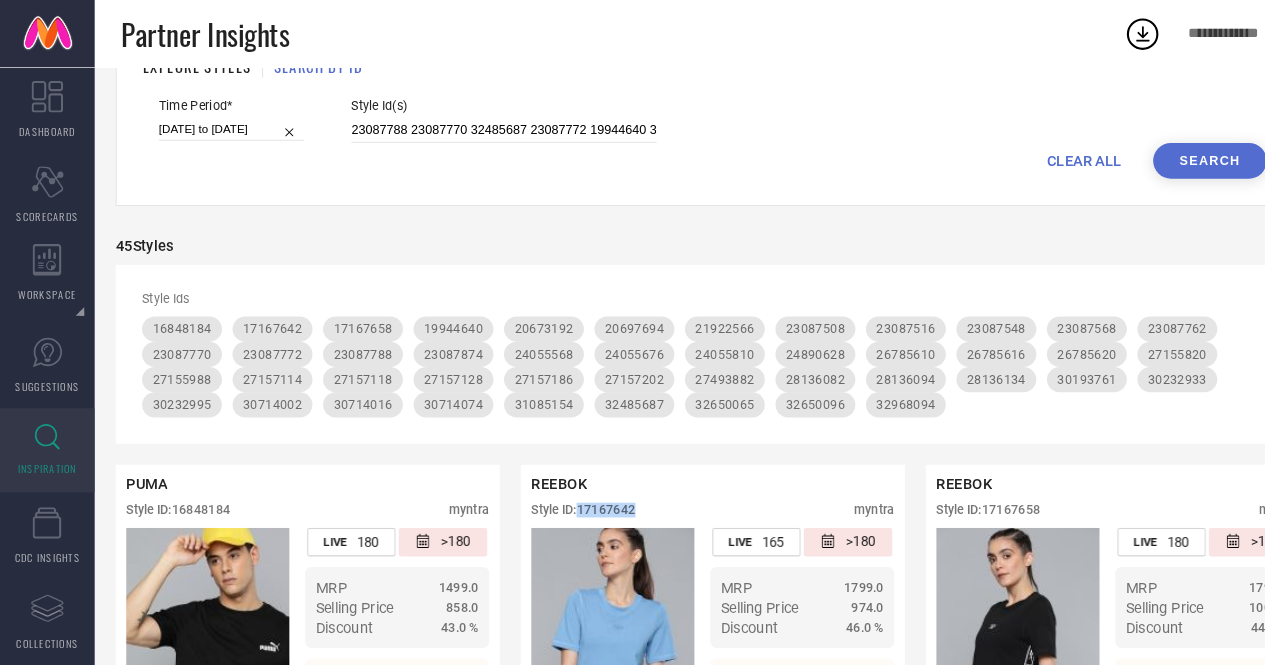 scroll, scrollTop: 0, scrollLeft: 0, axis: both 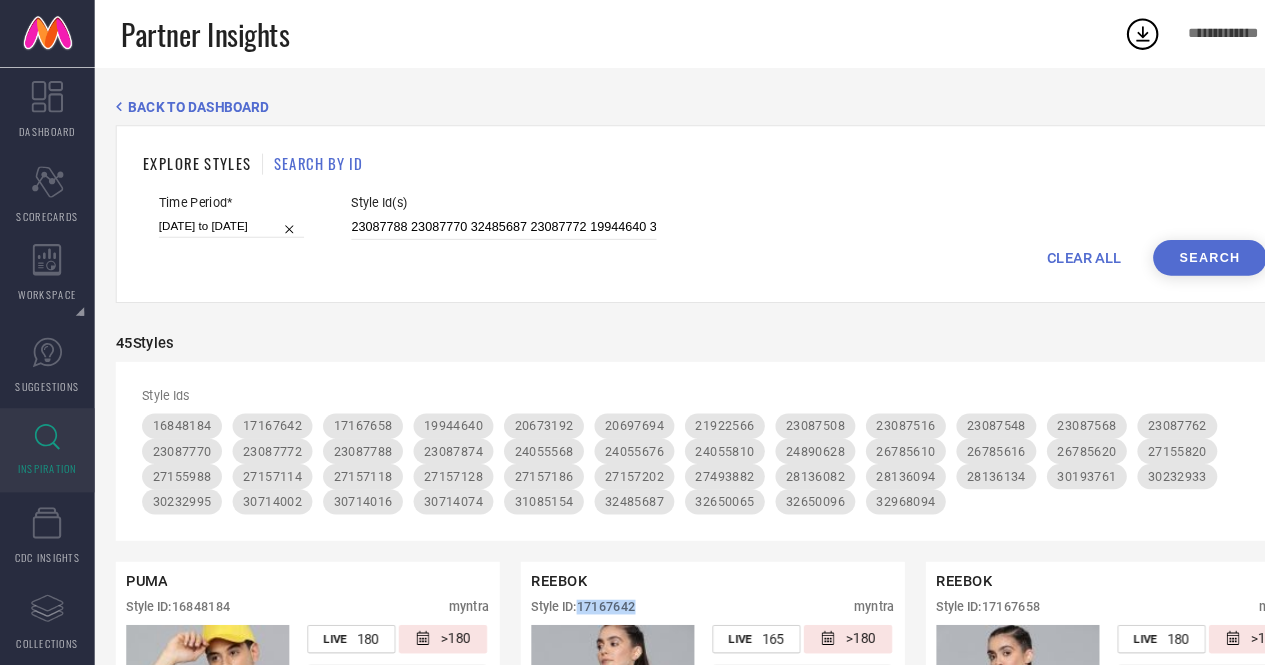 click on "Search" at bounding box center [1150, 245] 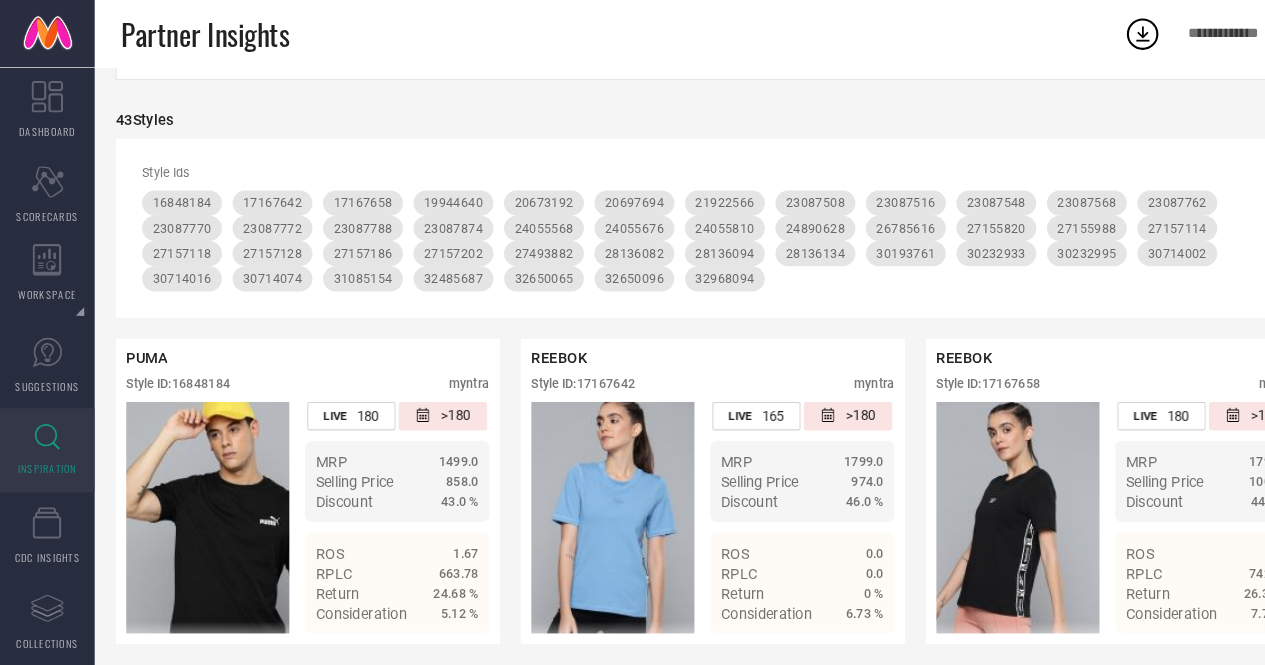 scroll, scrollTop: 0, scrollLeft: 0, axis: both 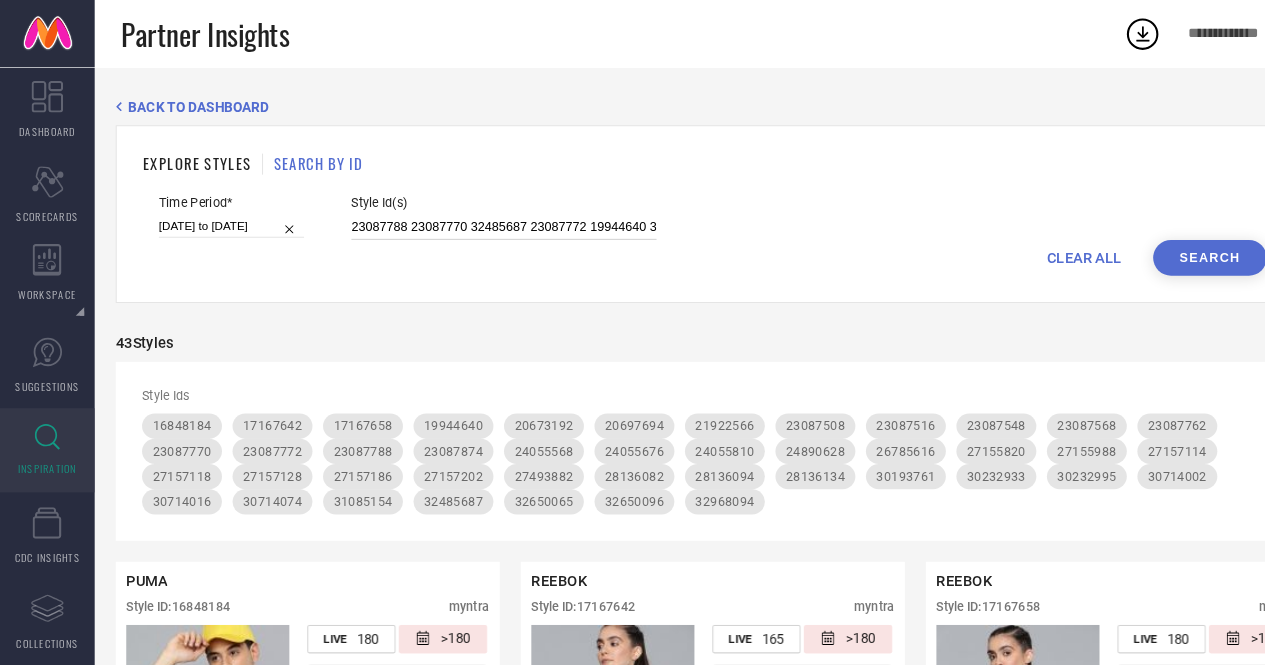 click on "23087788 23087770 32485687 23087772 19944640 30714002 24890628 23087686 24055546 27157128 27157114 28136134 32650065 27493882 27157114 23087740 27157118 28136094 23087874 28136082 23087828 32650096 27155820 28136094 28136134 24055578 24890628 23087508 30232933 20673192 23087684 27155820 17167658  18982154  24055676 20697694 24055676 20697694 16848184 16115442 23087516 24055568 24890628 31085154 30714074 24056680 24055568  23087764 18922004 30232933  27157186 24056680 30193761 30714002  26785616 21922566 23087568 23087508 17167642 28136082 27155988 30232995 26785616 23087874  18922056 28136082 21922550 32968094  17167658 24055810 23087772 30714016  24890628 23087548 23087772  27157202 27157118 27155988 23087762" at bounding box center [479, 216] 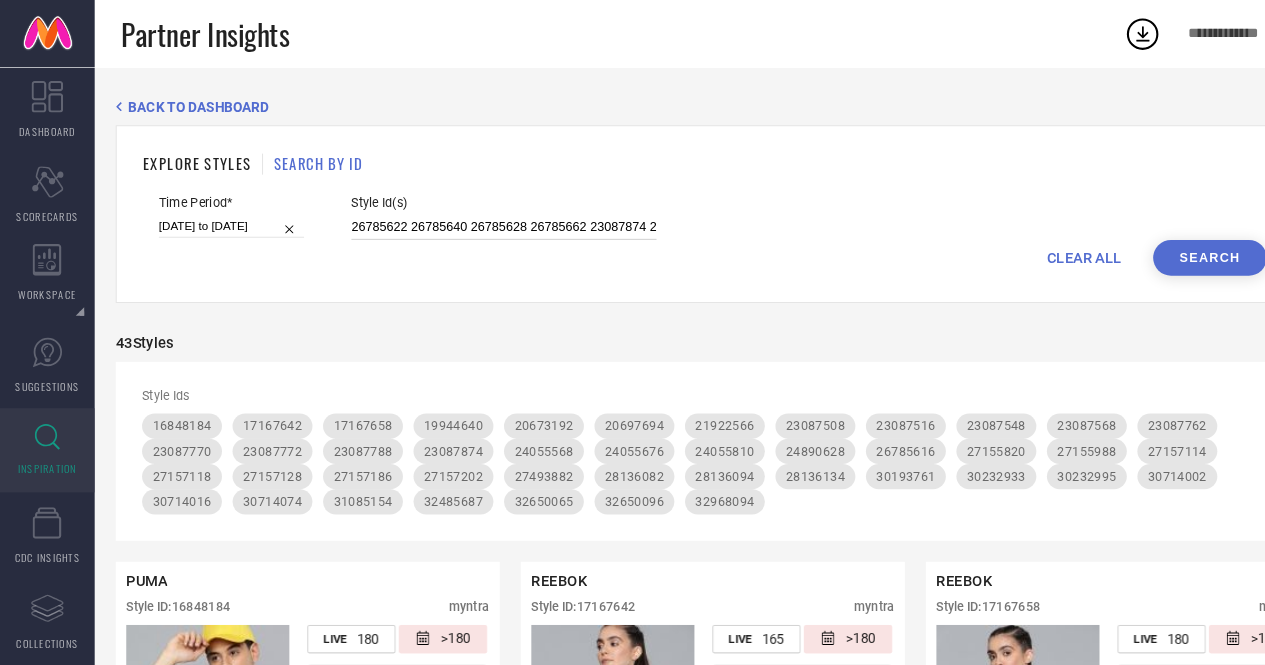 scroll, scrollTop: 0, scrollLeft: 1633, axis: horizontal 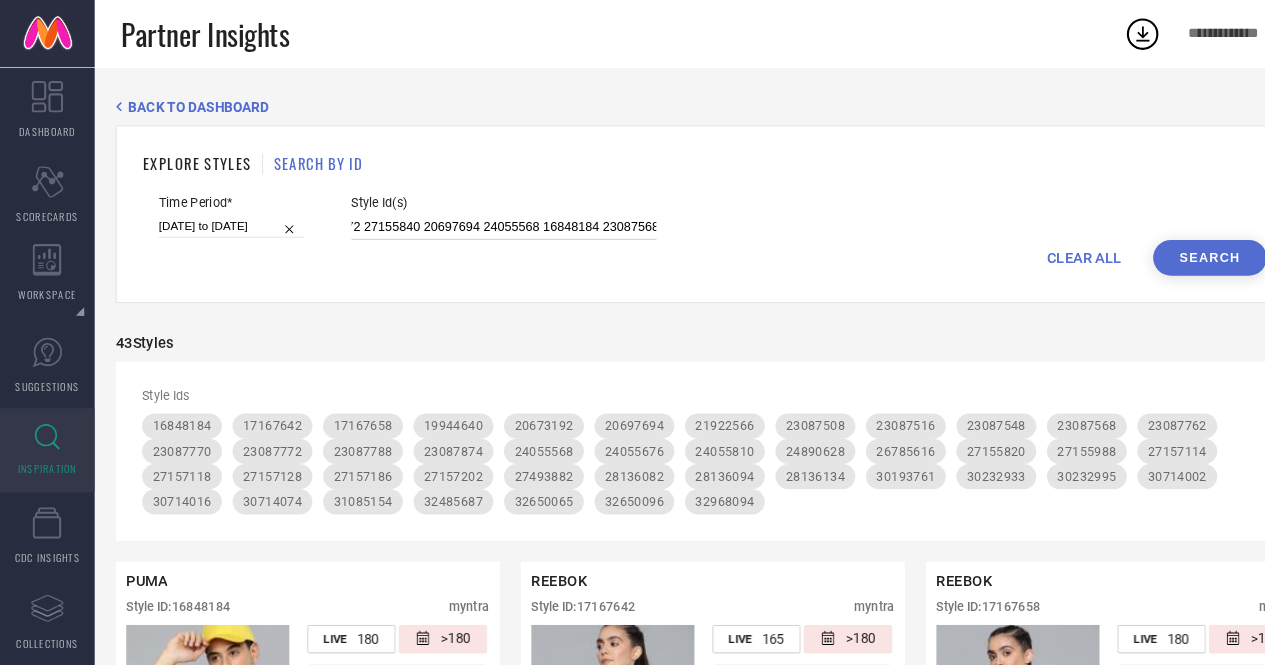 type on "26785622 26785640 26785628 26785662 23087874 26785670 26785614 26785638 26785664 26785618 24055810 26785658 26785660 26785668 27155820 26785624 26785626 23087828 26785620 26785634 26785666 26785654 26785612 27155988 24055676 27157186 20673192 27157114 32481172 27155840 20697694 24055568 16848184 23087568" 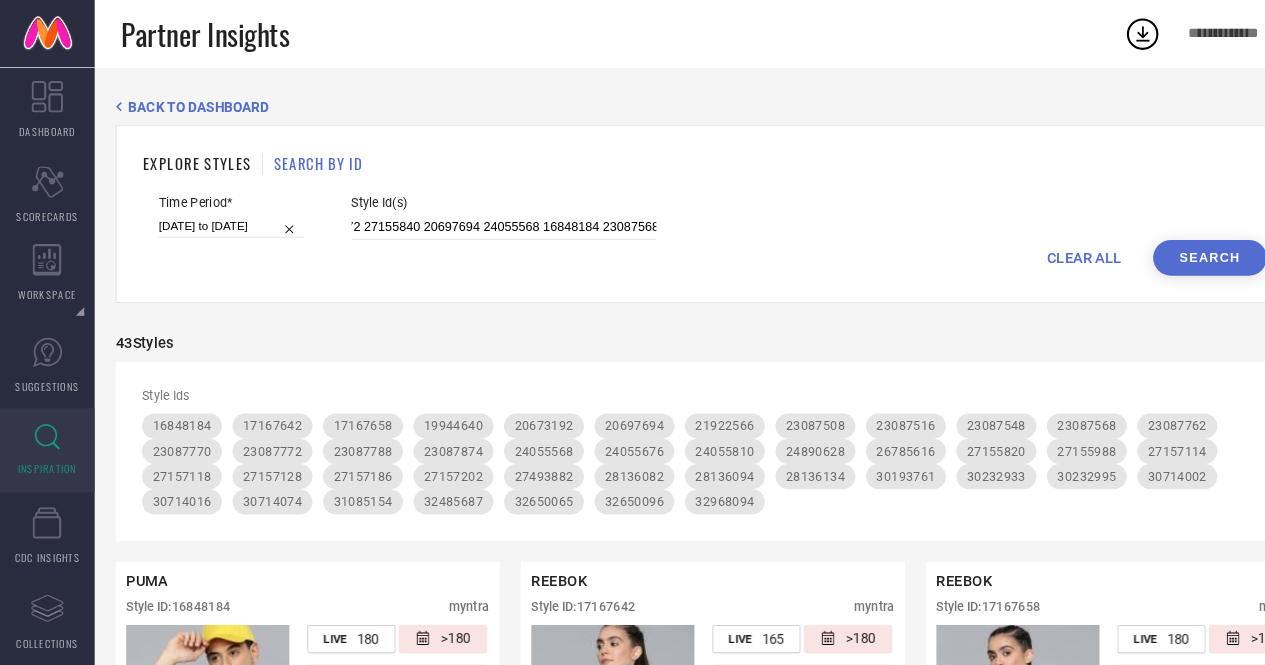 scroll, scrollTop: 0, scrollLeft: 0, axis: both 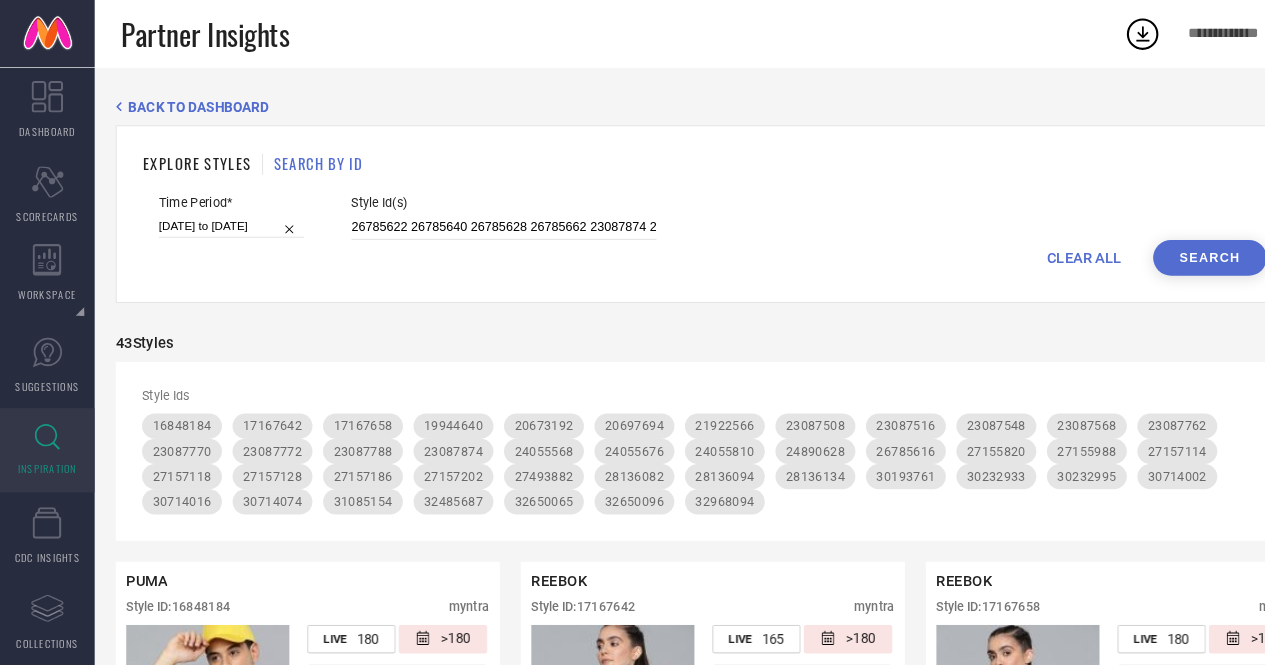 click on "Search" at bounding box center [1150, 245] 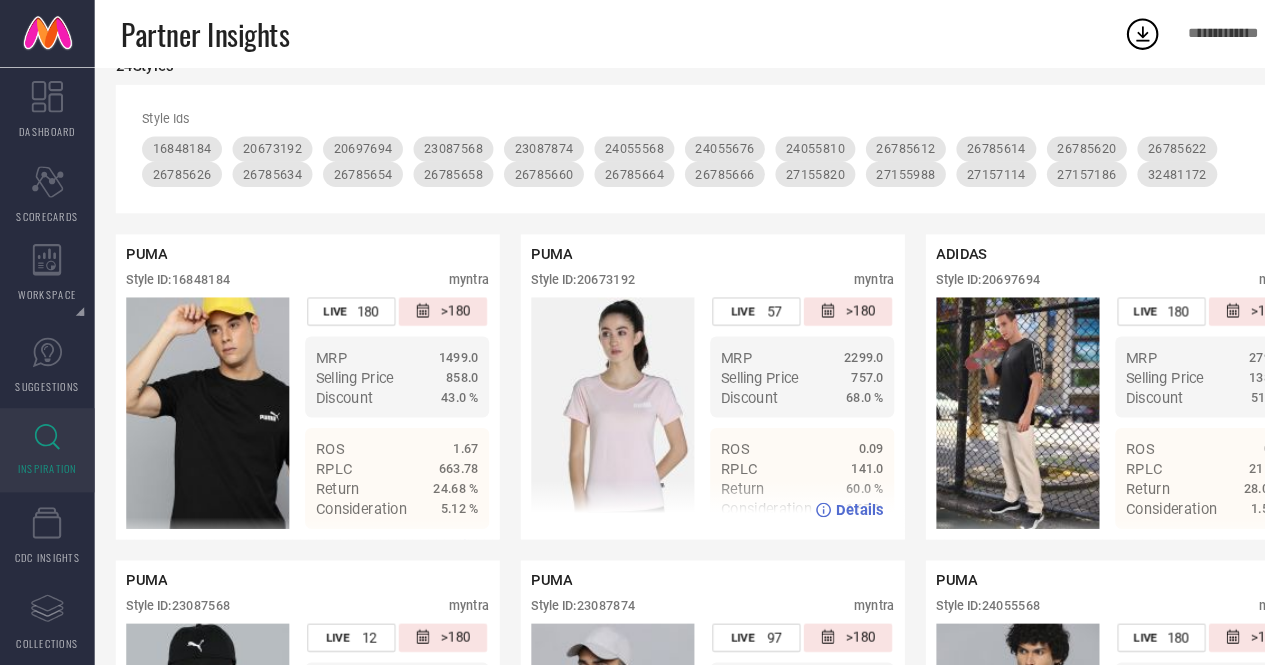 scroll, scrollTop: 0, scrollLeft: 0, axis: both 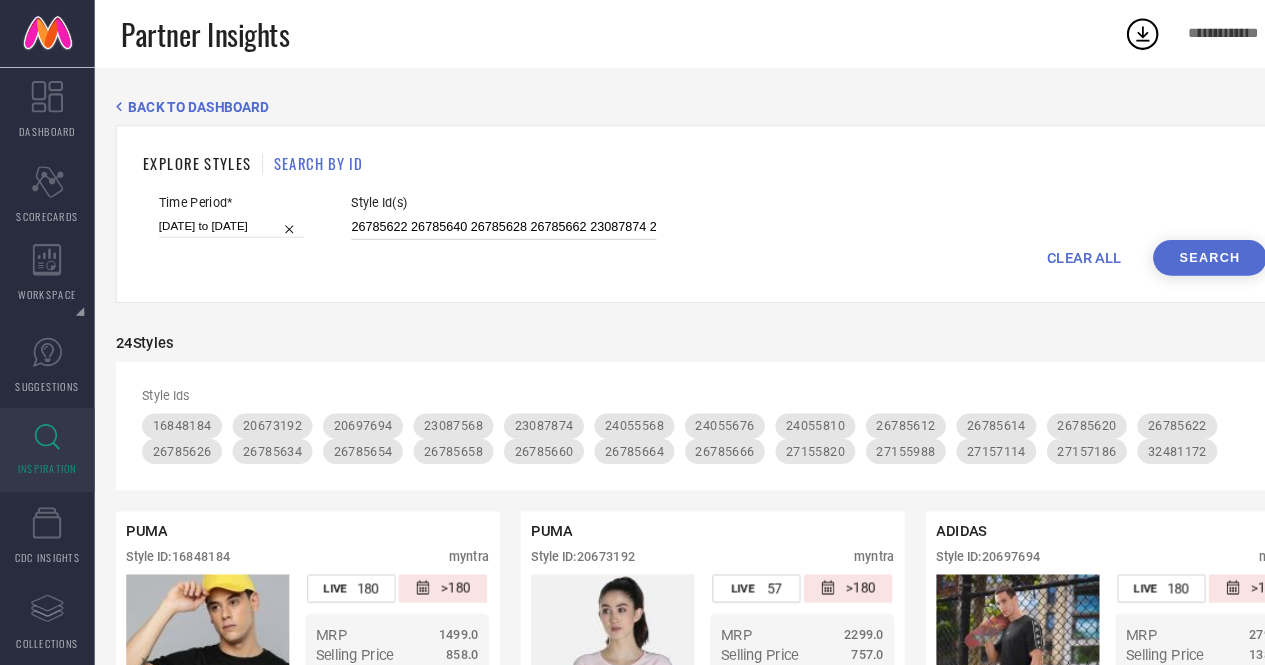 click on "26785622 26785640 26785628 26785662 23087874 26785670 26785614 26785638 26785664 26785618 24055810 26785658 26785660 26785668 27155820 26785624 26785626 23087828 26785620 26785634 26785666 26785654 26785612 27155988 24055676 27157186 20673192 27157114 32481172 27155840 20697694 24055568 16848184 23087568" at bounding box center [479, 216] 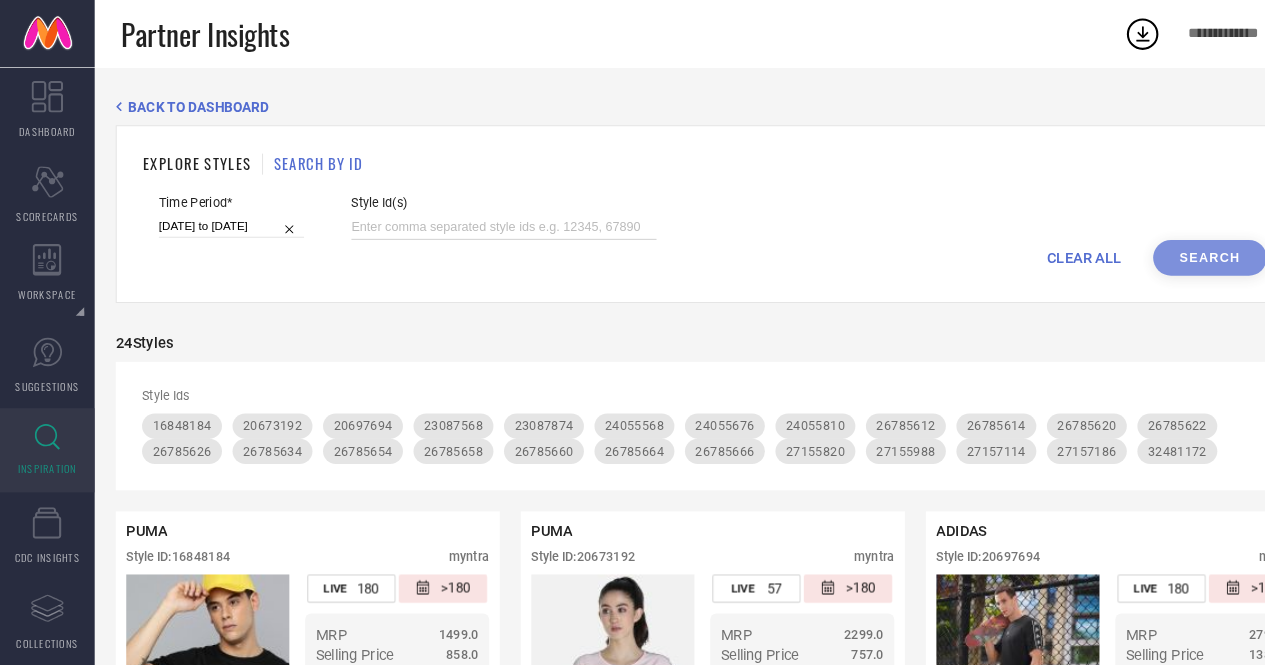 paste on "26785622 26785640 26785628 26785662 23087874 26785670 26785614 26785638 26785664 26785618 24055810 26785658 26785660 26785668 27155820 26785624 26785626 23087828 26785620 26785634 26785666 26785654 26785612 27155988 24055676 27157186 20673192 27157114 32481172 27155840 20697694 24055568 16848184 23087568" 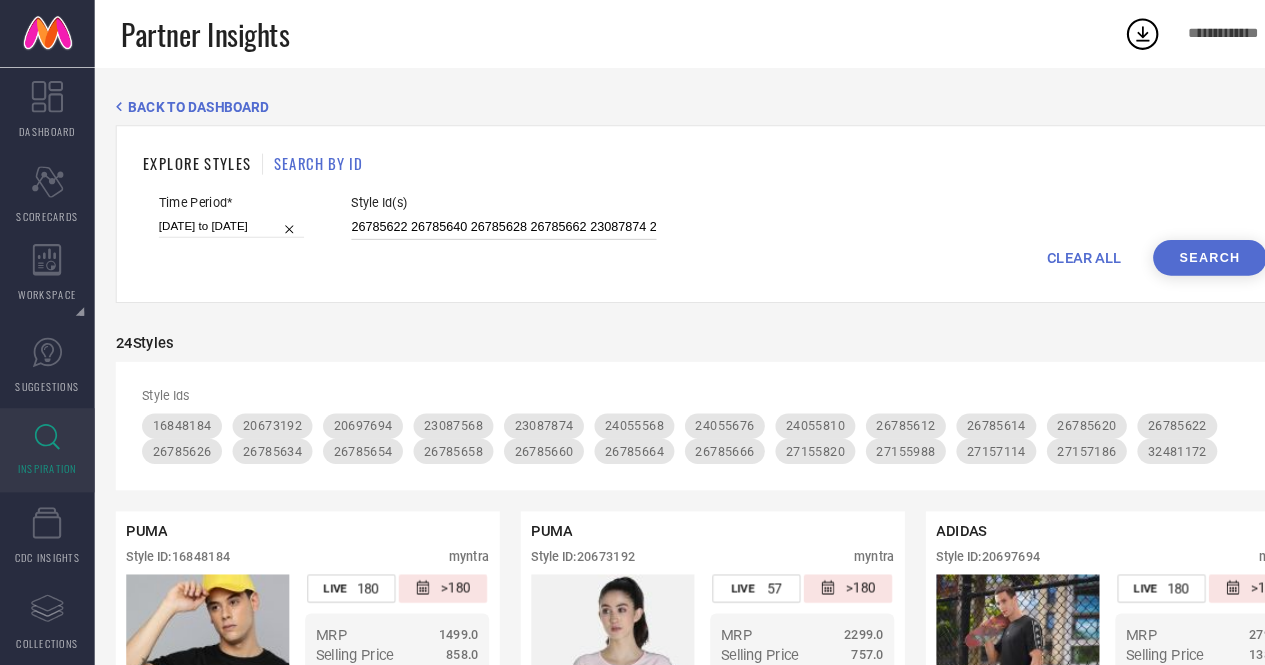 scroll, scrollTop: 0, scrollLeft: 1633, axis: horizontal 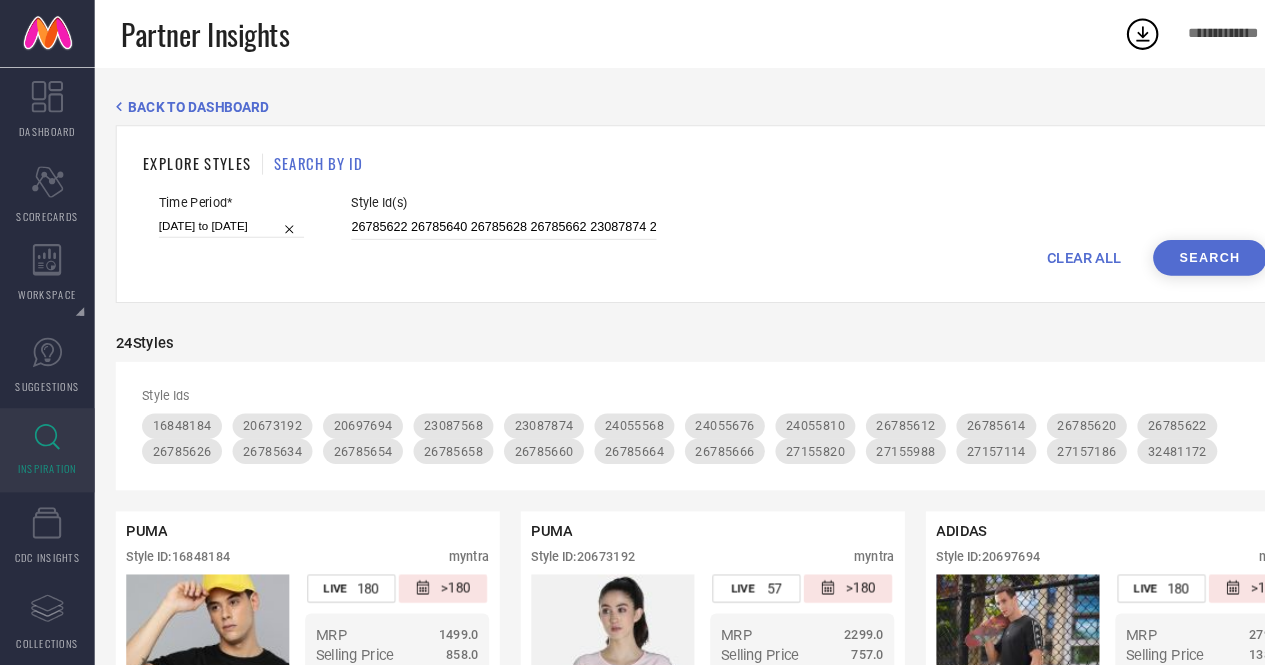 click on "Search" at bounding box center (1150, 245) 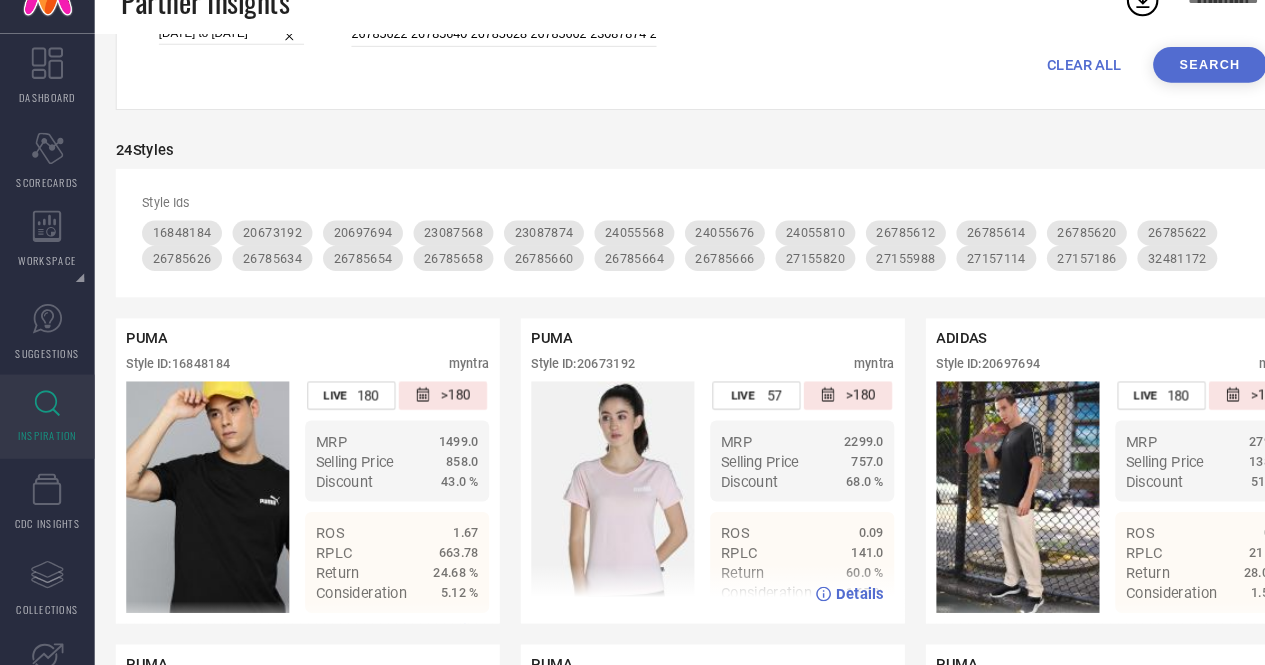 scroll, scrollTop: 160, scrollLeft: 0, axis: vertical 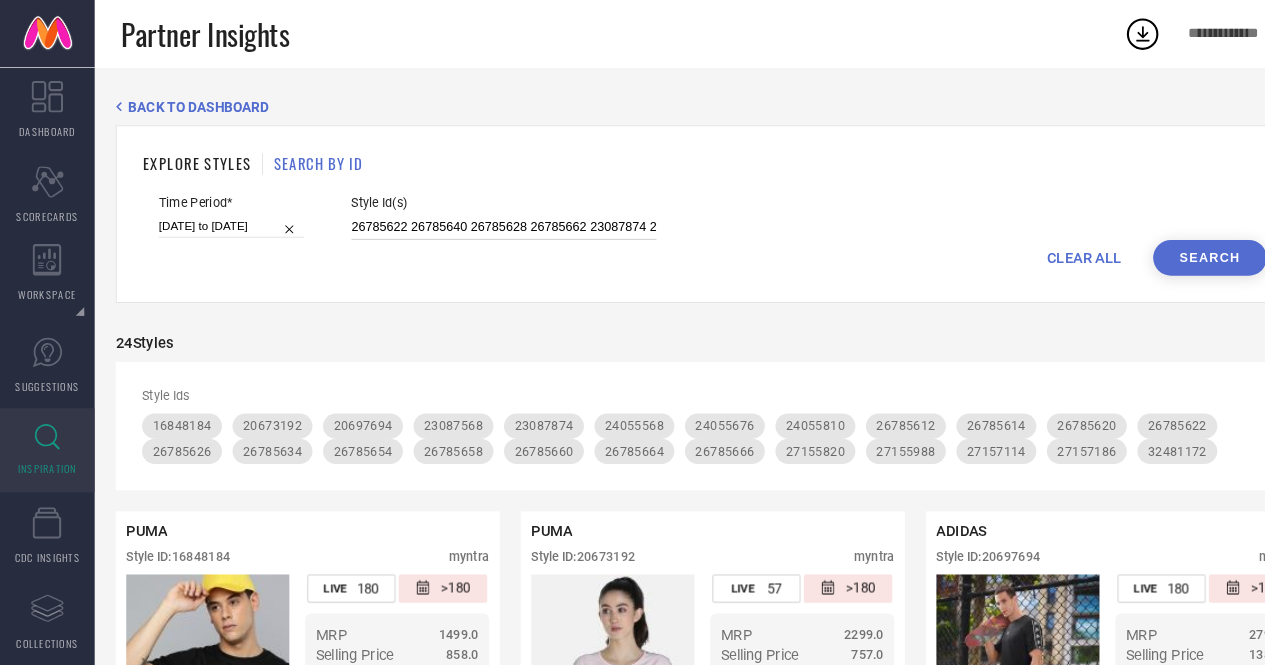 click on "26785622 26785640 26785628 26785662 23087874 26785670 26785614 26785638 26785664 26785618 24055810 26785658 26785660 26785668 27155820 26785624 26785626 23087828 26785620 26785634 26785666 26785654 26785612 27155988 24055676 27157186 20673192 27157114 32481172 27155840 20697694 24055568 16848184 23087568" at bounding box center (479, 216) 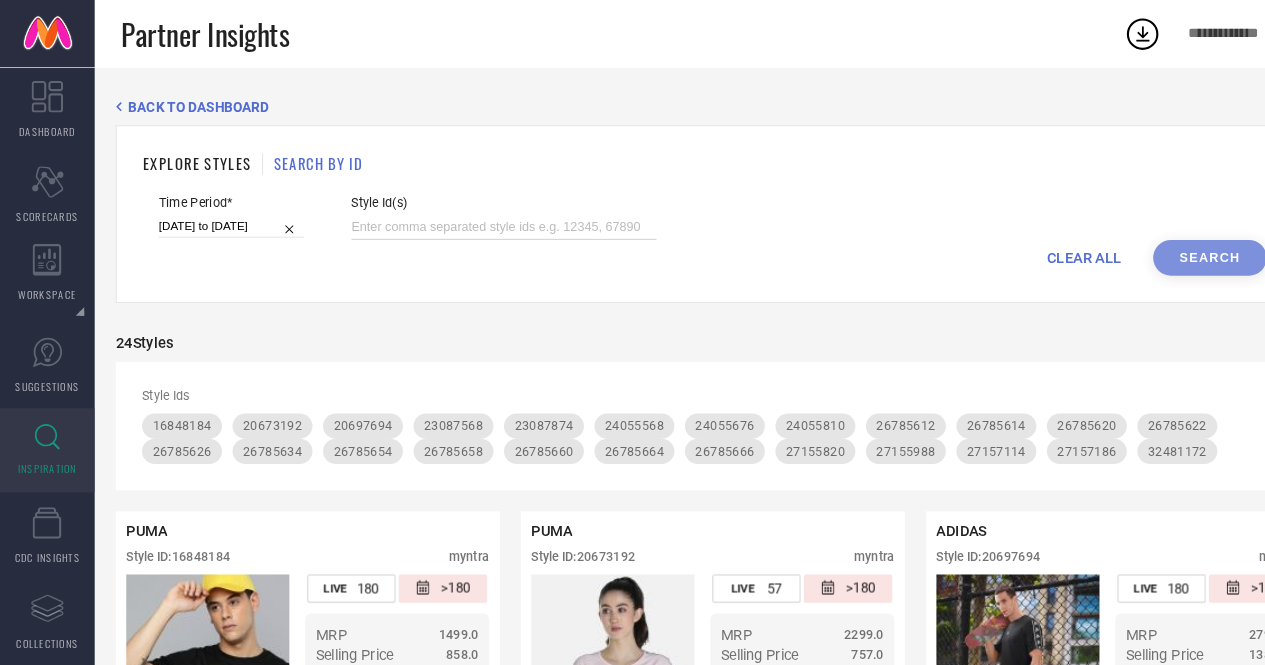 paste on "26785622 23087568 27155840 26785640 26785628 27155820 26785662 26785670 26785614 16848184 26785638 26785664 27155988 26785618 32481172 26785658 26785660 26785668 26785624 26785626 26785666 26785620 26785610 26785646 27157186 26785634 27157114 24055568 20697694 26785648 24055810 20673192 24055676 26785654 26785612 23087874 26785630 23087828 23087516 28136134 30713972 27157118 23087770" 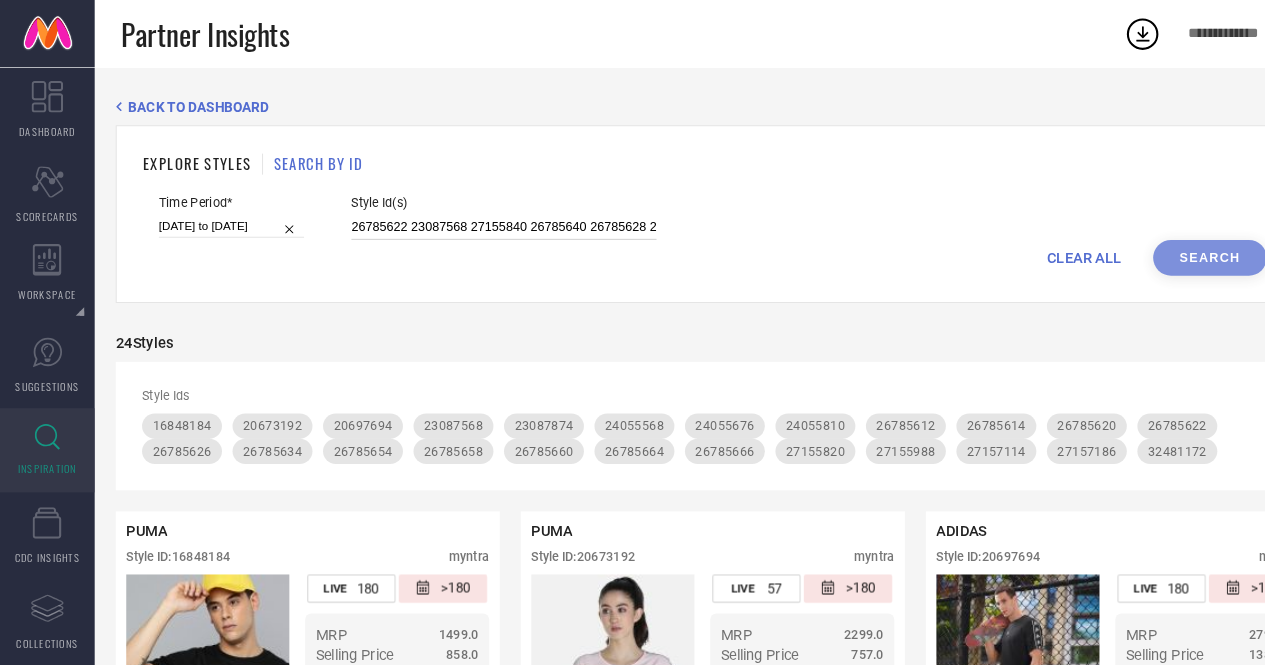 scroll, scrollTop: 0, scrollLeft: 2143, axis: horizontal 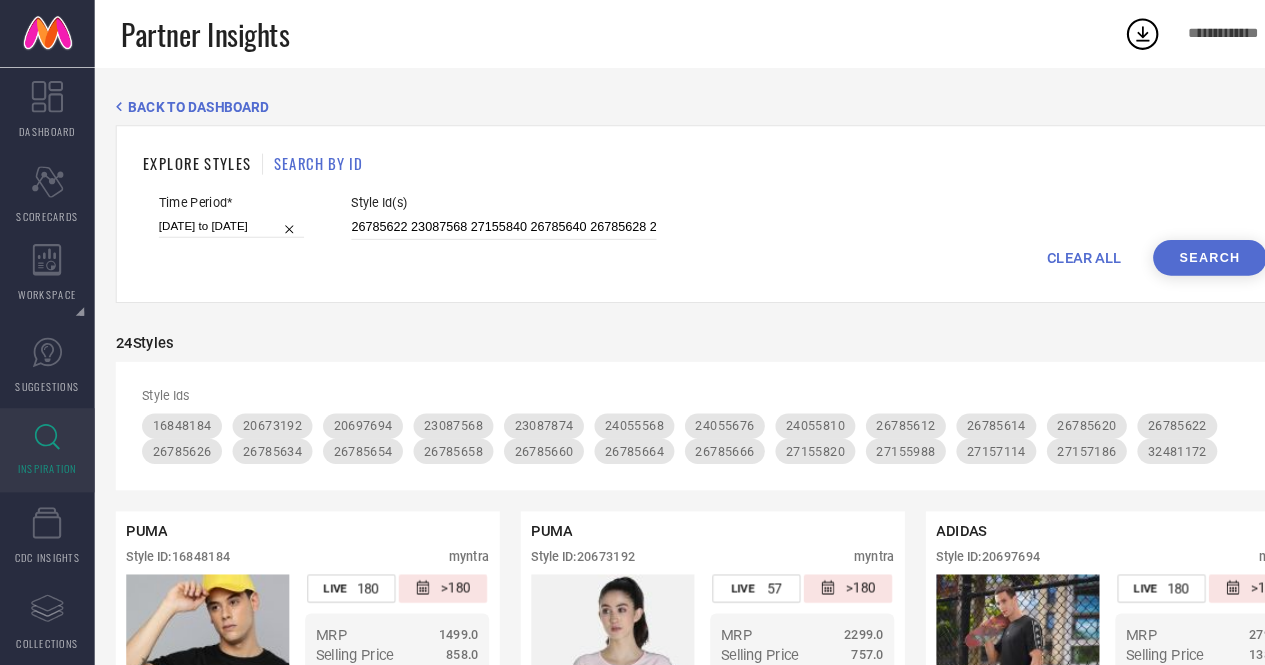 click on "Search" at bounding box center (1150, 245) 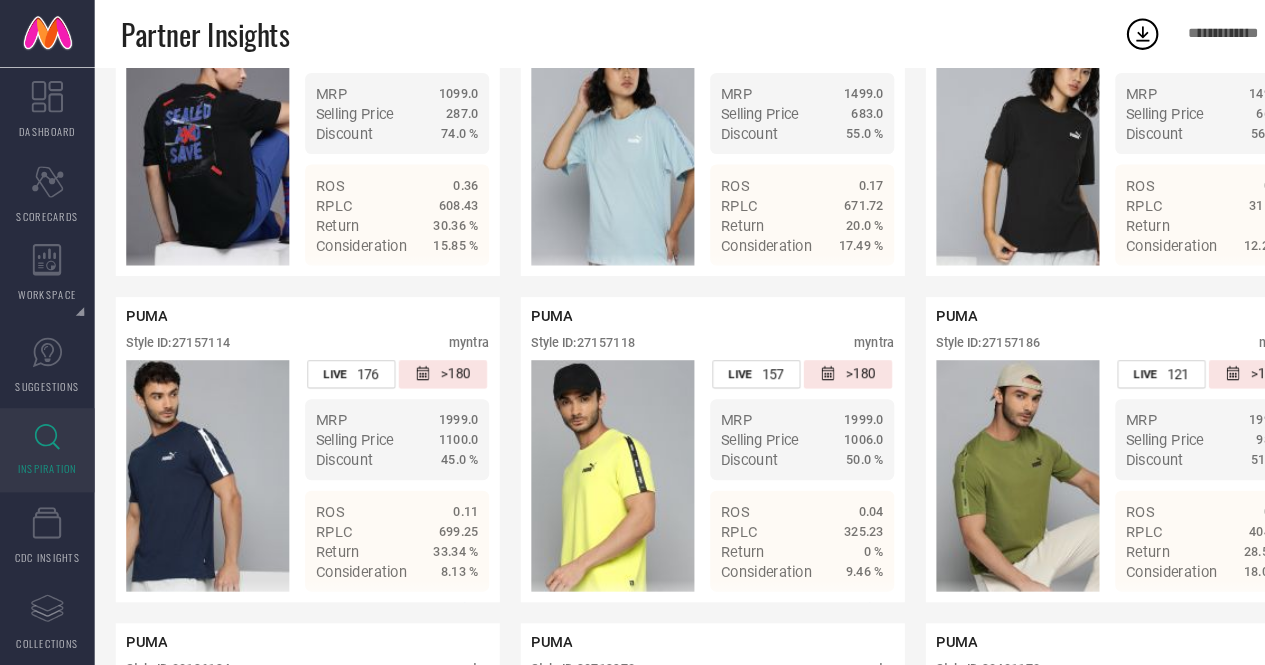 scroll, scrollTop: 3000, scrollLeft: 0, axis: vertical 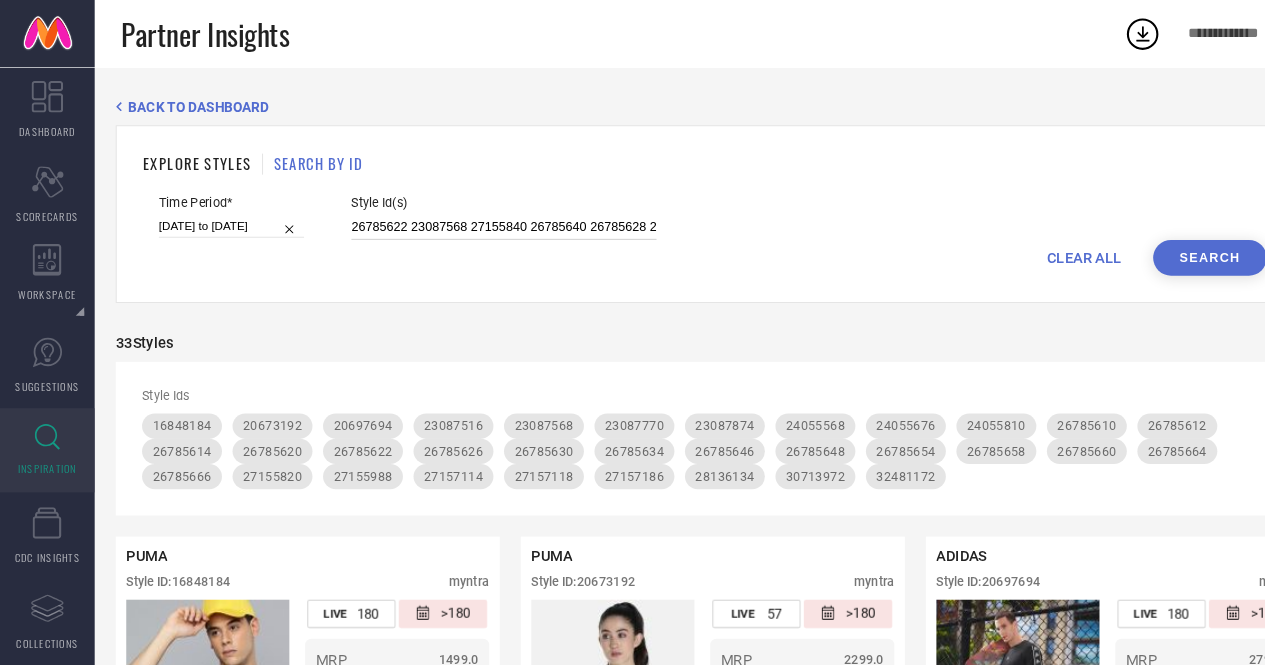 click on "26785622 23087568 27155840 26785640 26785628 27155820 26785662 26785670 26785614 16848184 26785638 26785664 27155988 26785618 32481172 26785658 26785660 26785668 26785624 26785626 26785666 26785620 26785610 26785646 27157186 26785634 27157114 24055568 20697694 26785648 24055810 20673192 24055676 26785654 26785612 23087874 26785630 23087828 23087516 28136134 30713972 27157118 23087770" at bounding box center [479, 216] 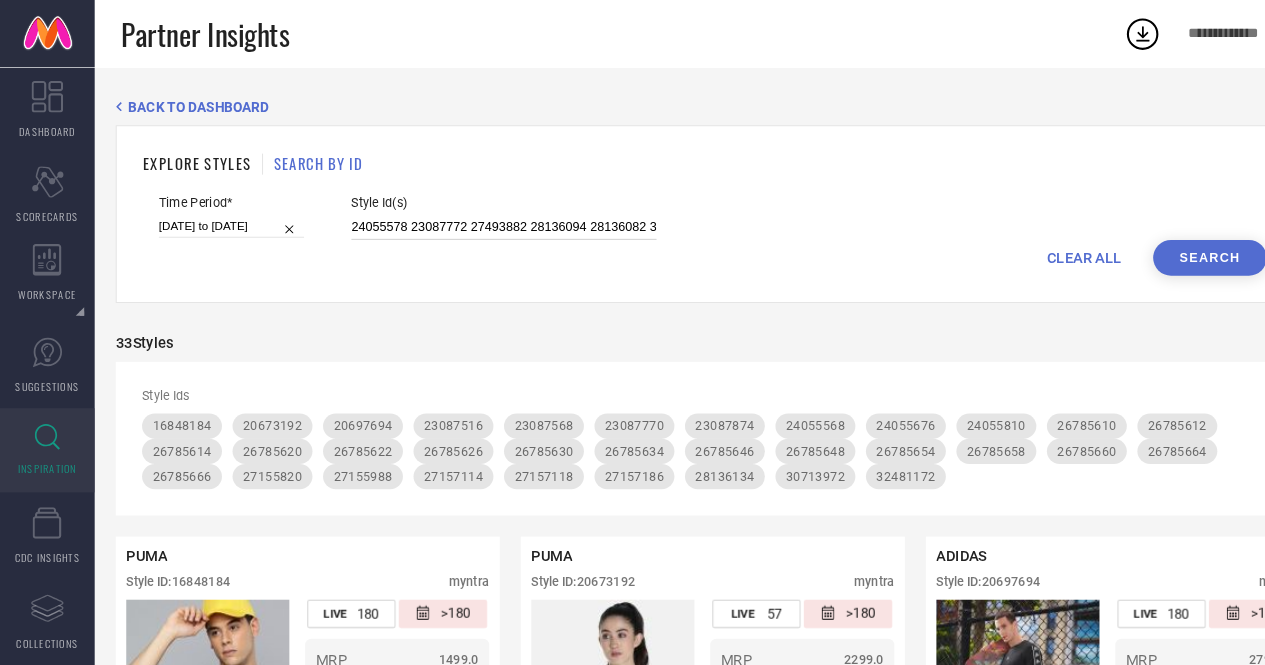 scroll, scrollTop: 0, scrollLeft: 1349, axis: horizontal 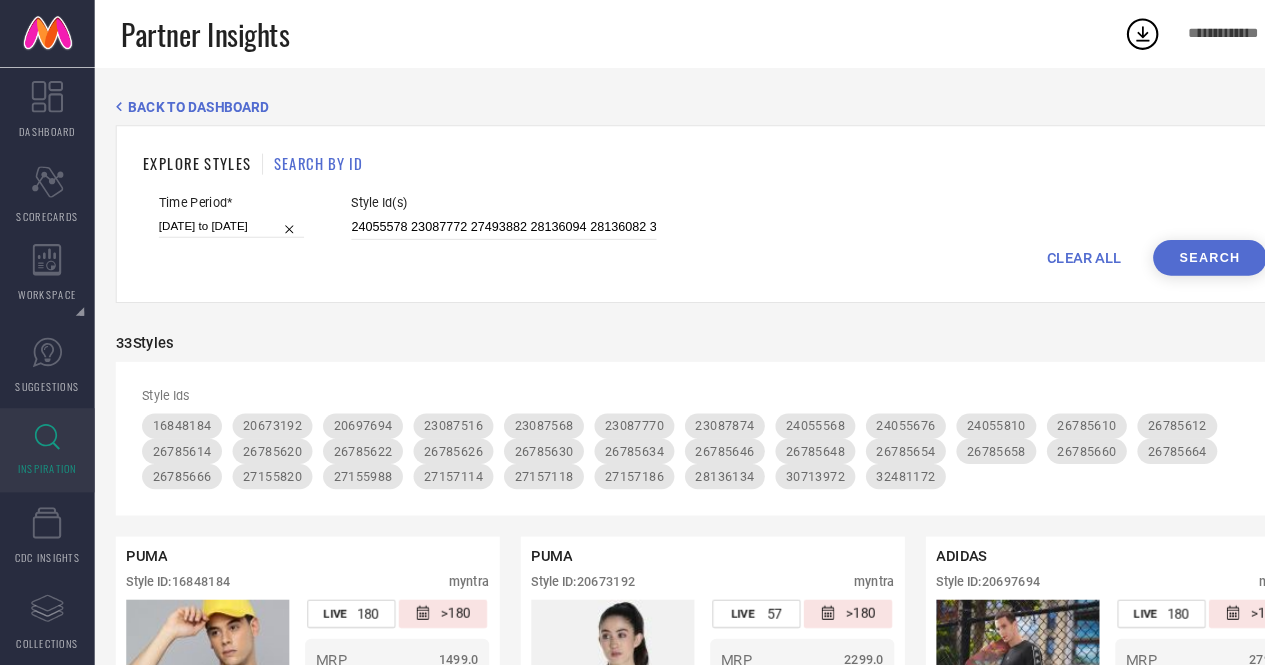 click on "Search" at bounding box center [1150, 245] 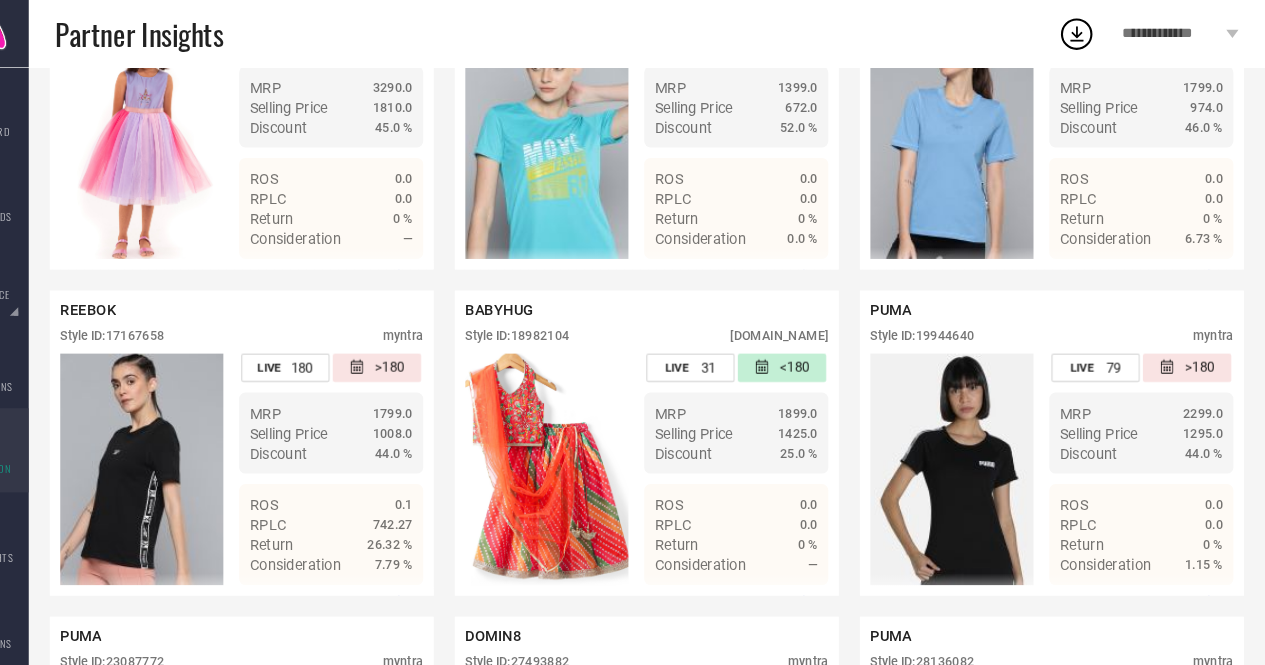 scroll, scrollTop: 512, scrollLeft: 0, axis: vertical 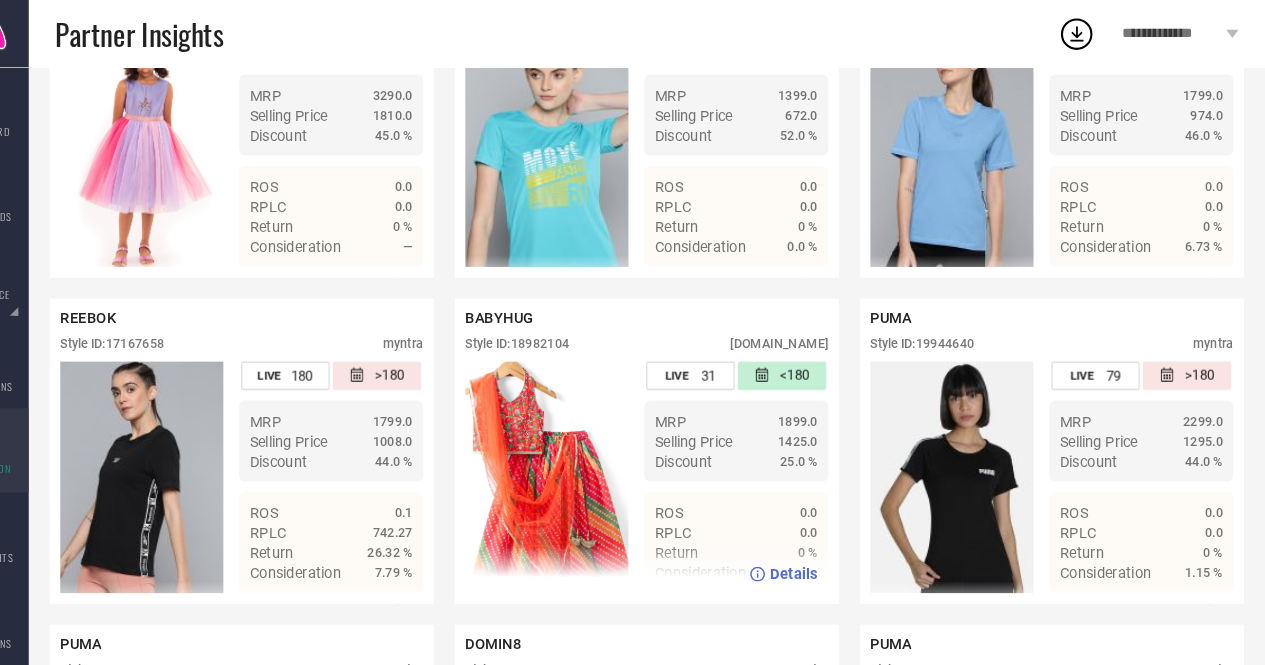 click on "Style ID:  18982104" at bounding box center [554, 327] 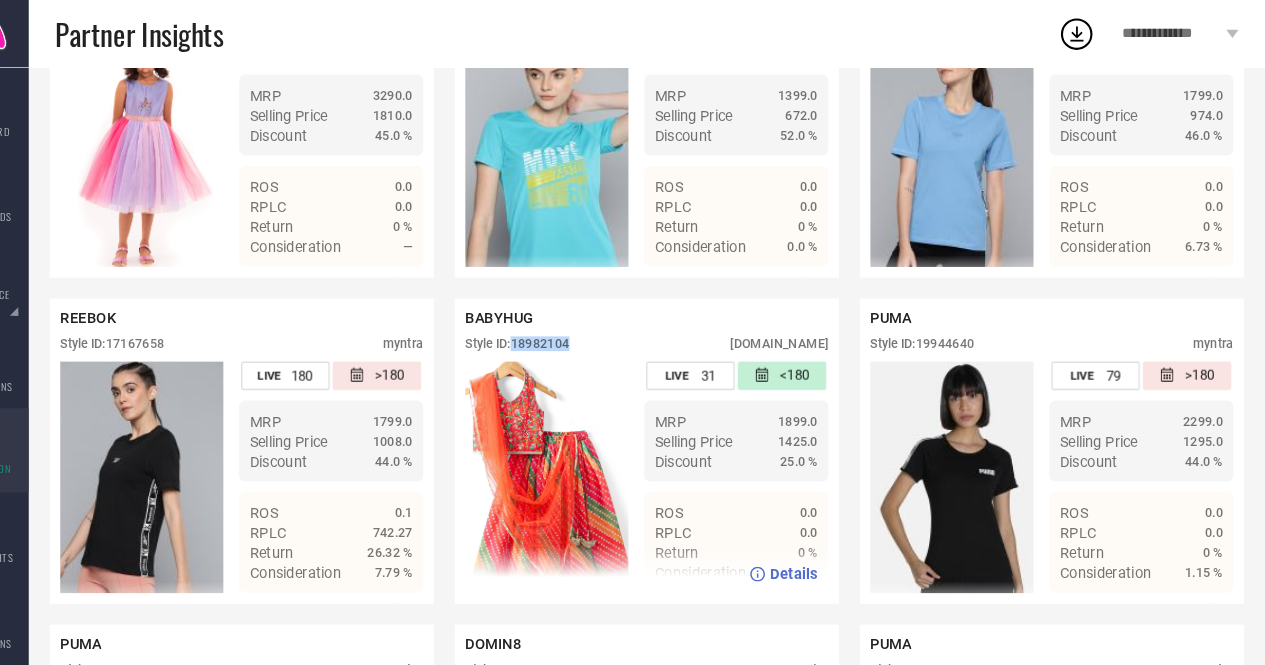 click on "Style ID:  18982104" at bounding box center [554, 327] 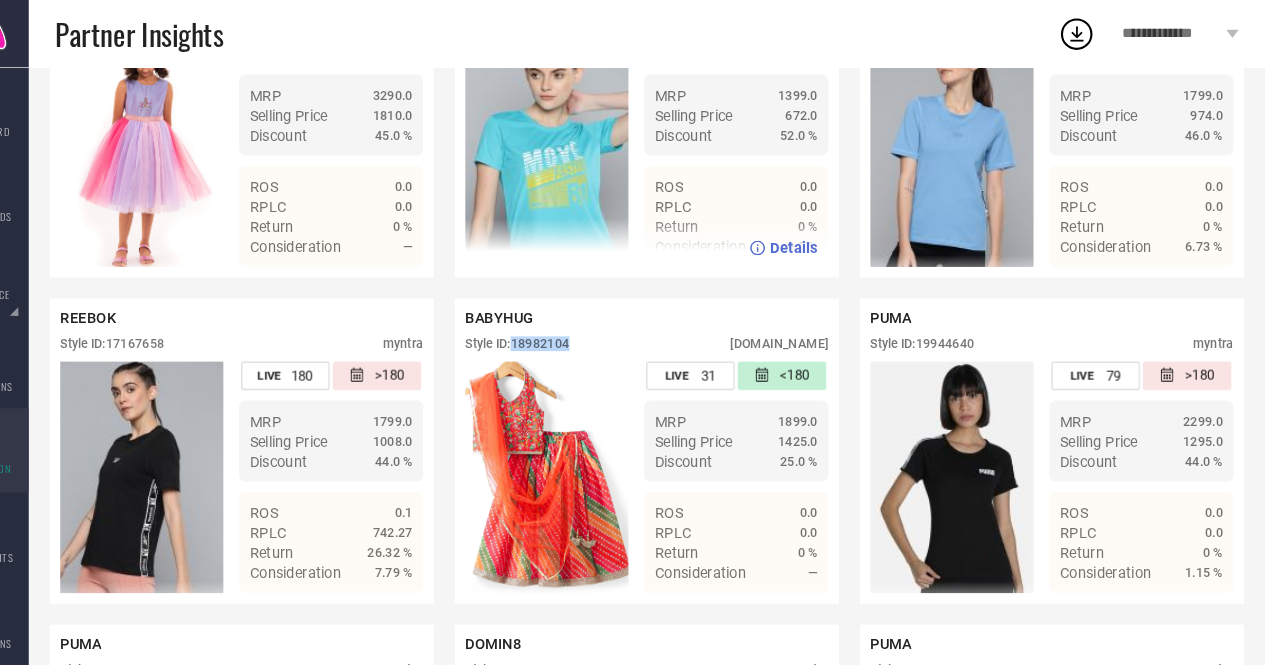 scroll, scrollTop: 0, scrollLeft: 0, axis: both 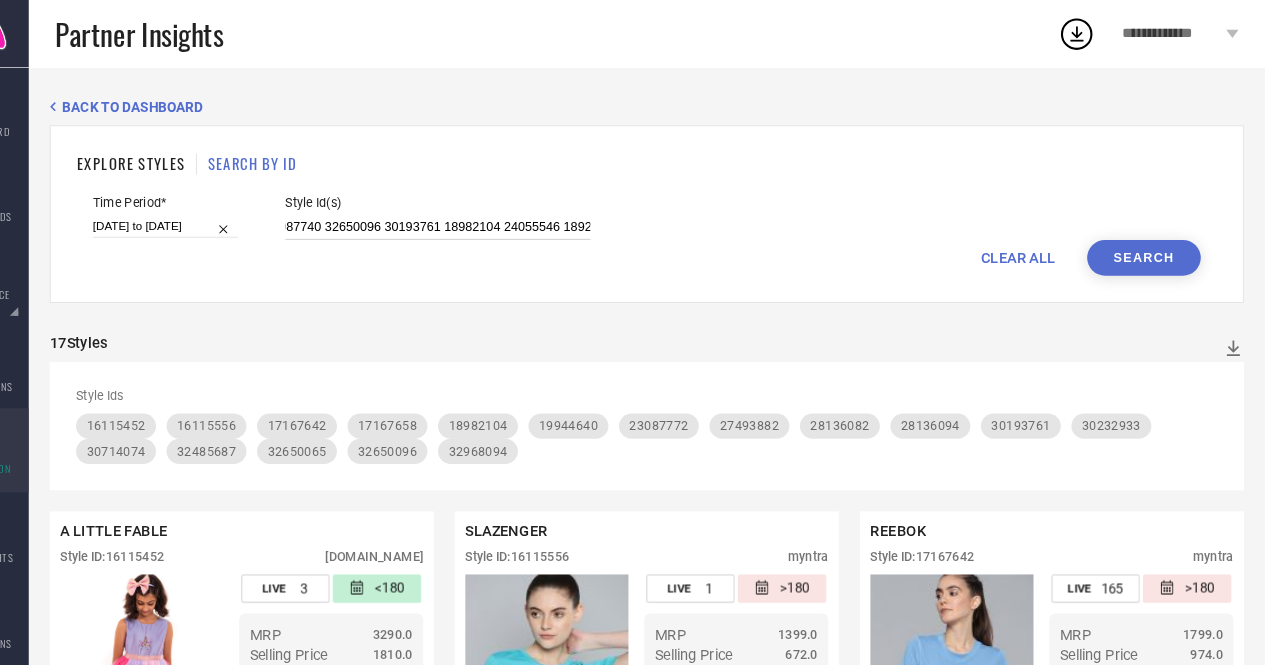 drag, startPoint x: 330, startPoint y: 220, endPoint x: 451, endPoint y: 221, distance: 121.004135 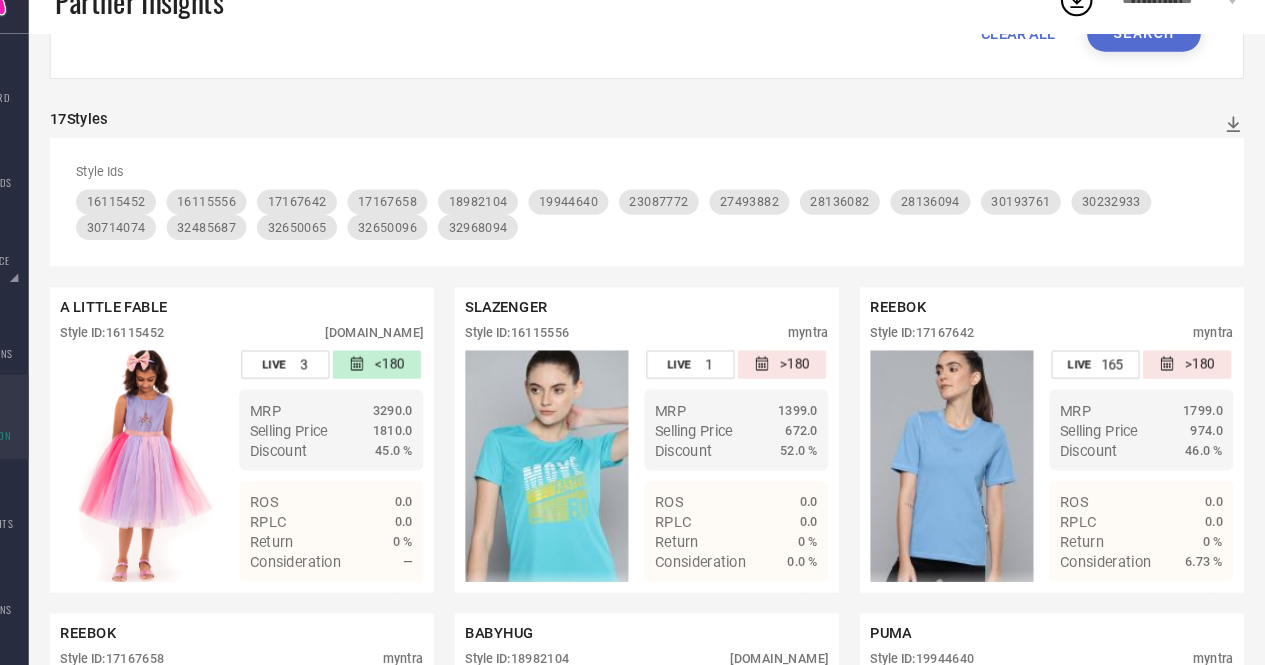 scroll, scrollTop: 181, scrollLeft: 0, axis: vertical 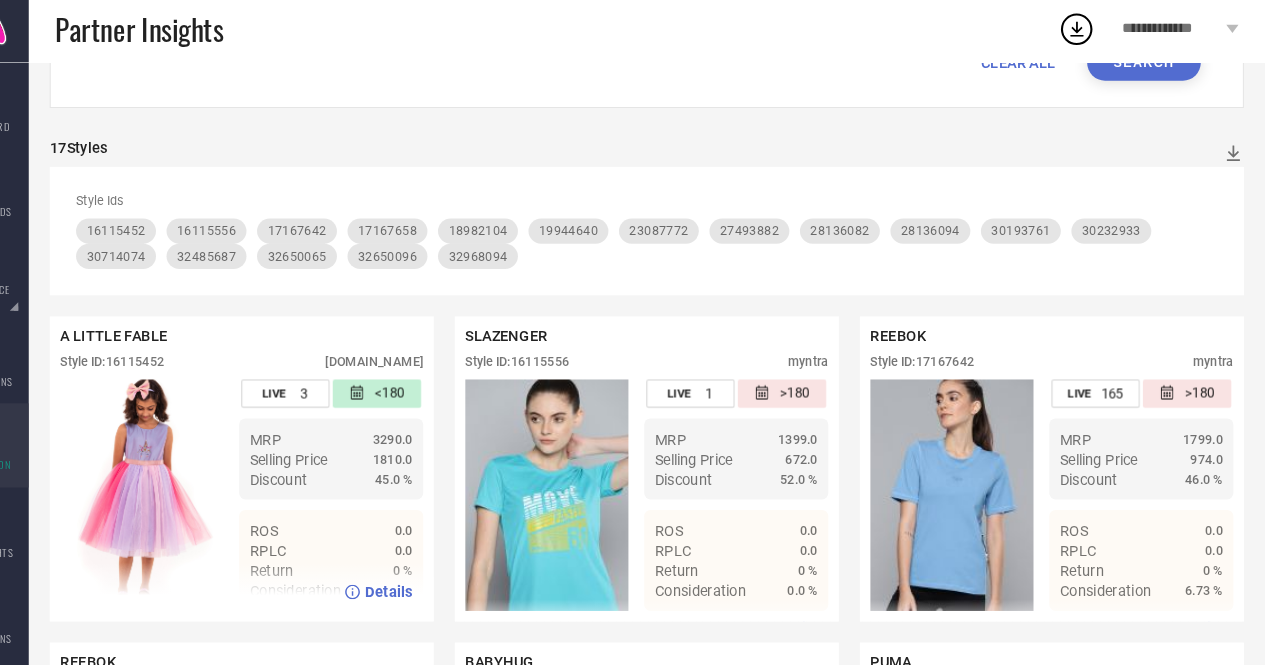 click on "Style ID:  16115452" at bounding box center [169, 348] 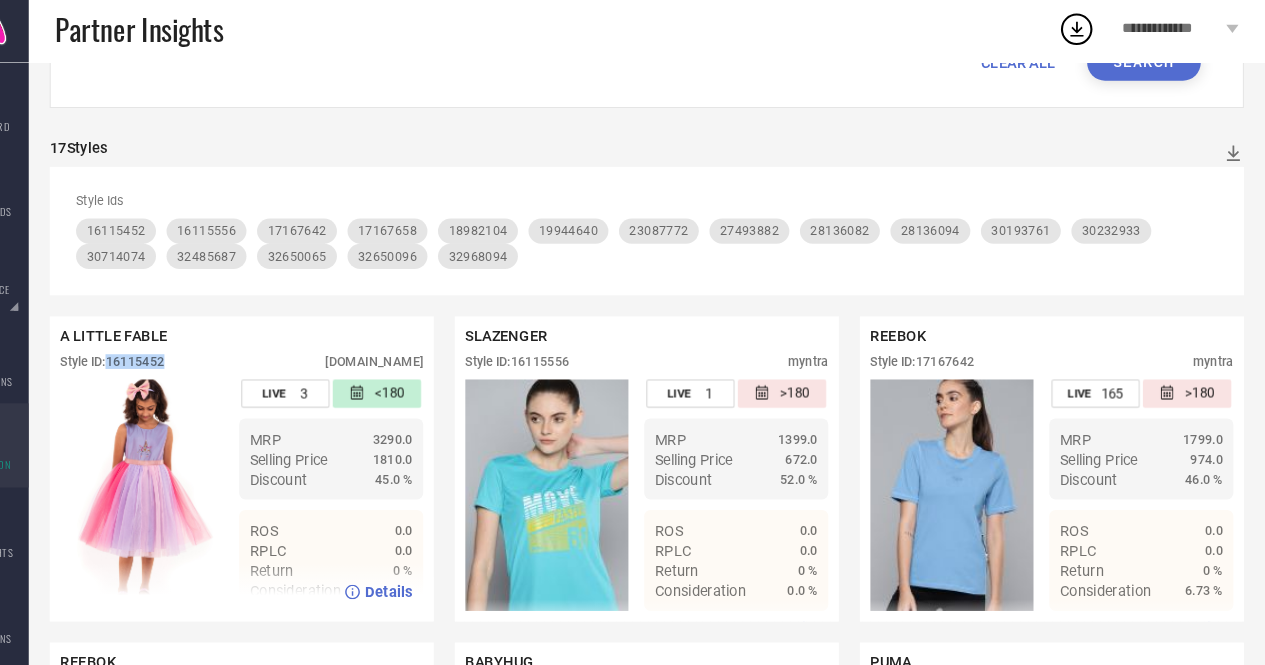 click on "Style ID:  16115452" at bounding box center (169, 348) 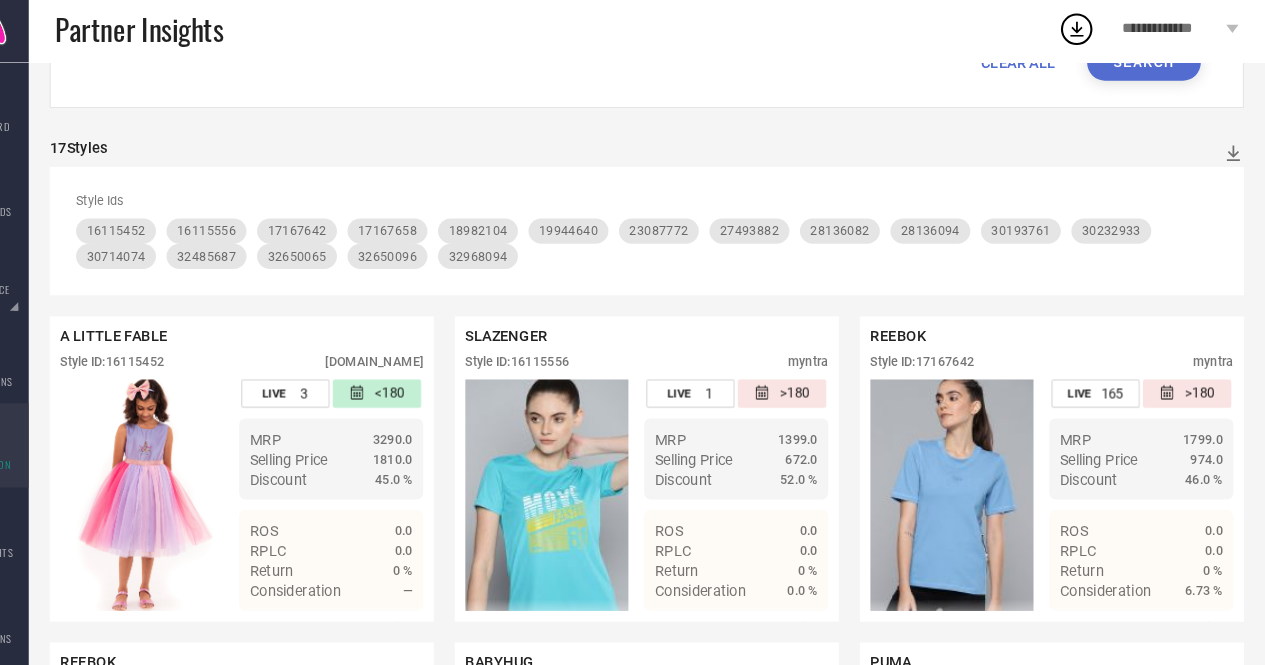 scroll, scrollTop: 0, scrollLeft: 0, axis: both 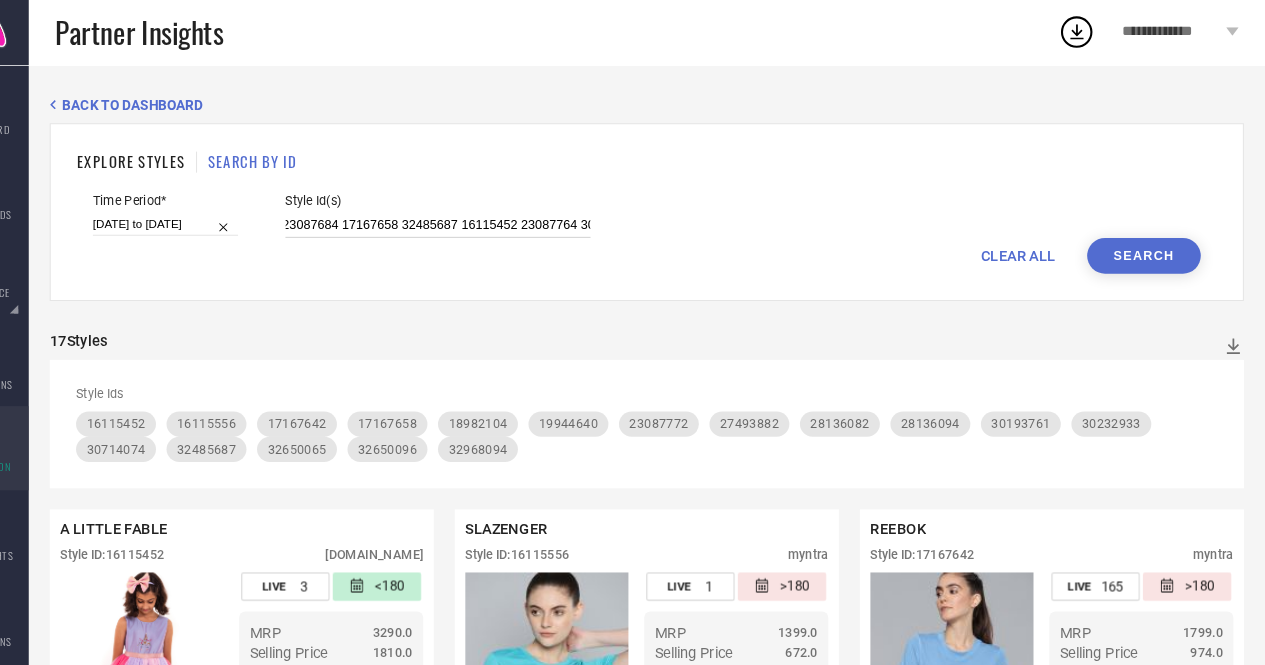 drag, startPoint x: 406, startPoint y: 217, endPoint x: 442, endPoint y: 212, distance: 36.345562 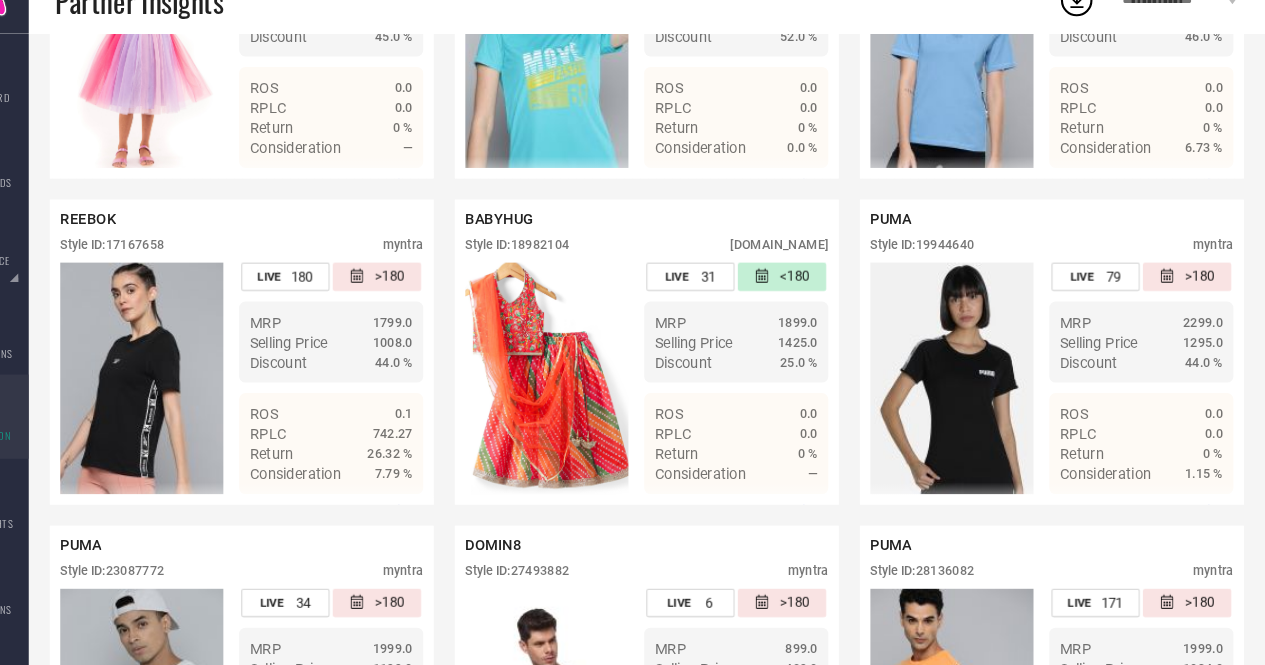 scroll, scrollTop: 575, scrollLeft: 0, axis: vertical 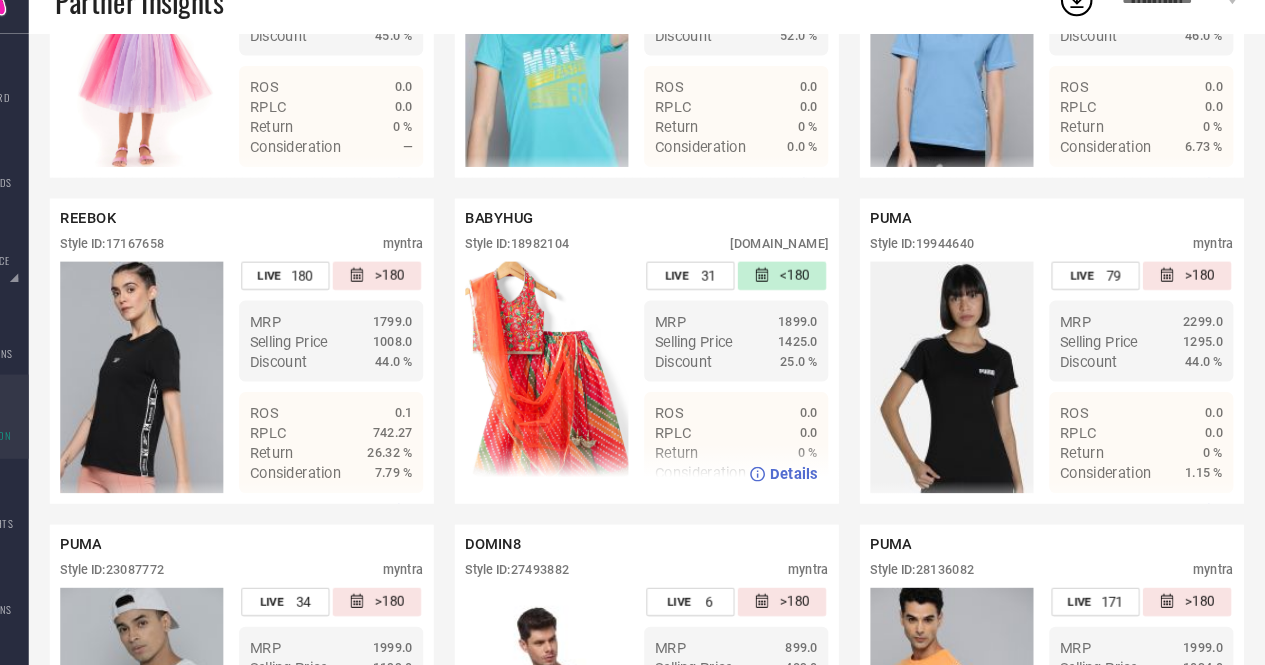 click on "Style ID:  18982104" at bounding box center (554, 264) 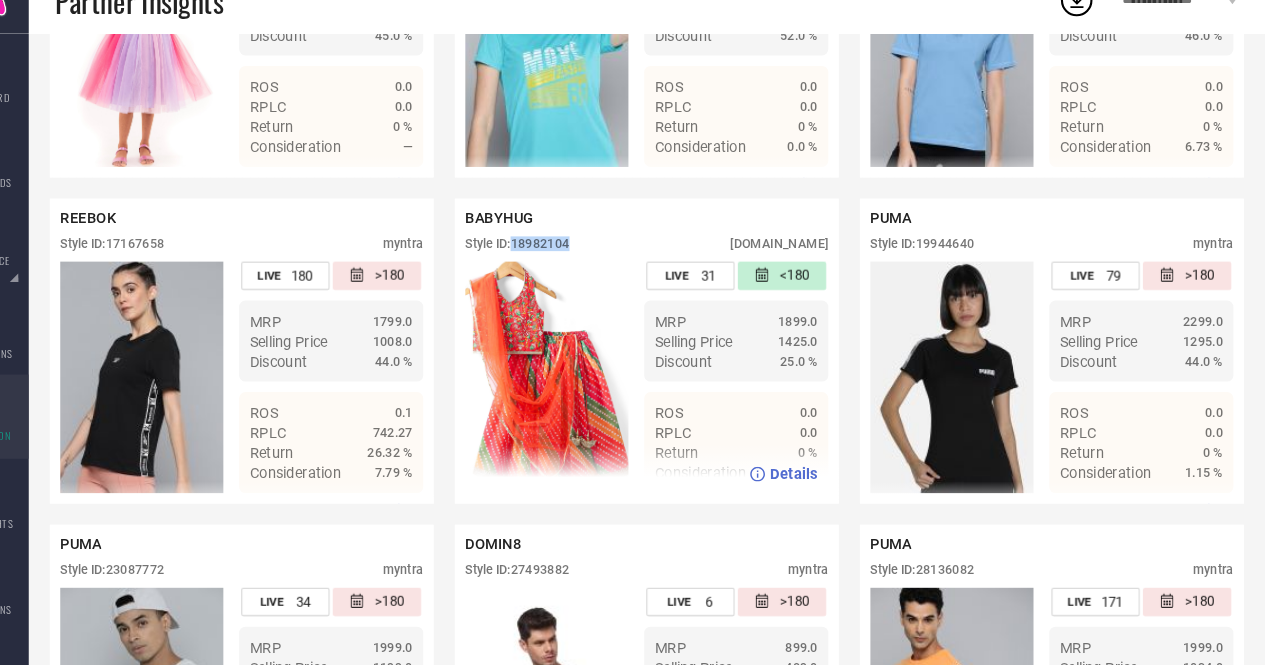 click on "Style ID:  18982104" at bounding box center (554, 264) 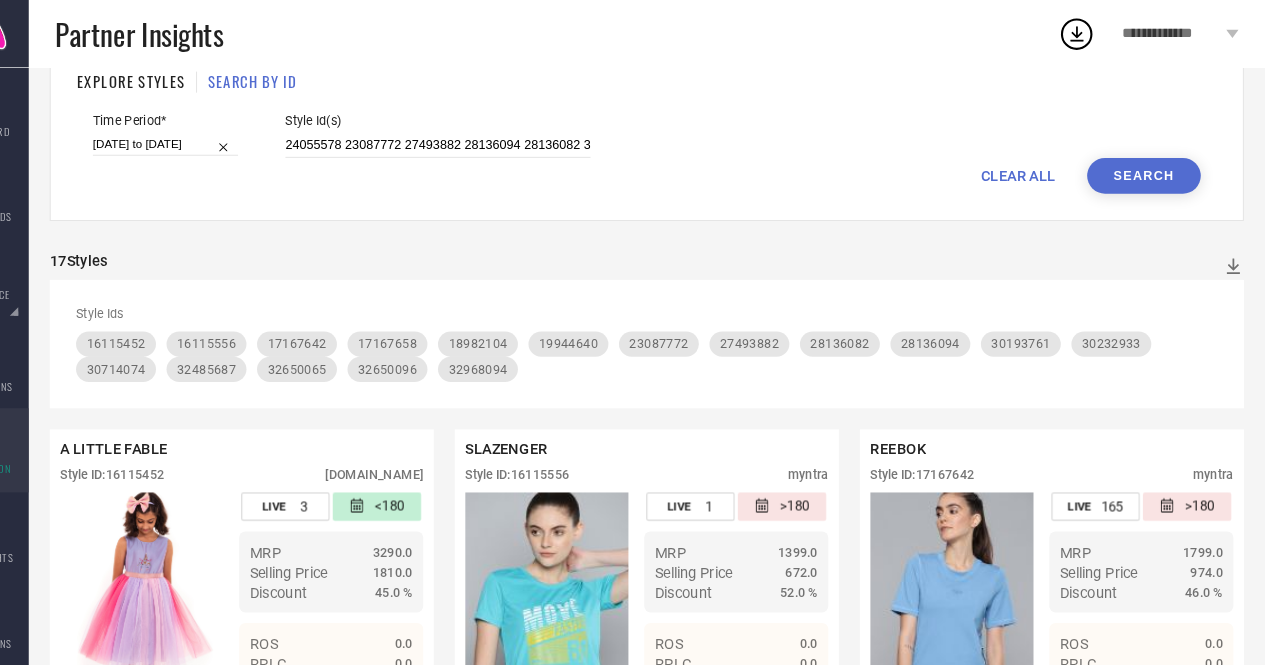 scroll, scrollTop: 115, scrollLeft: 0, axis: vertical 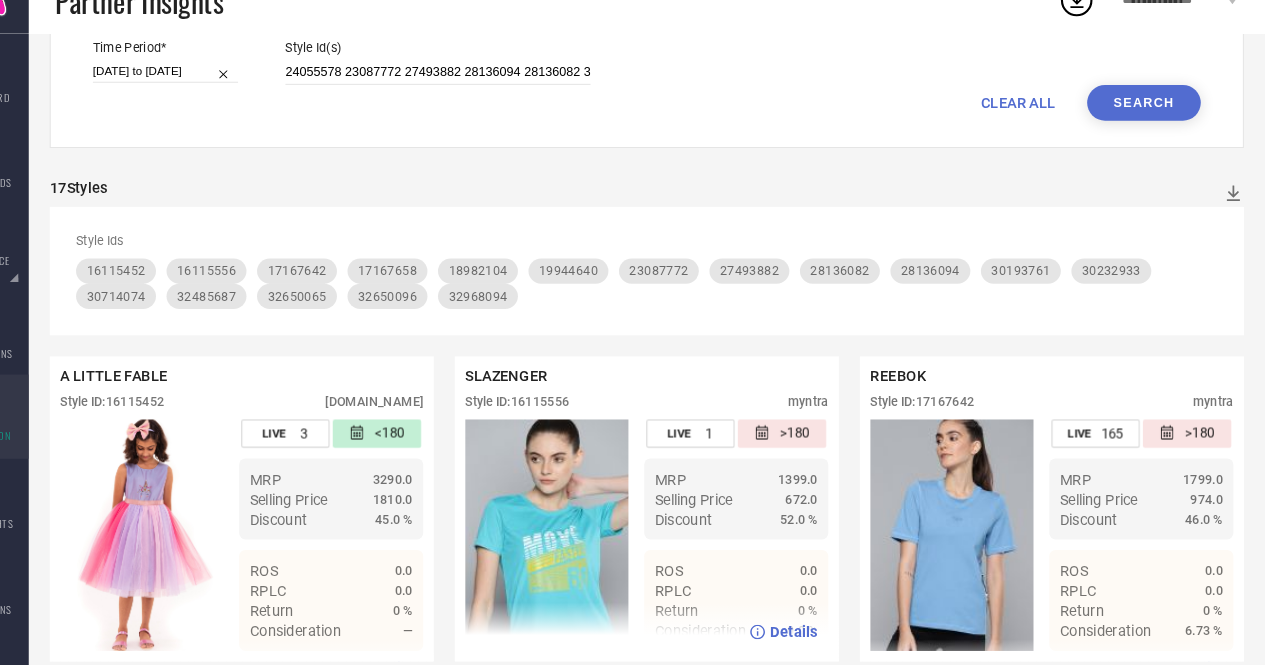 click on "Style ID:  16115556" at bounding box center [554, 414] 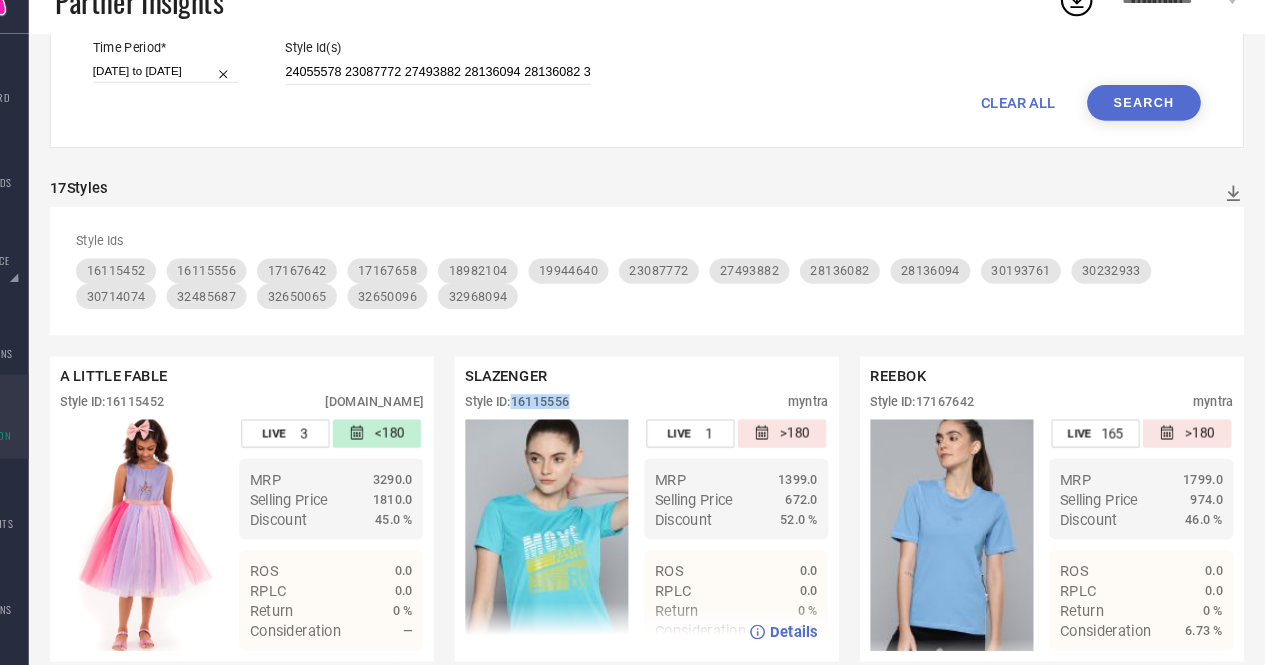 click on "Style ID:  16115556" at bounding box center [554, 414] 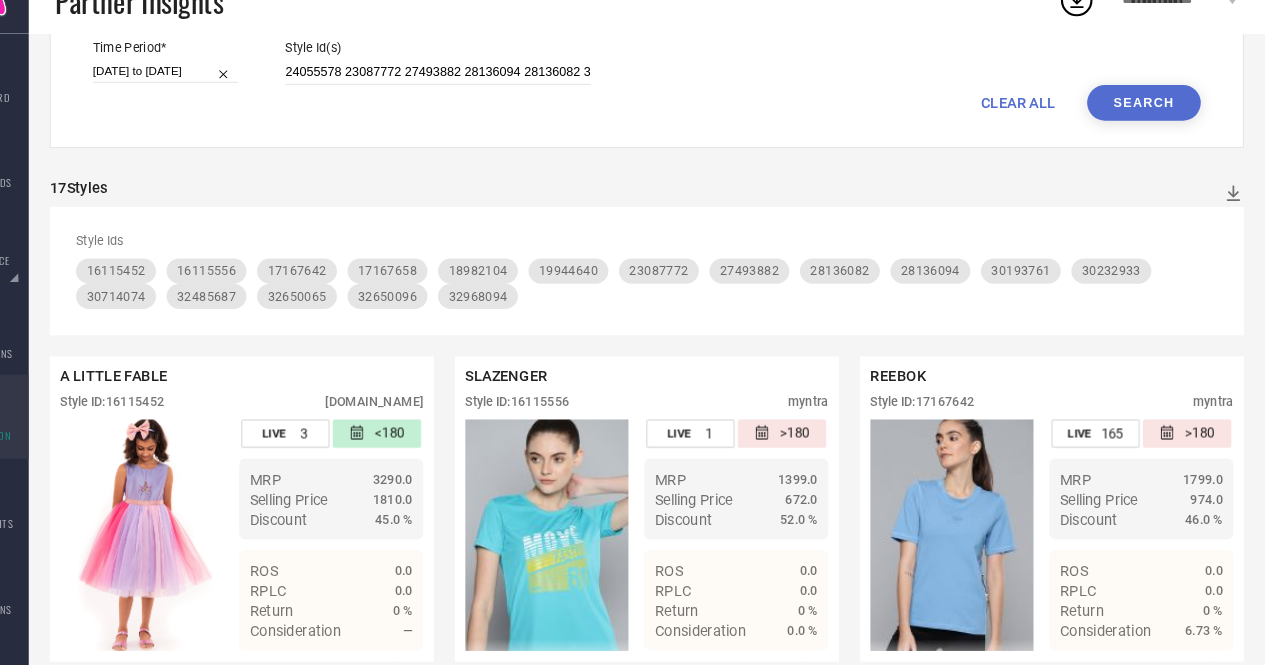 scroll, scrollTop: 0, scrollLeft: 0, axis: both 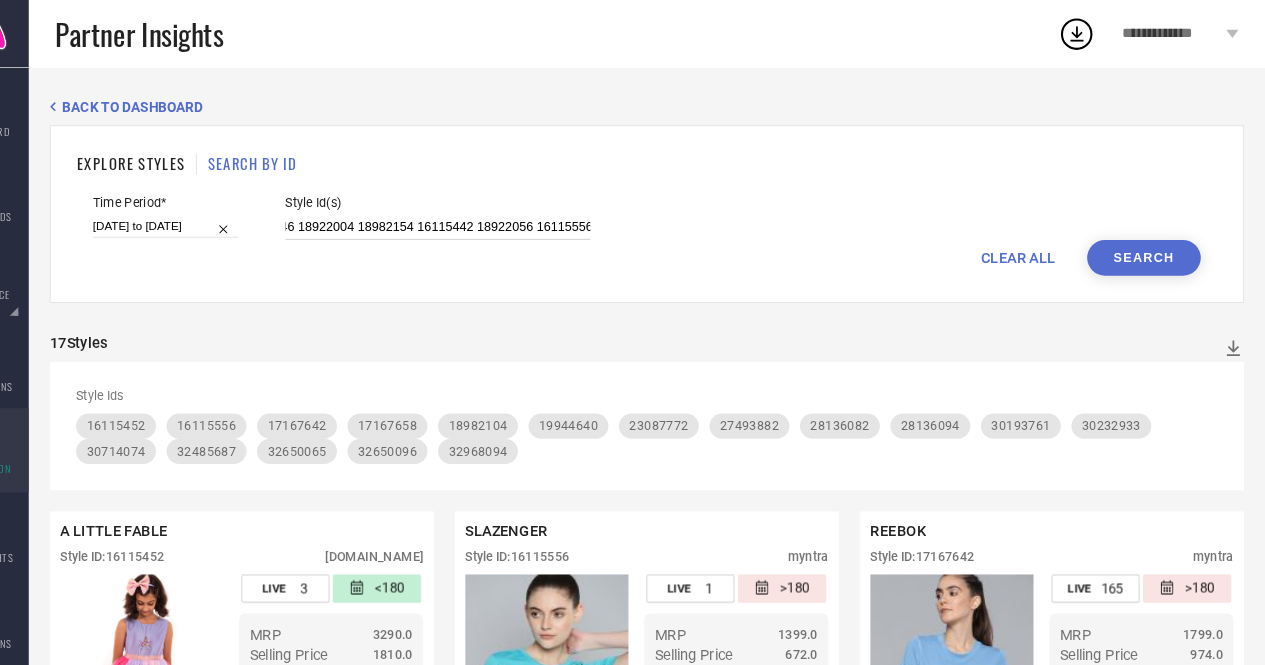 drag, startPoint x: 432, startPoint y: 214, endPoint x: 532, endPoint y: 230, distance: 101.27191 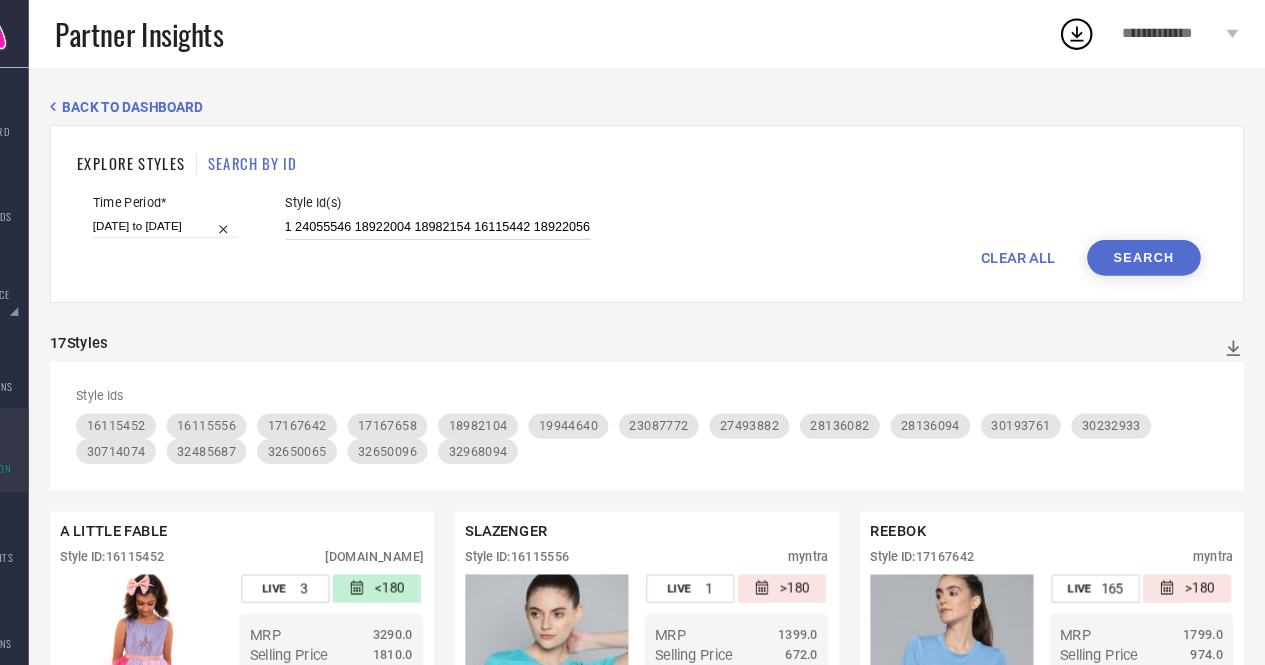 scroll, scrollTop: 0, scrollLeft: 1184, axis: horizontal 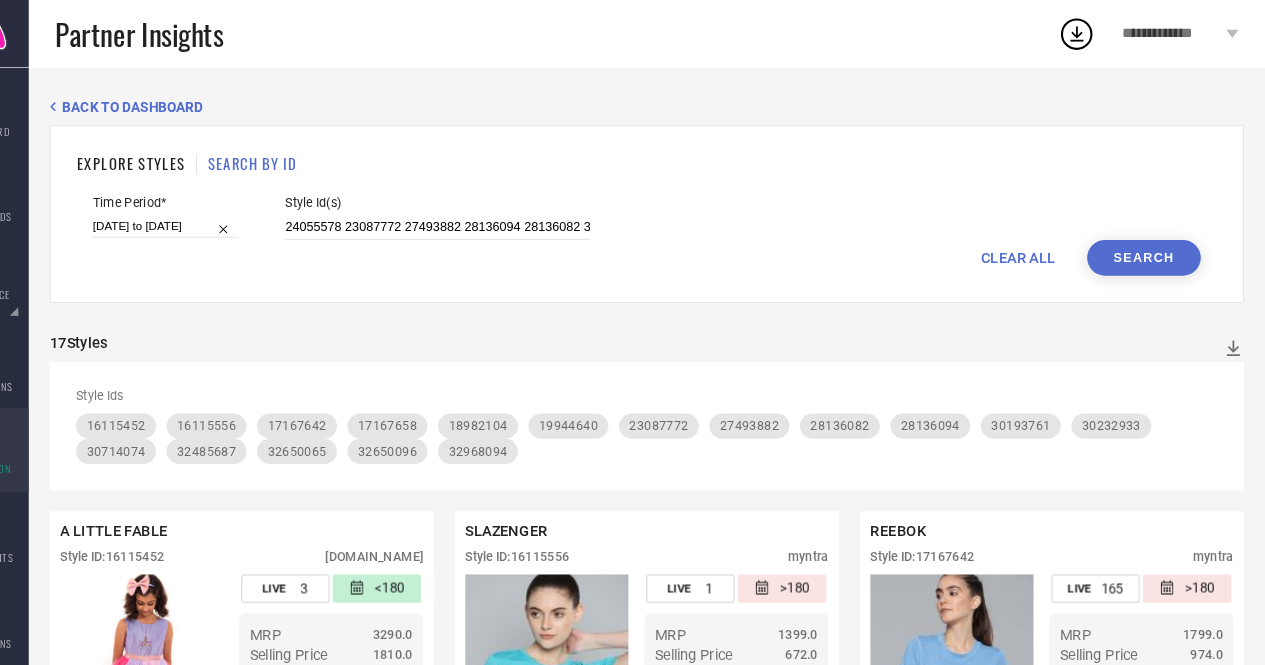 click on "Search" at bounding box center [1150, 245] 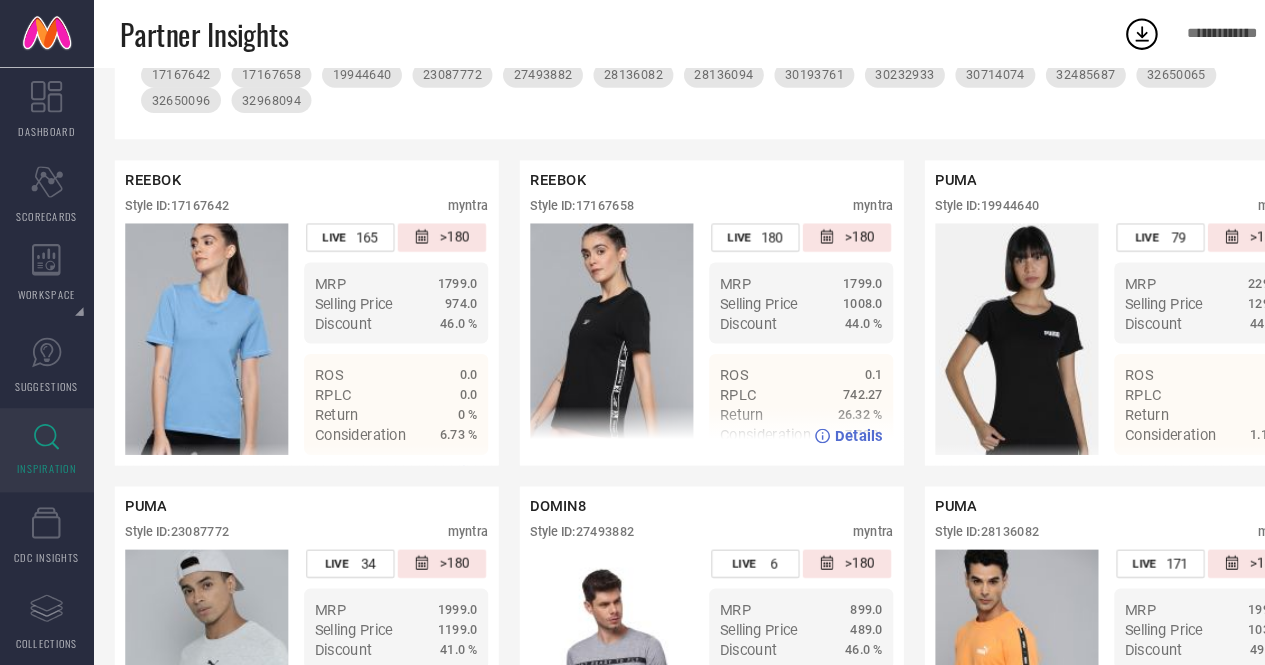 scroll, scrollTop: 0, scrollLeft: 0, axis: both 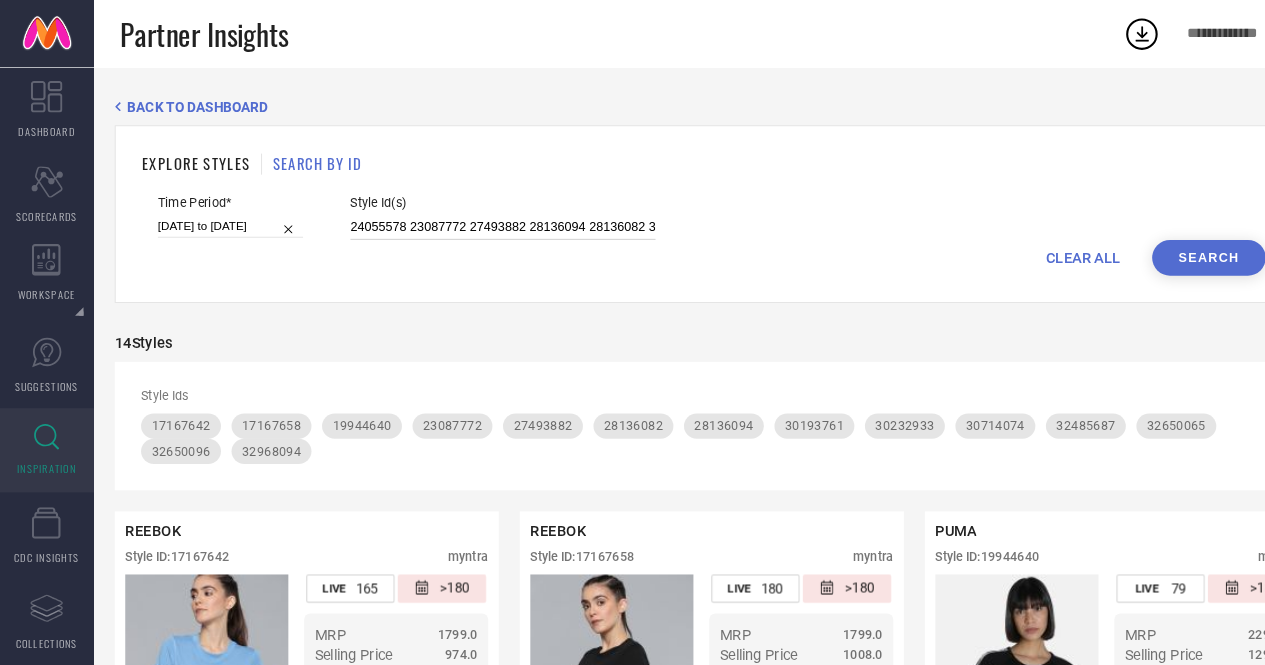 click on "24055578 23087772 27493882 28136094 28136082 32650065 30232933 23087684 17167658 32485687 23087764 30714074 23087686 24056680 19944640 17167642 21922550 32968094 23087740 32650096 30193761 24055546 18922004 18982154 16115442 18922056" at bounding box center (479, 216) 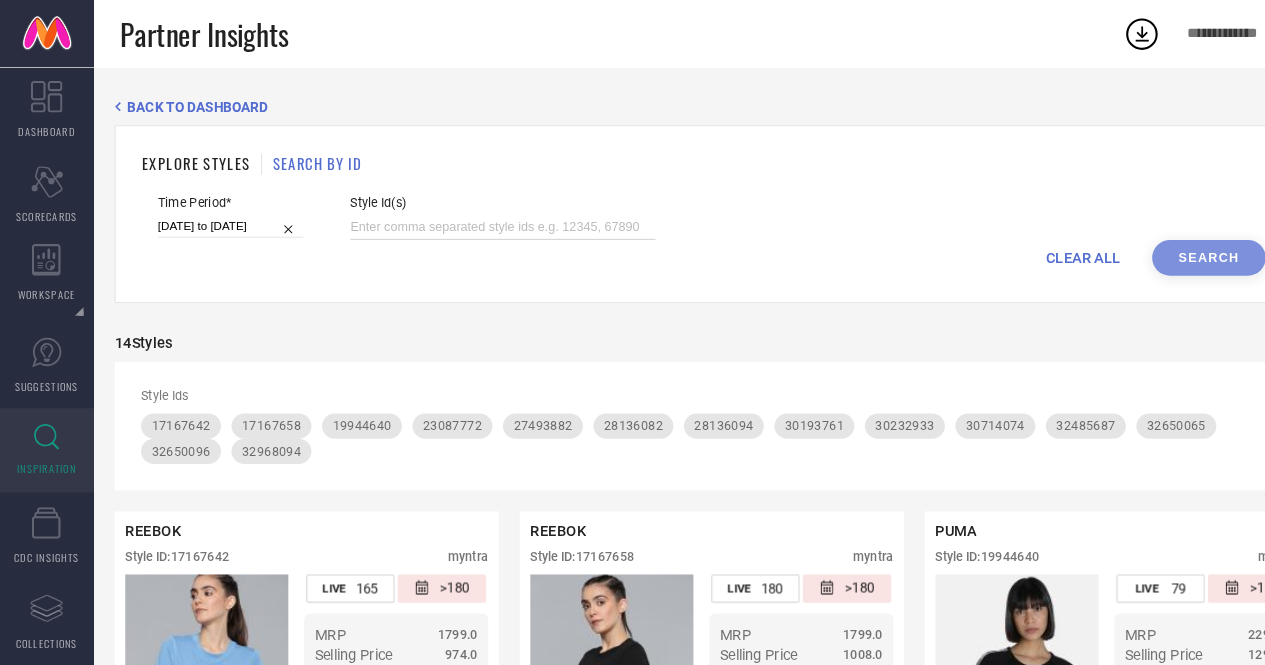 paste on "24776256 24055392 27157080 18981398 25152434 24776250 24776244 23087582 24776286 15840574 24776254 12652312 24776252 14508212 17874870 18981476 24539802 14508206 10952362" 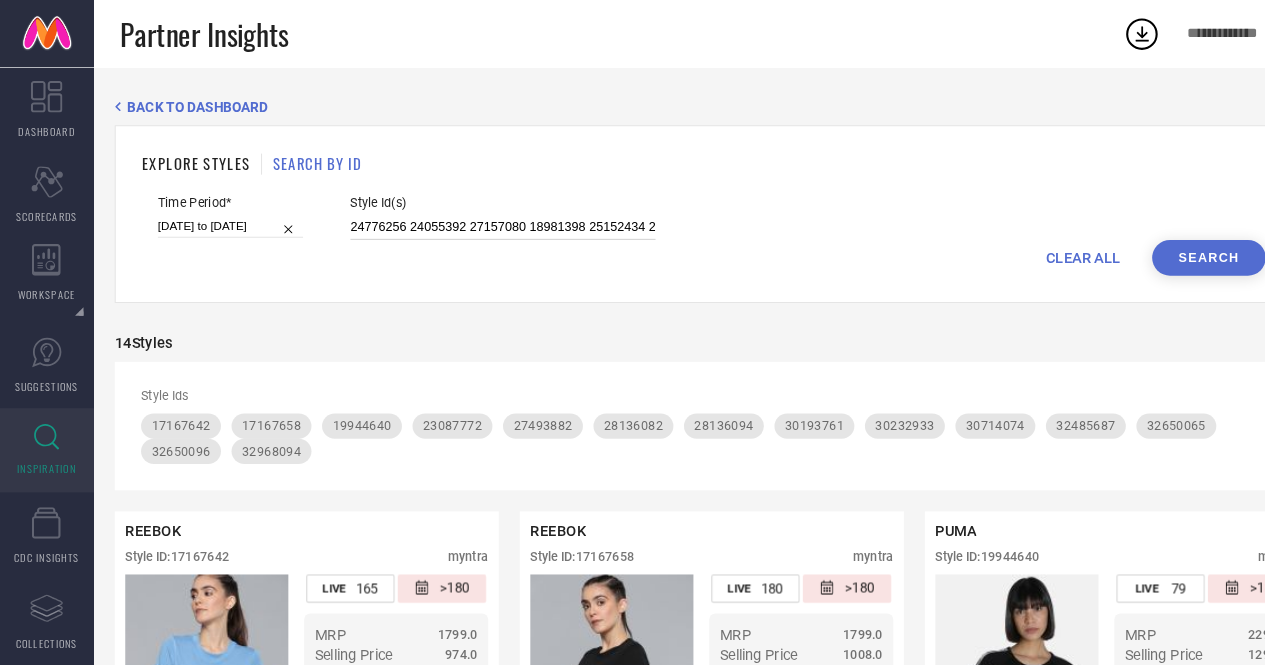 scroll, scrollTop: 0, scrollLeft: 784, axis: horizontal 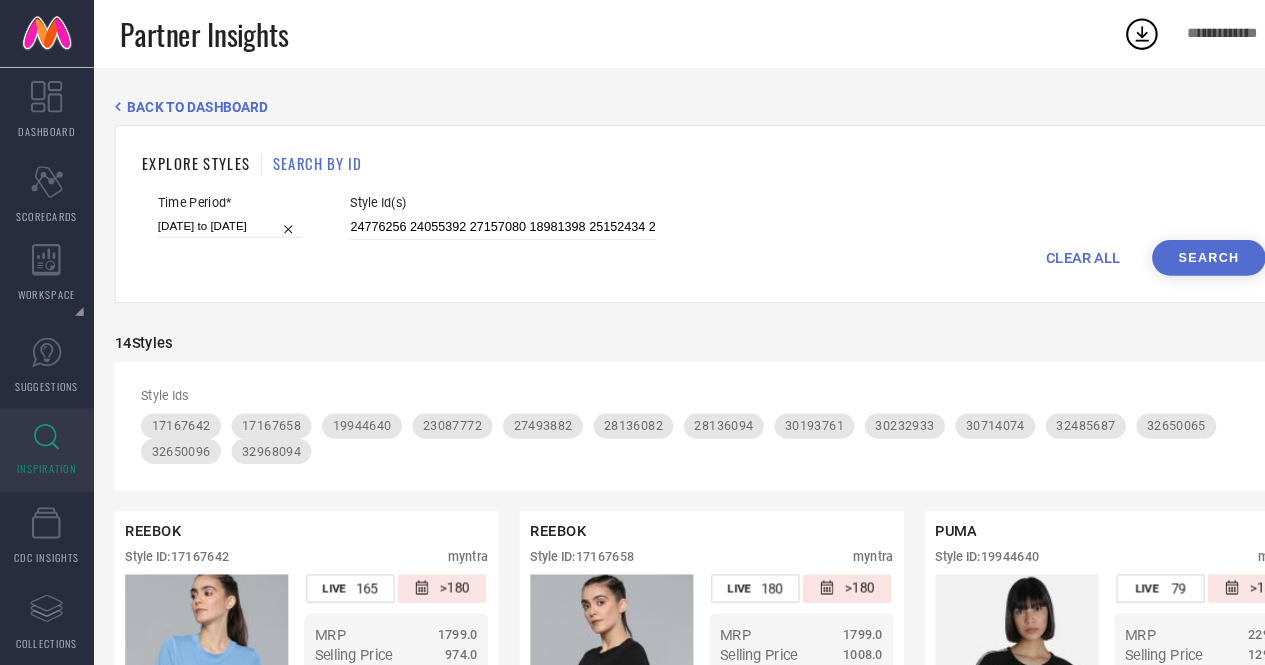 click on "EXPLORE STYLES SEARCH BY ID Time Period* 01-01-2025 to 30-06-2025 Style Id(s) 24776256 24055392 27157080 18981398 25152434 24776250 24776244 23087582 24776286 15840574 24776254 12652312 24776252 14508212 17874870 18981476 24539802 14508206 10952362 CLEAR ALL Search" at bounding box center [677, 203] 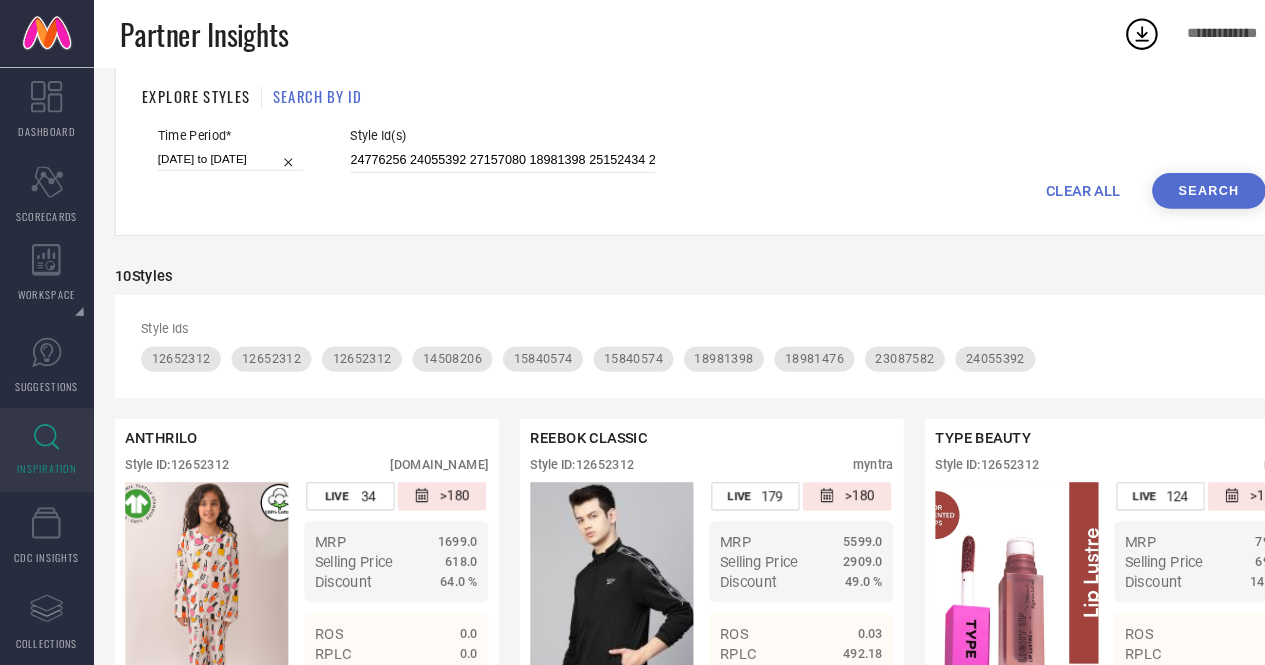 scroll, scrollTop: 0, scrollLeft: 0, axis: both 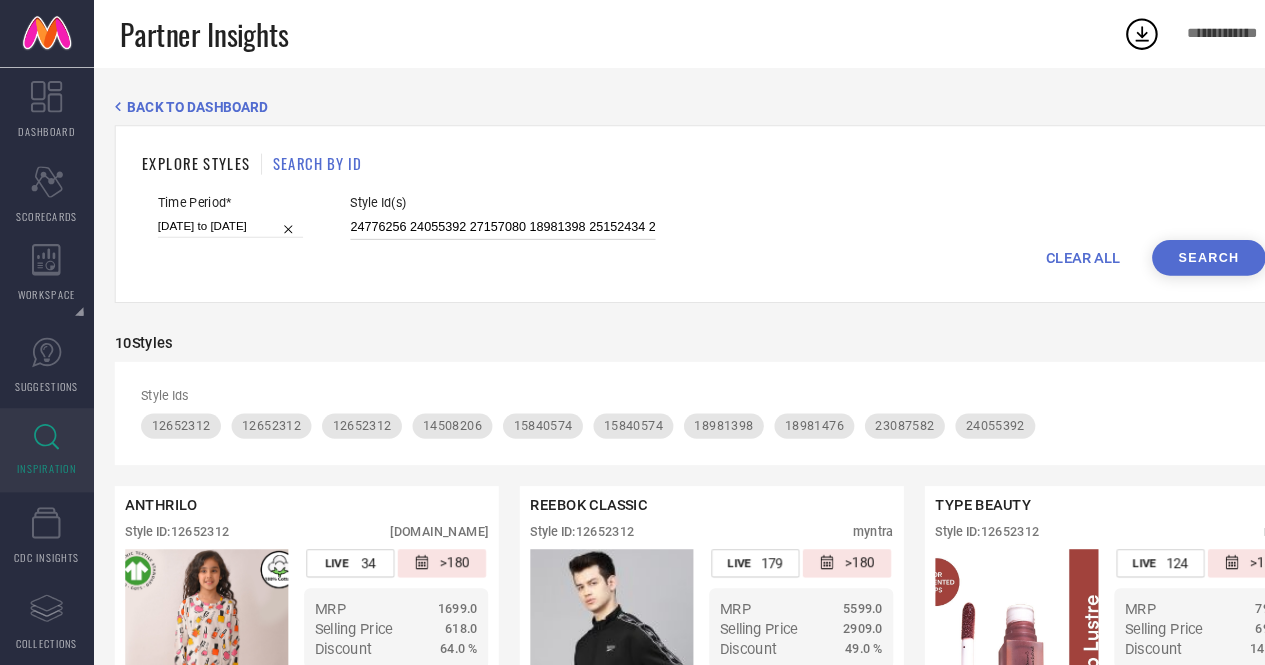 click on "24776256 24055392 27157080 18981398 25152434 24776250 24776244 23087582 24776286 15840574 24776254 12652312 24776252 14508212 17874870 18981476 24539802 14508206 10952362" at bounding box center [479, 216] 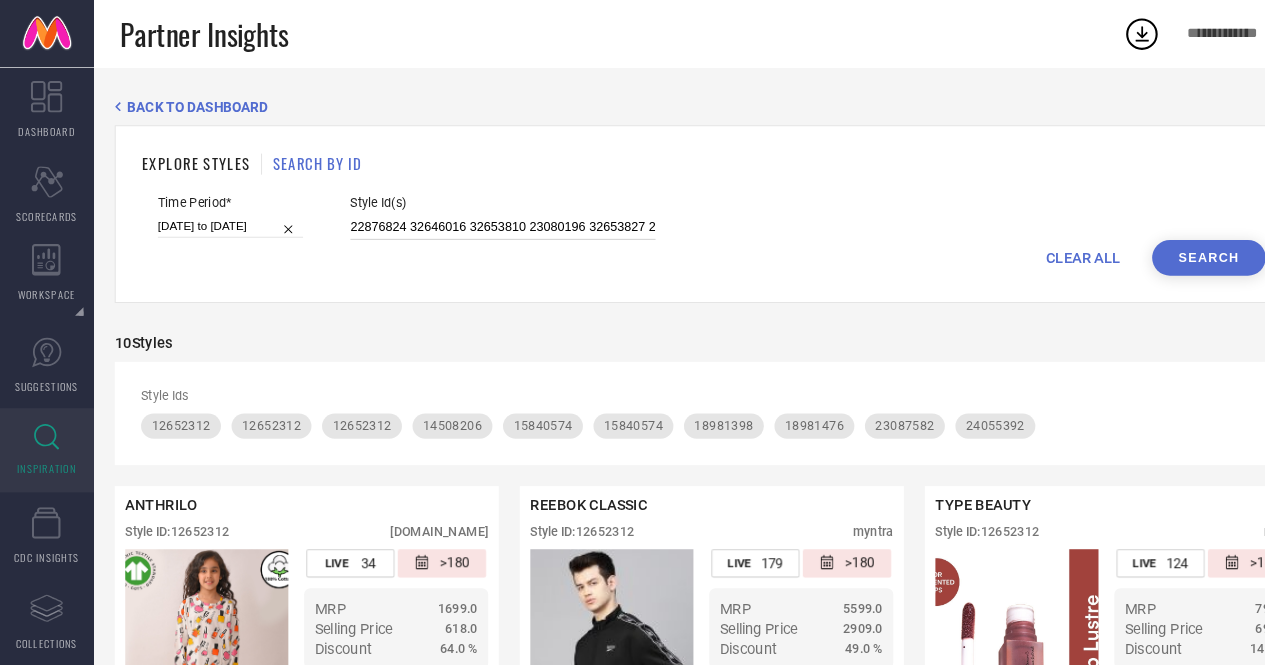scroll, scrollTop: 0, scrollLeft: 897, axis: horizontal 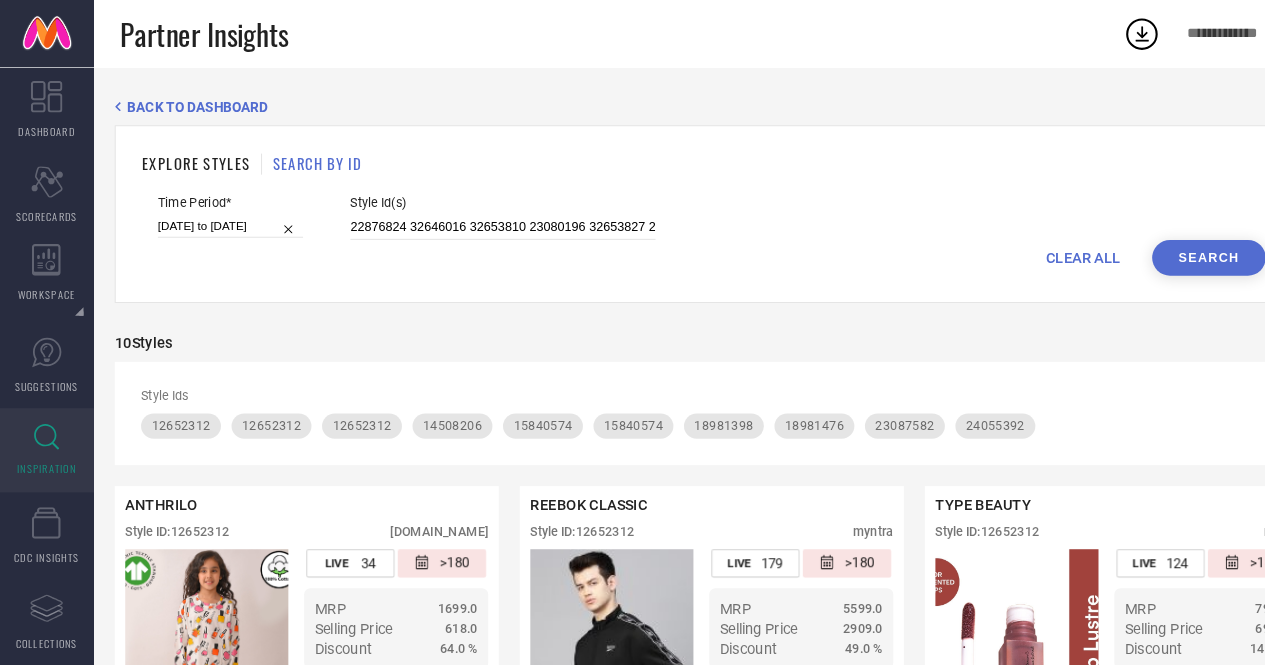 click on "Search" at bounding box center [1150, 245] 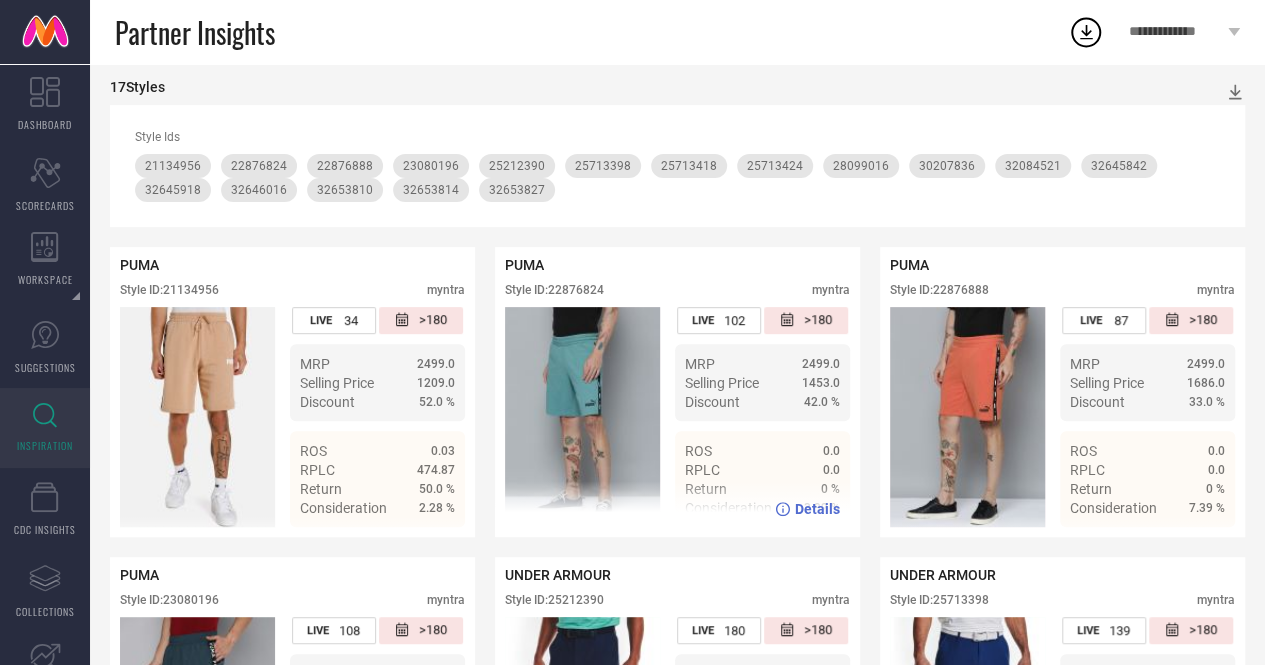 scroll, scrollTop: 0, scrollLeft: 0, axis: both 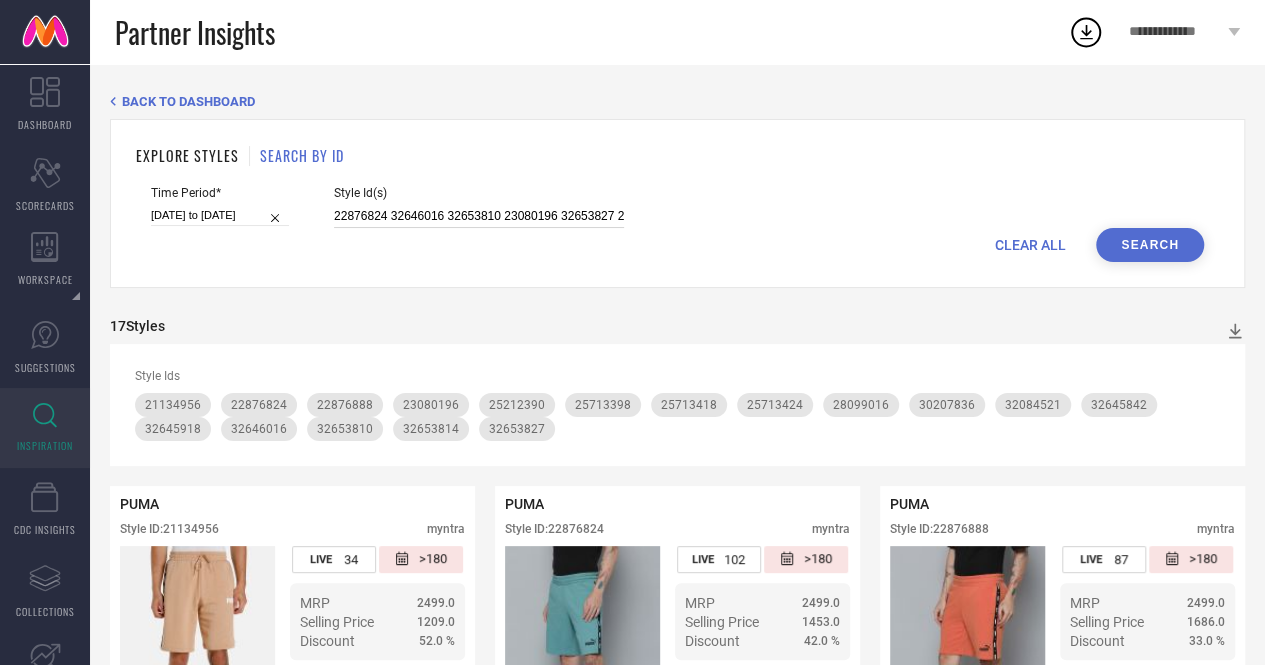 click on "22876824 32646016 32653810 23080196 32653827 25713424 32645918 25713418 32645842 22876816 25212392 22876892 23080124 22876888 25212390 25713398 30207836 21134956 32653814 32084521 28099016" at bounding box center (479, 216) 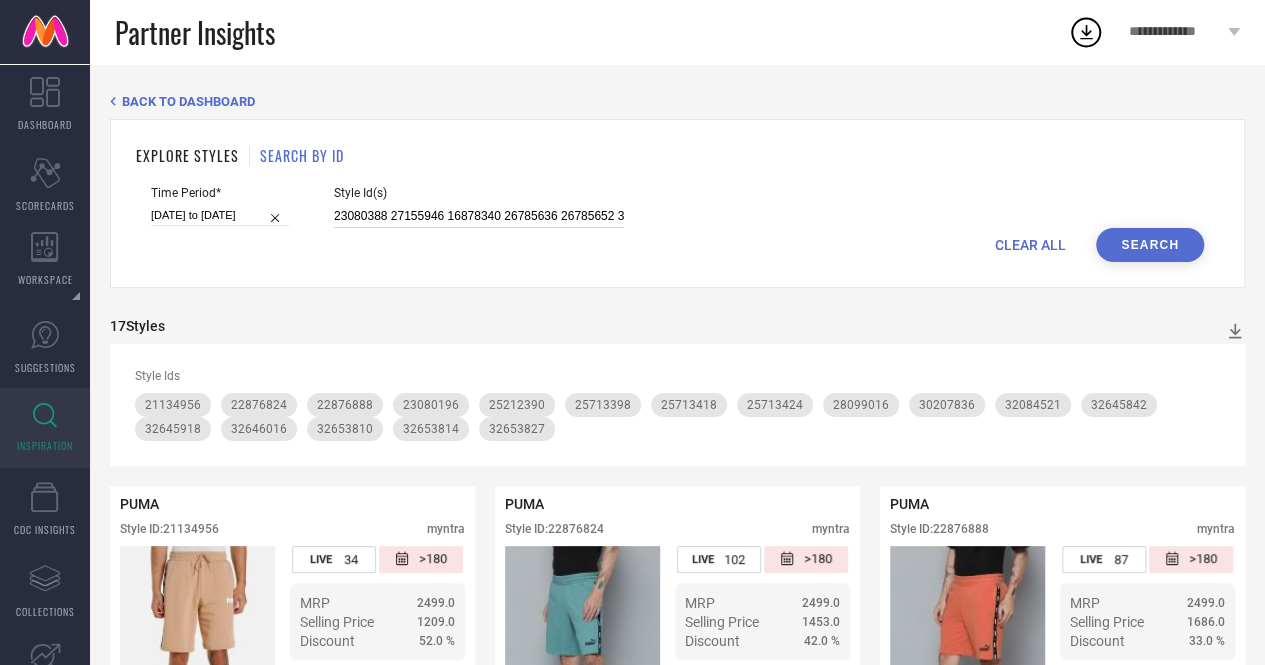 scroll, scrollTop: 0, scrollLeft: 217, axis: horizontal 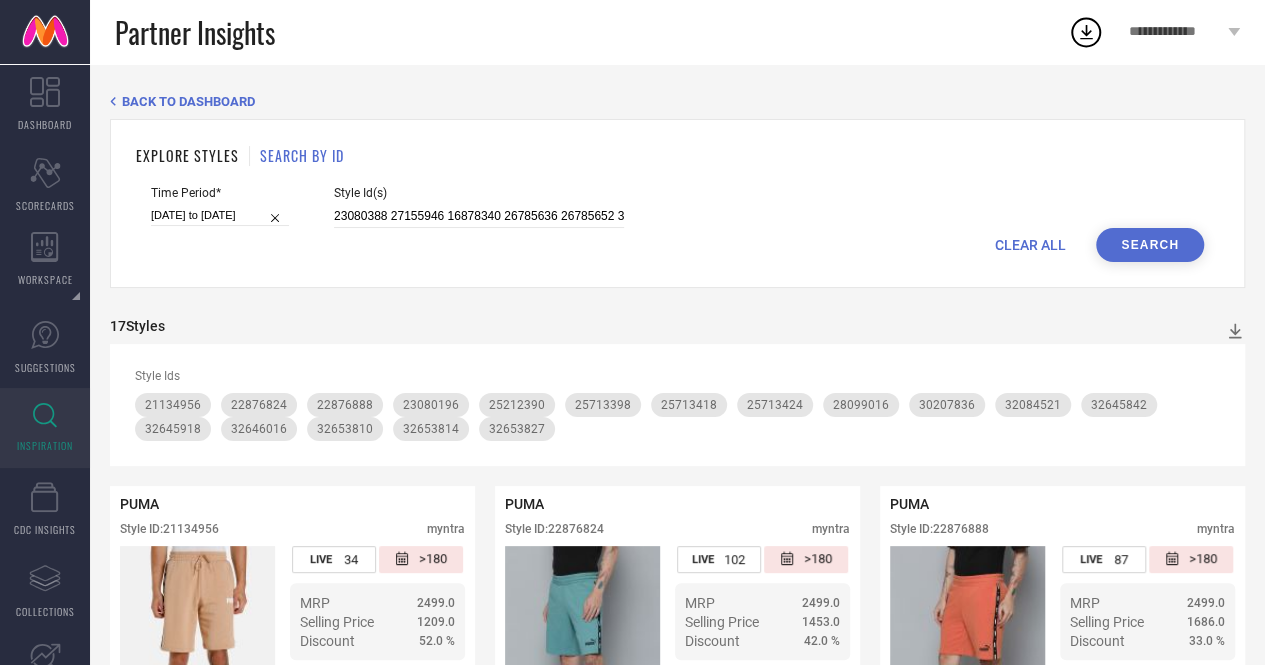 click on "Search" at bounding box center [1150, 245] 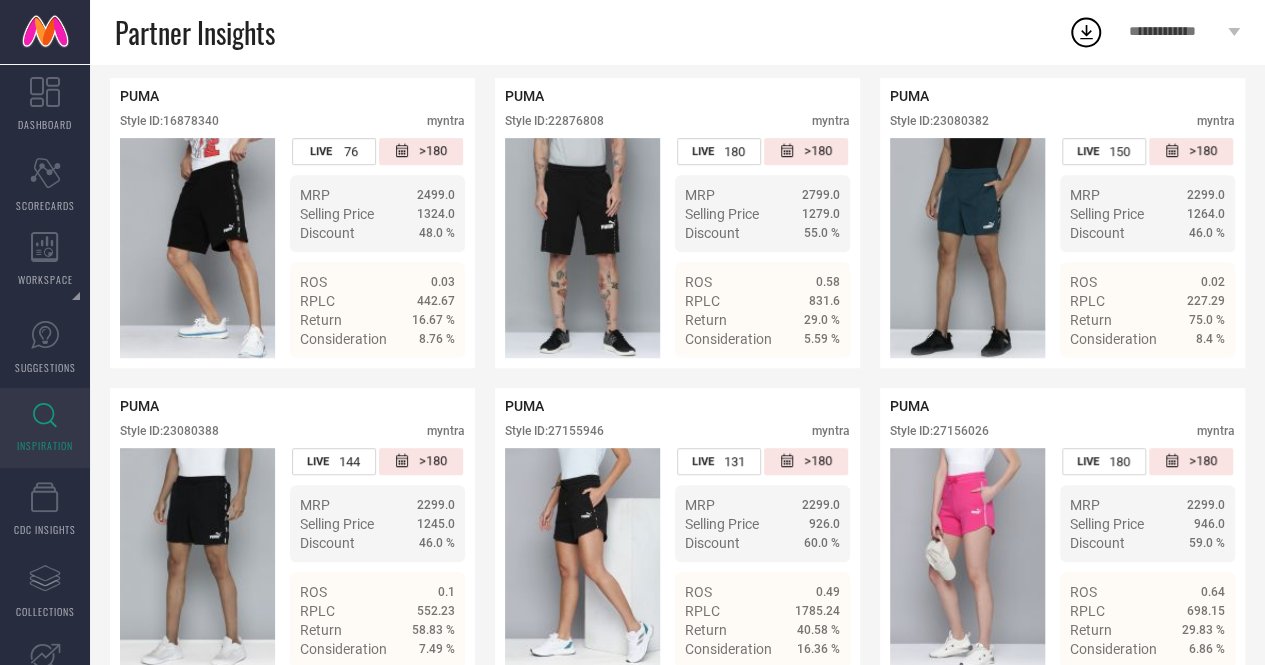 scroll, scrollTop: 384, scrollLeft: 0, axis: vertical 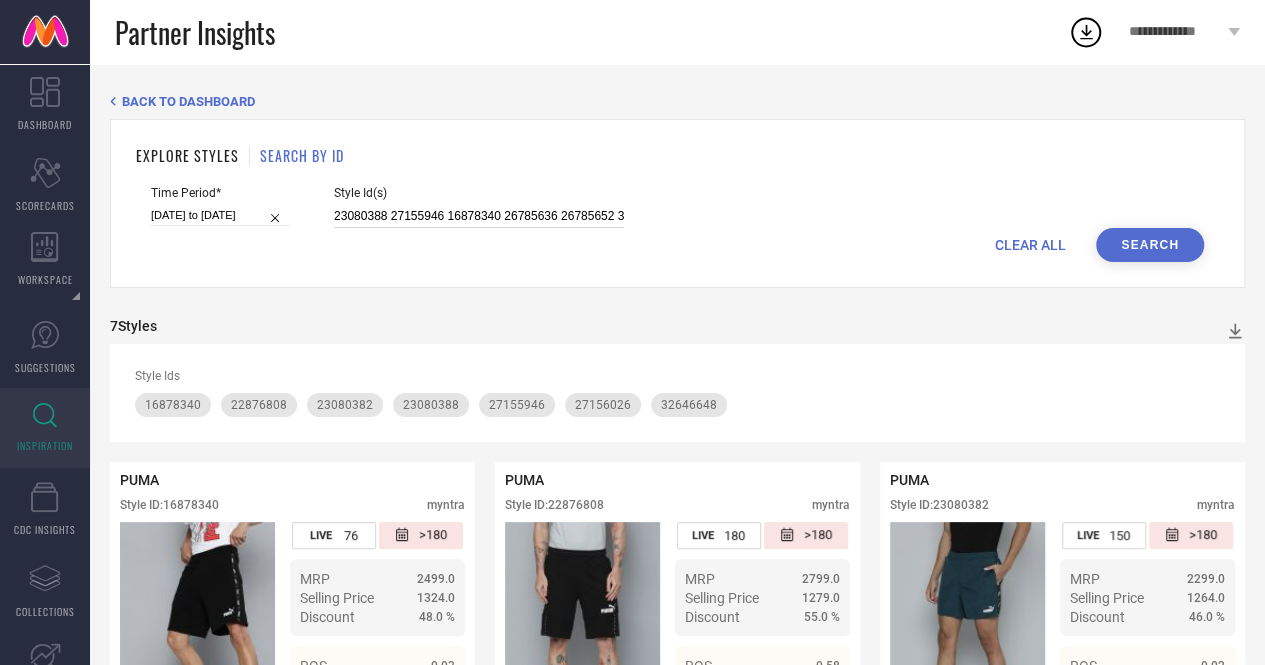 click on "23080388 27155946 16878340 26785636 26785652 32646648 22876808 27156026 23080382" at bounding box center [479, 216] 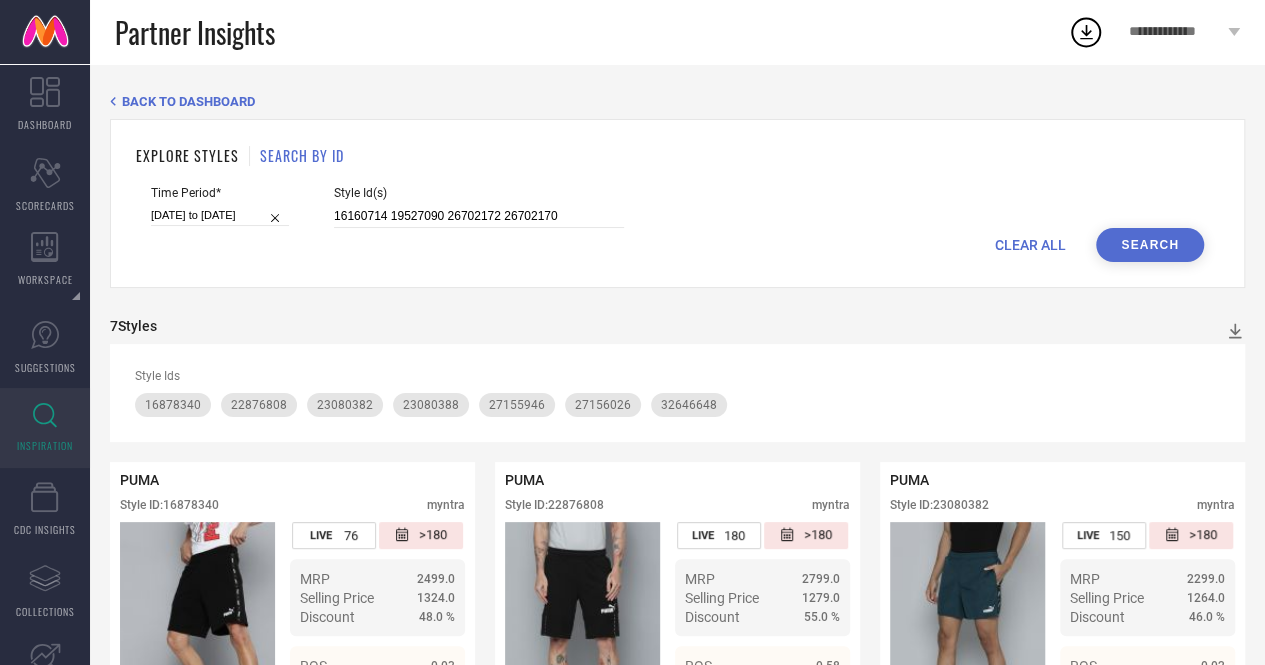 click on "Search" at bounding box center [1150, 245] 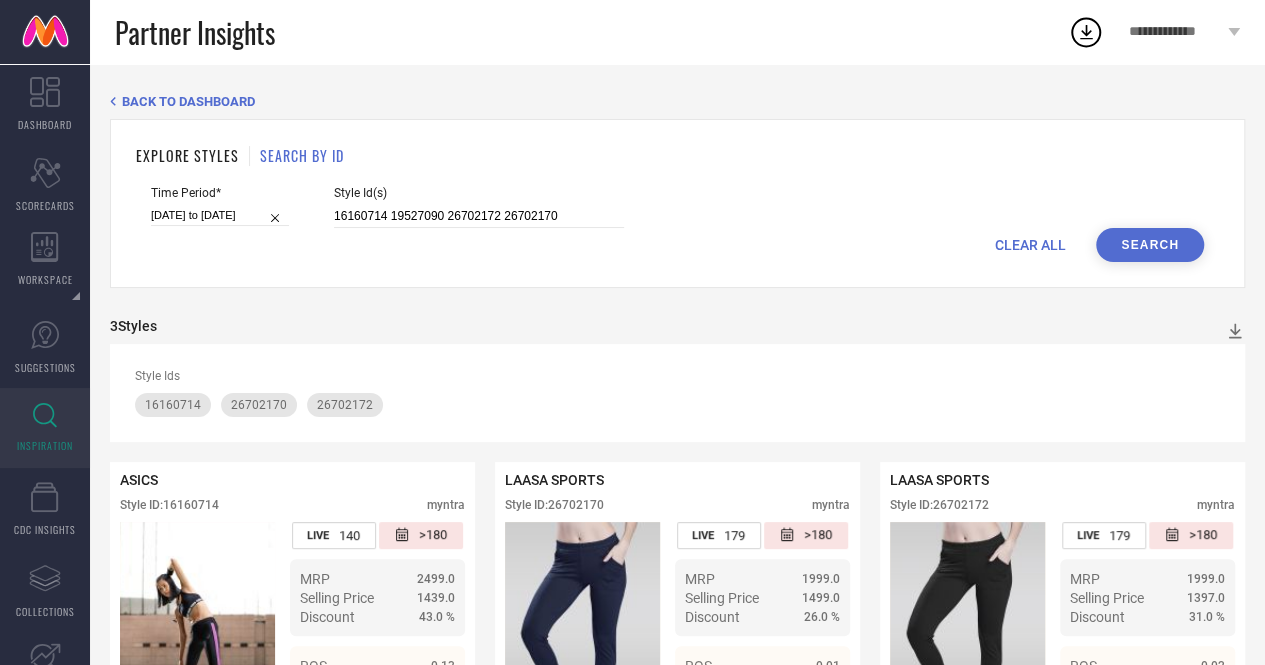 scroll, scrollTop: 124, scrollLeft: 0, axis: vertical 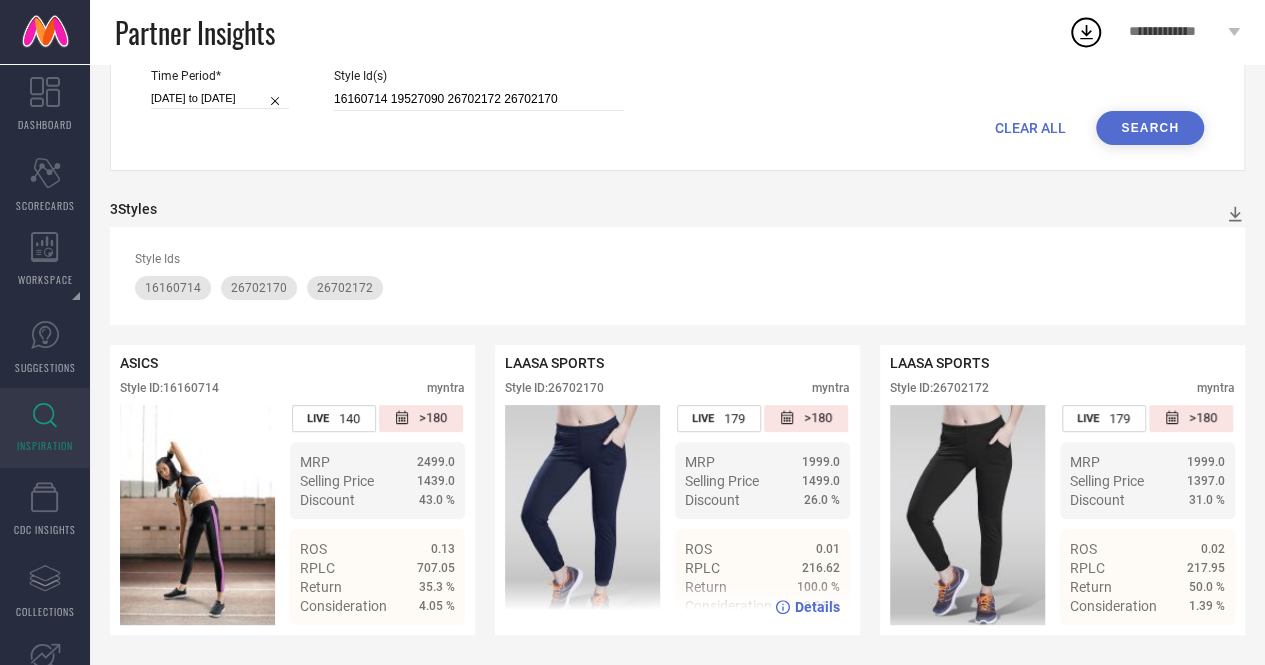 click on "Style ID:  26702170" at bounding box center (554, 388) 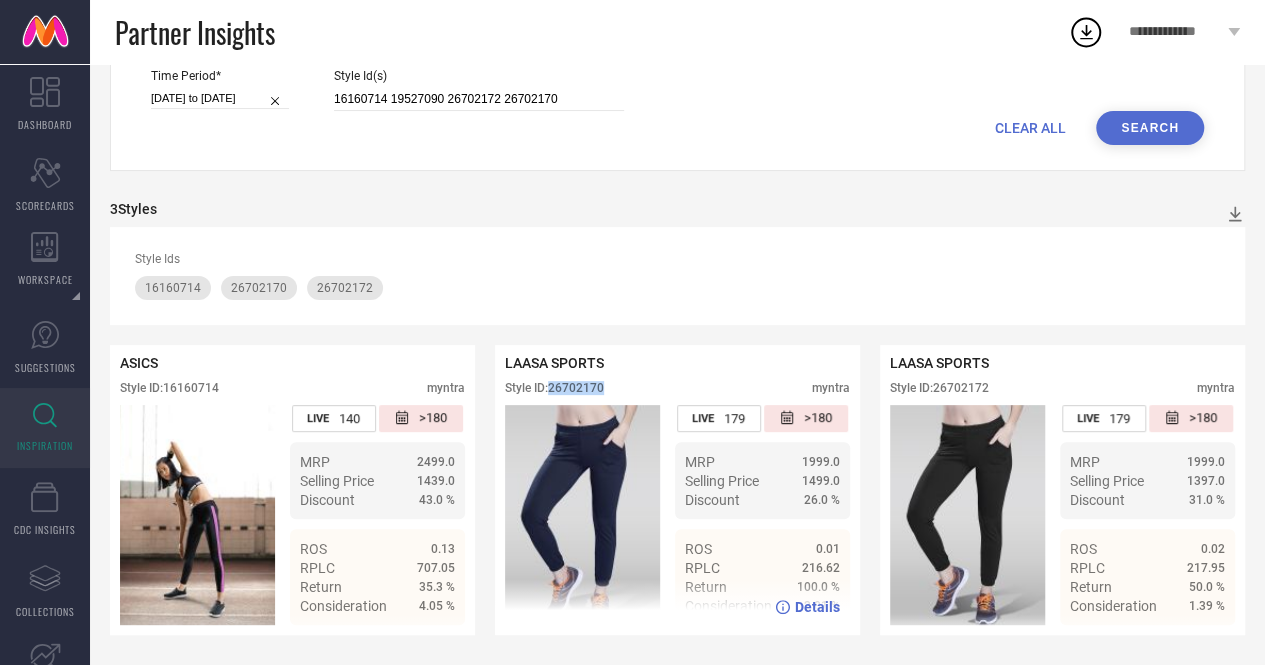 click on "Style ID:  26702170" at bounding box center [554, 388] 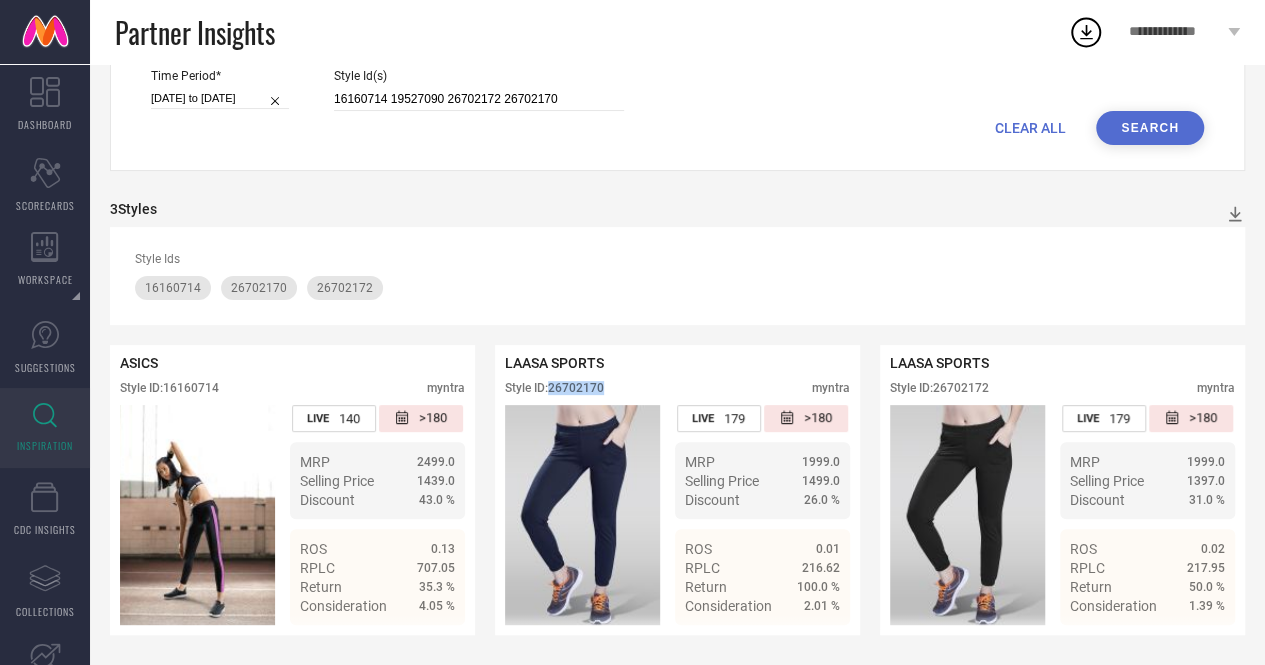scroll, scrollTop: 0, scrollLeft: 0, axis: both 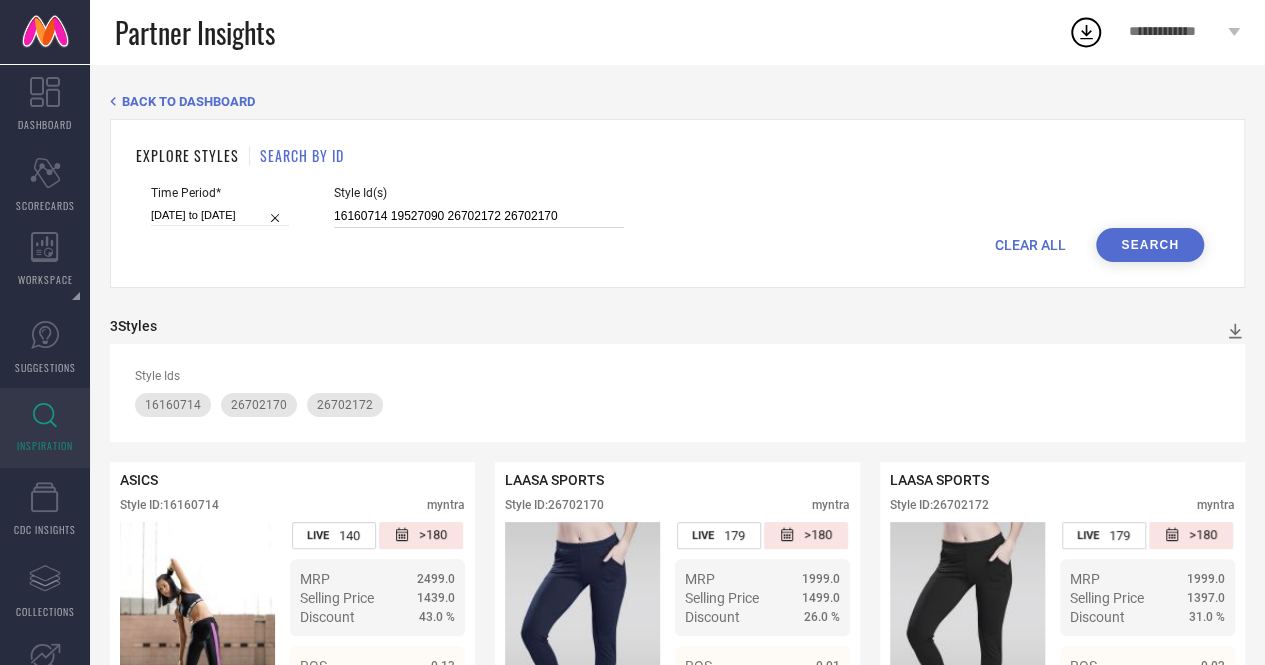 click on "16160714 19527090 26702172 26702170" at bounding box center (479, 216) 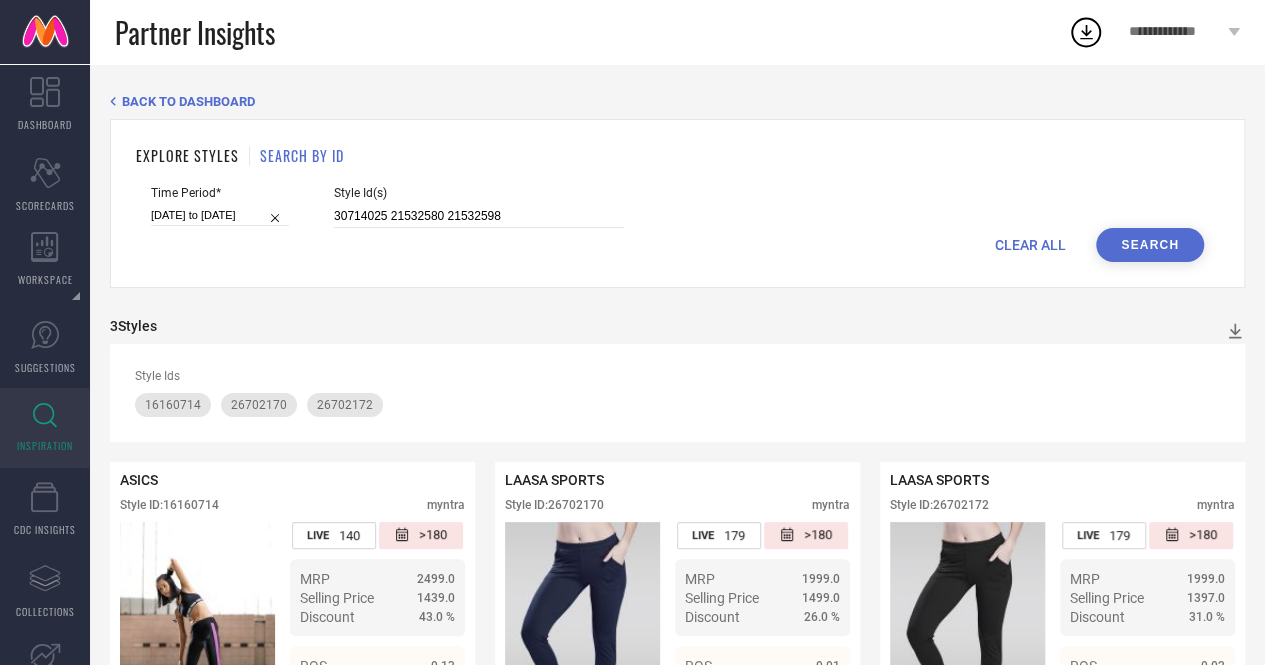 click on "Search" at bounding box center (1150, 245) 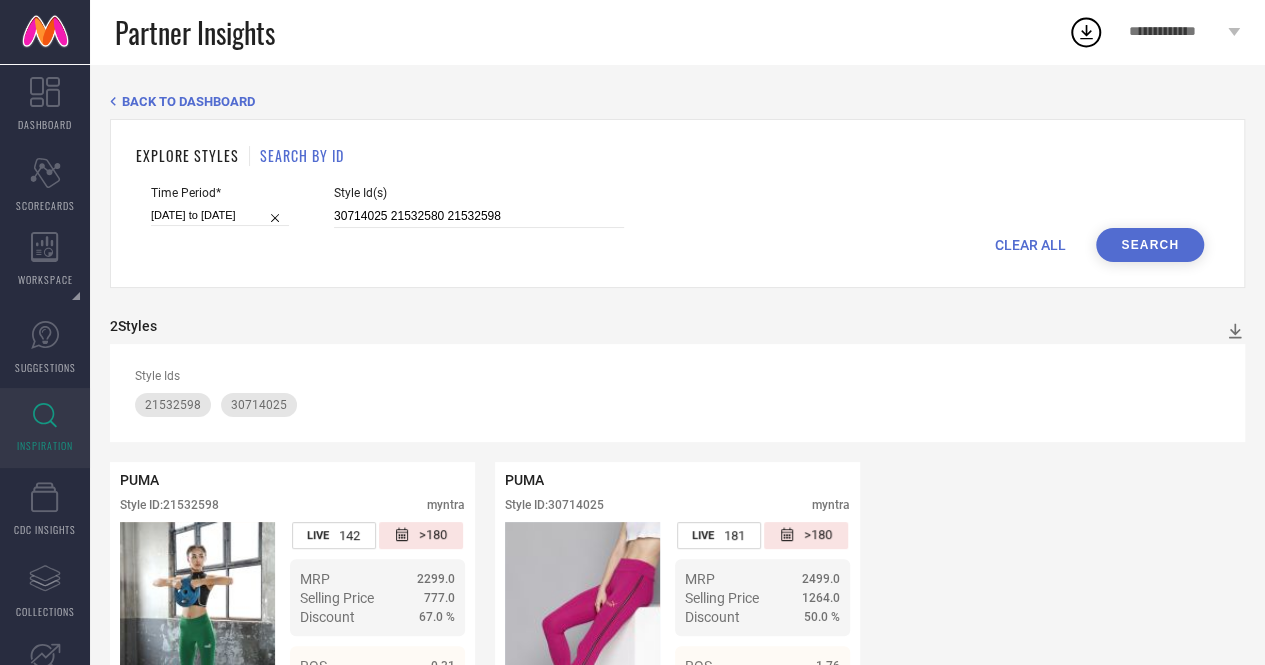scroll, scrollTop: 124, scrollLeft: 0, axis: vertical 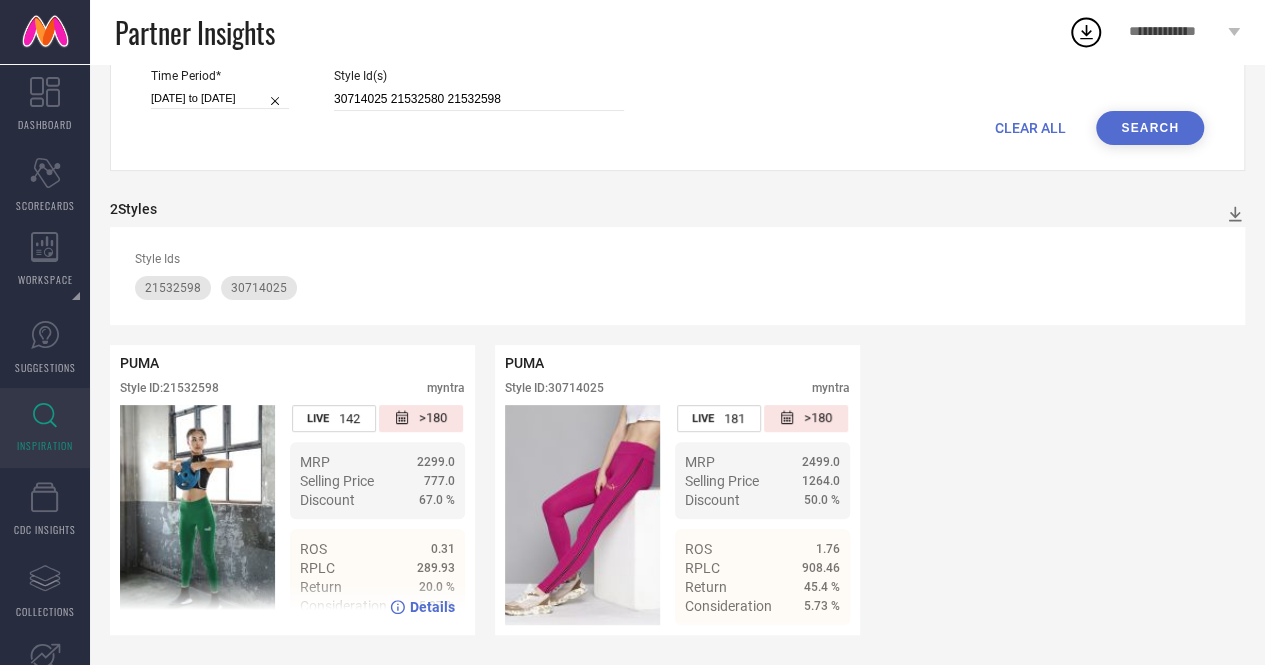 click on "Style ID:  21532598" at bounding box center (169, 388) 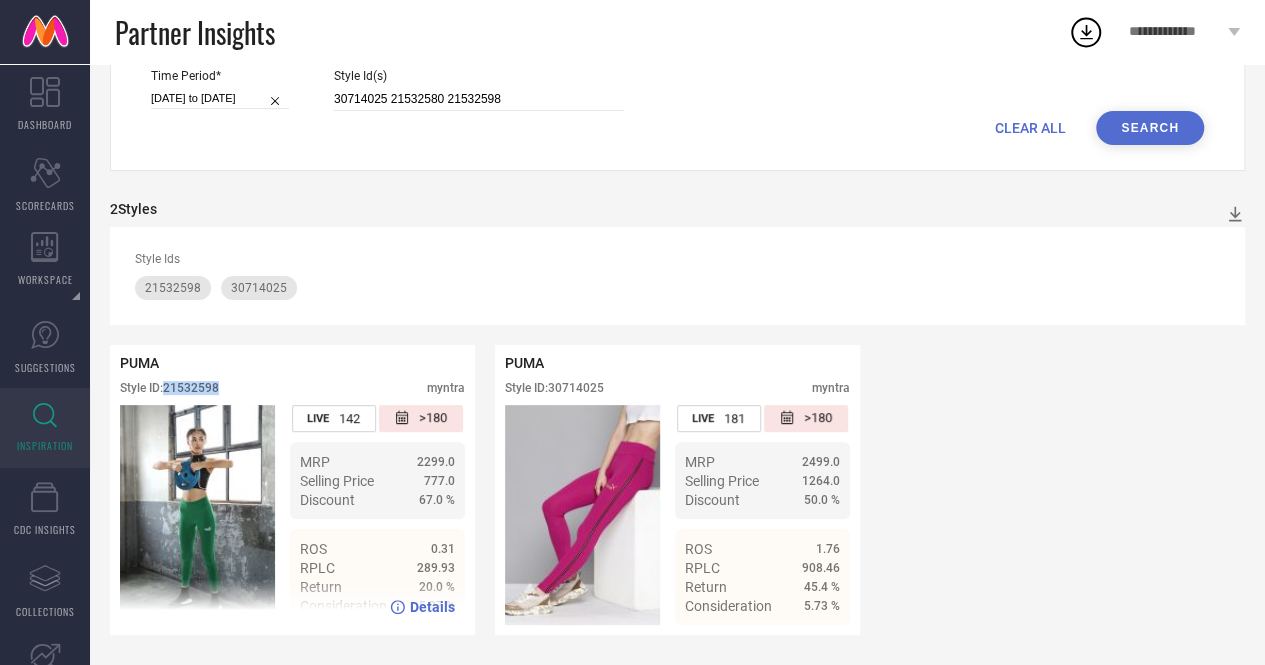 click on "Style ID:  21532598" at bounding box center [169, 388] 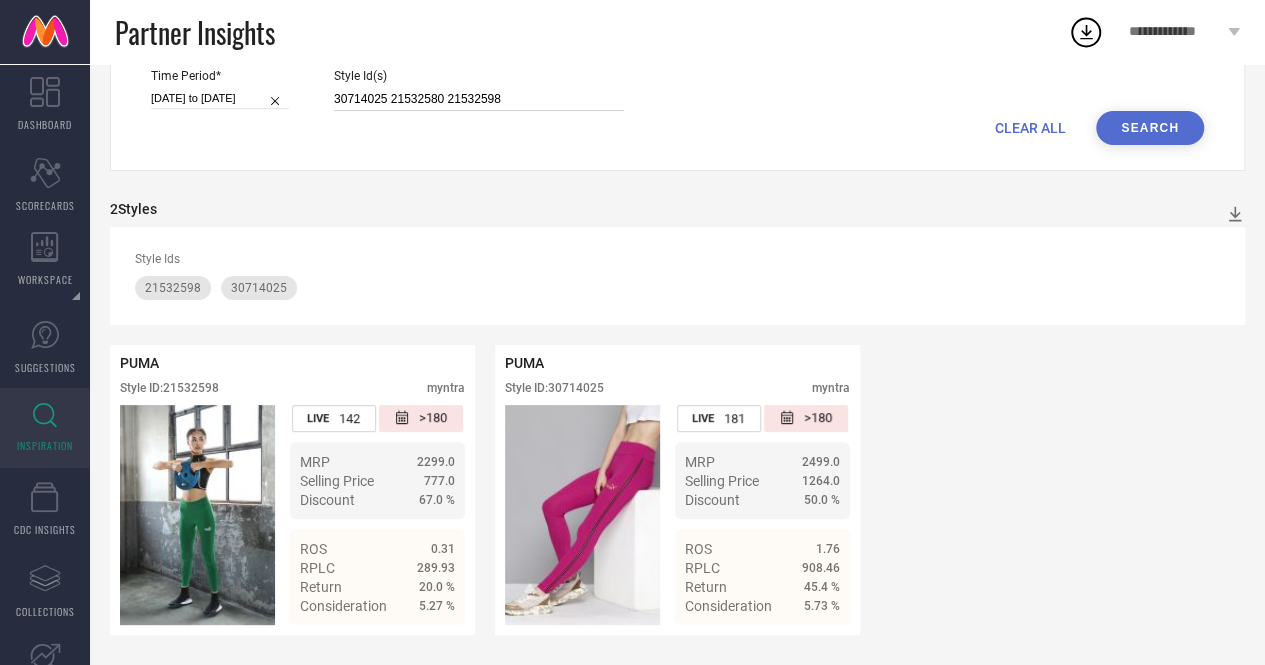 click on "30714025 21532580 21532598" at bounding box center (479, 99) 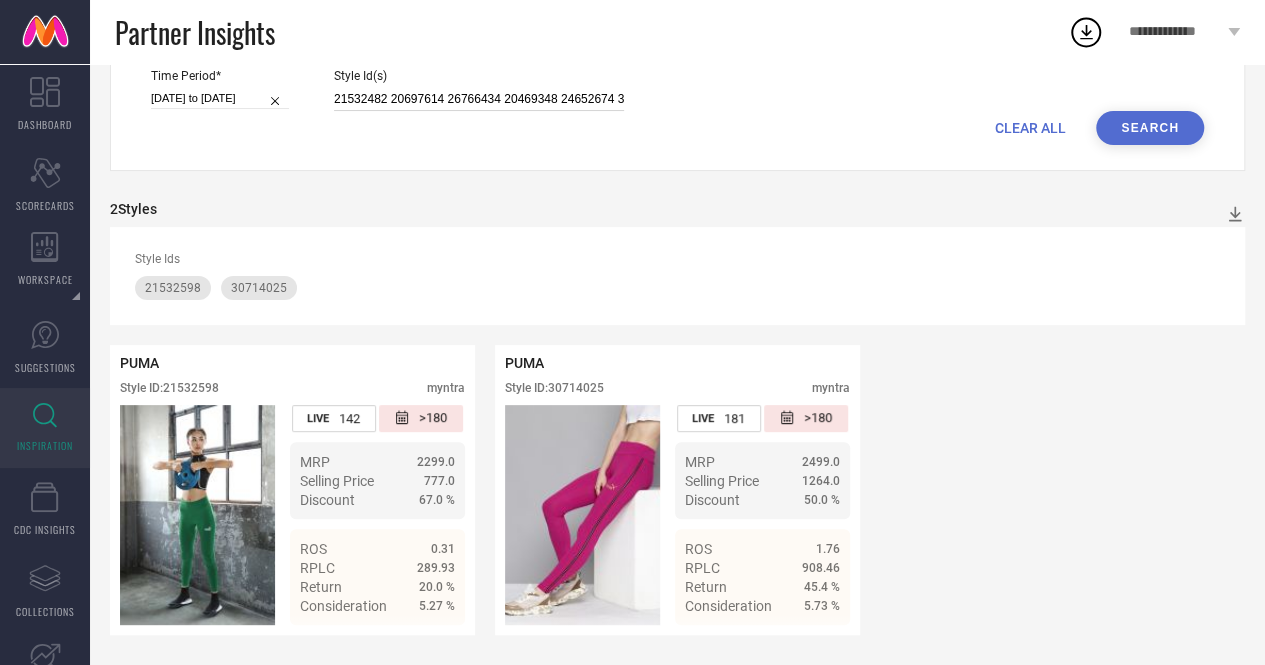 scroll, scrollTop: 0, scrollLeft: 1004, axis: horizontal 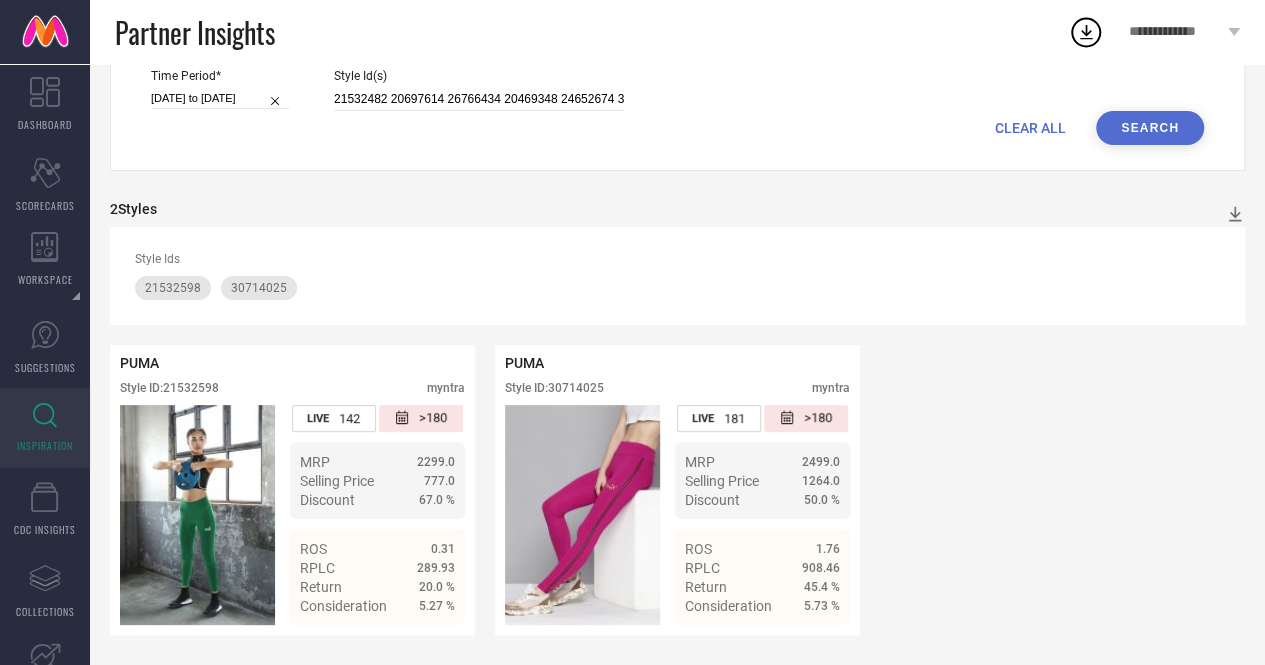 click on "Search" at bounding box center [1150, 128] 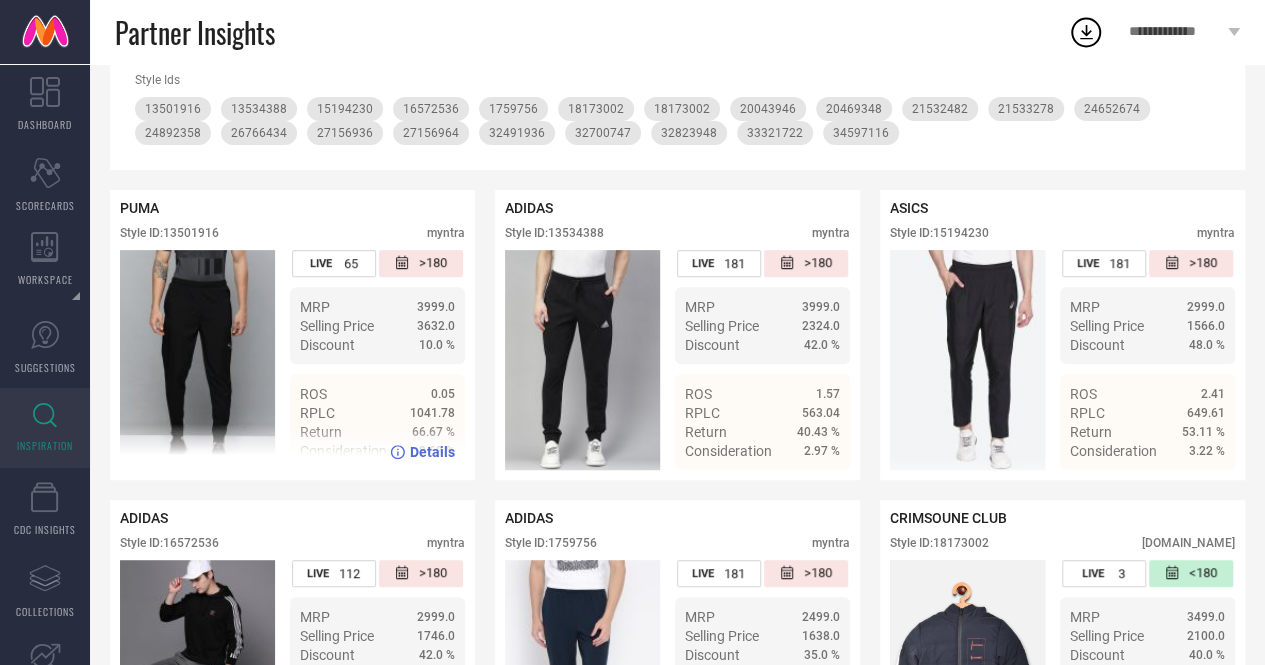 scroll, scrollTop: 295, scrollLeft: 0, axis: vertical 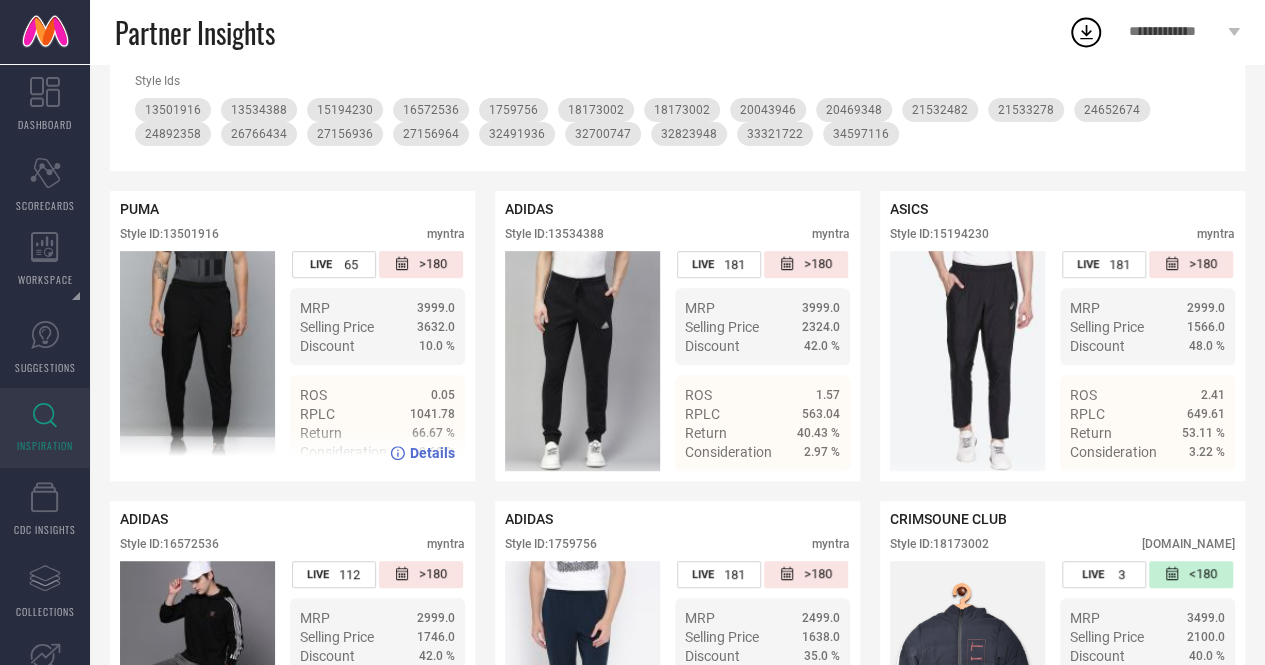 click on "Details" at bounding box center (422, 453) 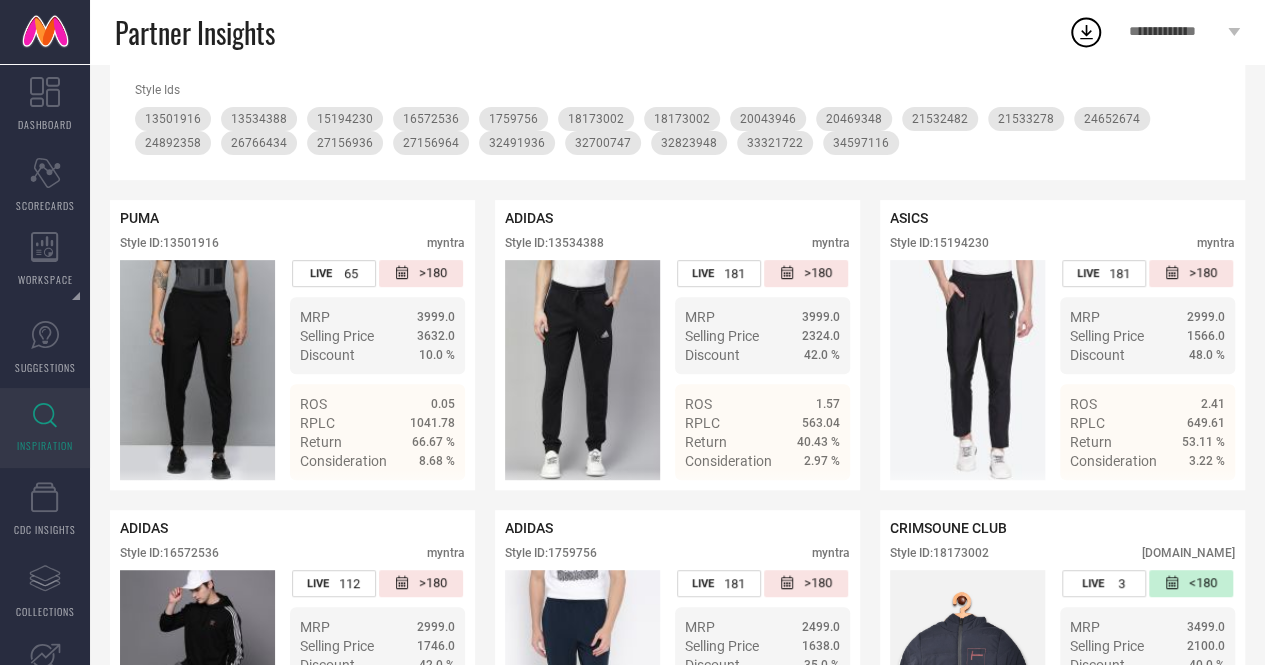 scroll, scrollTop: 252, scrollLeft: 0, axis: vertical 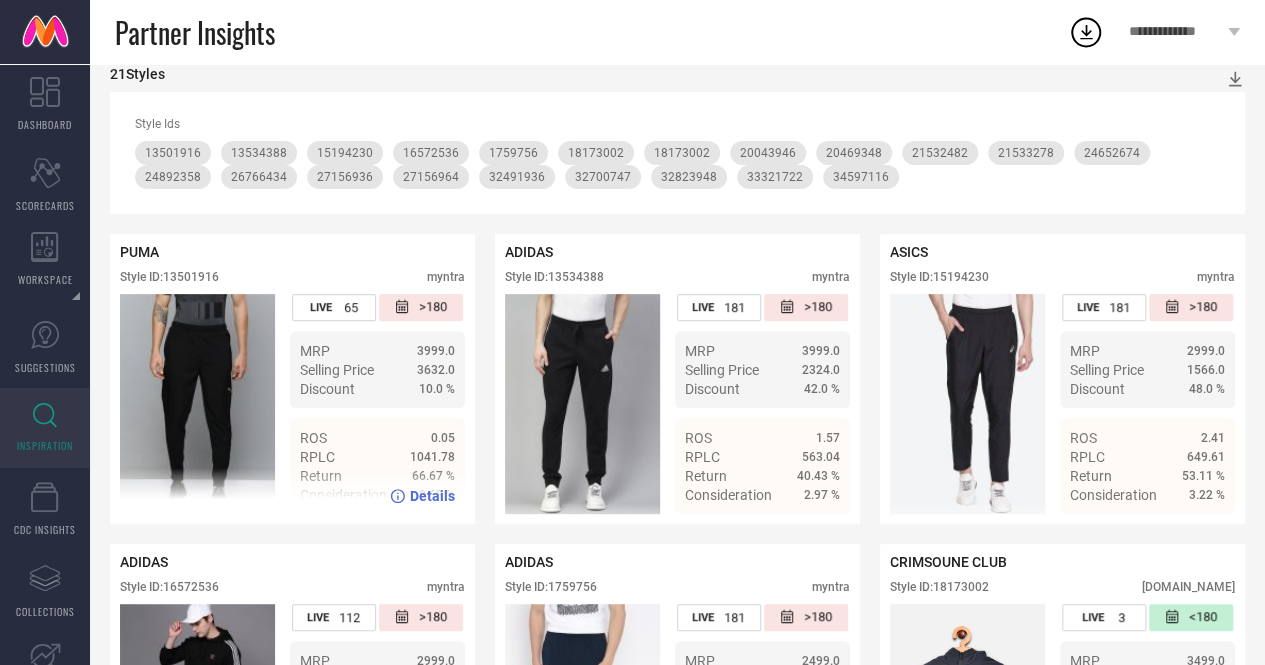 click on "Style ID:  13501916" at bounding box center (169, 277) 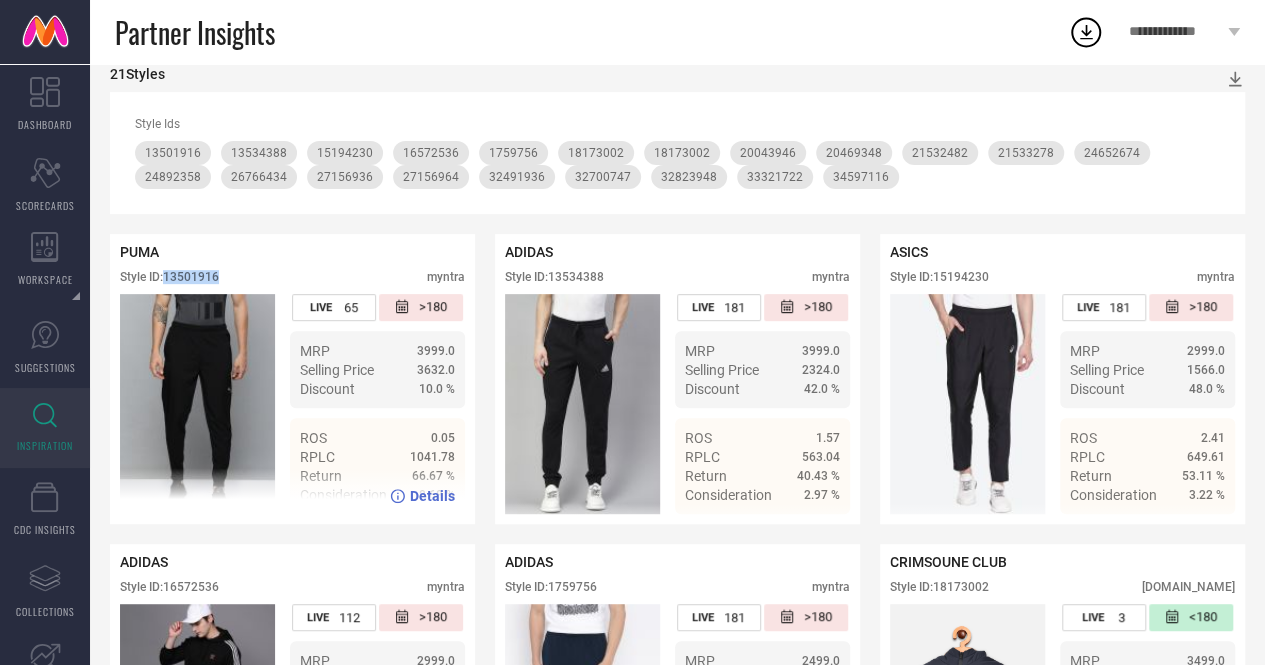 click on "Style ID:  13501916" at bounding box center [169, 277] 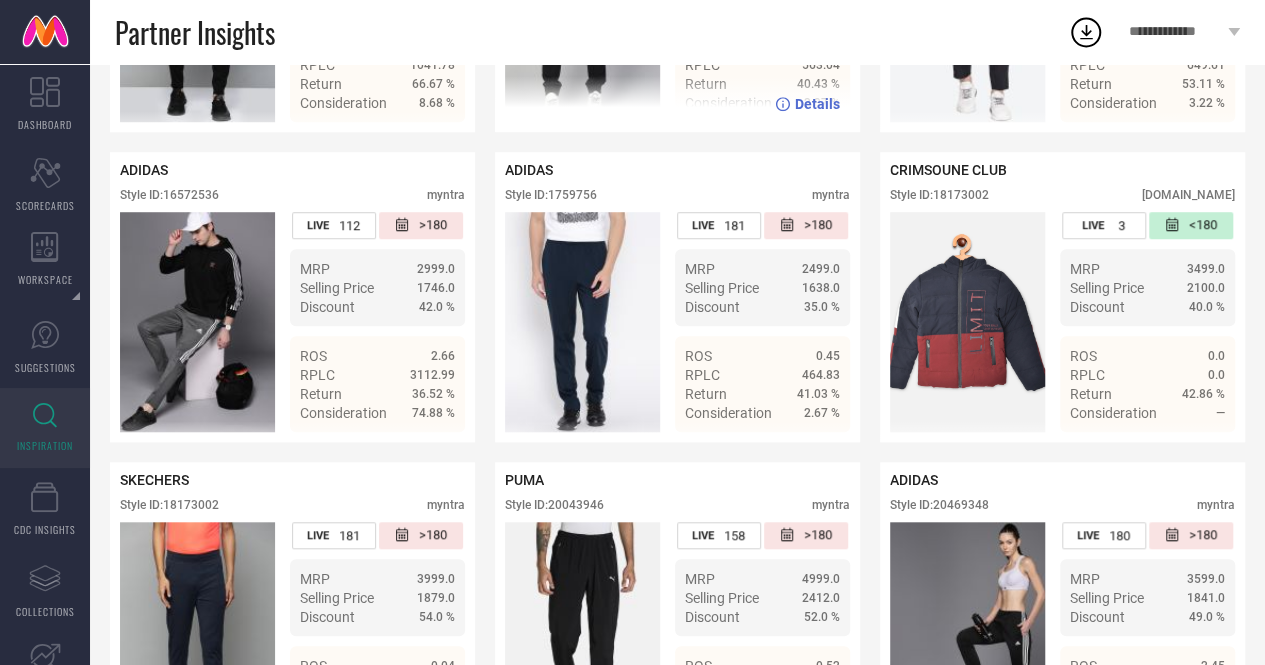 scroll, scrollTop: 646, scrollLeft: 0, axis: vertical 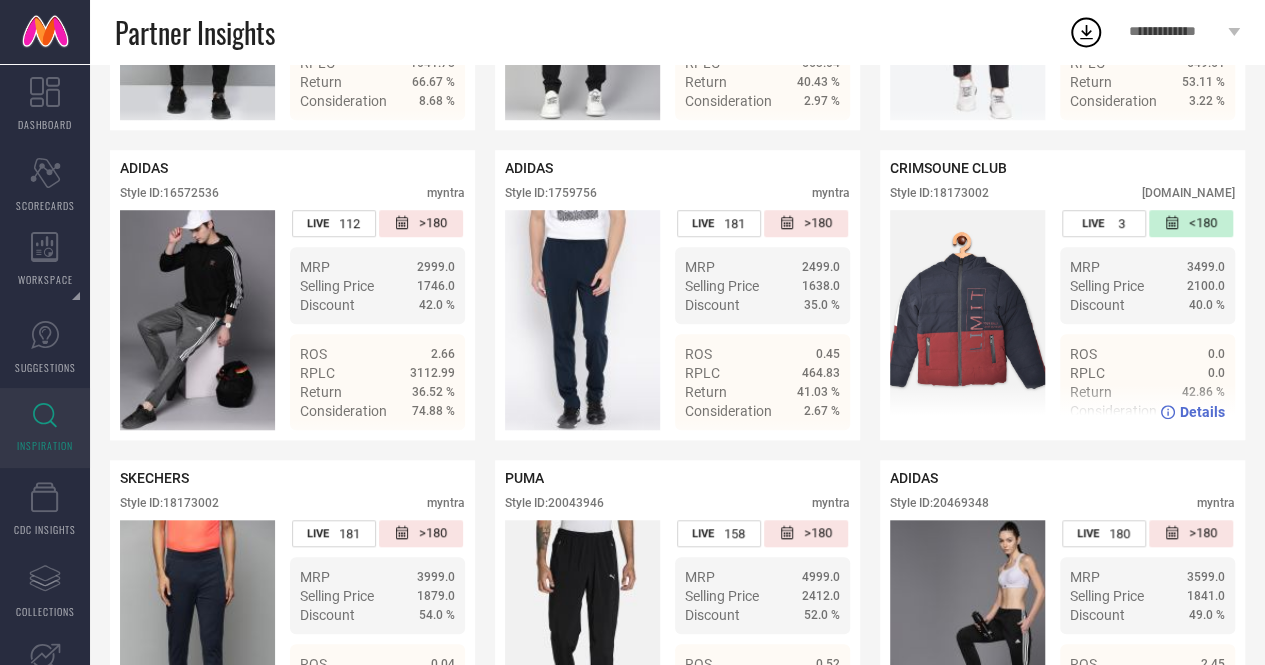 click on "CRIMSOUNE CLUB Style ID:  18173002 firstcry.com" at bounding box center (1062, 185) 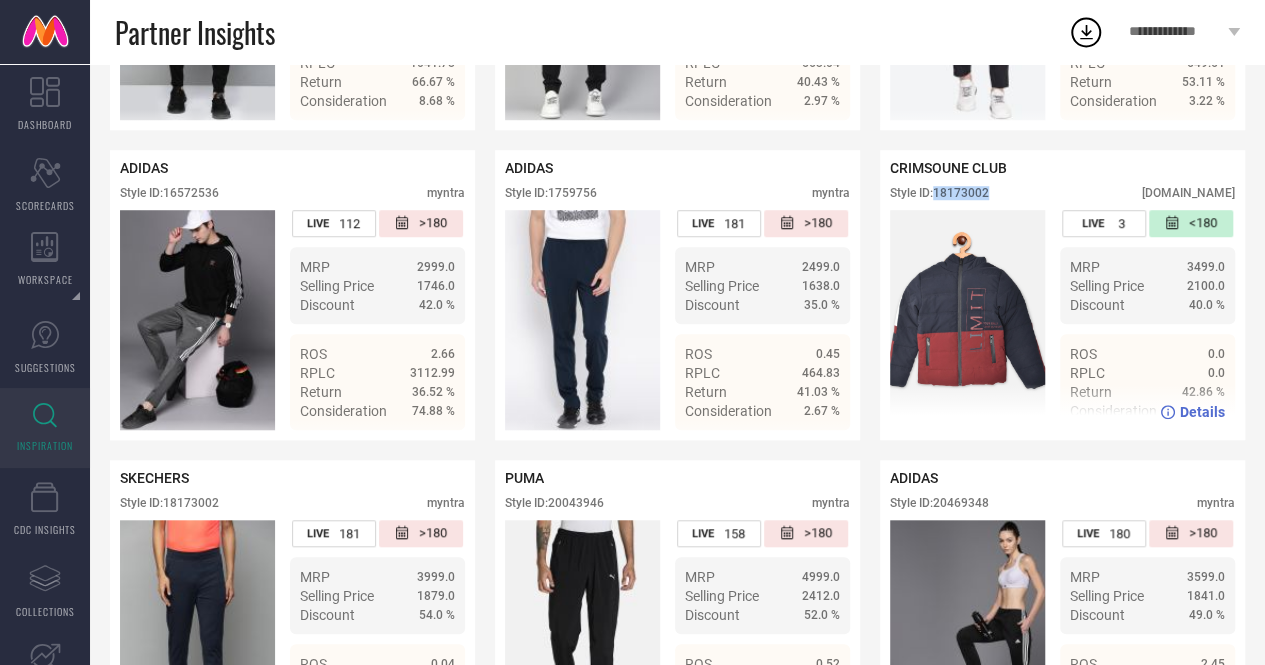 click on "Style ID:  18173002" at bounding box center [939, 193] 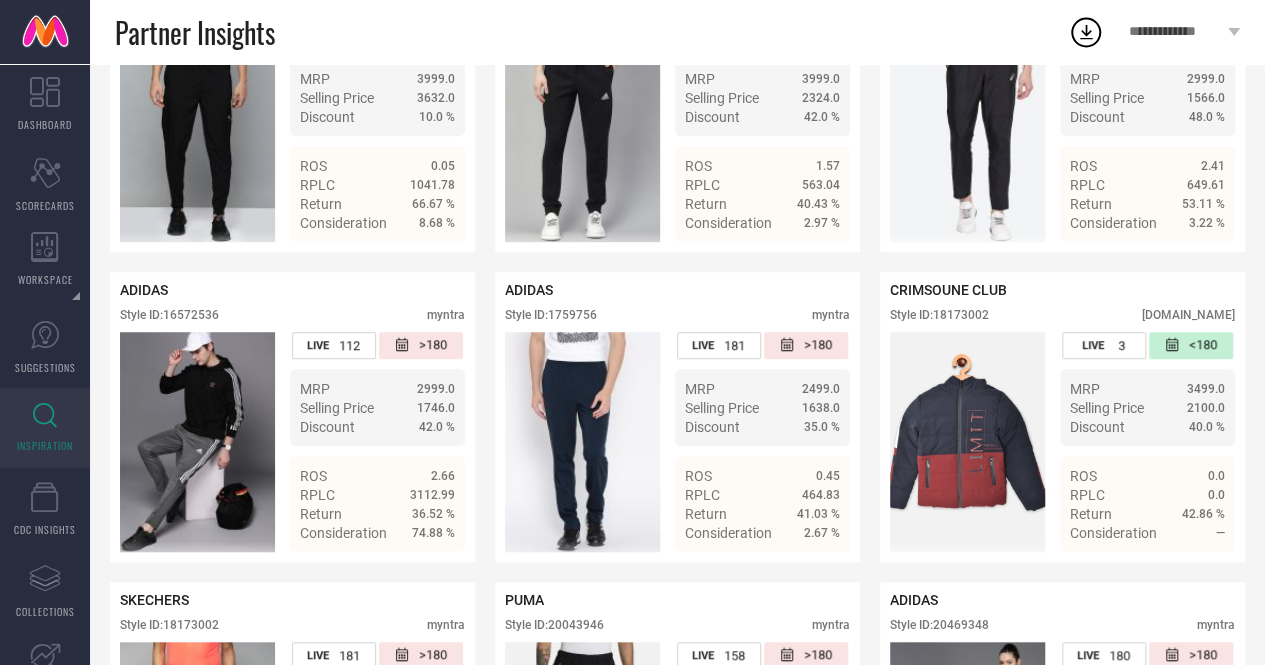 scroll, scrollTop: 0, scrollLeft: 0, axis: both 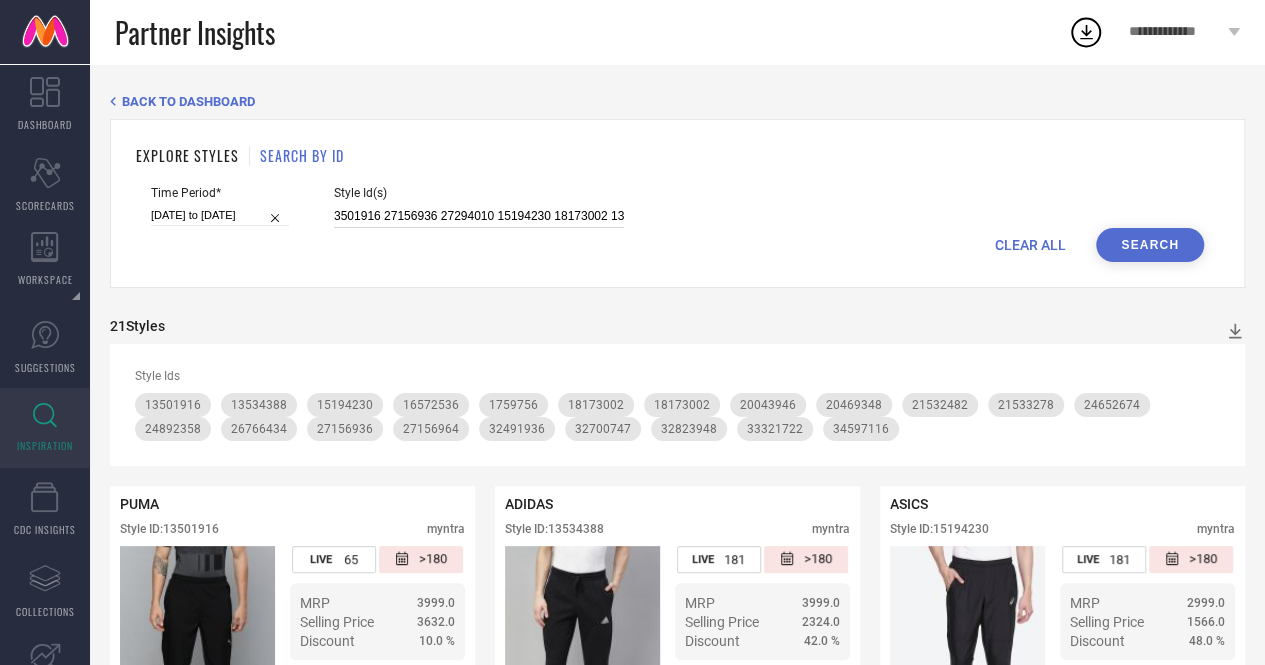 drag, startPoint x: 410, startPoint y: 213, endPoint x: 537, endPoint y: 219, distance: 127.141655 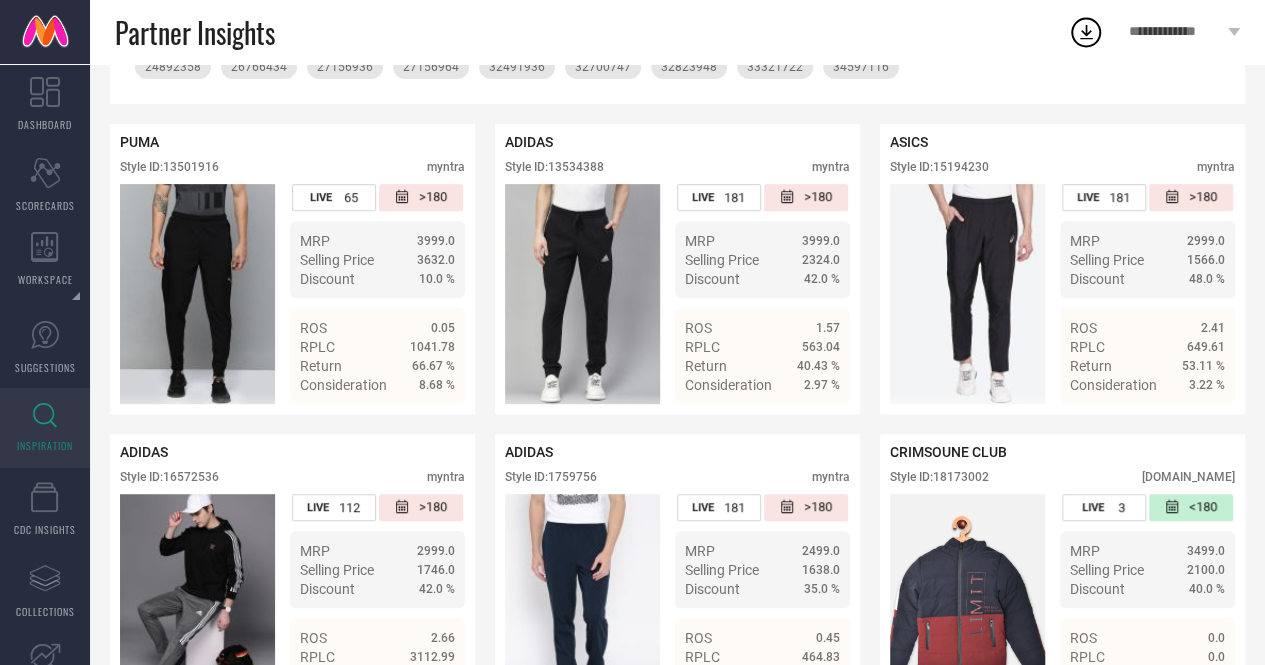 scroll, scrollTop: 361, scrollLeft: 0, axis: vertical 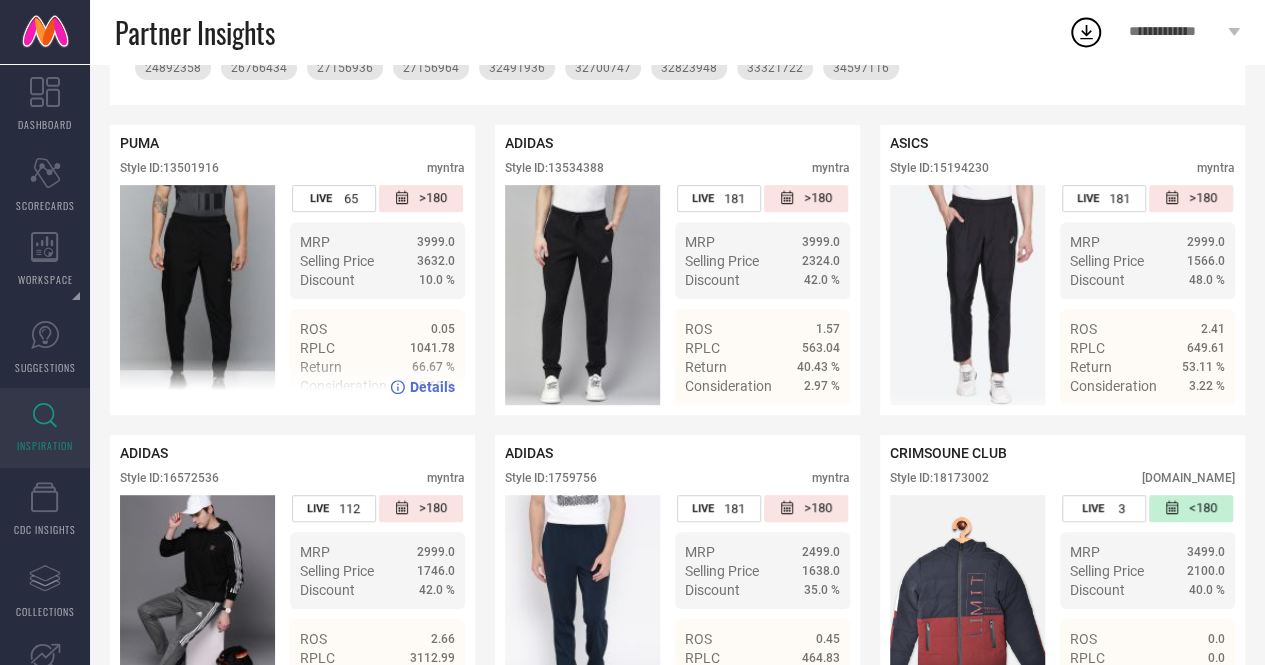 click on "Style ID:  13501916" at bounding box center [169, 168] 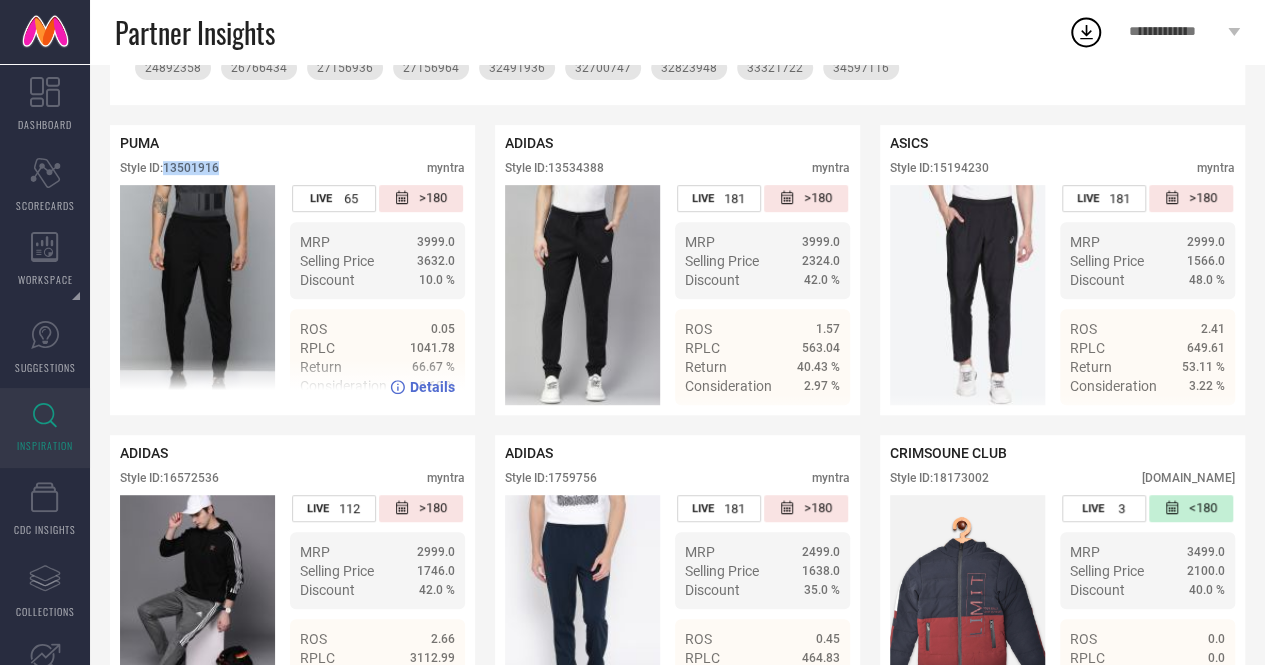 click on "Style ID:  13501916" at bounding box center [169, 168] 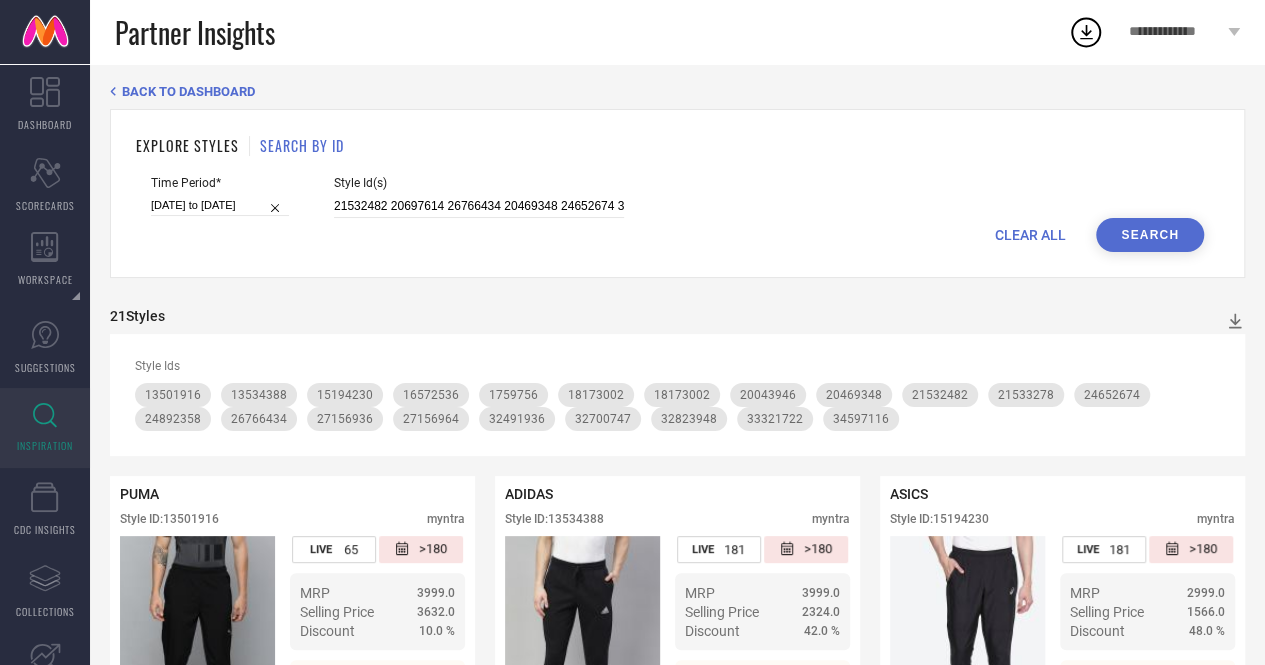 scroll, scrollTop: 0, scrollLeft: 0, axis: both 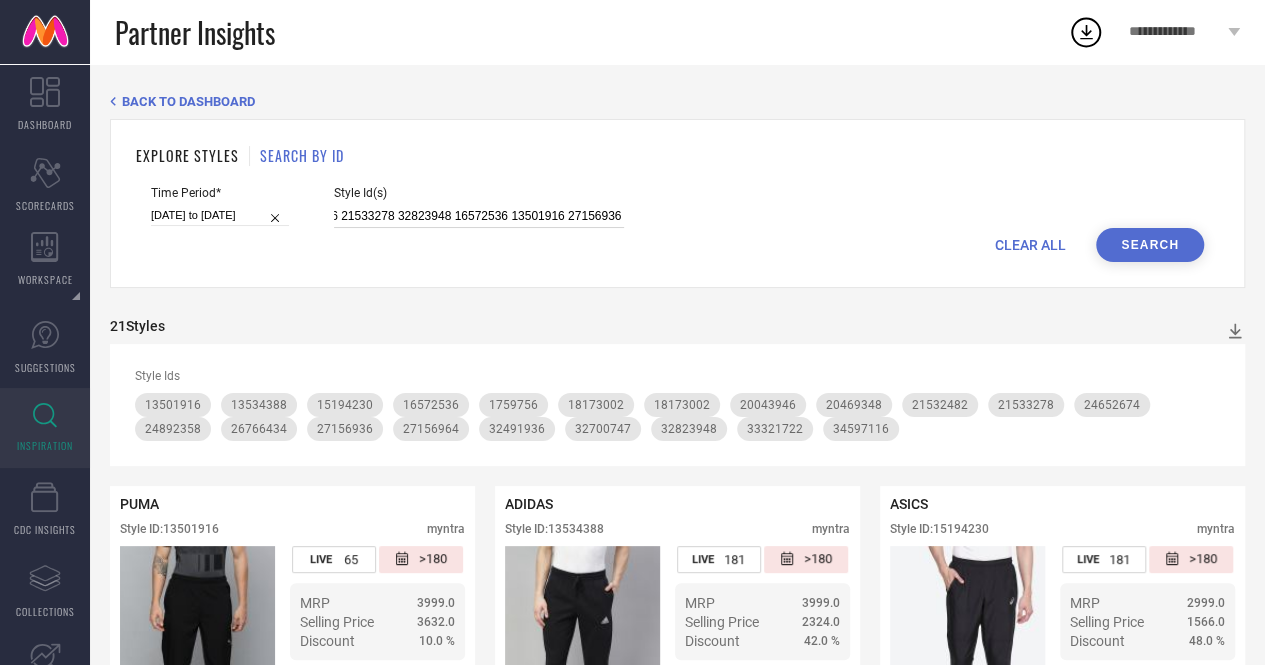 drag, startPoint x: 382, startPoint y: 220, endPoint x: 466, endPoint y: 212, distance: 84.38009 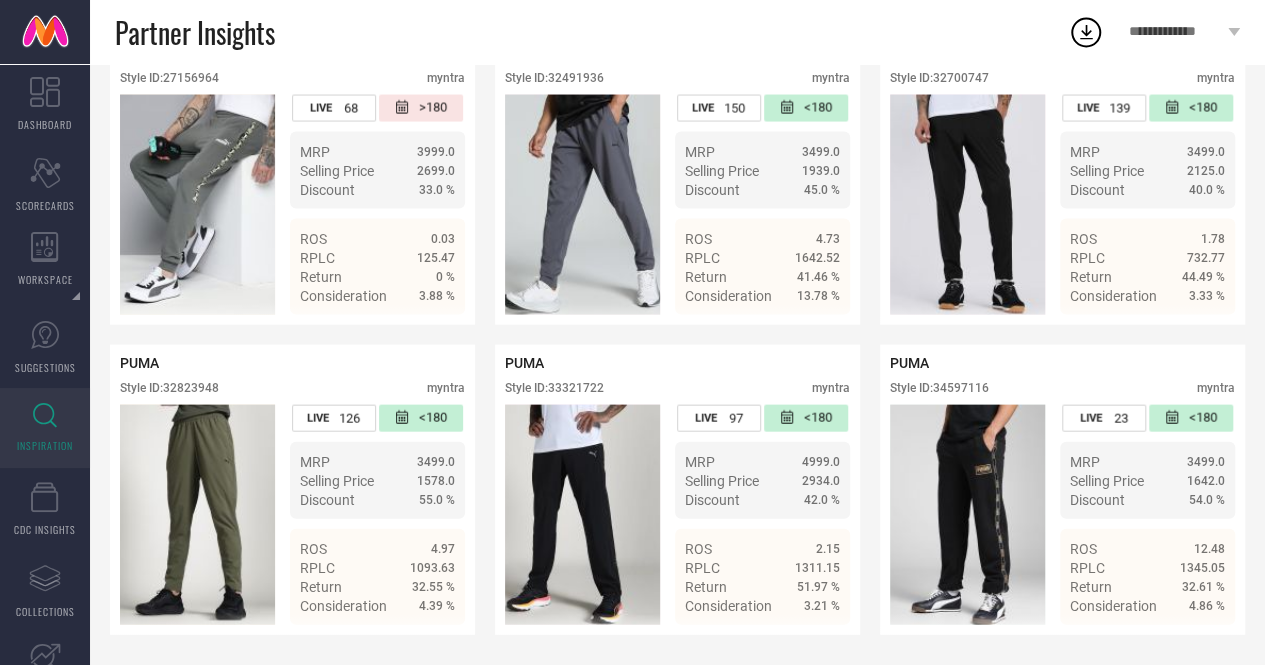 scroll, scrollTop: 2032, scrollLeft: 0, axis: vertical 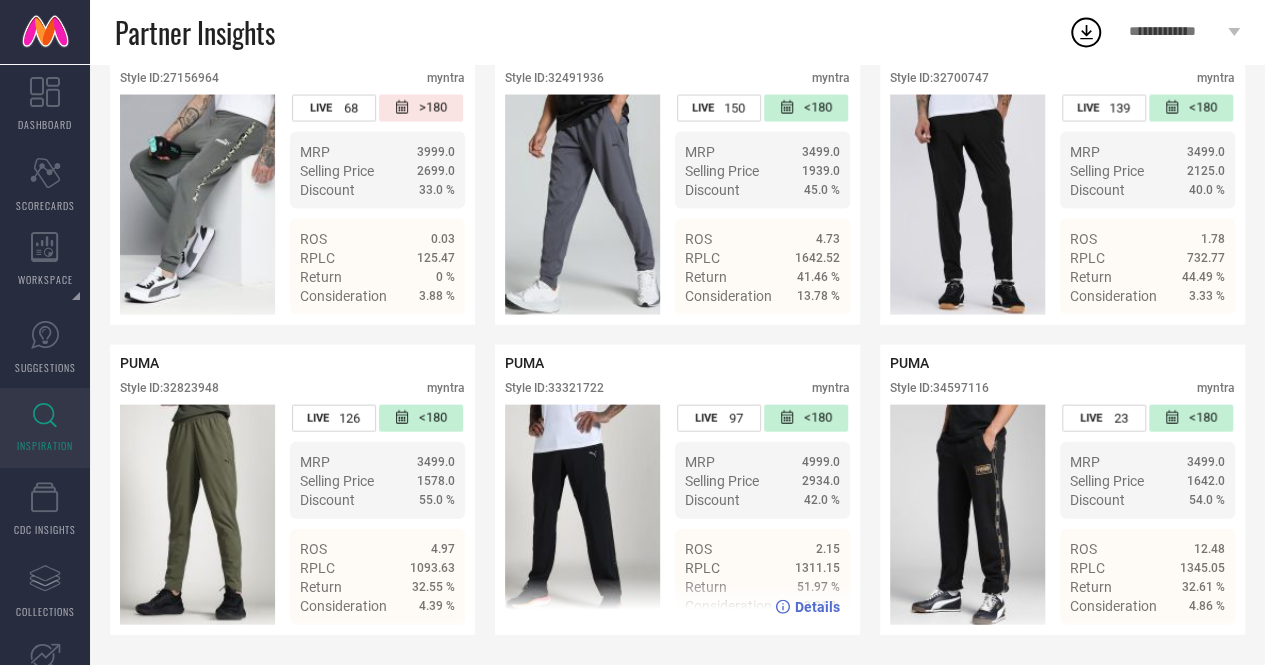 click on "Style ID:  33321722" at bounding box center (554, 388) 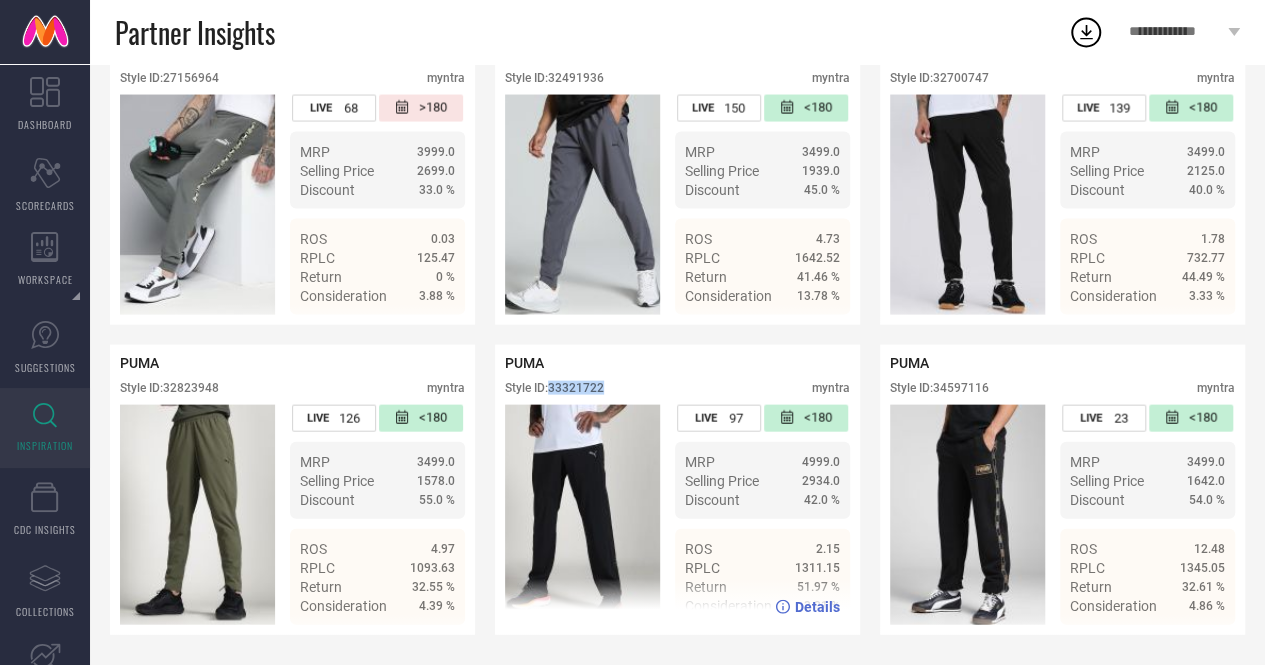 click on "Style ID:  33321722" at bounding box center (554, 388) 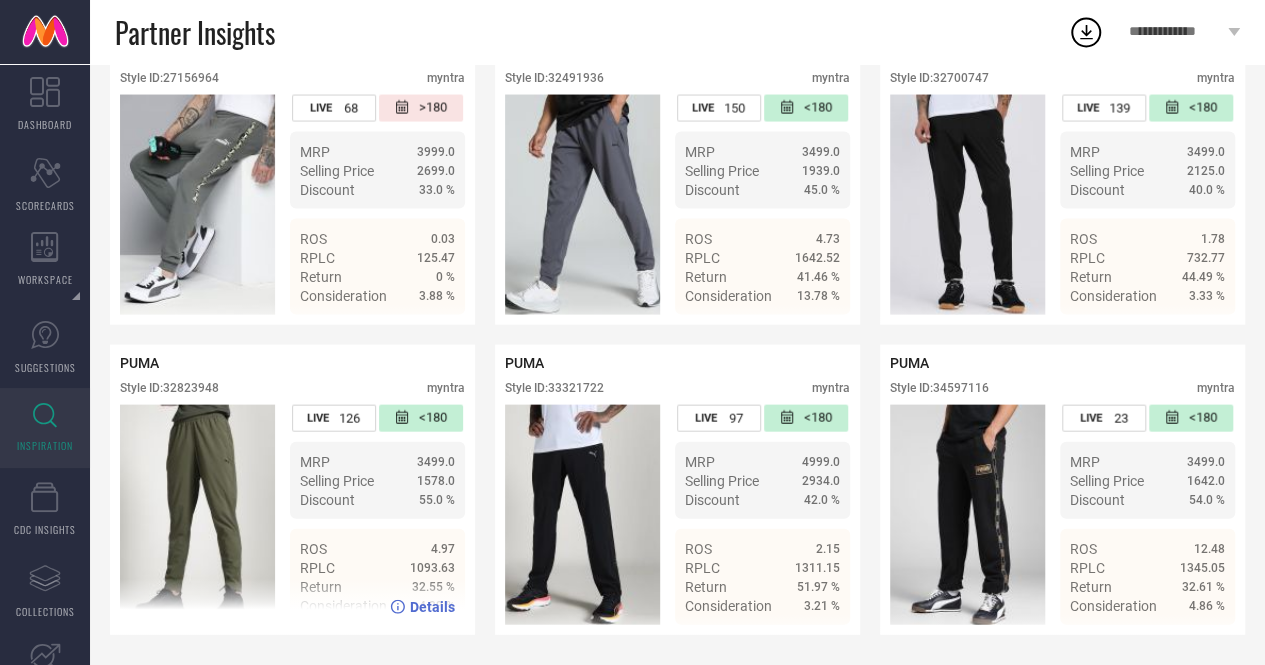 click on "Style ID:  32823948" at bounding box center [169, 388] 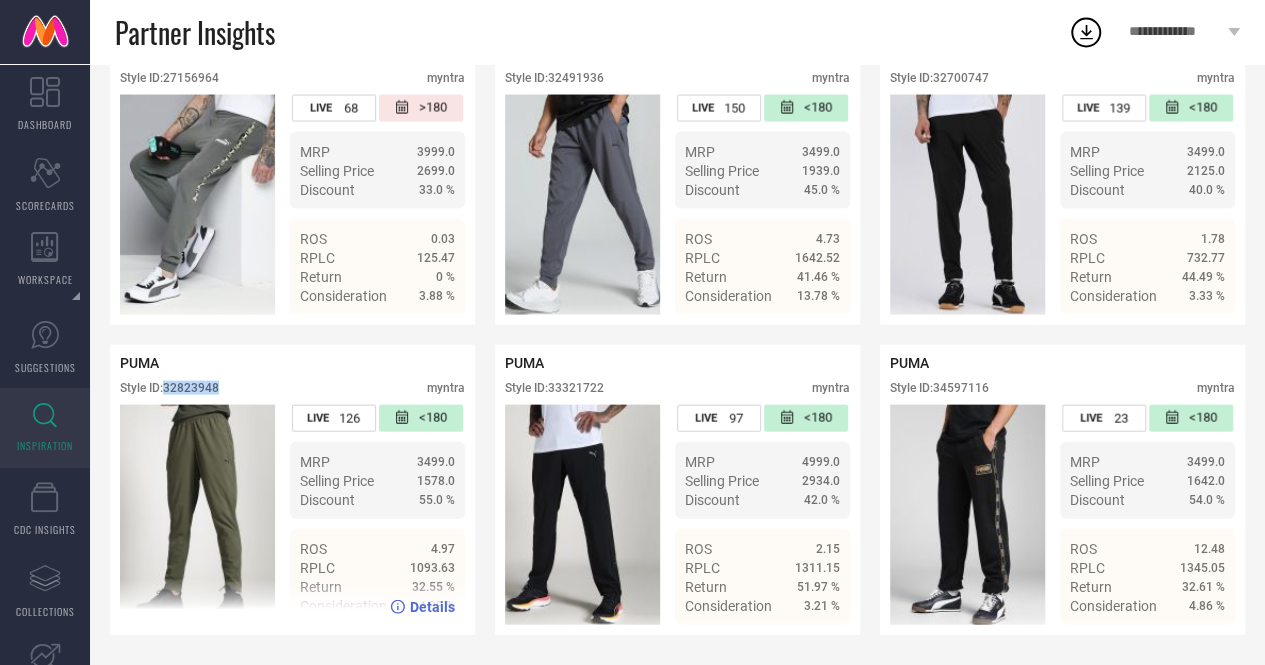 click on "Style ID:  32823948" at bounding box center [169, 388] 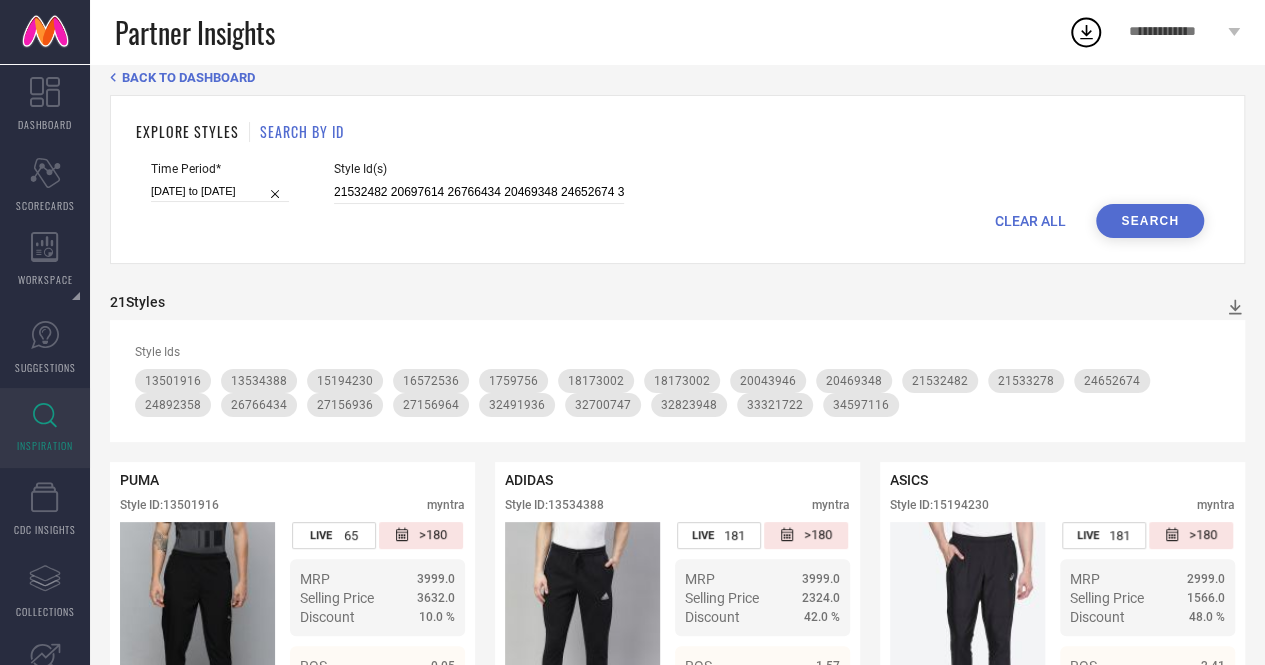 scroll, scrollTop: 0, scrollLeft: 0, axis: both 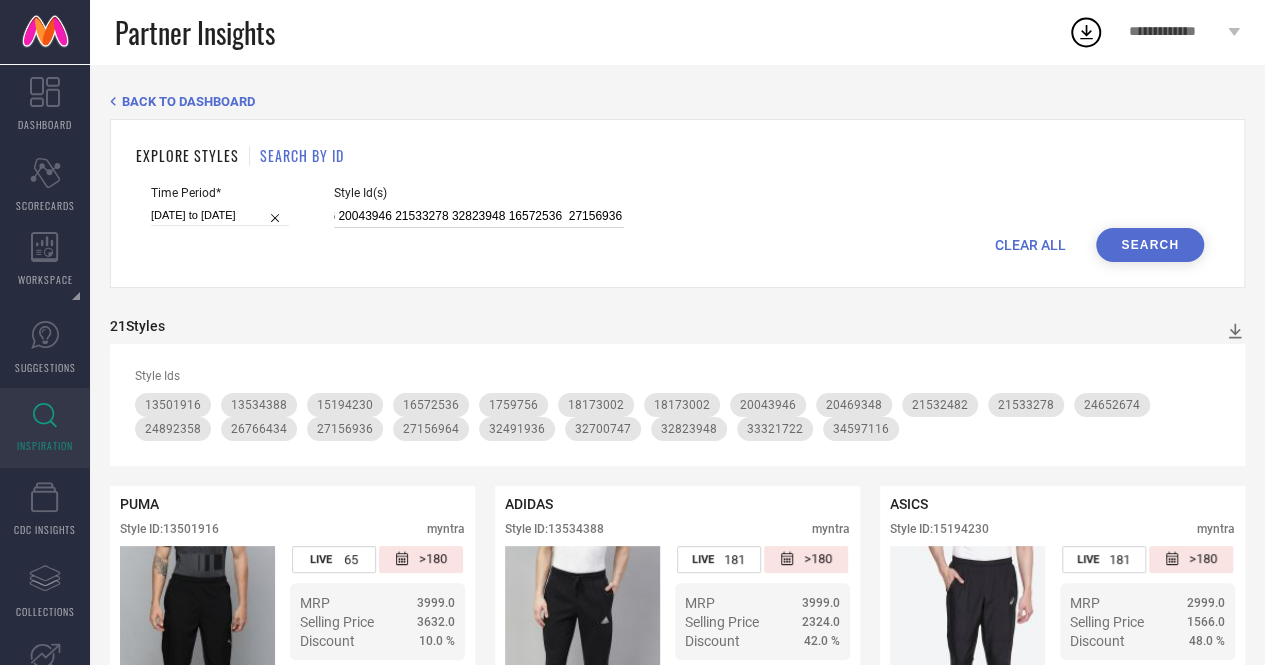 click on "21532482 20697614 26766434 20469348 24652674 32491936 20043946 21533278 32823948 16572536  27156936 27294010 15194230  13534388 27156964 34597116 21774624 32700747 24892358 1759756 33321722" at bounding box center [479, 216] 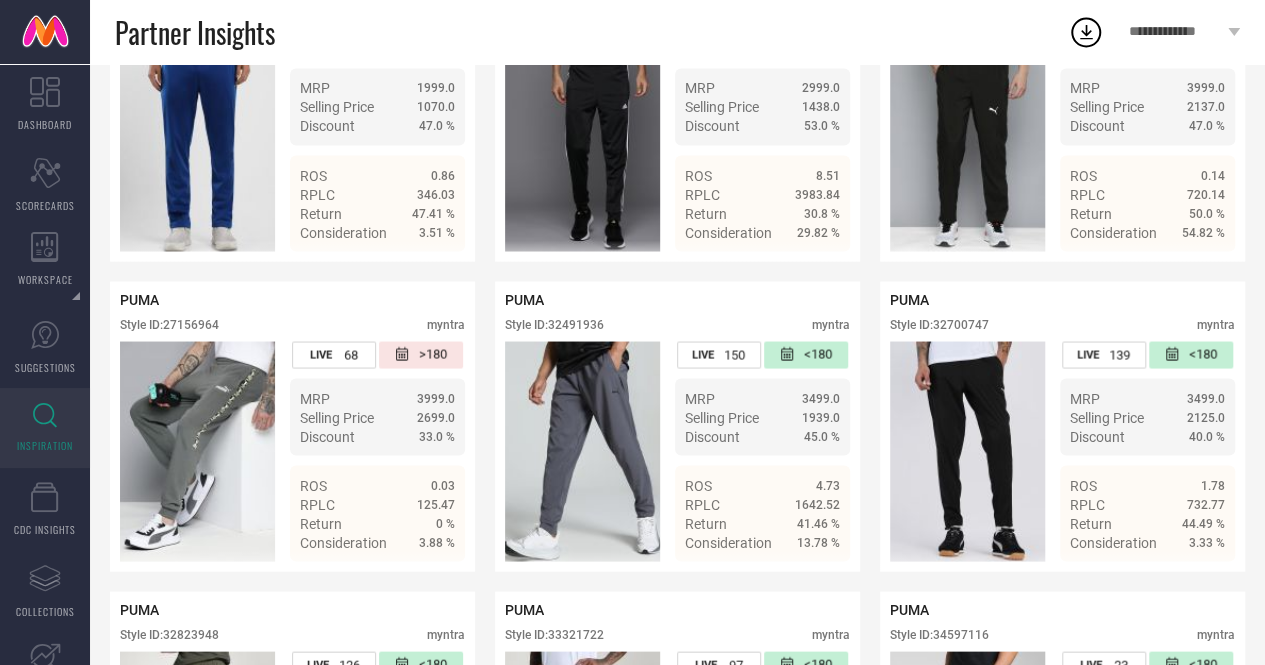 scroll, scrollTop: 2032, scrollLeft: 0, axis: vertical 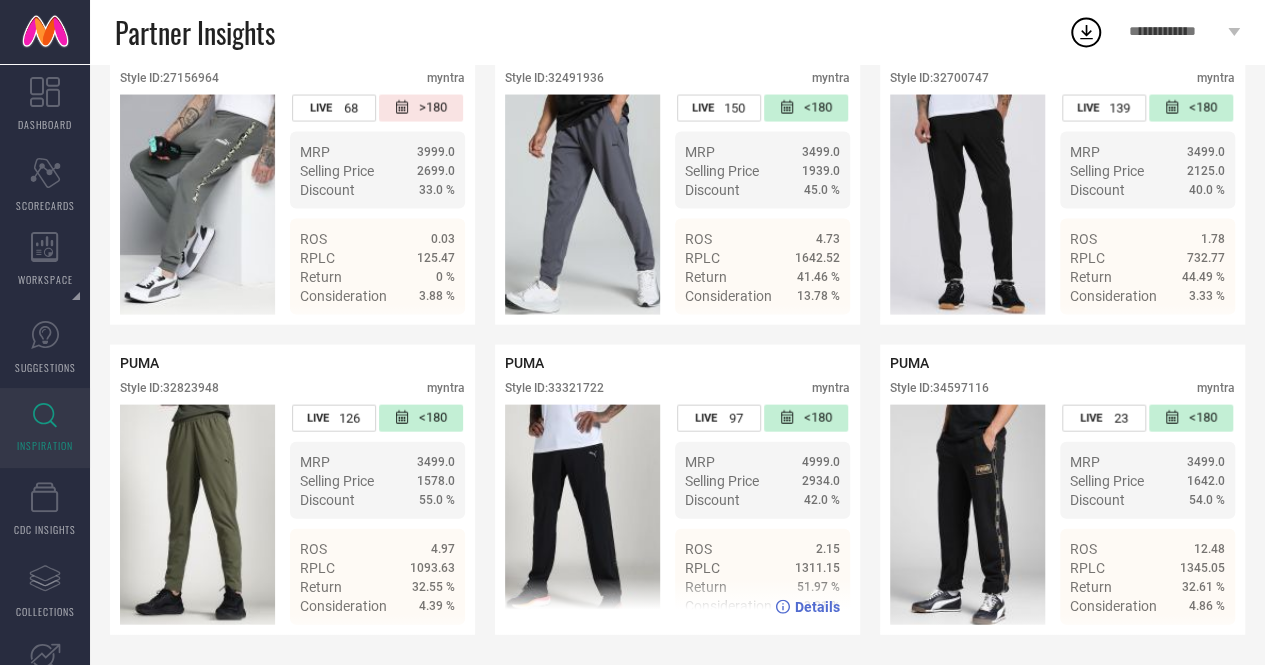 click on "Style ID:  33321722" at bounding box center [554, 388] 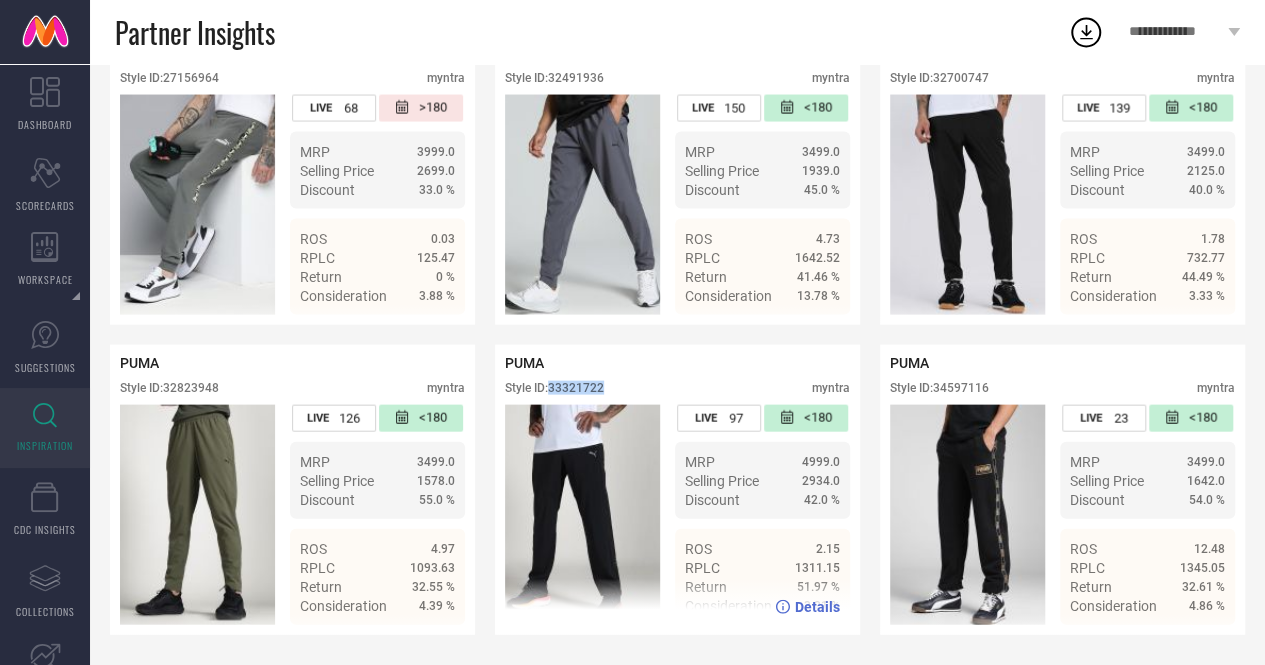 click on "Style ID:  33321722" at bounding box center (554, 388) 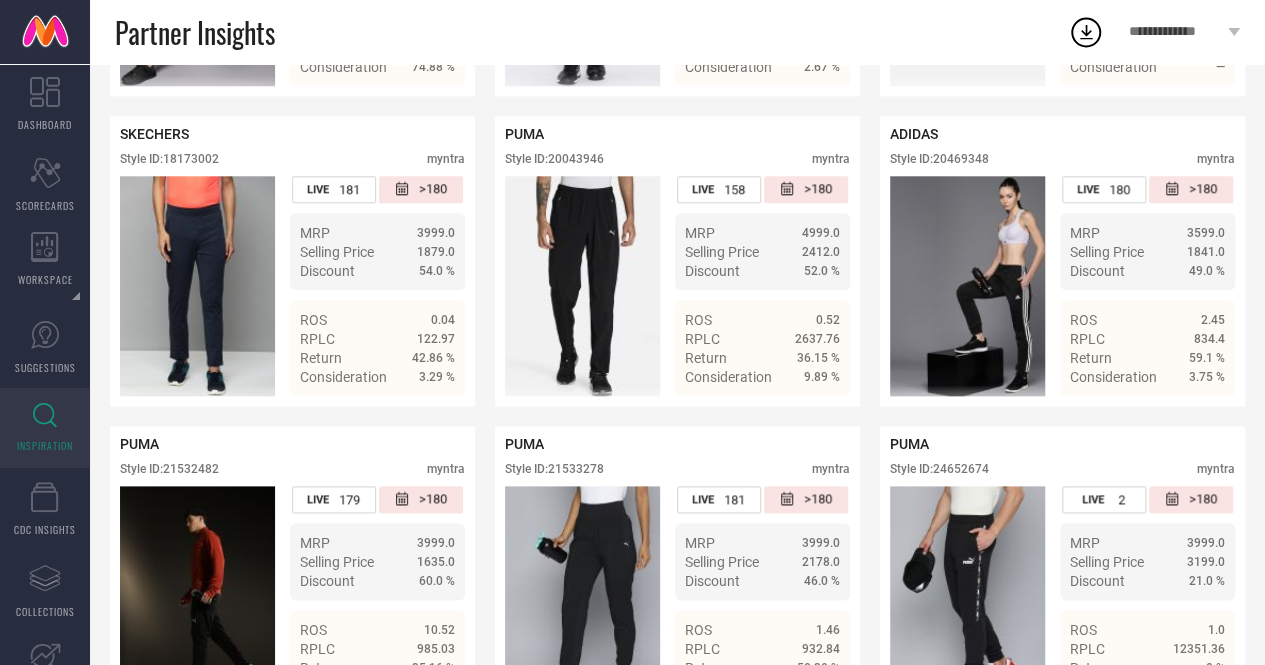 scroll, scrollTop: 0, scrollLeft: 0, axis: both 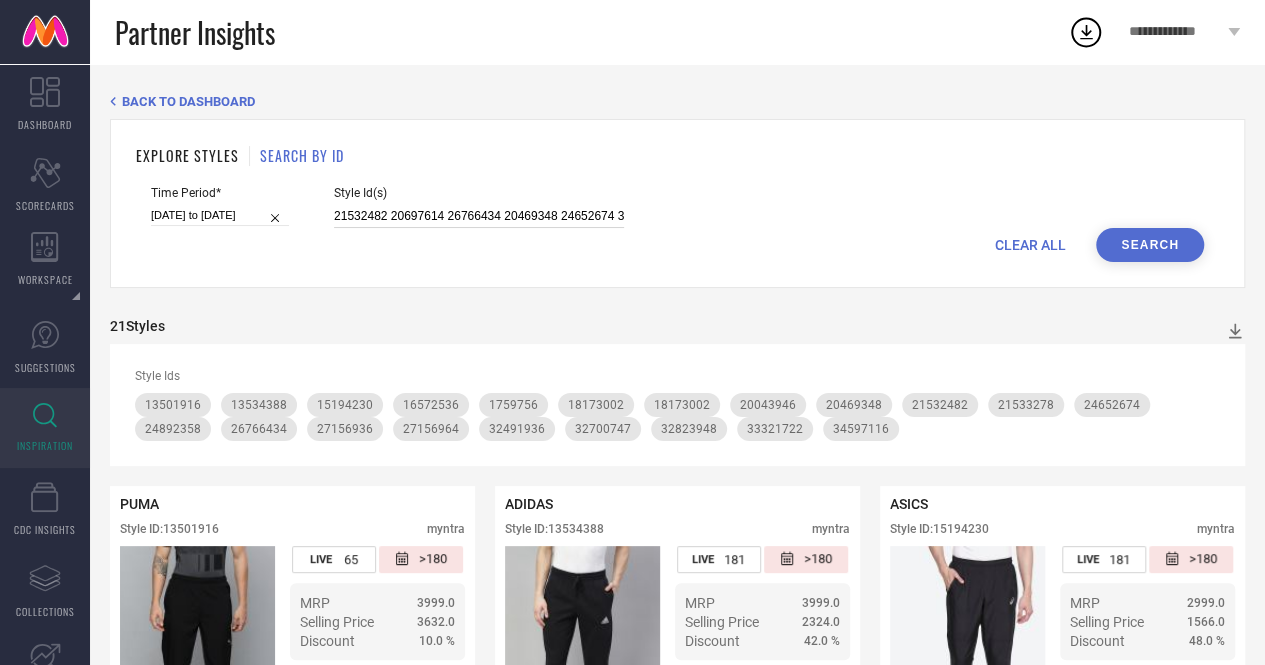 click on "21532482 20697614 26766434 20469348 24652674 32491936 20043946 21533278 16572536  27156936 27294010 15194230  13534388 27156964 34597116 21774624 32700747 24892358 1759756 33321722" at bounding box center (479, 216) 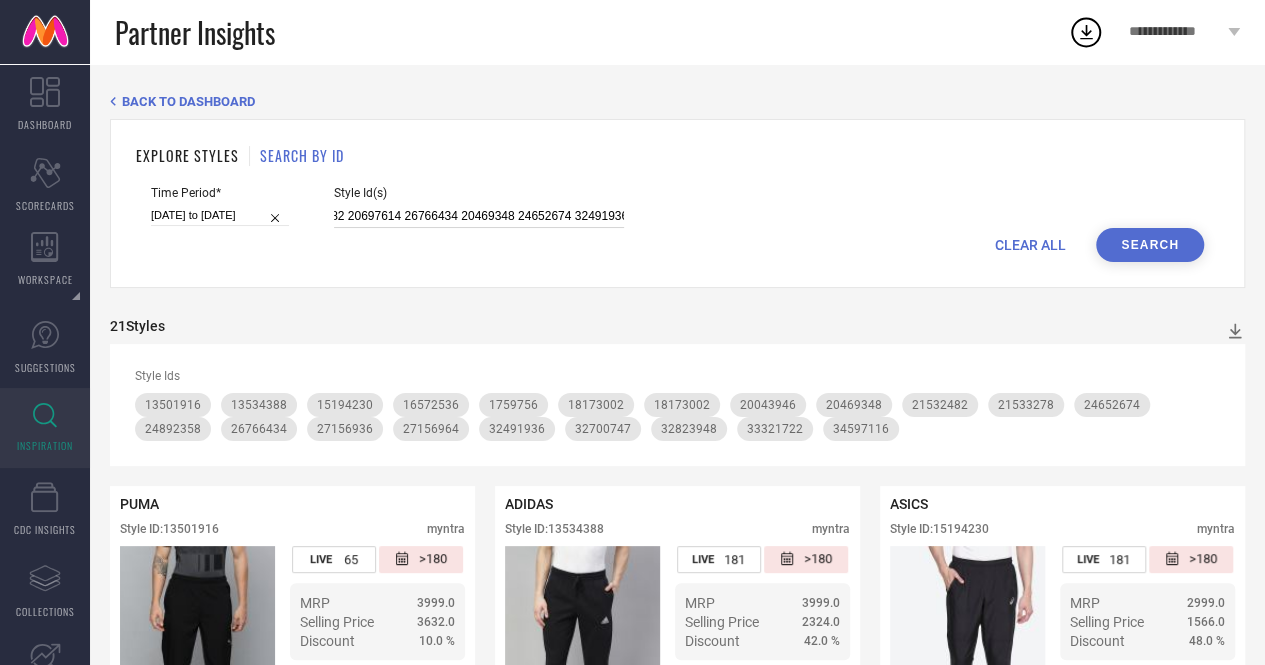 click on "21532482 20697614 26766434 20469348 24652674 32491936 20043946 21533278 16572536  27156936 27294010 15194230  13534388 27156964 34597116 21774624 32700747 24892358 1759756 33321722" at bounding box center [479, 216] 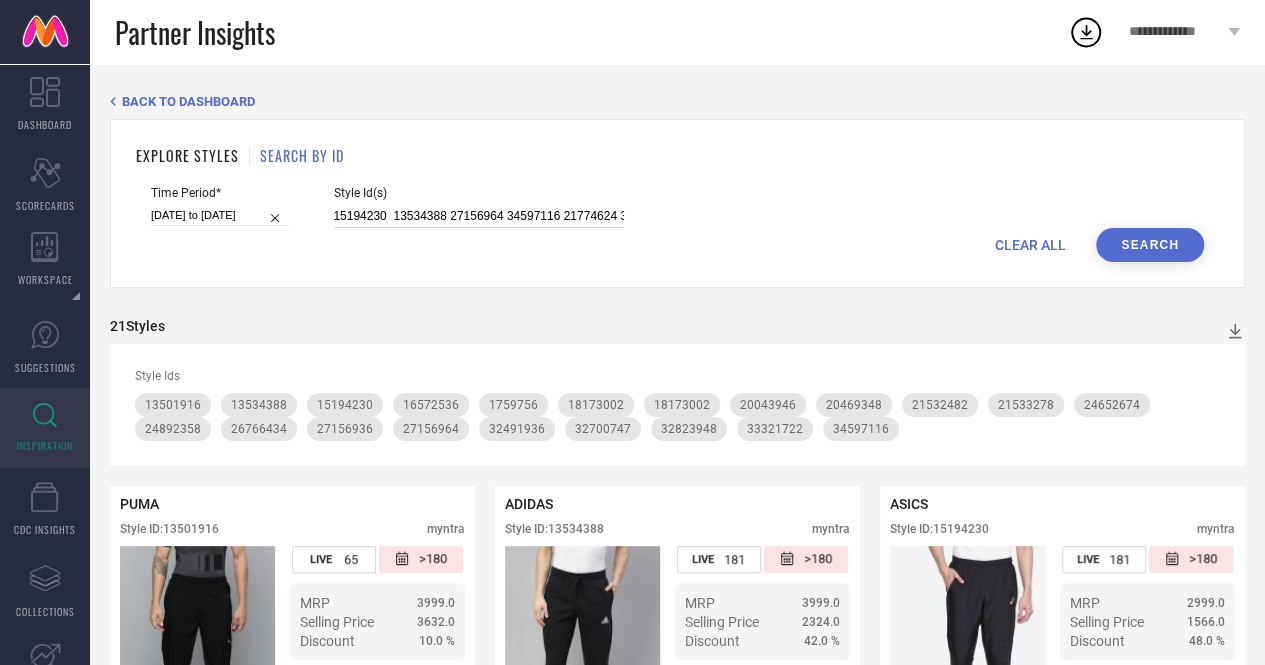 scroll, scrollTop: 0, scrollLeft: 840, axis: horizontal 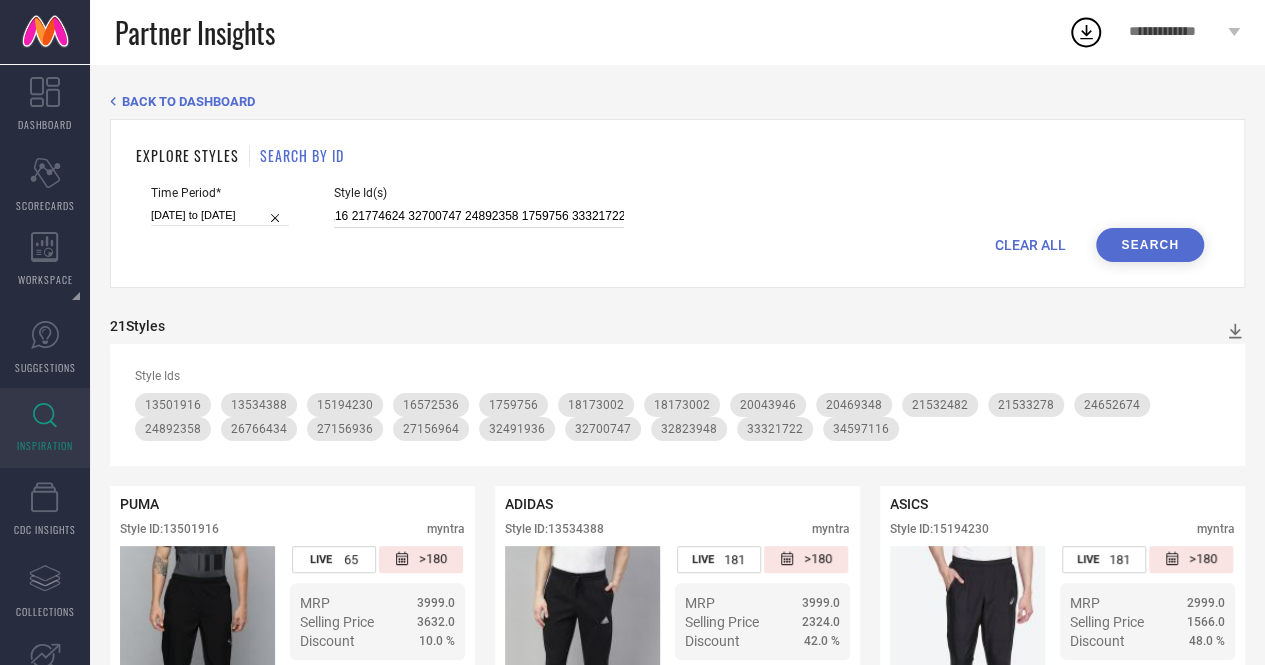 drag, startPoint x: 432, startPoint y: 217, endPoint x: 517, endPoint y: 220, distance: 85.052925 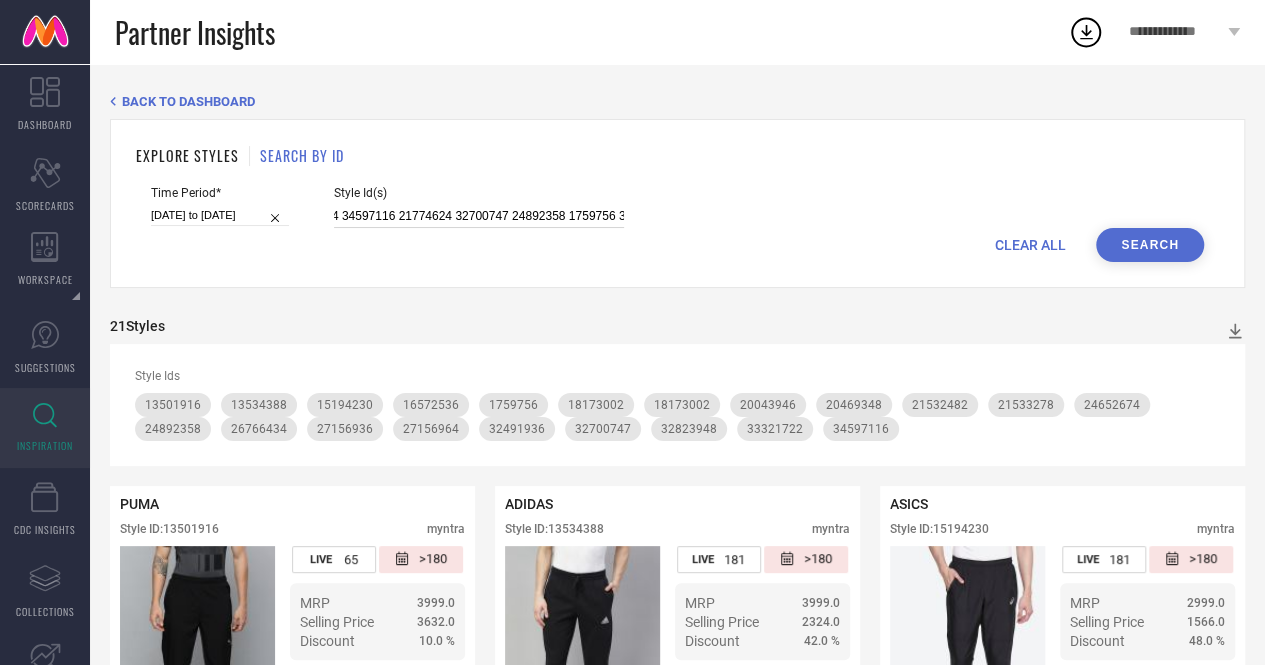 scroll, scrollTop: 0, scrollLeft: 840, axis: horizontal 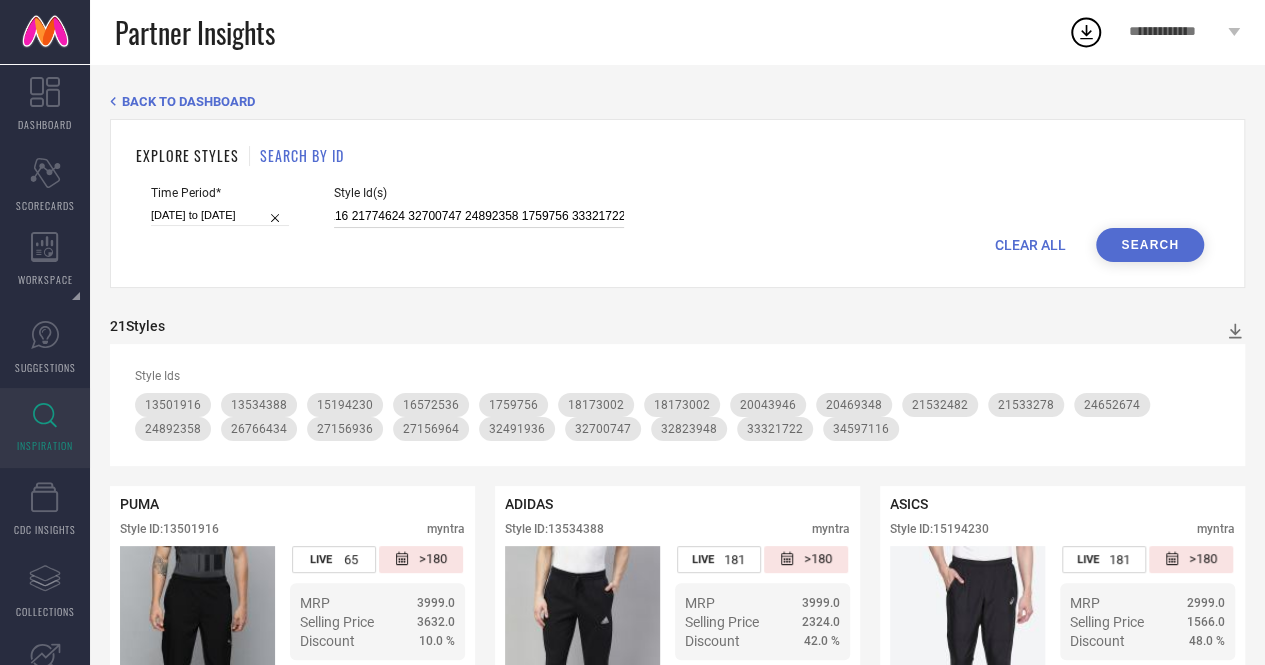 drag, startPoint x: 616, startPoint y: 215, endPoint x: 567, endPoint y: 219, distance: 49.162994 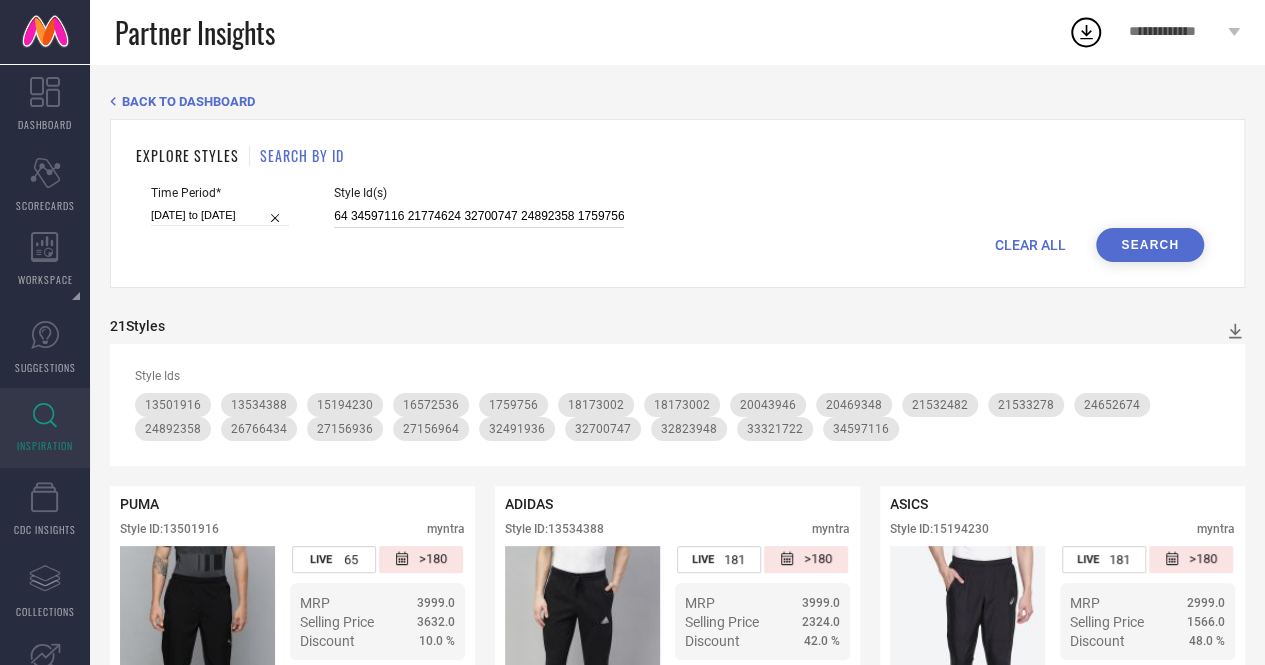 scroll, scrollTop: 0, scrollLeft: 786, axis: horizontal 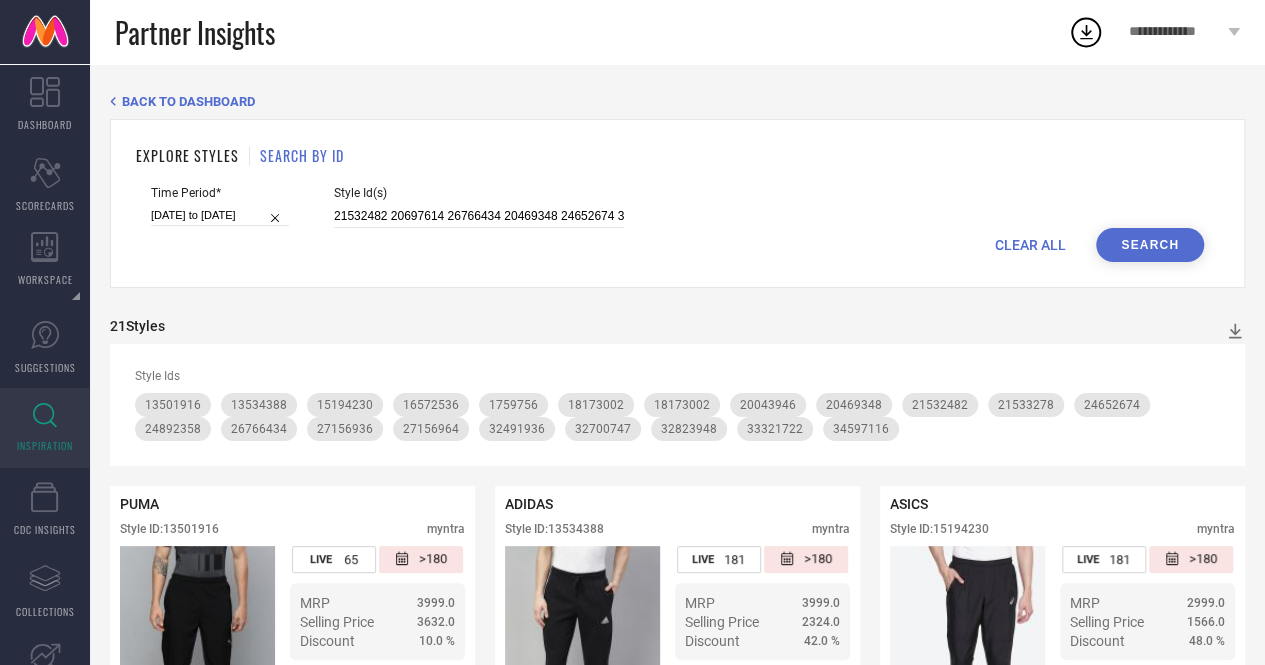 click on "Search" at bounding box center [1150, 245] 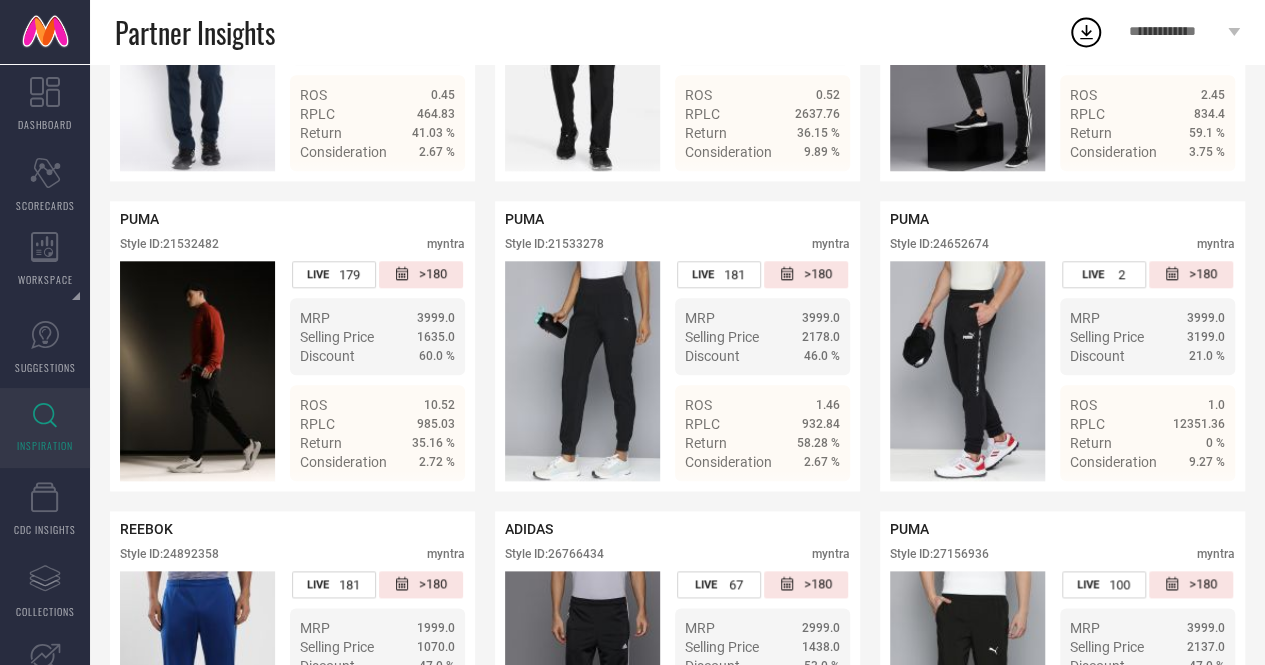 scroll, scrollTop: 907, scrollLeft: 0, axis: vertical 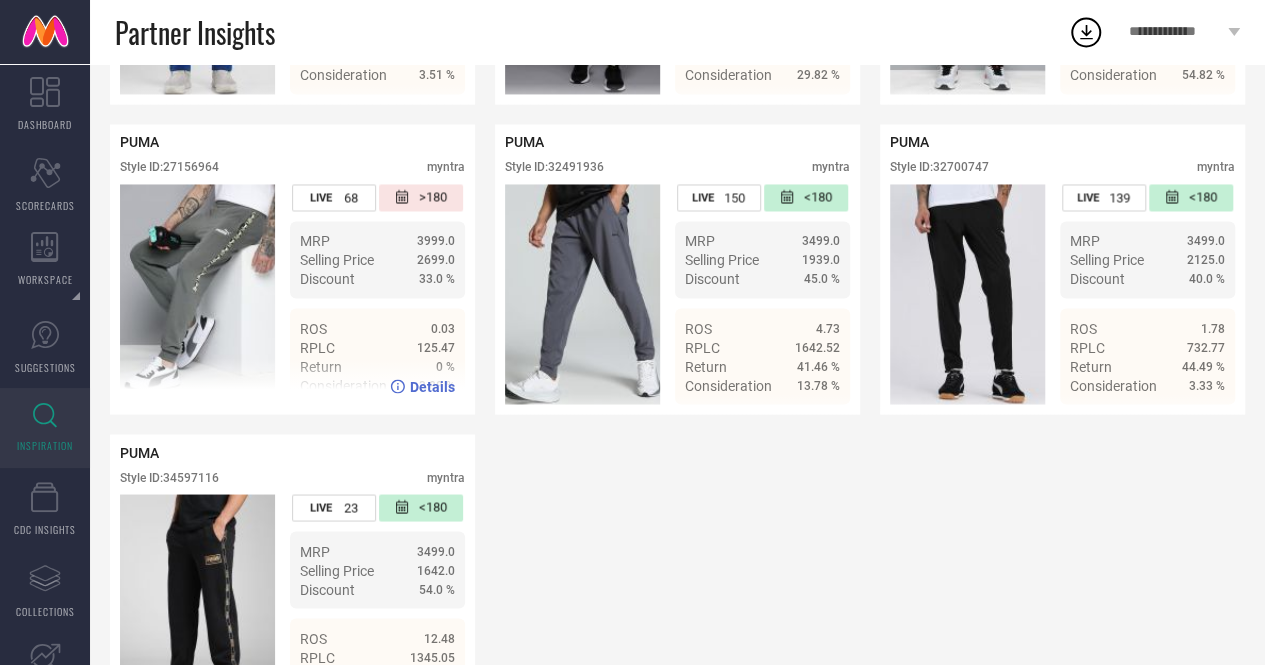 click on "Style ID:  27156964" at bounding box center [169, 167] 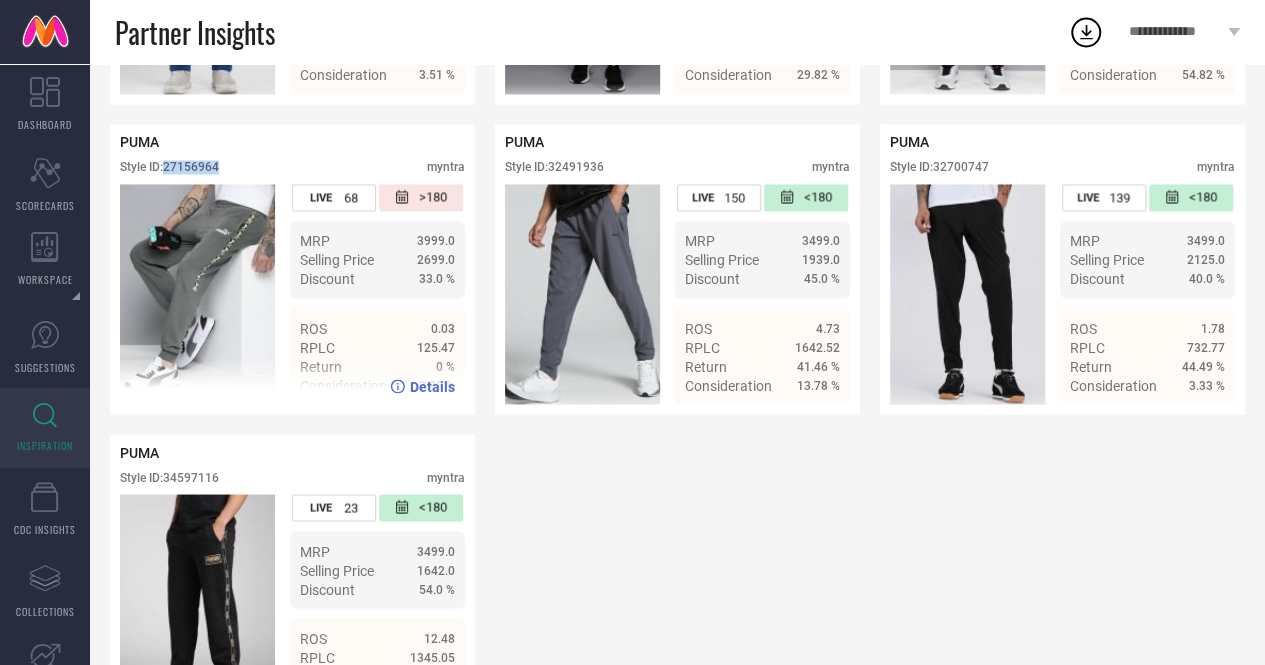 click on "Style ID:  27156964" at bounding box center (169, 167) 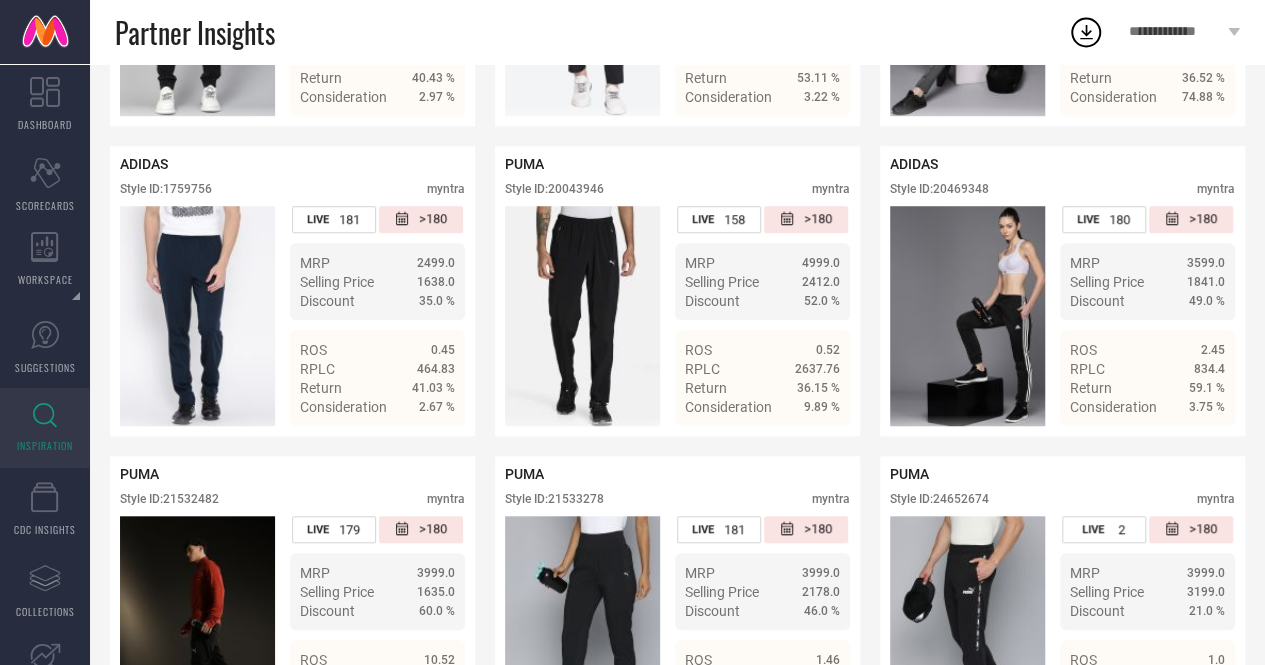 scroll, scrollTop: 0, scrollLeft: 0, axis: both 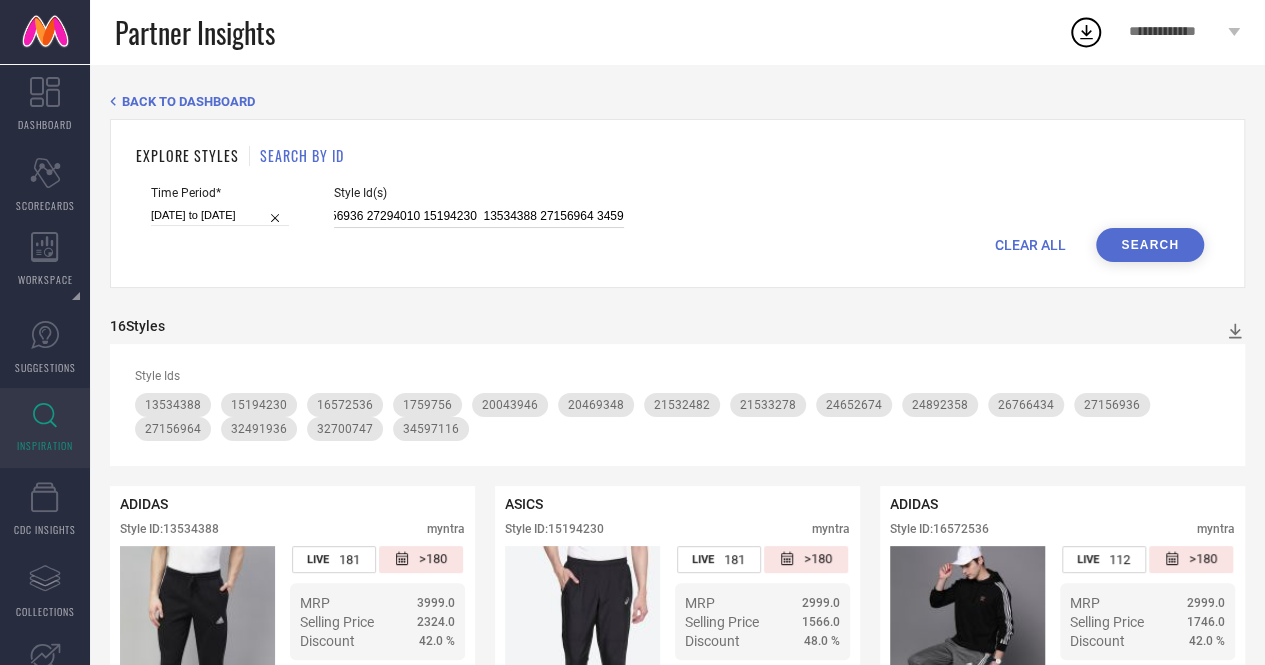 drag, startPoint x: 415, startPoint y: 209, endPoint x: 516, endPoint y: 225, distance: 102.259476 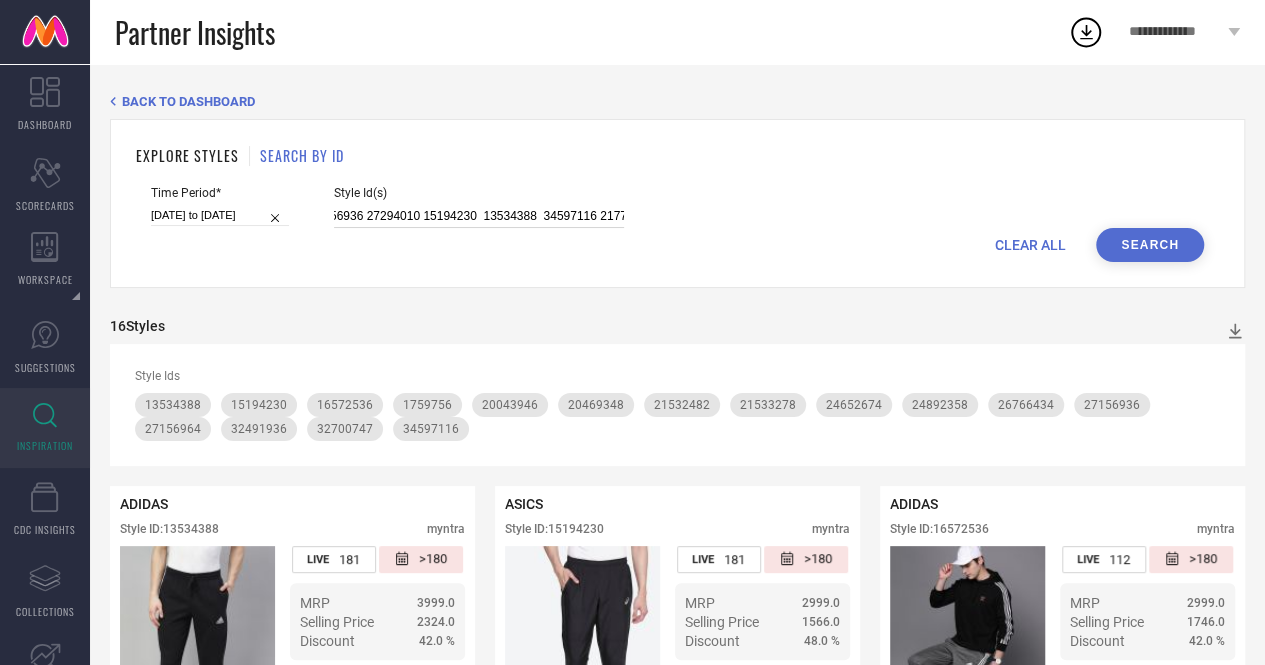 type on "21532482 20697614 26766434 20469348 24652674 32491936 20043946 21533278 16572536  27156936 27294010 15194230  13534388  34597116 21774624 32700747 24892358 1759756" 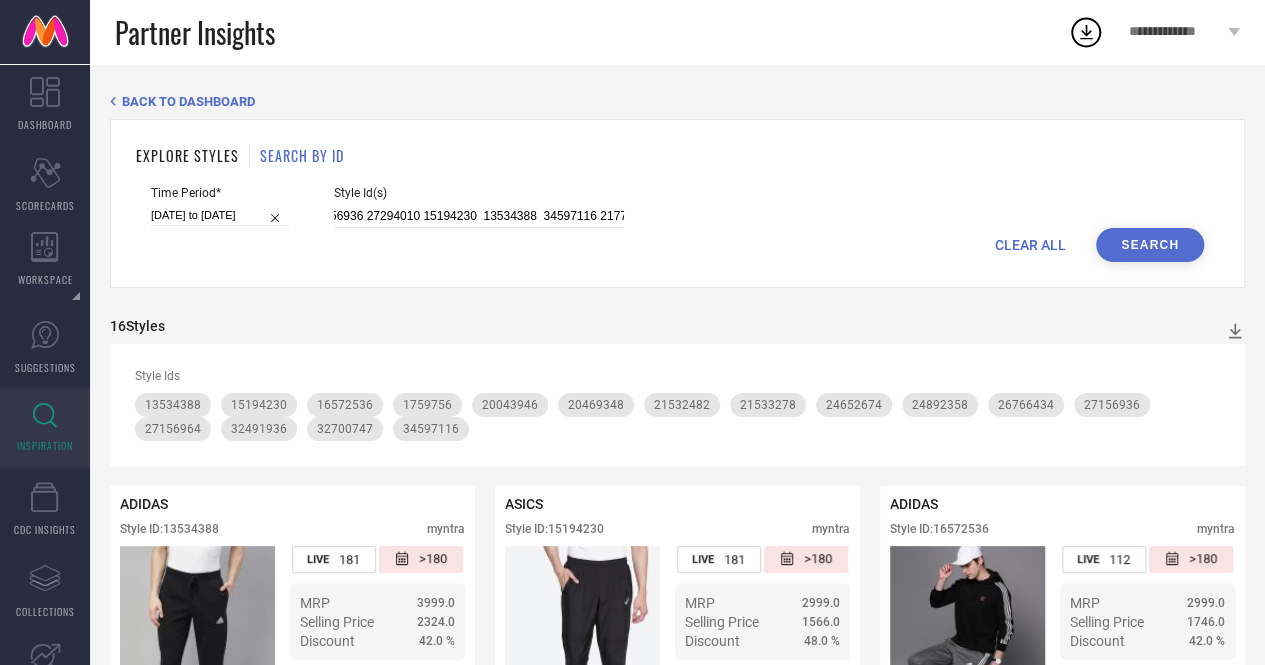 scroll, scrollTop: 0, scrollLeft: 0, axis: both 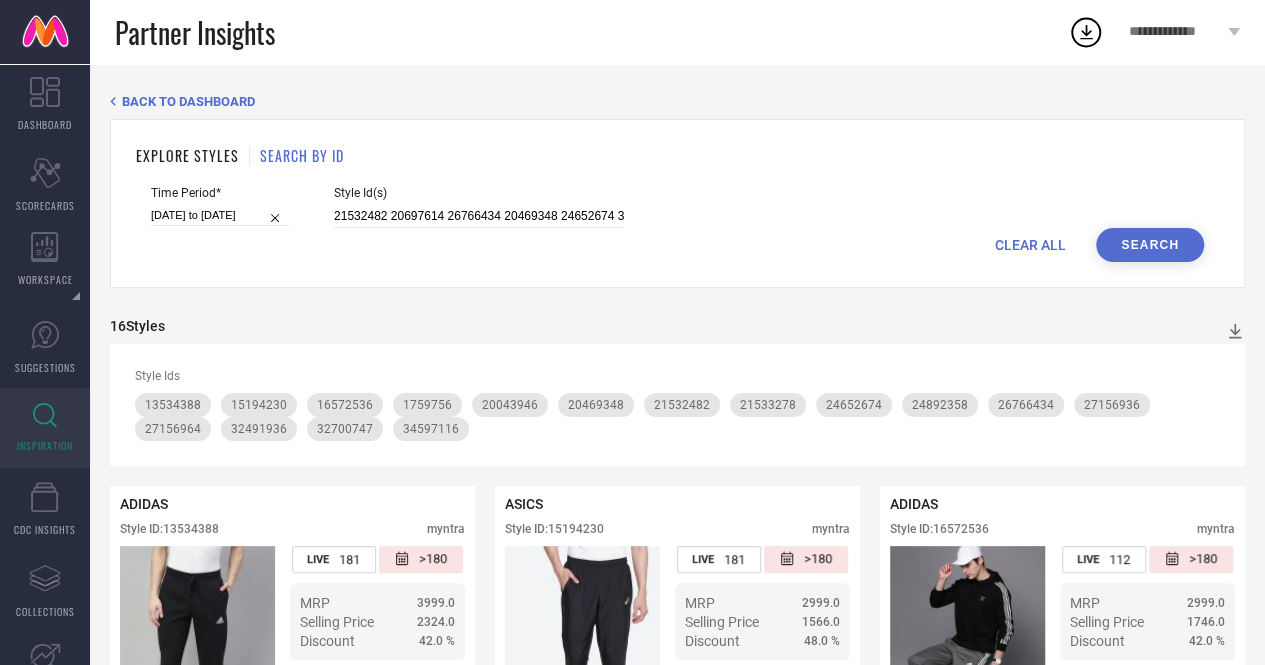 click on "Search" at bounding box center [1150, 245] 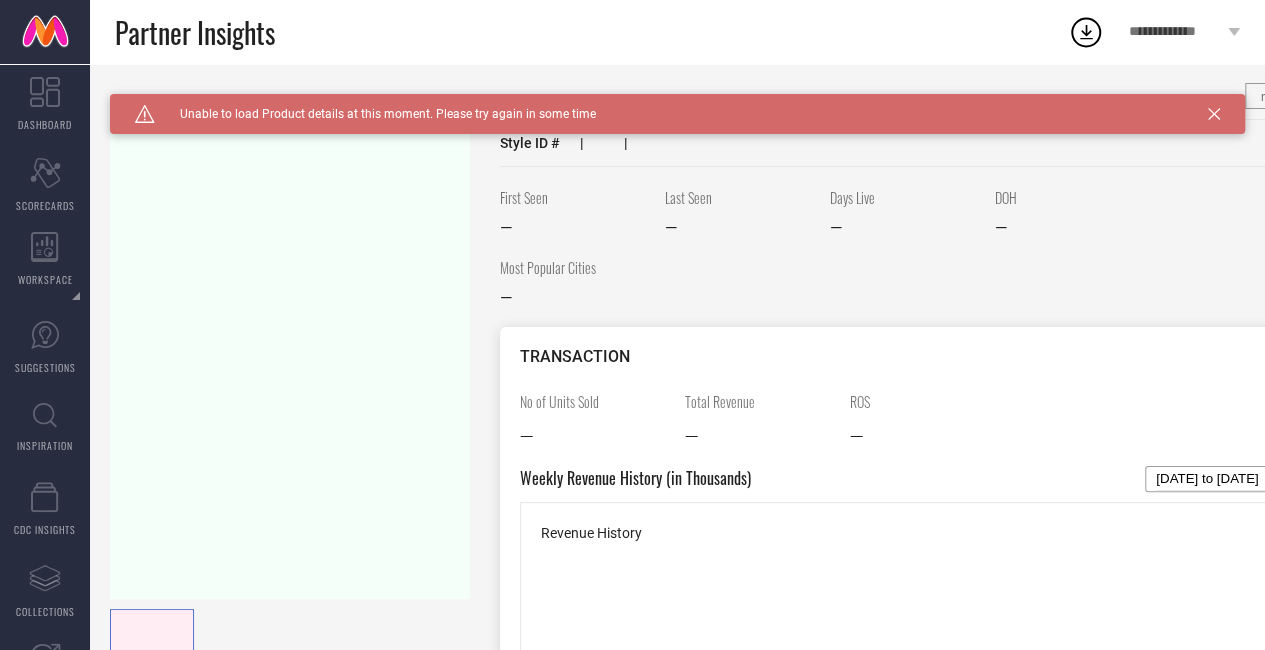 scroll, scrollTop: 0, scrollLeft: 0, axis: both 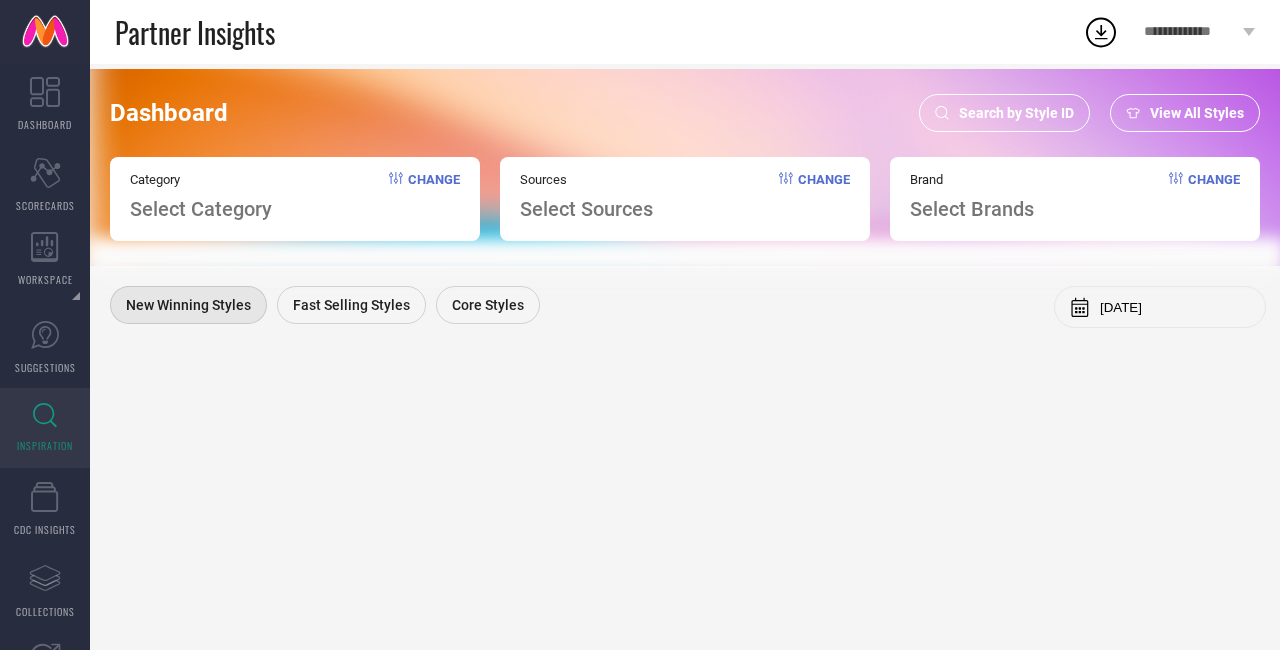 click on "Search by Style ID" at bounding box center (1016, 113) 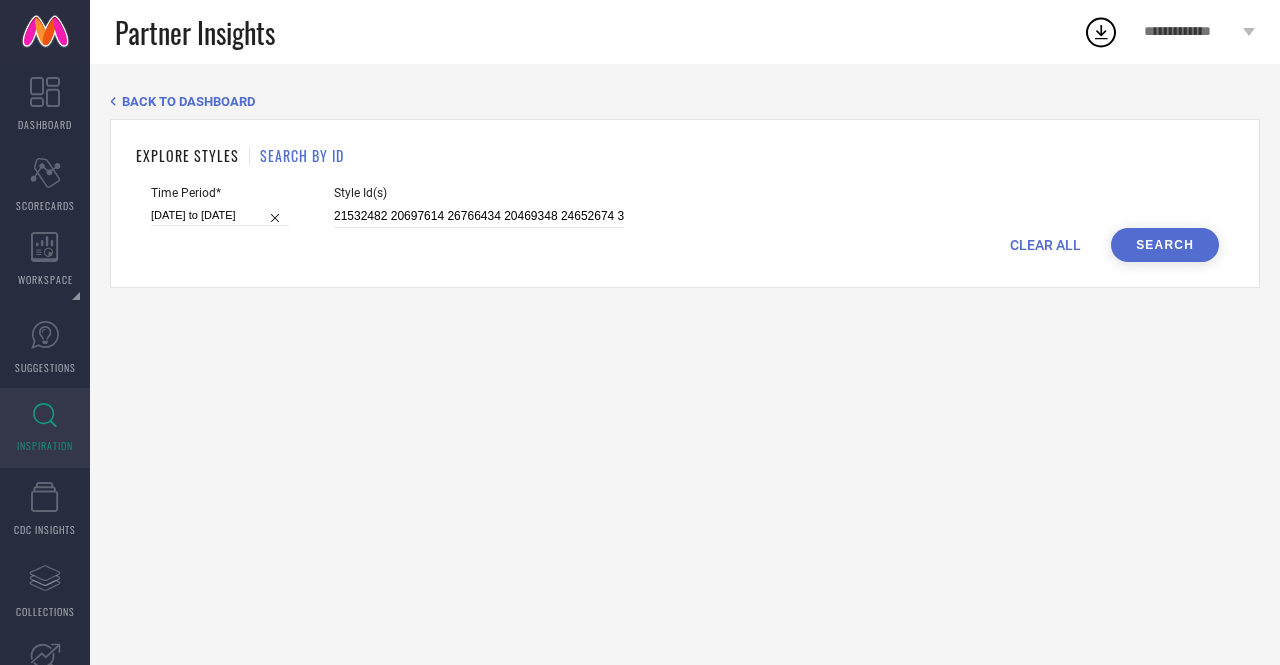 click on "Search" at bounding box center [1165, 245] 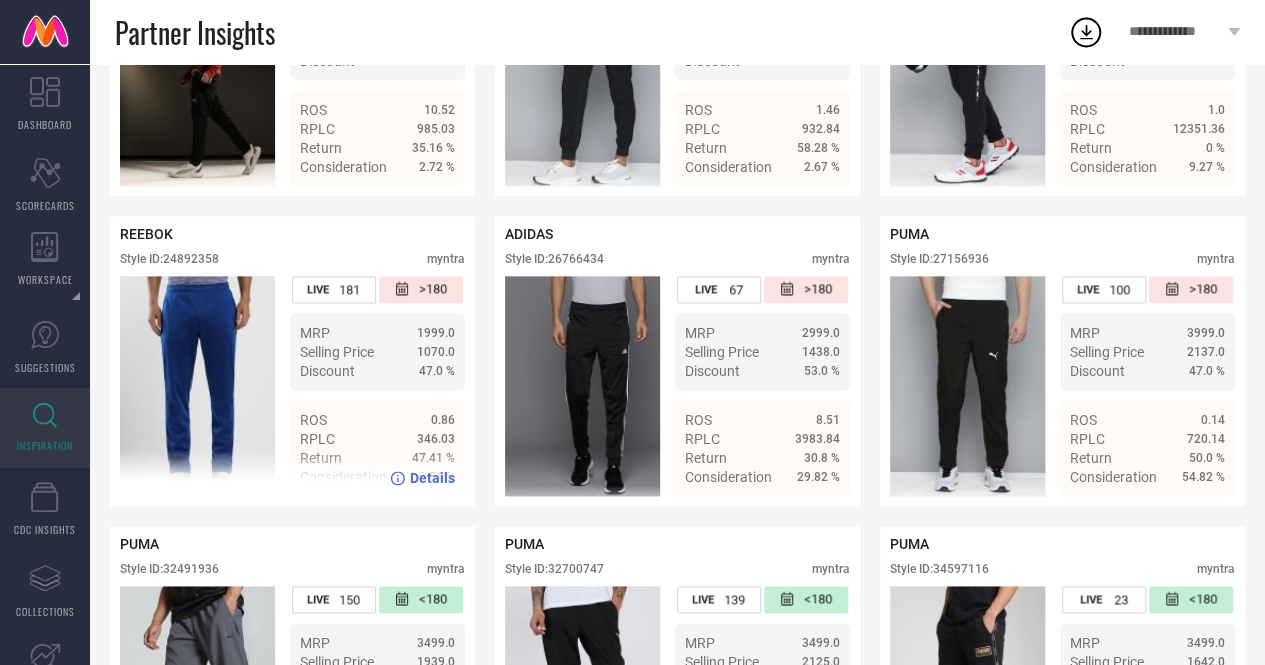 scroll, scrollTop: 1196, scrollLeft: 0, axis: vertical 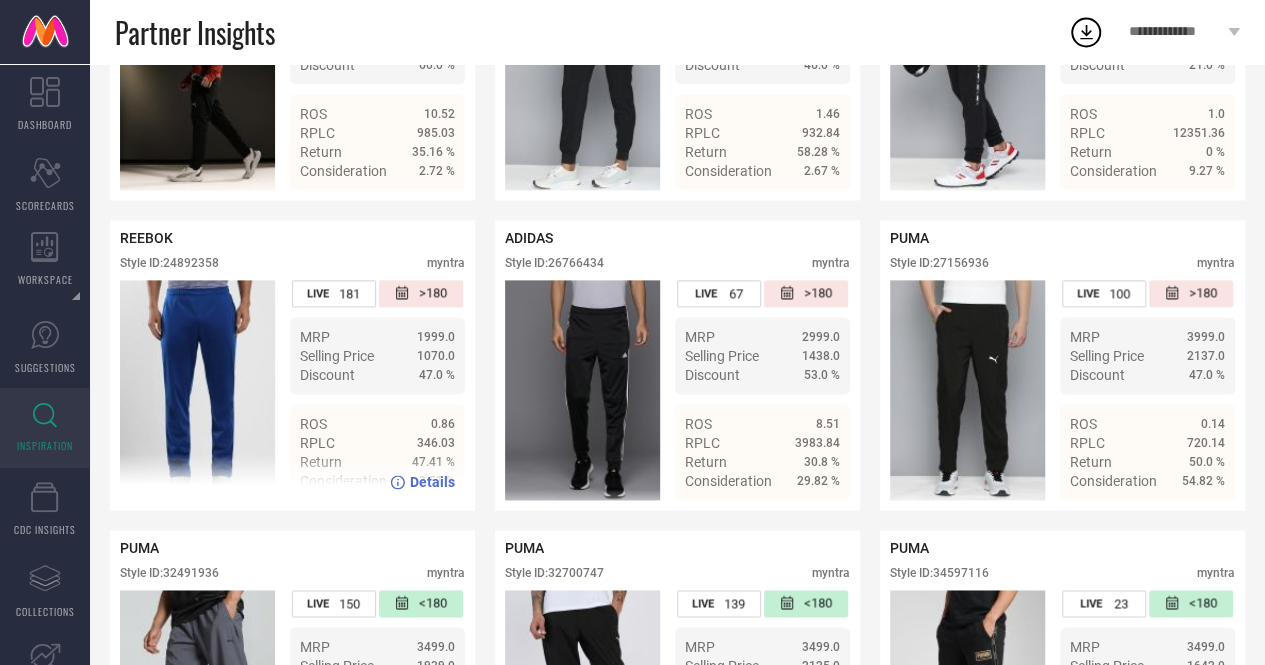 click on "Style ID:  24892358" at bounding box center [169, 263] 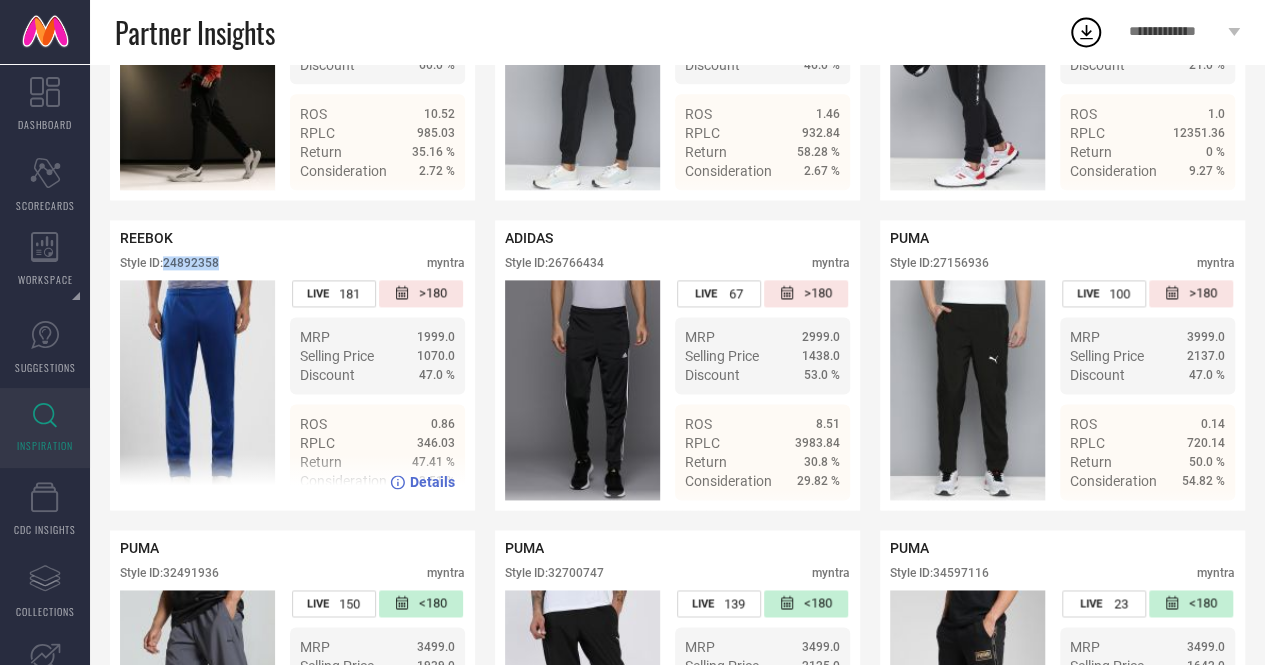 click on "Style ID:  24892358" at bounding box center [169, 263] 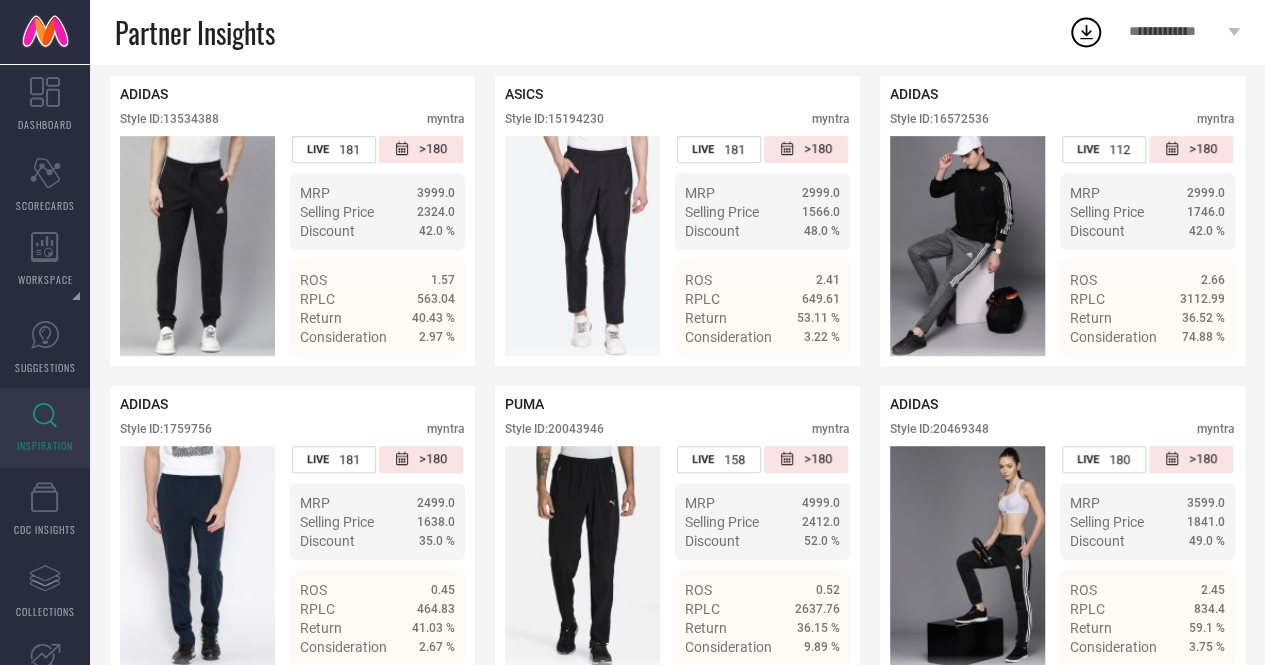 scroll, scrollTop: 0, scrollLeft: 0, axis: both 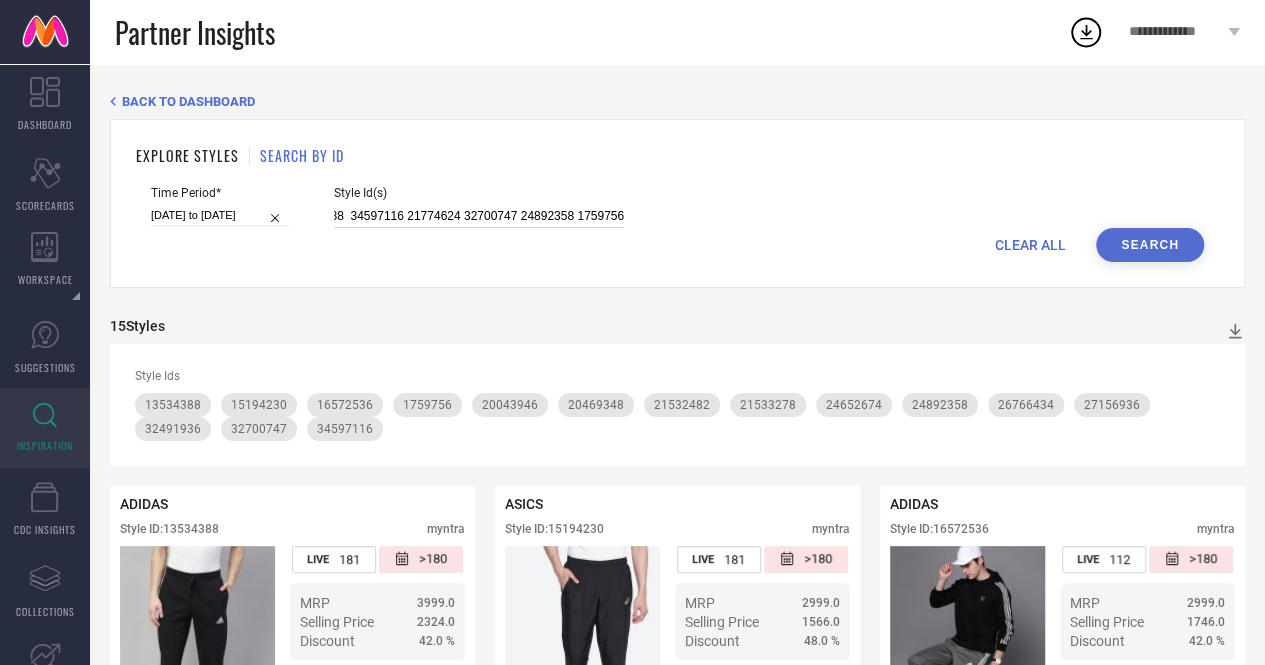 click on "21532482 20697614 26766434 20469348 24652674 32491936 20043946 21533278 16572536  27156936 27294010 15194230  13534388  34597116 21774624 32700747 24892358 1759756" at bounding box center [479, 216] 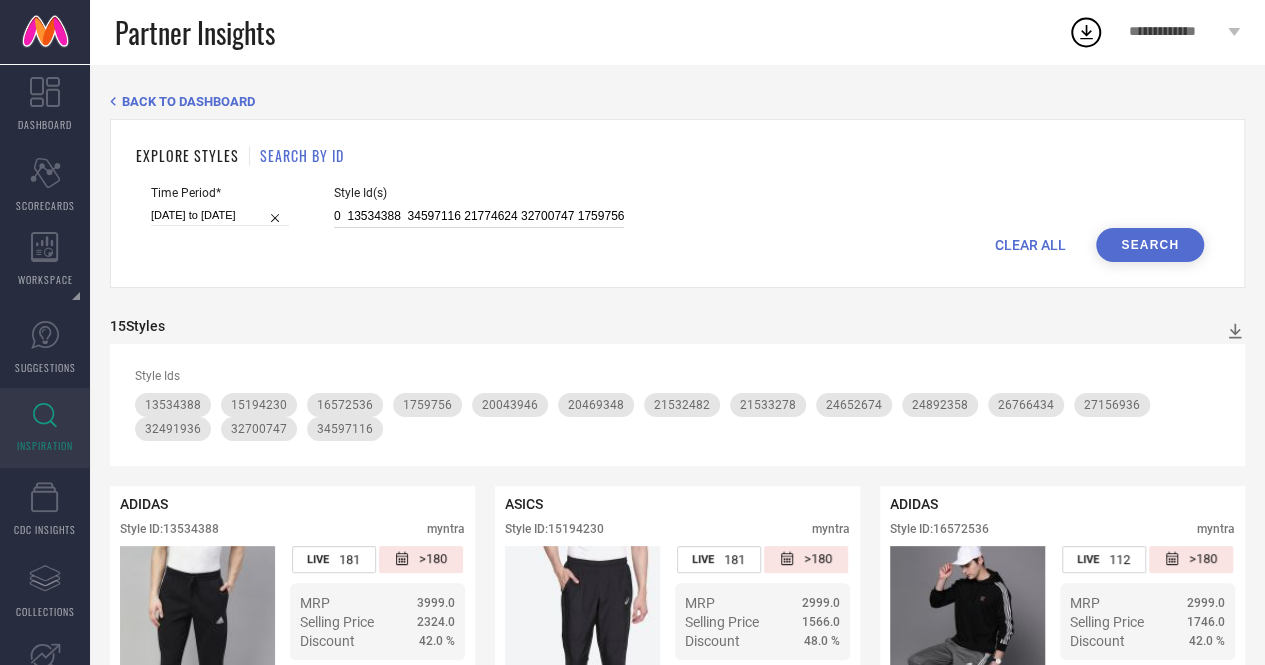 scroll, scrollTop: 0, scrollLeft: 676, axis: horizontal 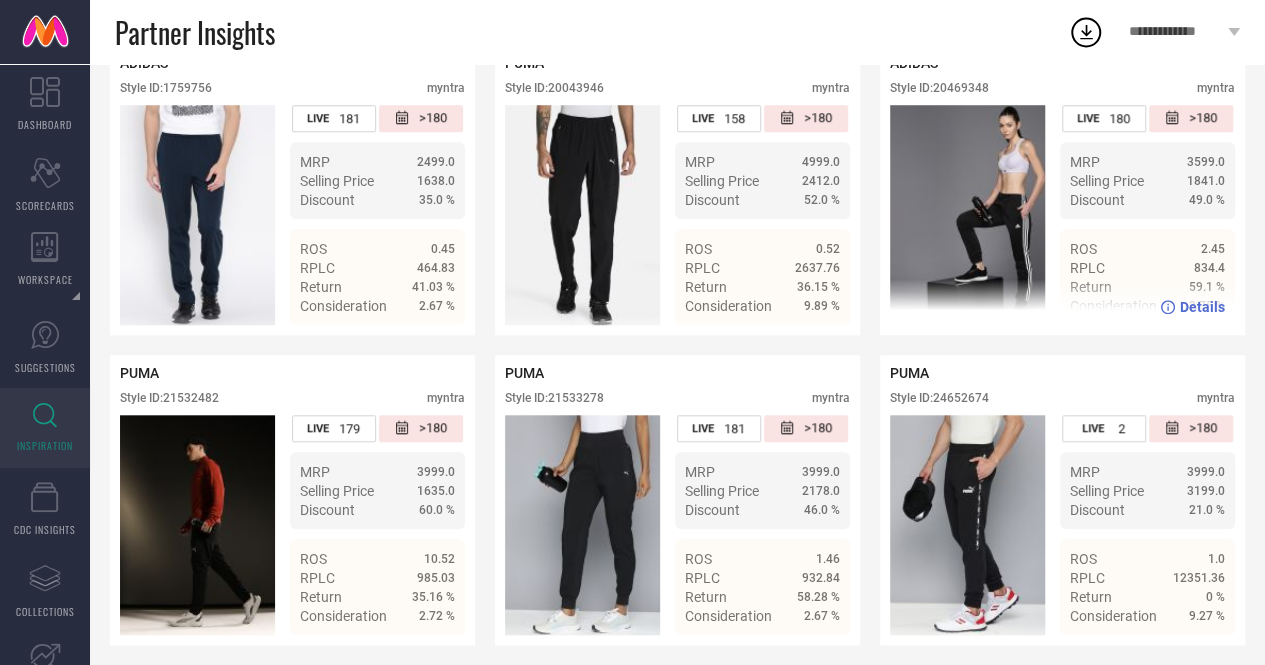 click on "Style ID:  20469348" at bounding box center (939, 88) 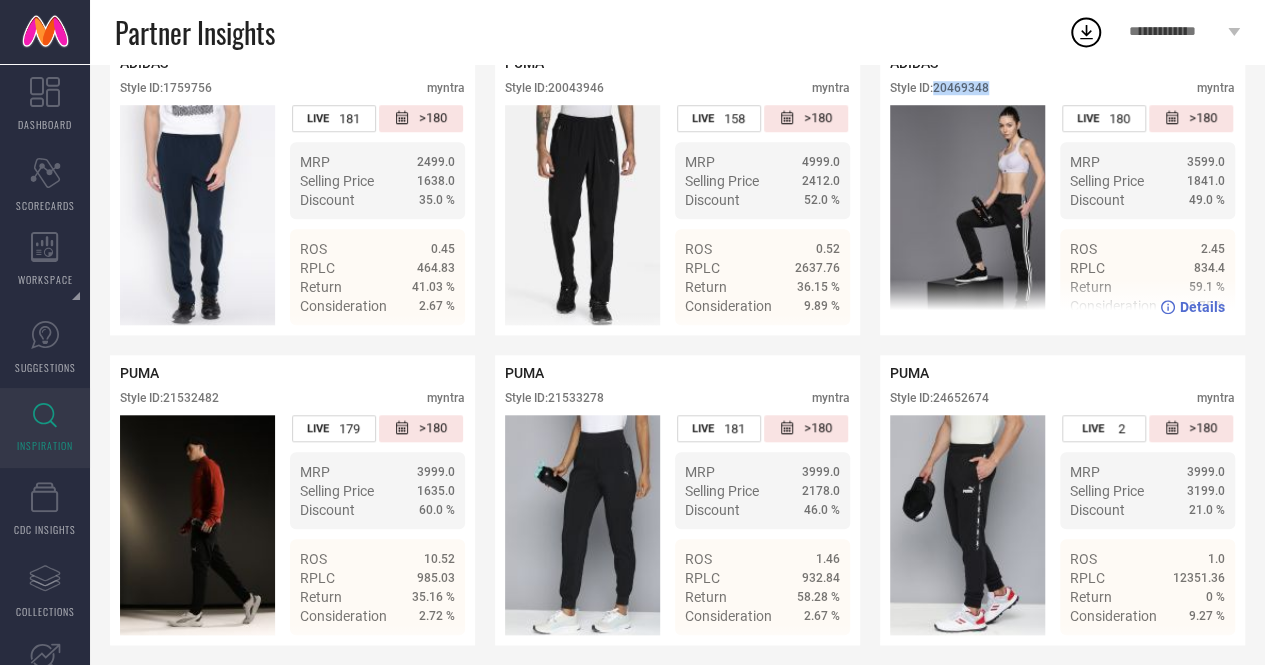 click on "Style ID:  20469348" at bounding box center [939, 88] 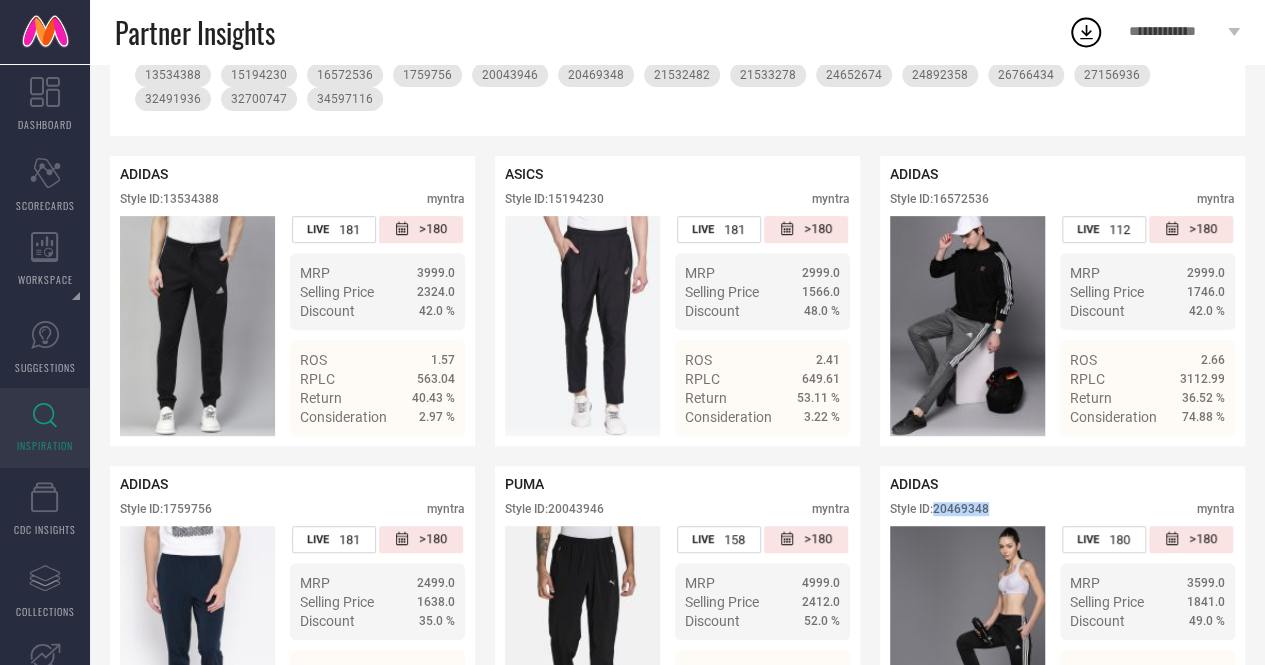 scroll, scrollTop: 0, scrollLeft: 0, axis: both 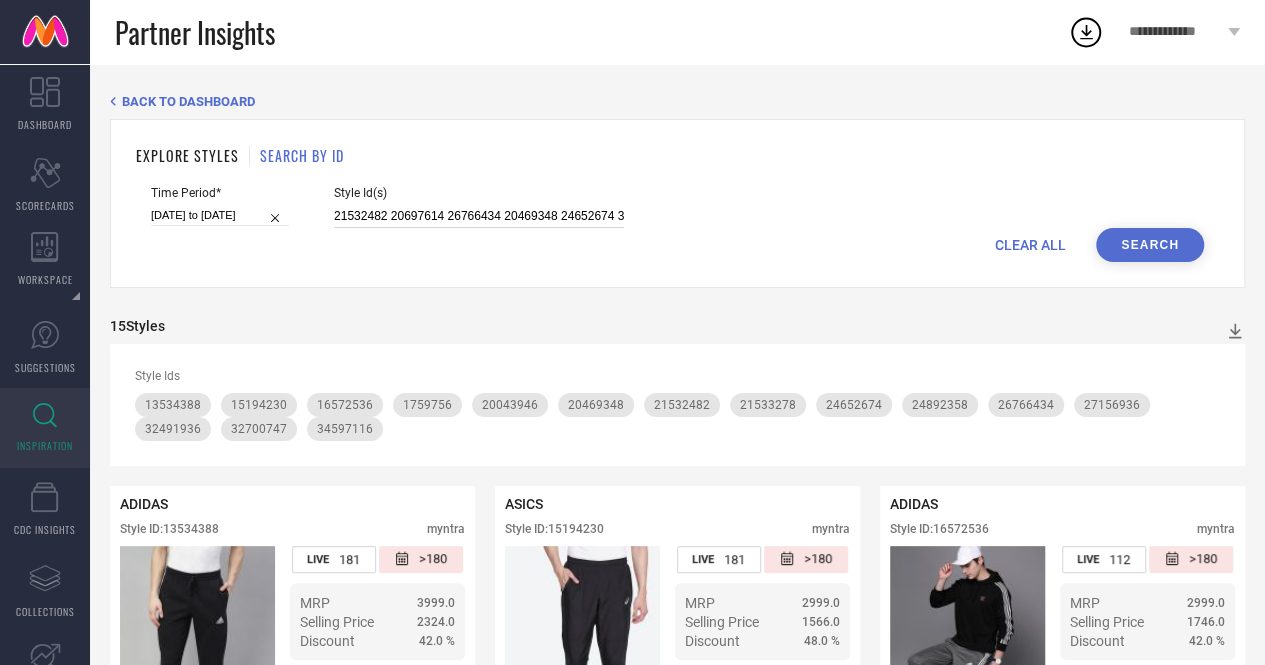 click on "21532482 20697614 26766434 20469348 24652674 32491936 20043946 21533278 16572536  27156936 27294010 15194230  13534388  34597116 21774624 32700747 1759756" at bounding box center (479, 216) 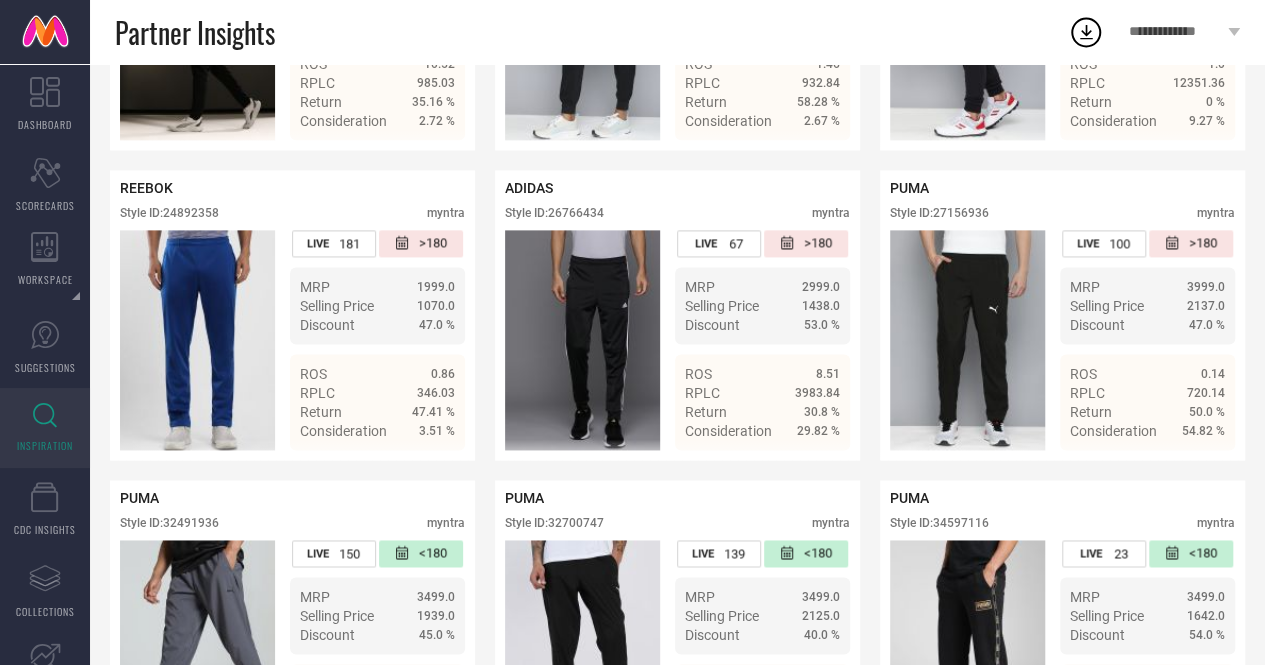scroll, scrollTop: 1256, scrollLeft: 0, axis: vertical 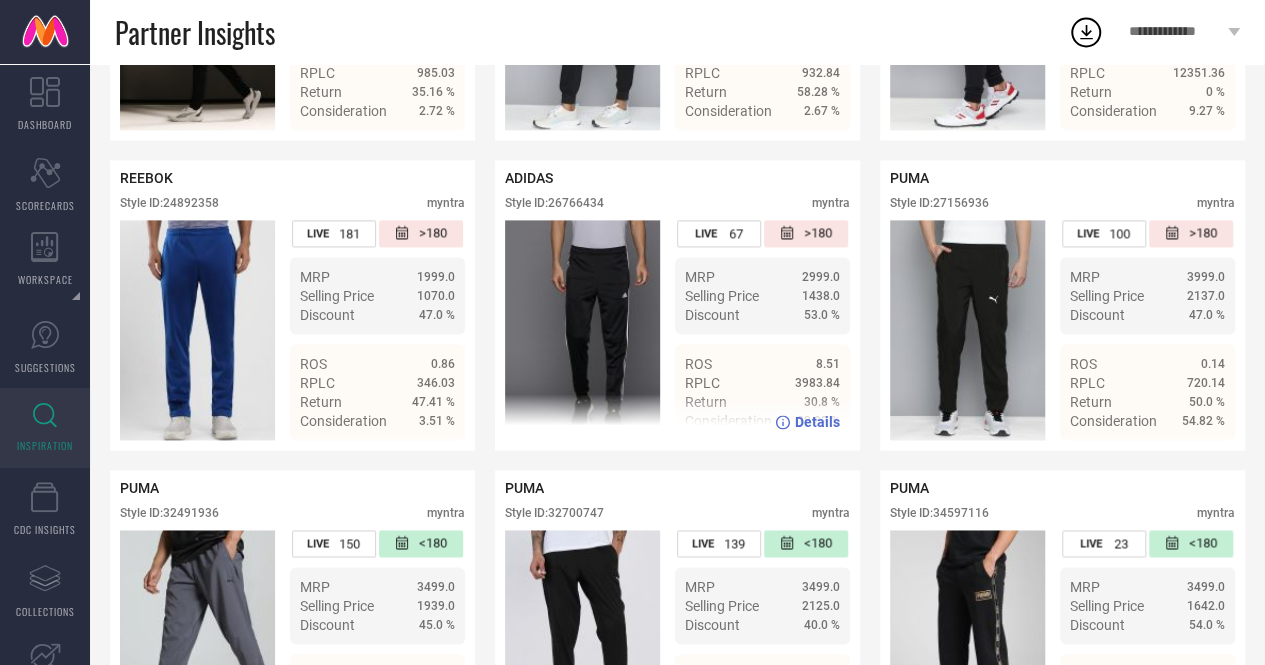 click on "Style ID:  26766434" at bounding box center (554, 203) 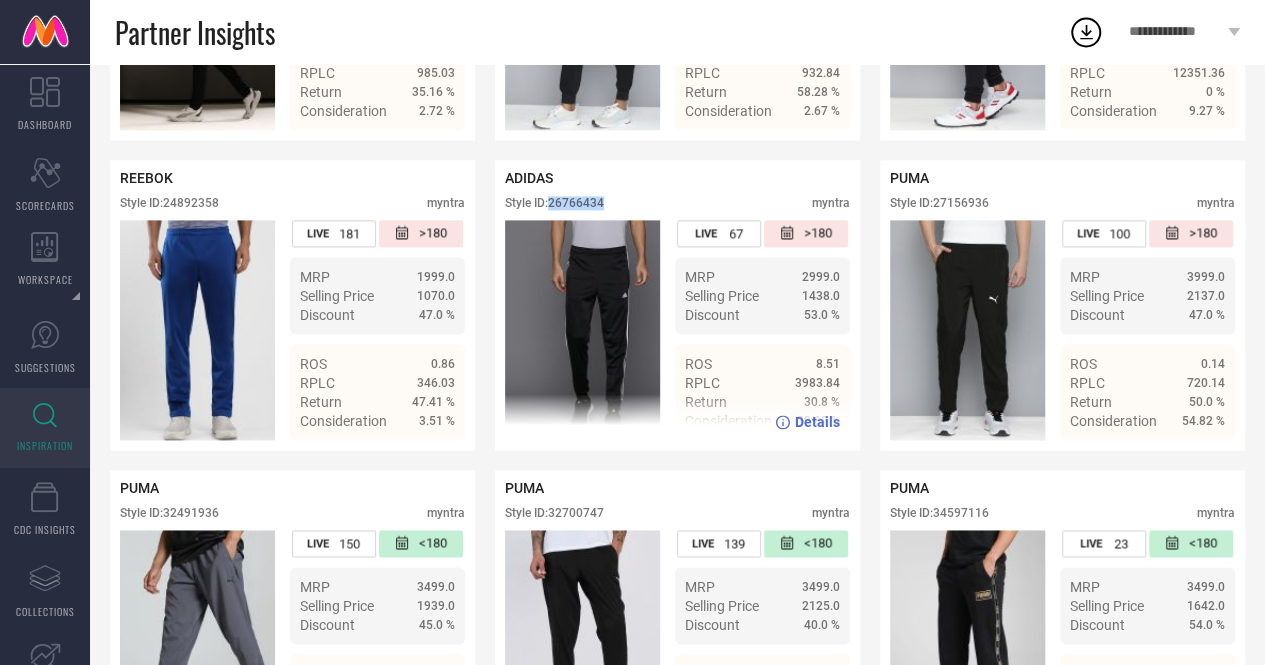 click on "Style ID:  26766434" at bounding box center (554, 203) 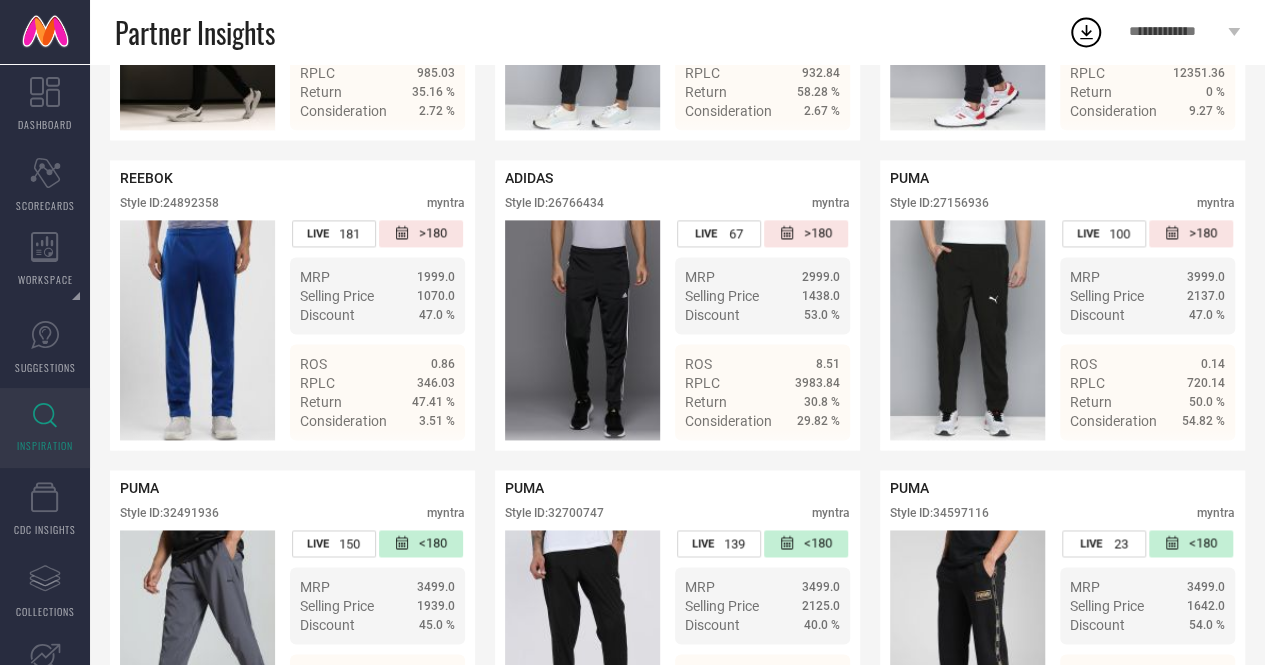 scroll, scrollTop: 0, scrollLeft: 0, axis: both 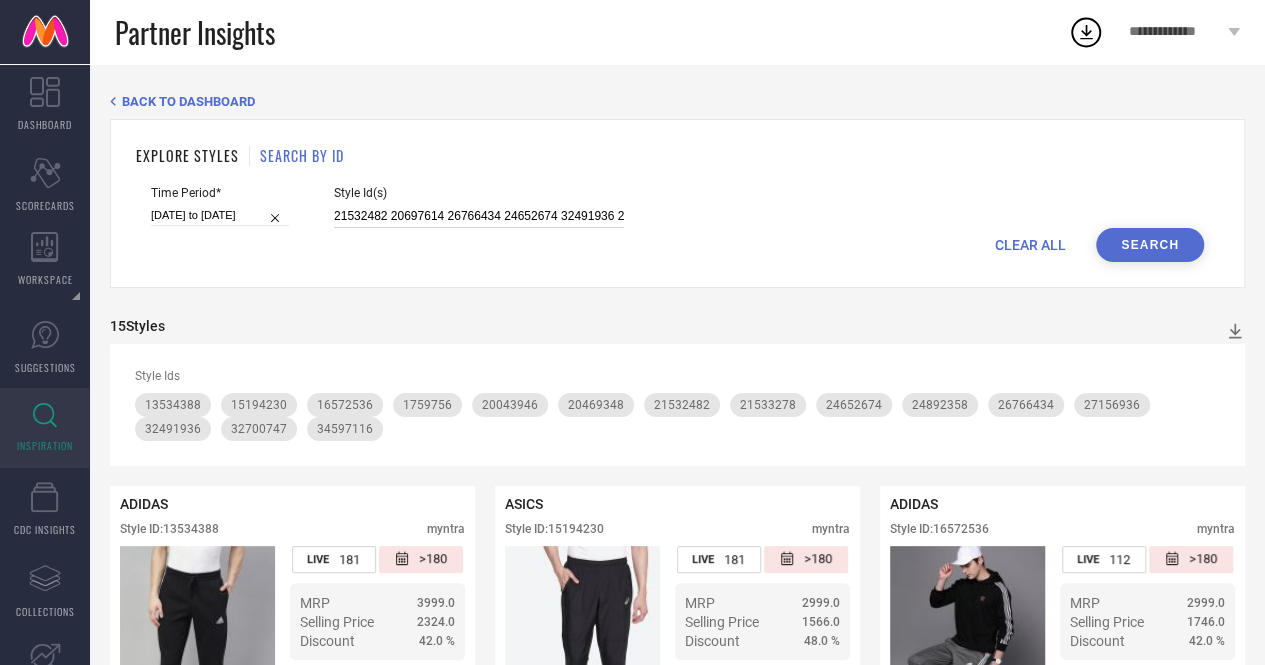 click on "21532482 20697614 26766434 24652674 32491936 20043946 21533278 16572536  27156936 27294010 15194230  13534388  34597116 21774624 32700747 1759756" at bounding box center (479, 216) 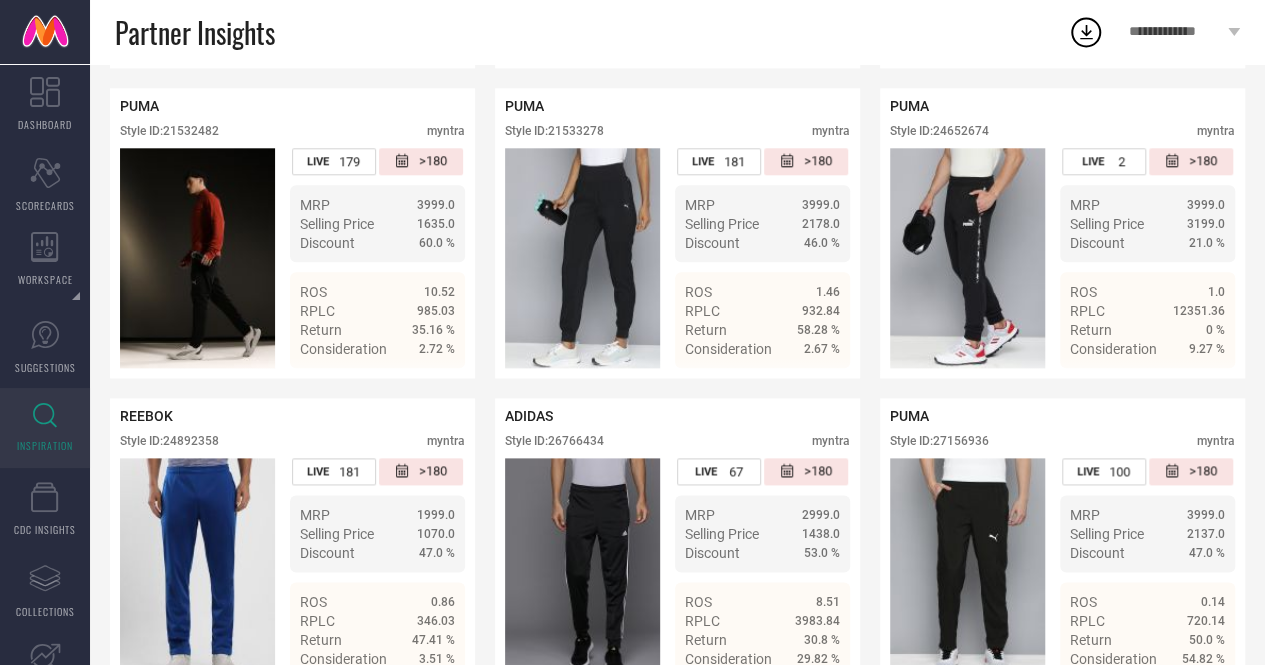 scroll, scrollTop: 1404, scrollLeft: 0, axis: vertical 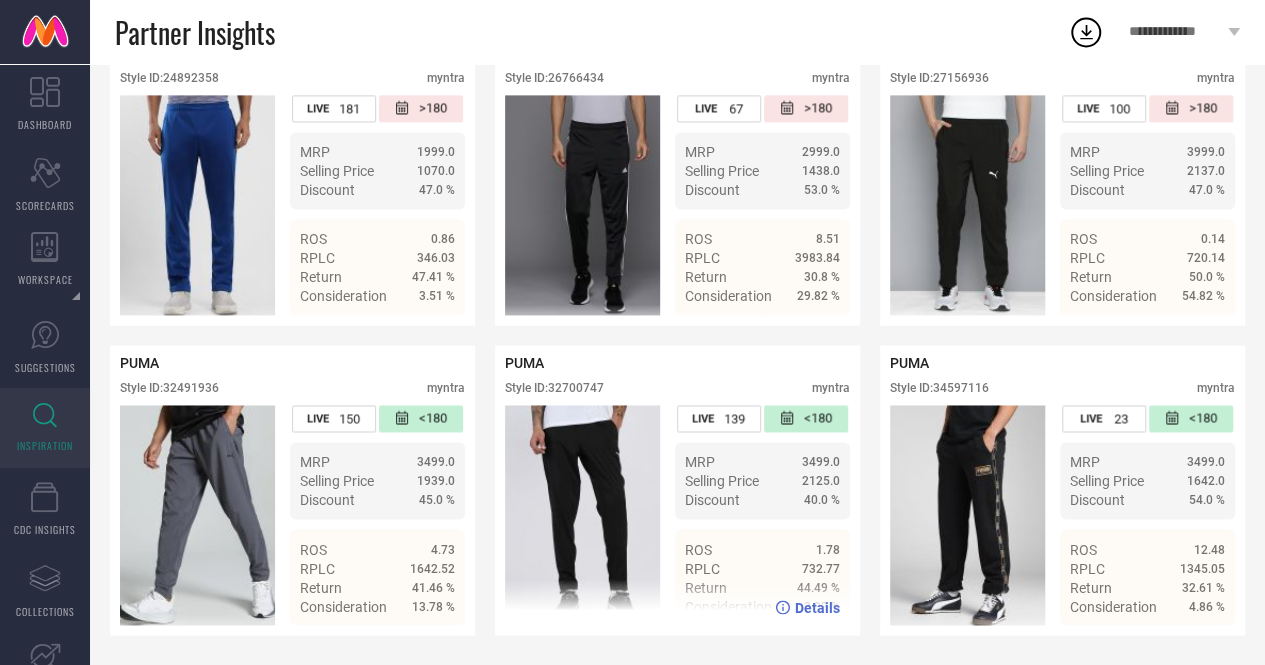 click on "Style ID:  32700747" at bounding box center (554, 388) 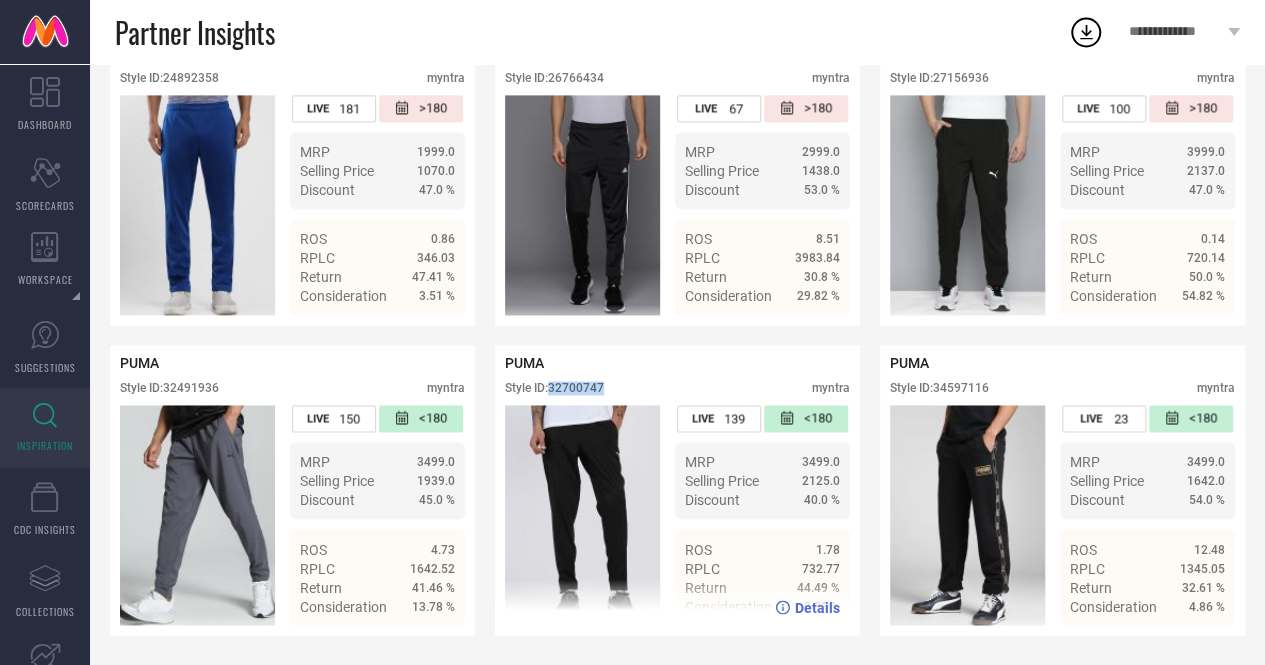click on "Style ID:  32700747" at bounding box center (554, 388) 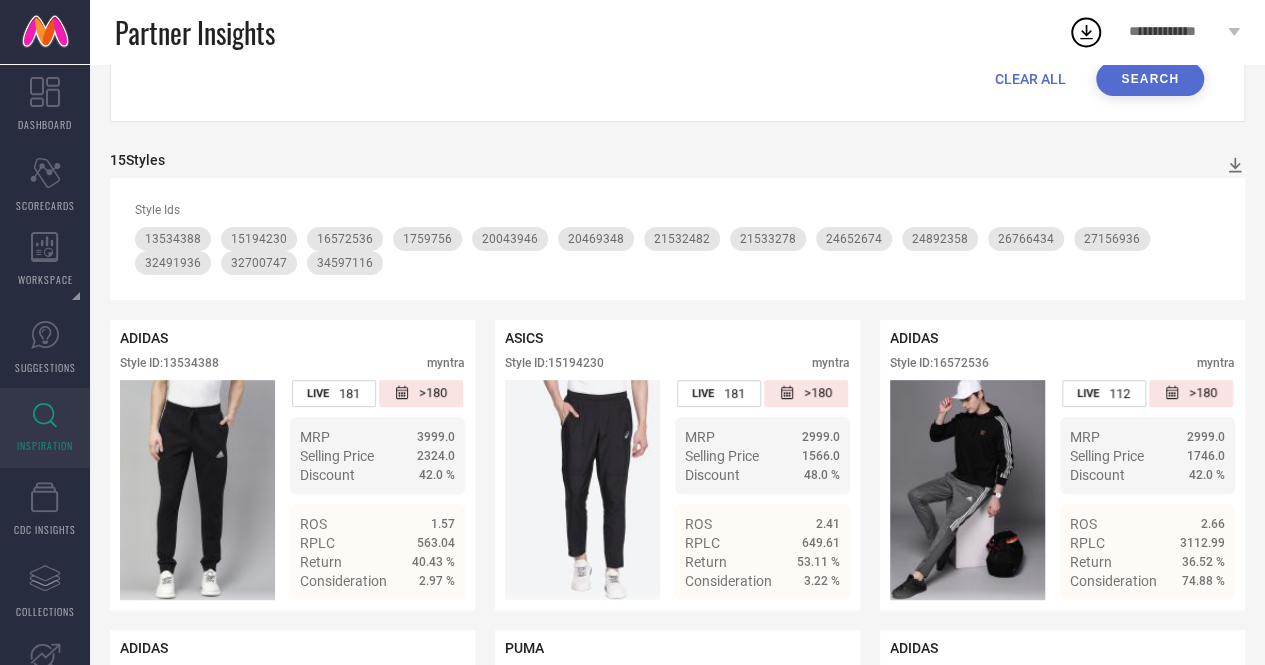 scroll, scrollTop: 0, scrollLeft: 0, axis: both 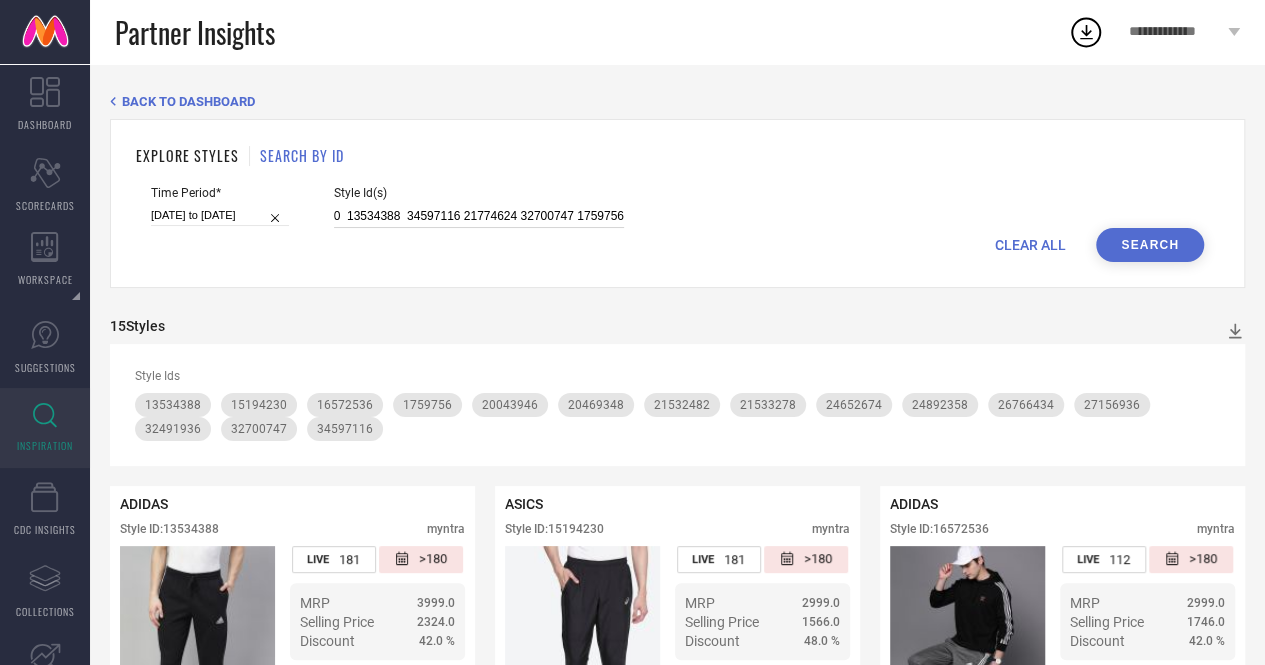 drag, startPoint x: 408, startPoint y: 211, endPoint x: 464, endPoint y: 210, distance: 56.008926 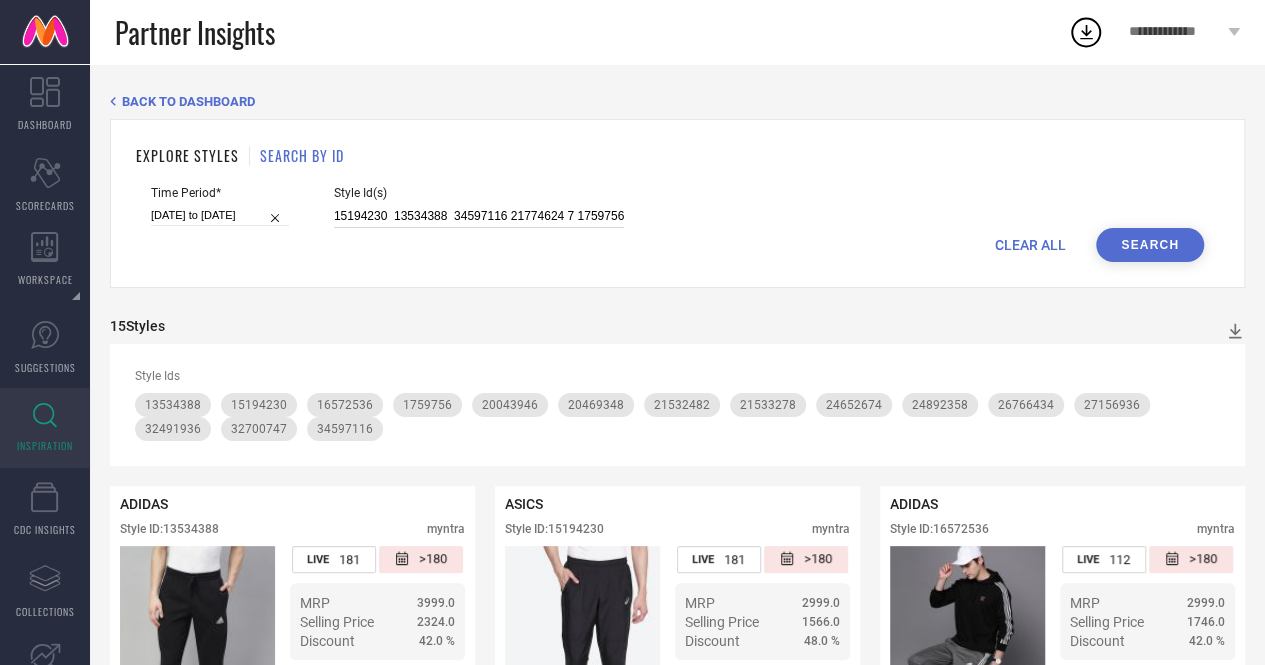 scroll, scrollTop: 0, scrollLeft: 516, axis: horizontal 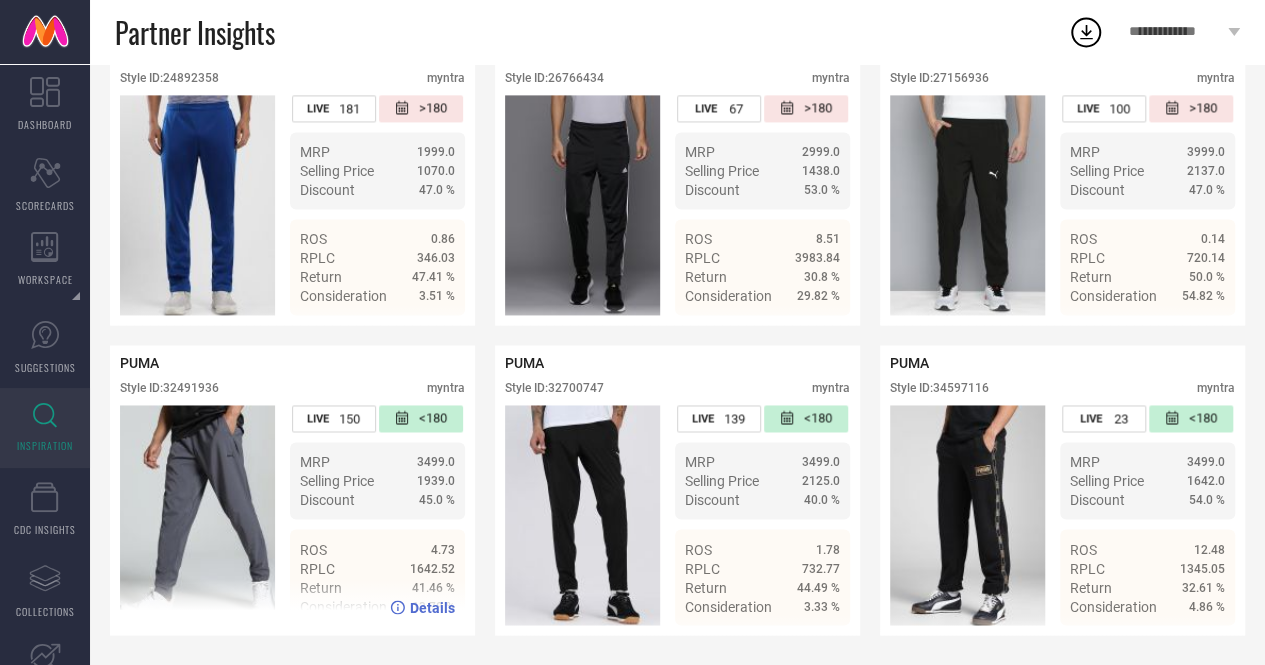 click on "Style ID:  32491936" at bounding box center [169, 388] 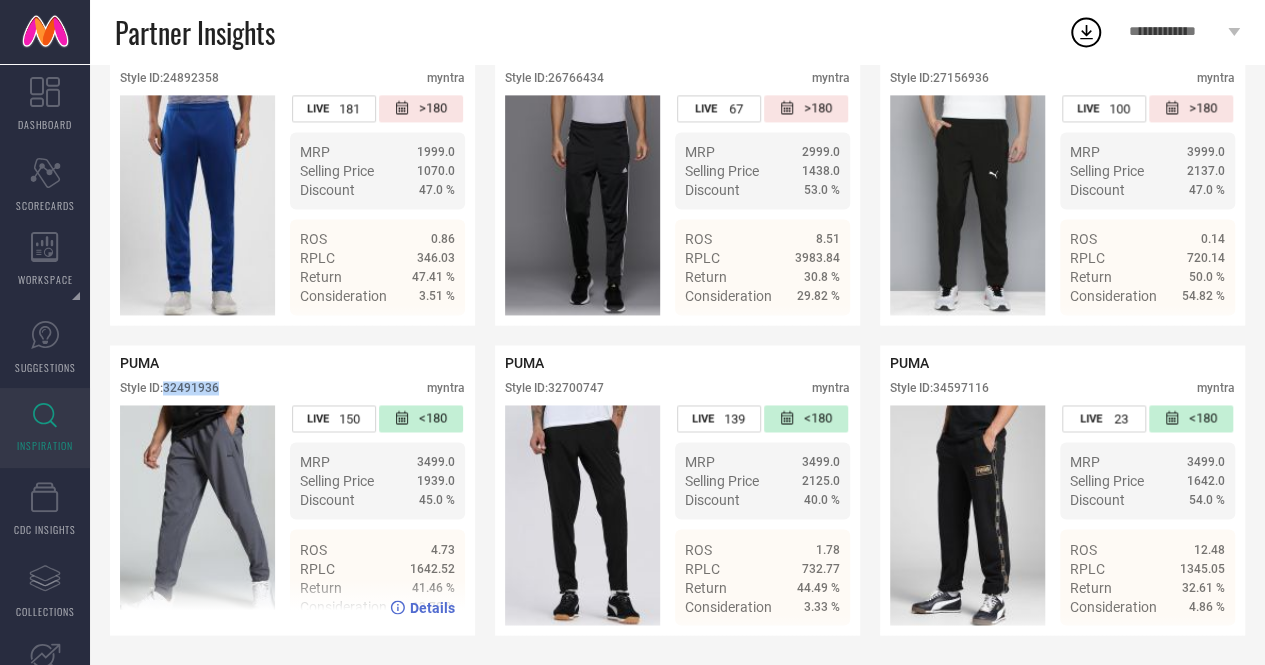 click on "Style ID:  32491936" at bounding box center [169, 388] 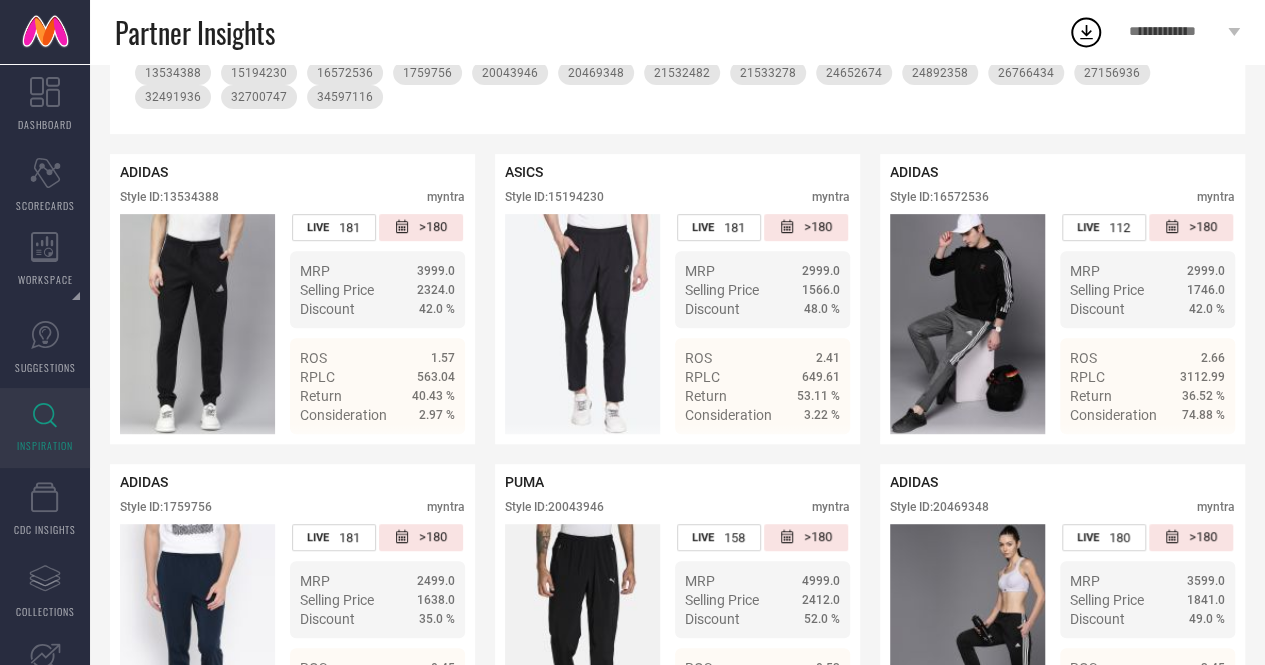 scroll, scrollTop: 0, scrollLeft: 0, axis: both 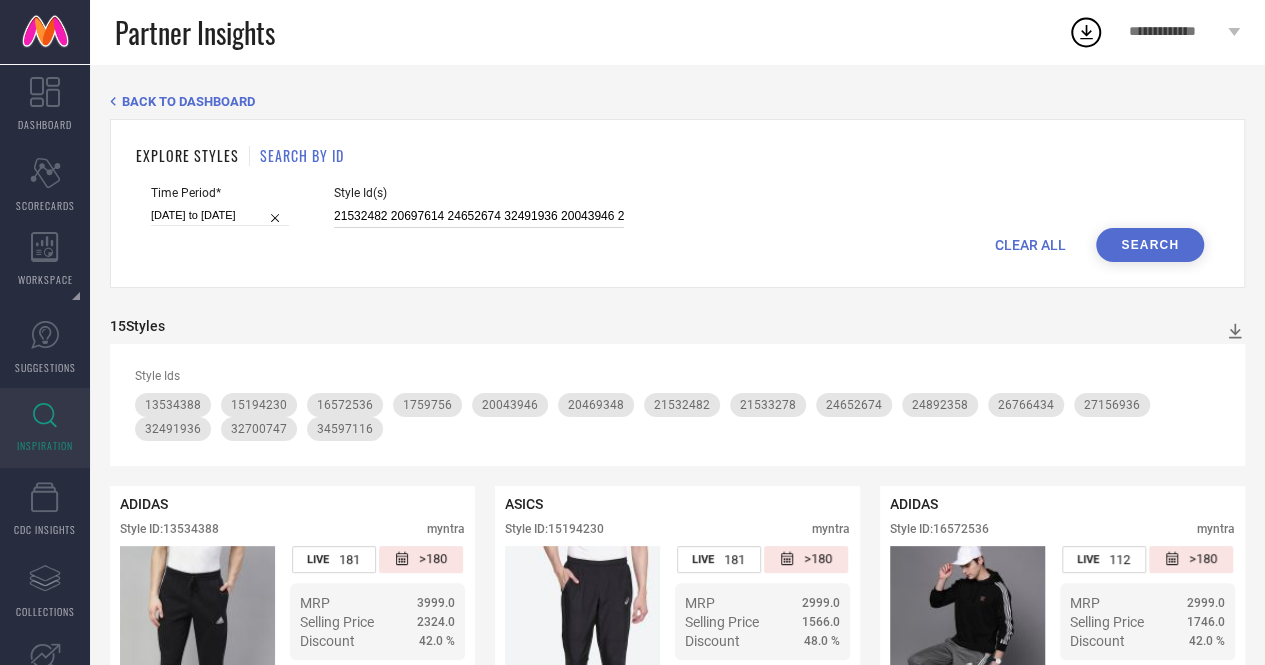 click on "21532482 20697614 24652674 32491936 20043946 21533278 16572536  27156936 27294010 15194230  13534388  34597116 21774624  1759756" at bounding box center [479, 216] 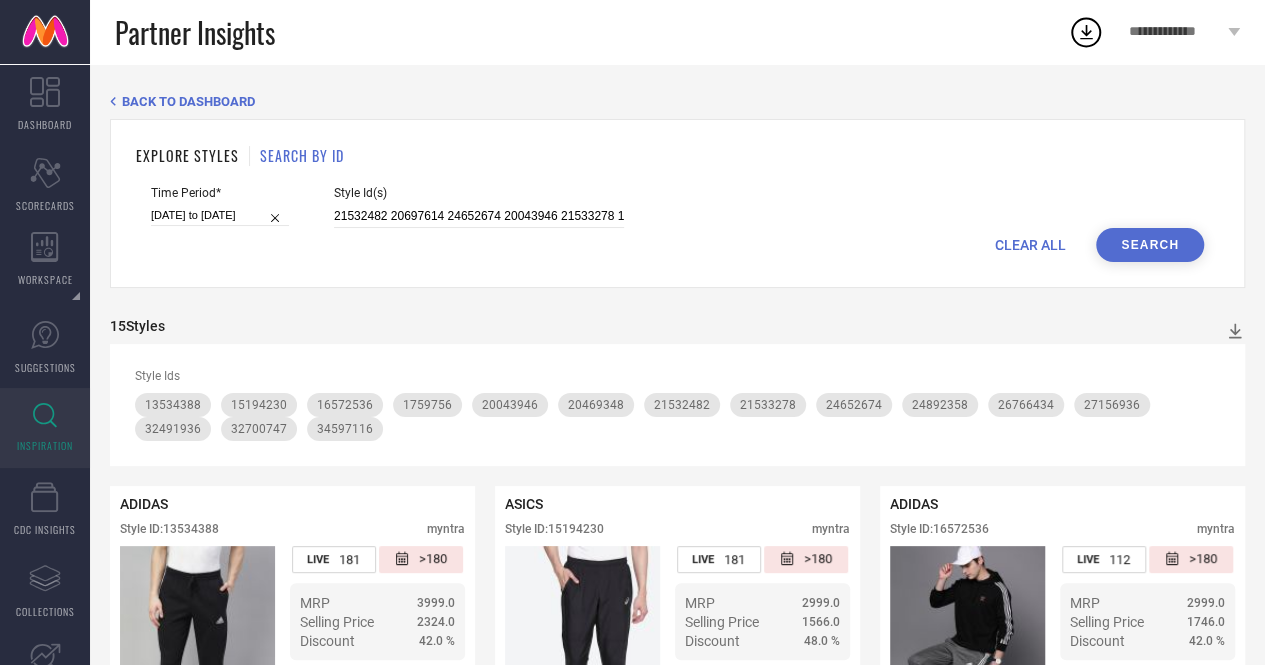 click on "Search" at bounding box center [1150, 245] 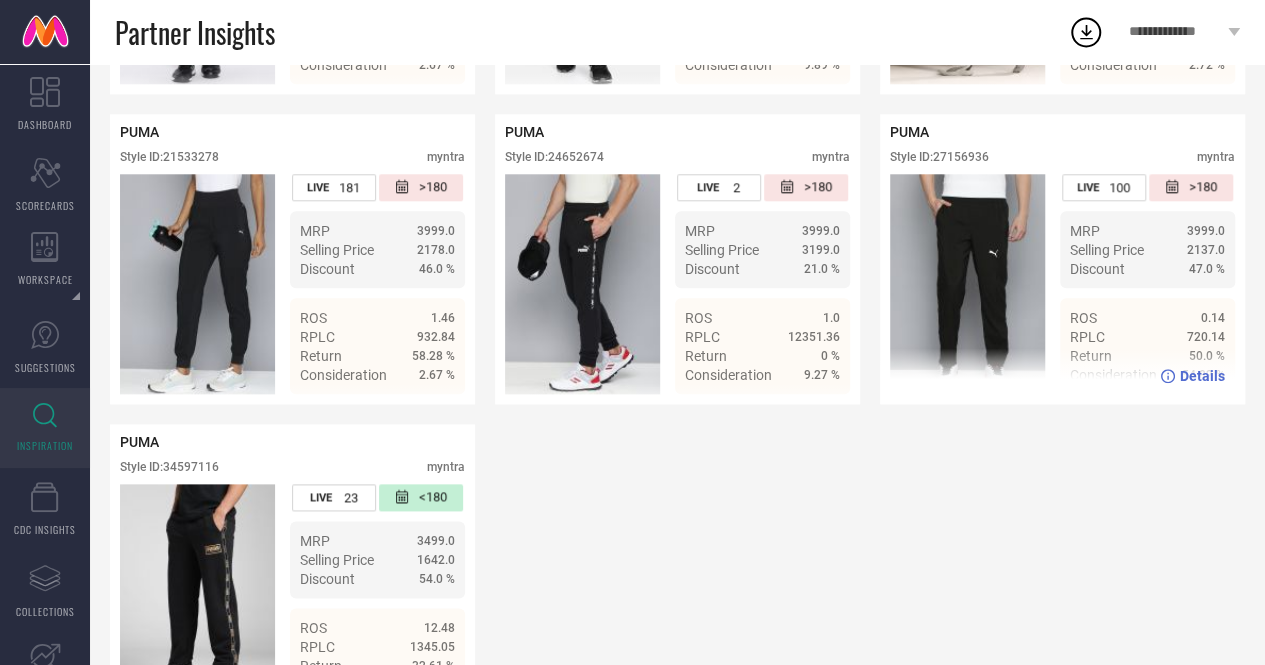 scroll, scrollTop: 963, scrollLeft: 0, axis: vertical 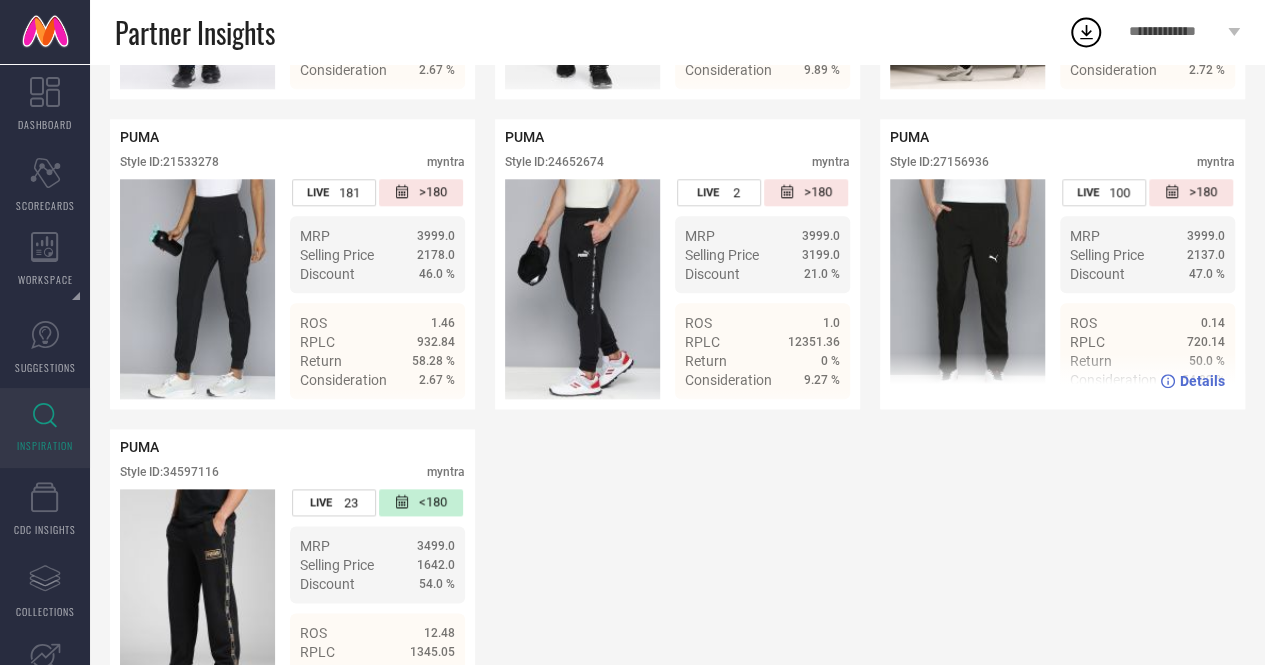 click on "Style ID:  27156936" at bounding box center (939, 162) 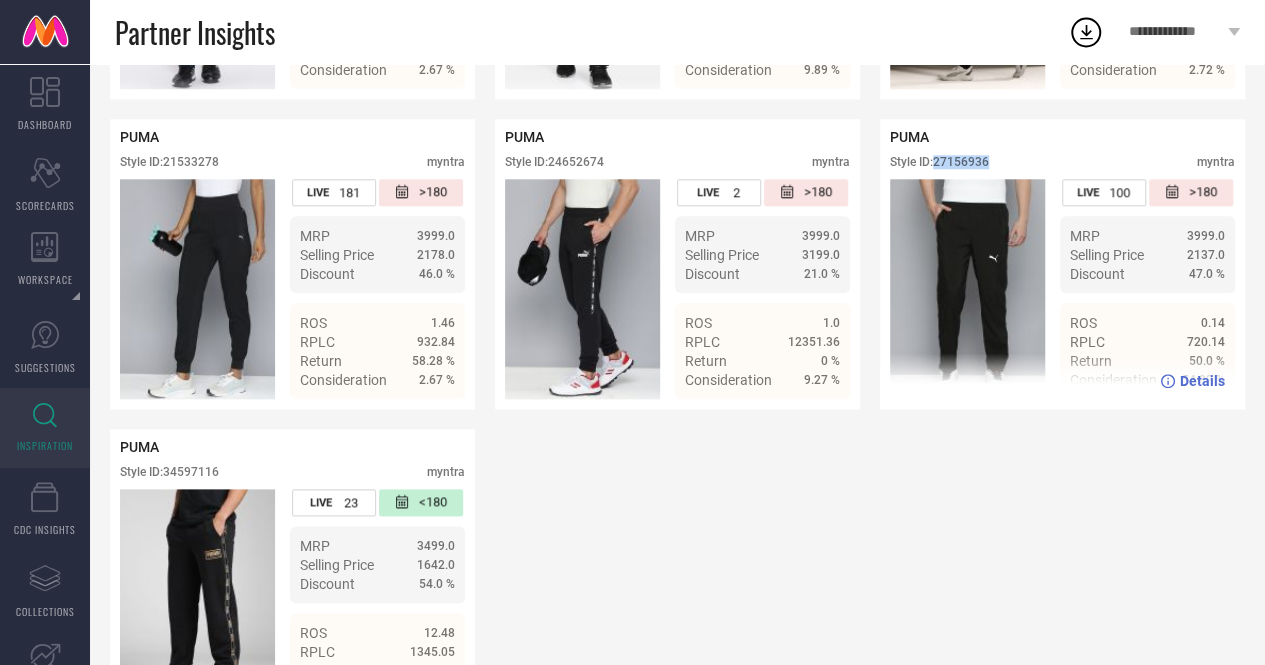 click on "Style ID:  27156936" at bounding box center [939, 162] 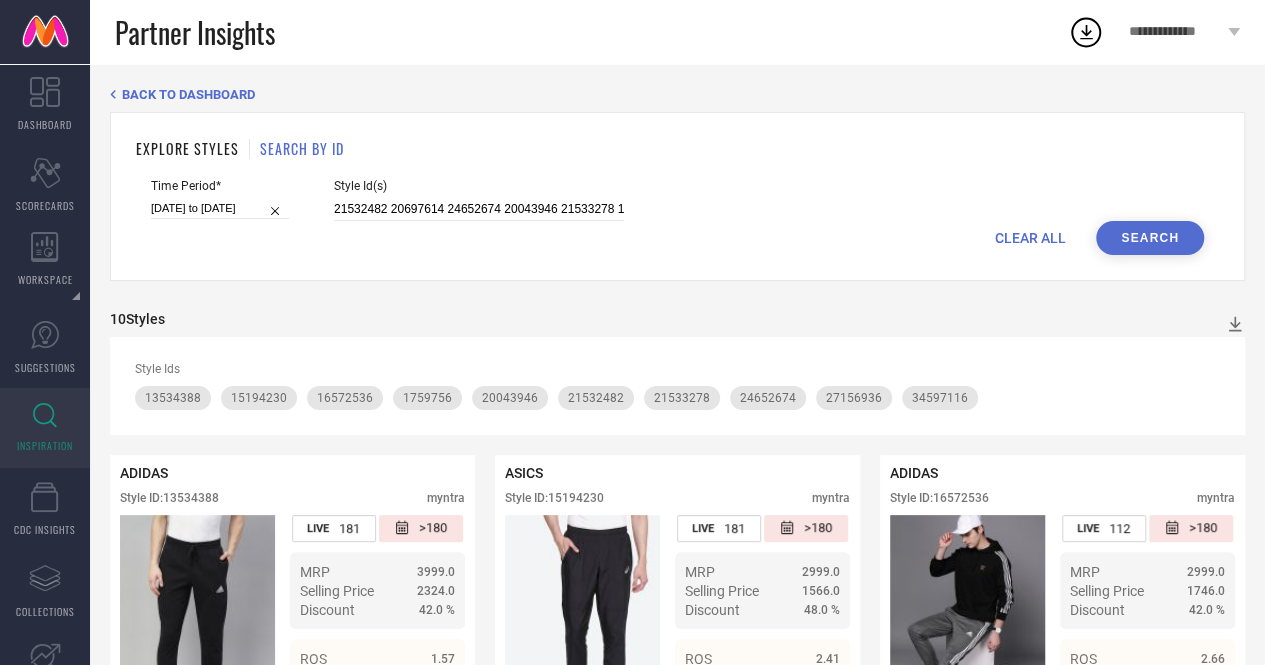 scroll, scrollTop: 0, scrollLeft: 0, axis: both 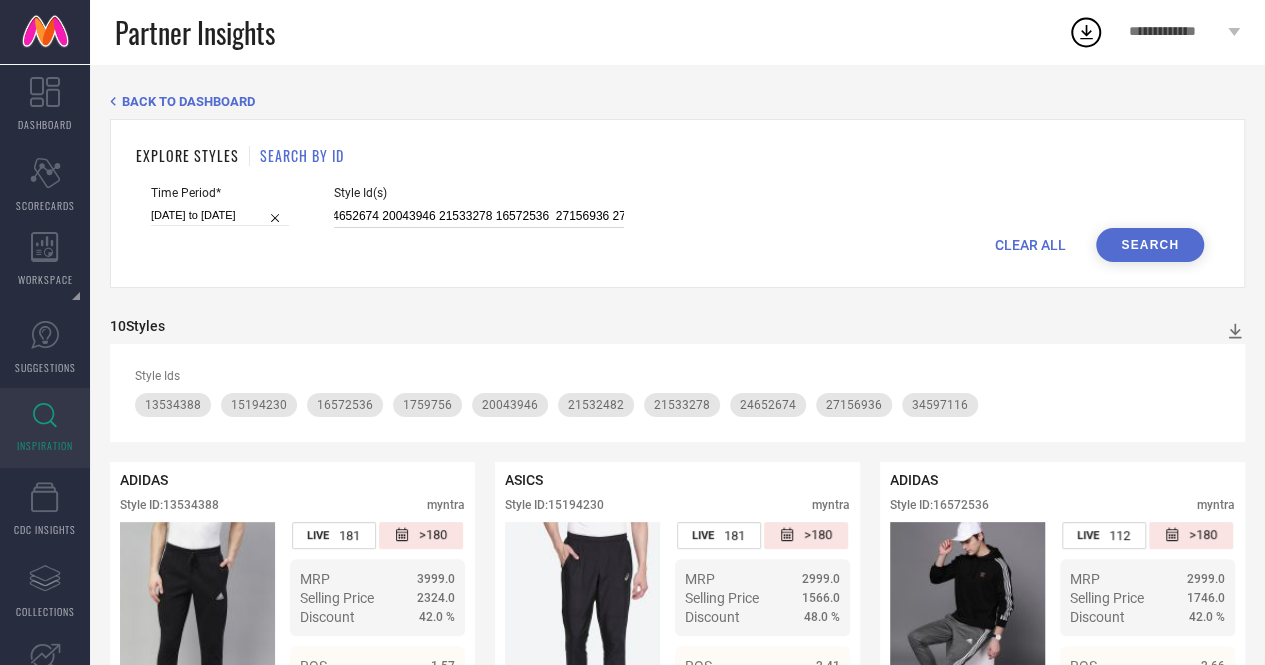 drag, startPoint x: 524, startPoint y: 216, endPoint x: 430, endPoint y: 219, distance: 94.04786 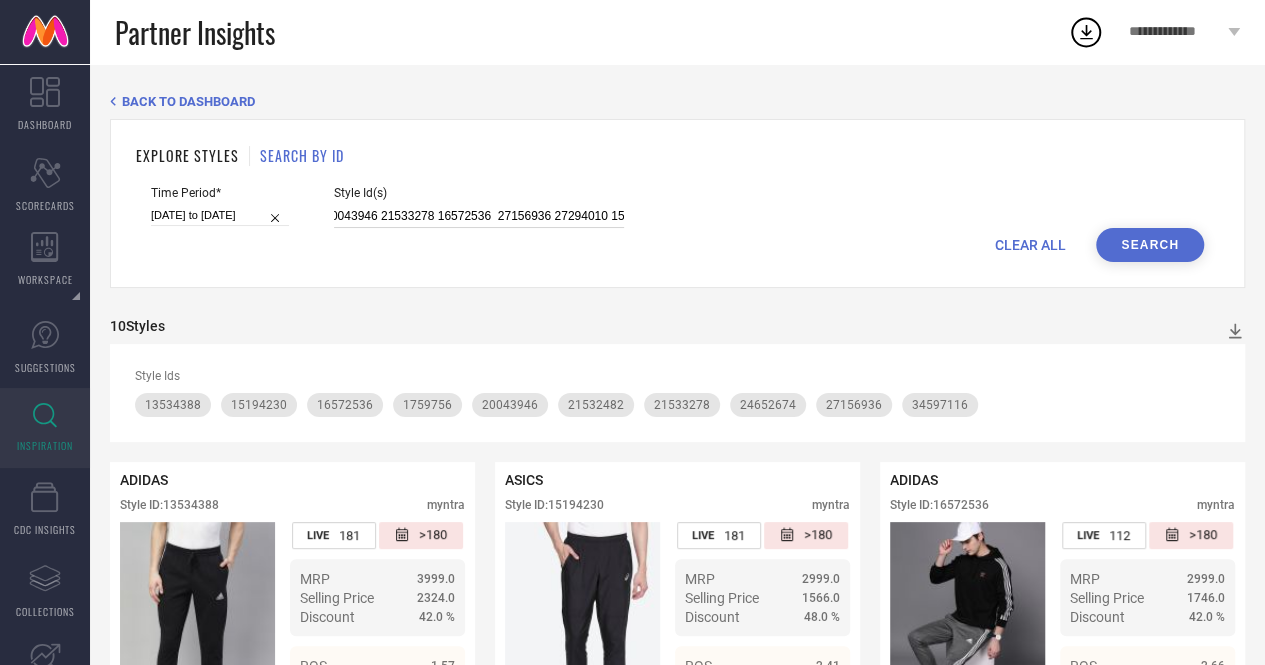 scroll, scrollTop: 0, scrollLeft: 194, axis: horizontal 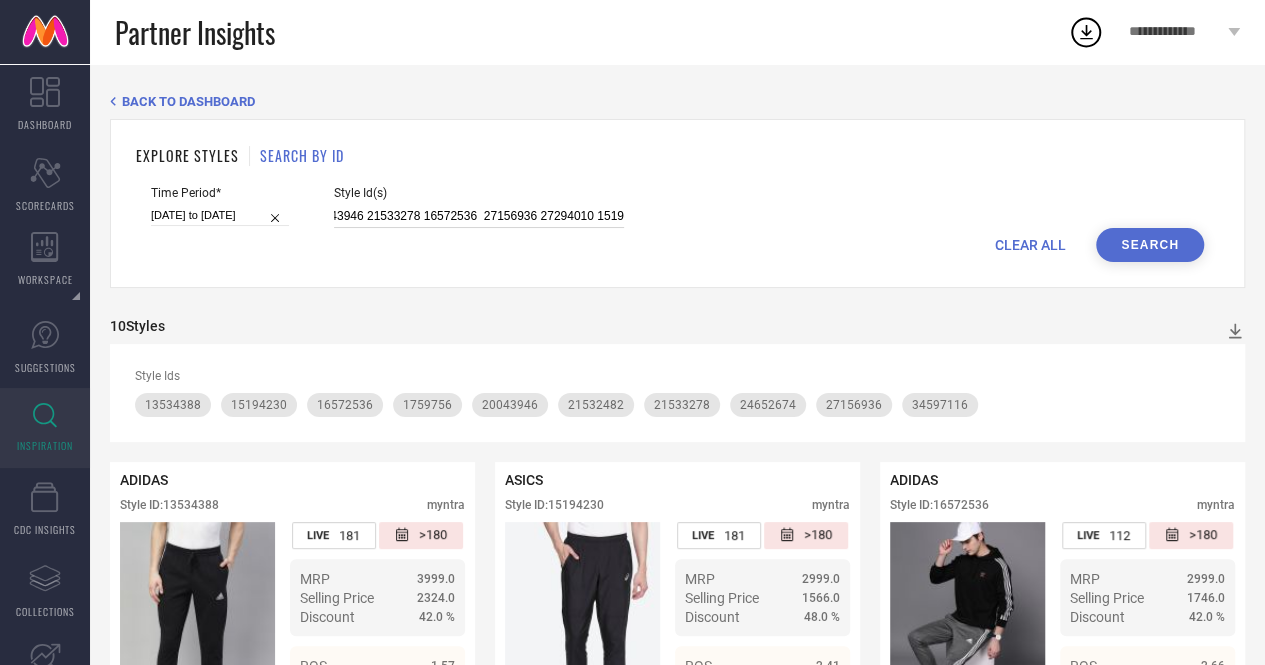 drag, startPoint x: 550, startPoint y: 219, endPoint x: 532, endPoint y: 221, distance: 18.110771 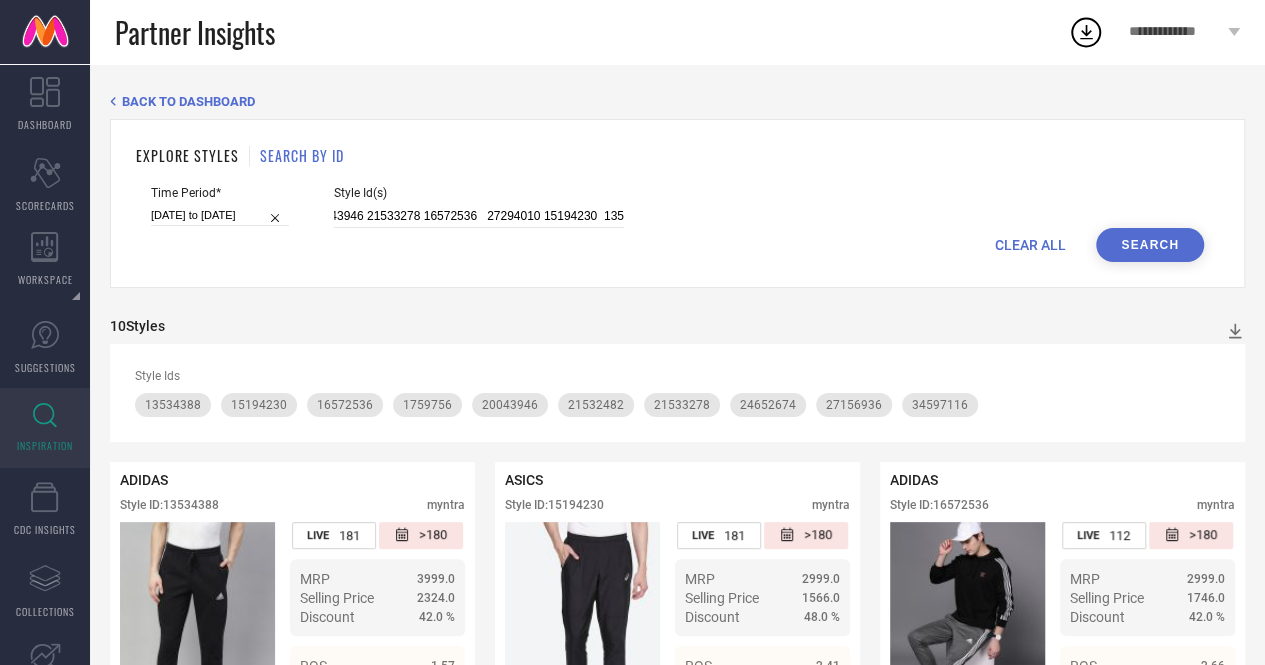 scroll, scrollTop: 0, scrollLeft: 0, axis: both 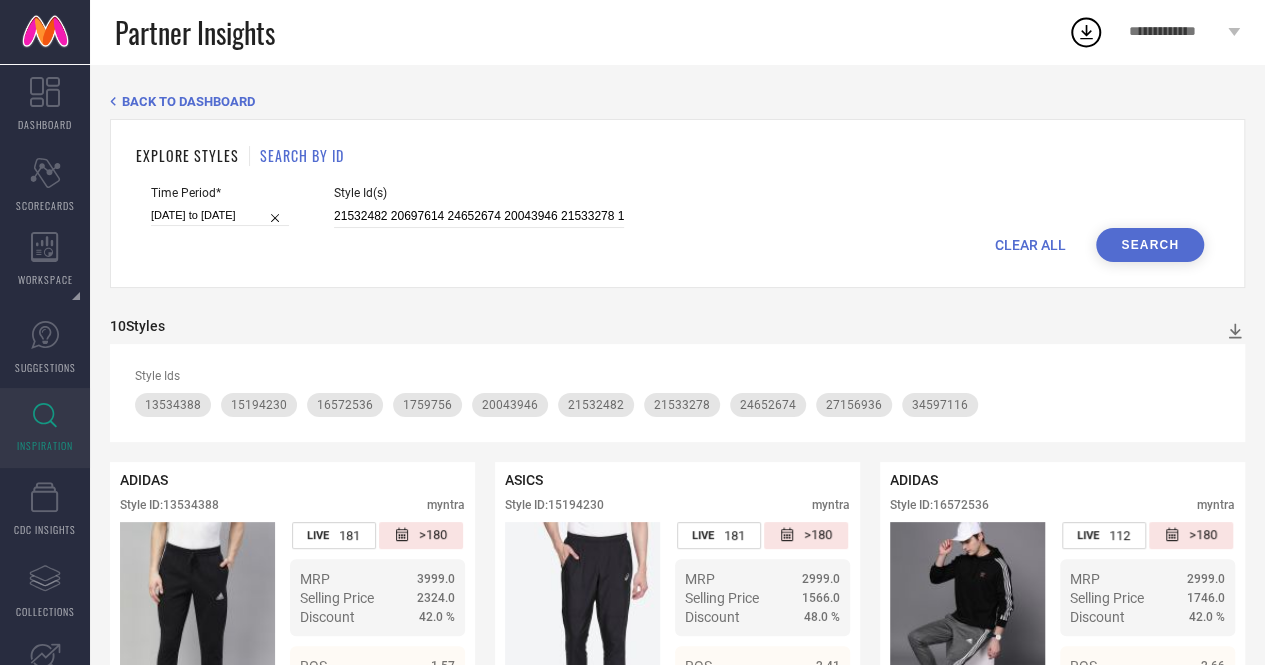 click on "Search" at bounding box center (1150, 245) 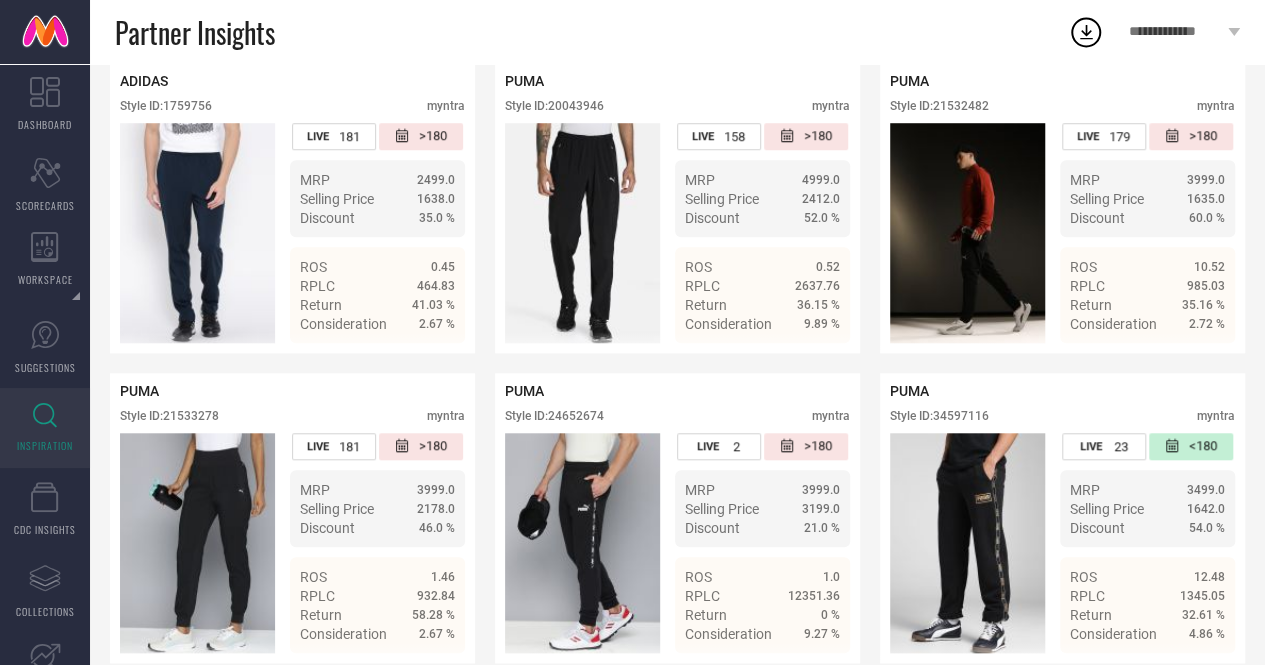 scroll, scrollTop: 752, scrollLeft: 0, axis: vertical 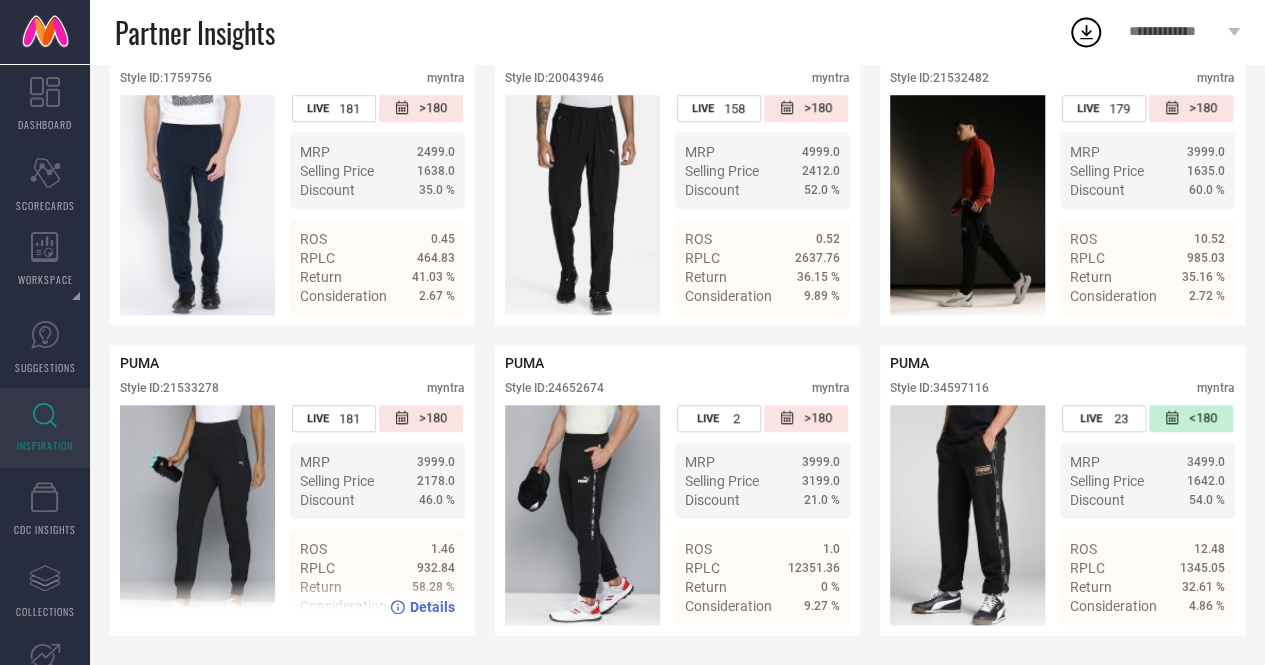 click on "Style ID:  21533278" at bounding box center [169, 388] 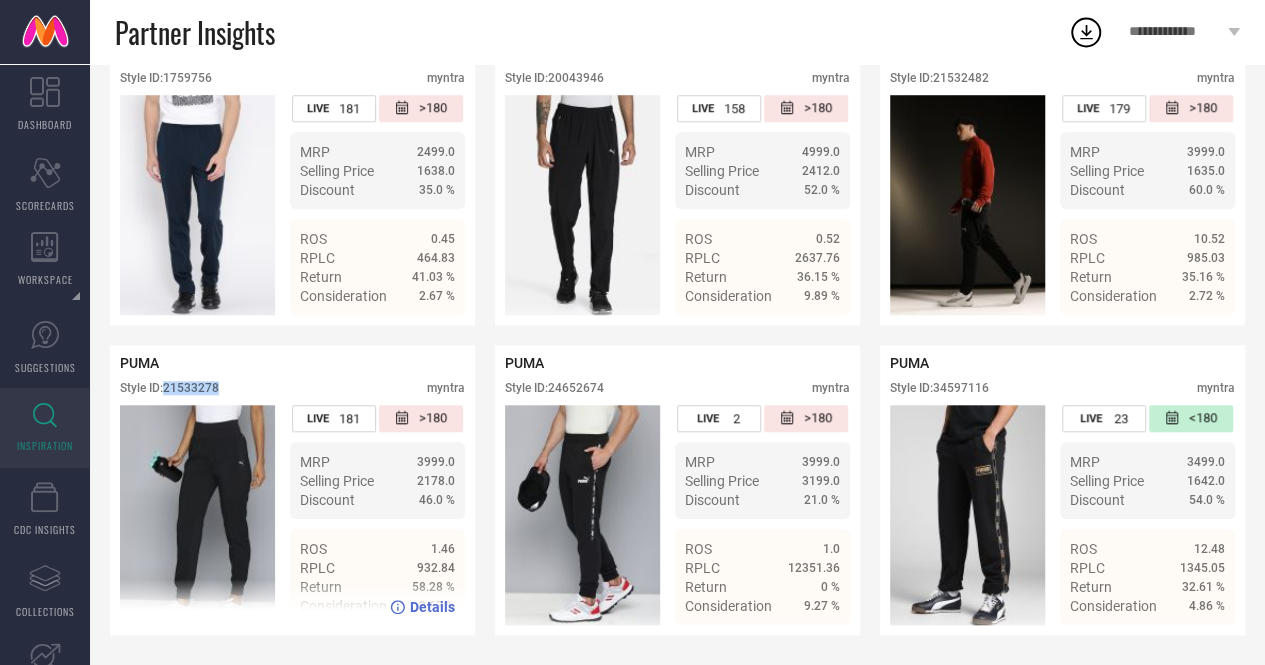 click on "Style ID:  21533278" at bounding box center (169, 388) 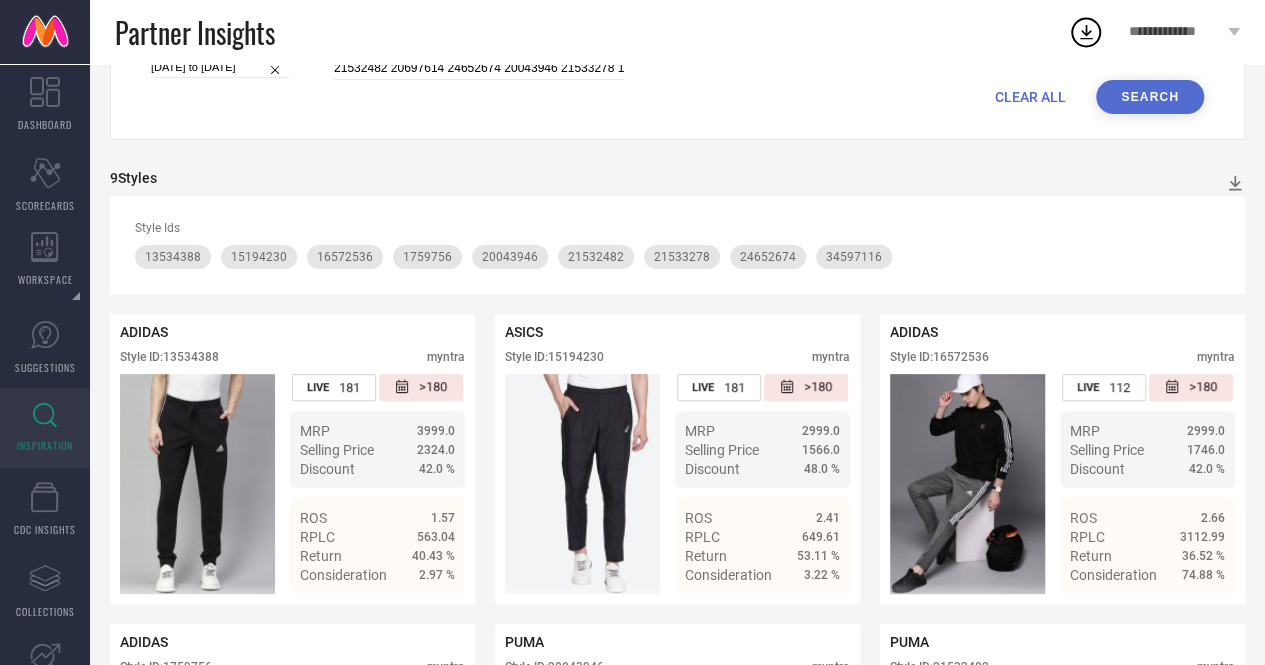 scroll, scrollTop: 0, scrollLeft: 0, axis: both 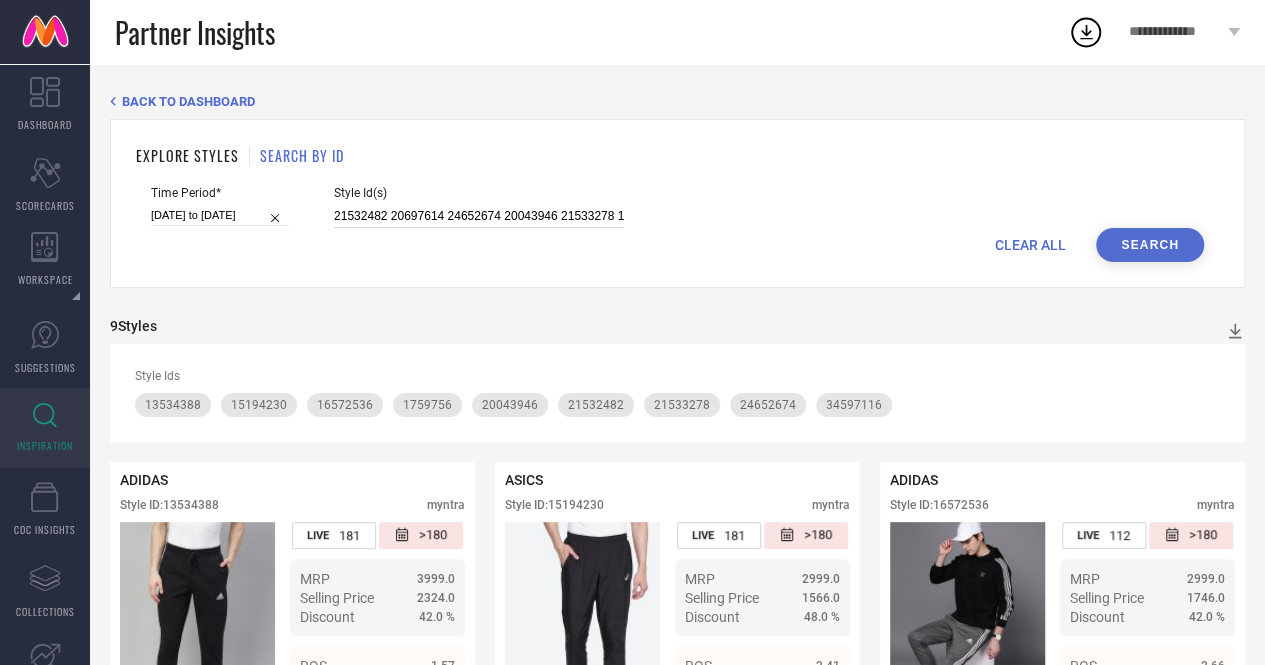 click on "21532482 20697614 24652674 20043946 21533278 16572536   27294010 15194230  13534388  34597116 21774624  1759756" at bounding box center [479, 216] 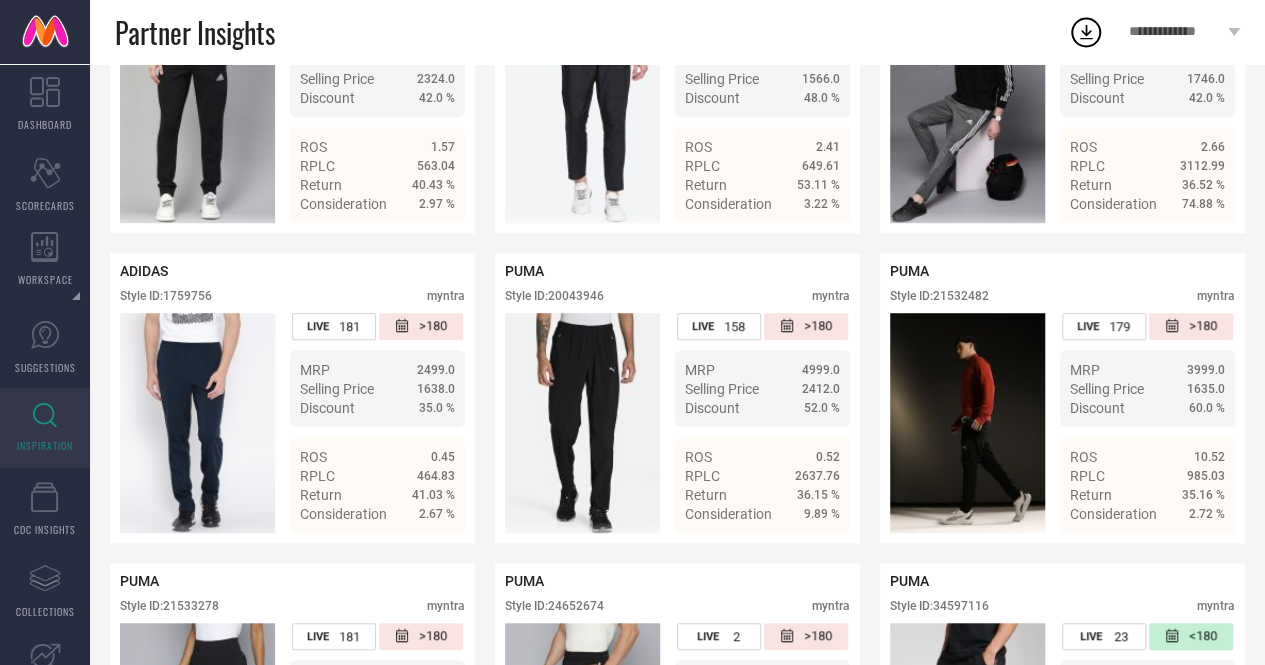 scroll, scrollTop: 518, scrollLeft: 0, axis: vertical 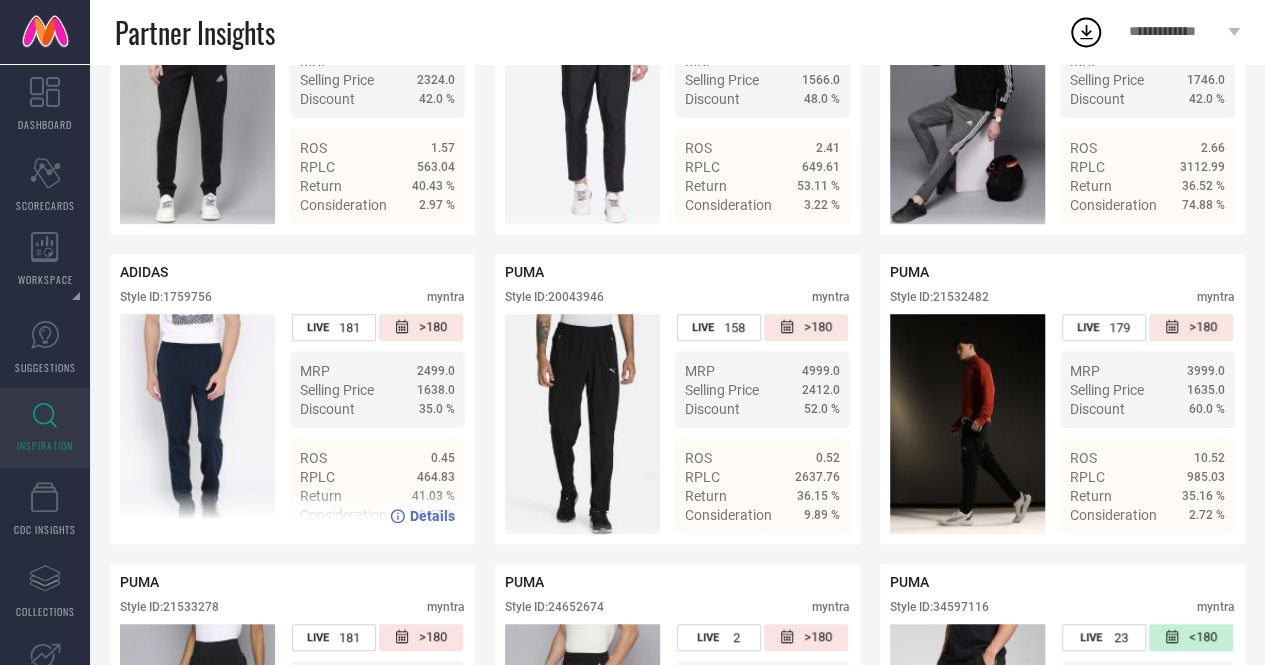 click on "Style ID:  1759756" at bounding box center [166, 297] 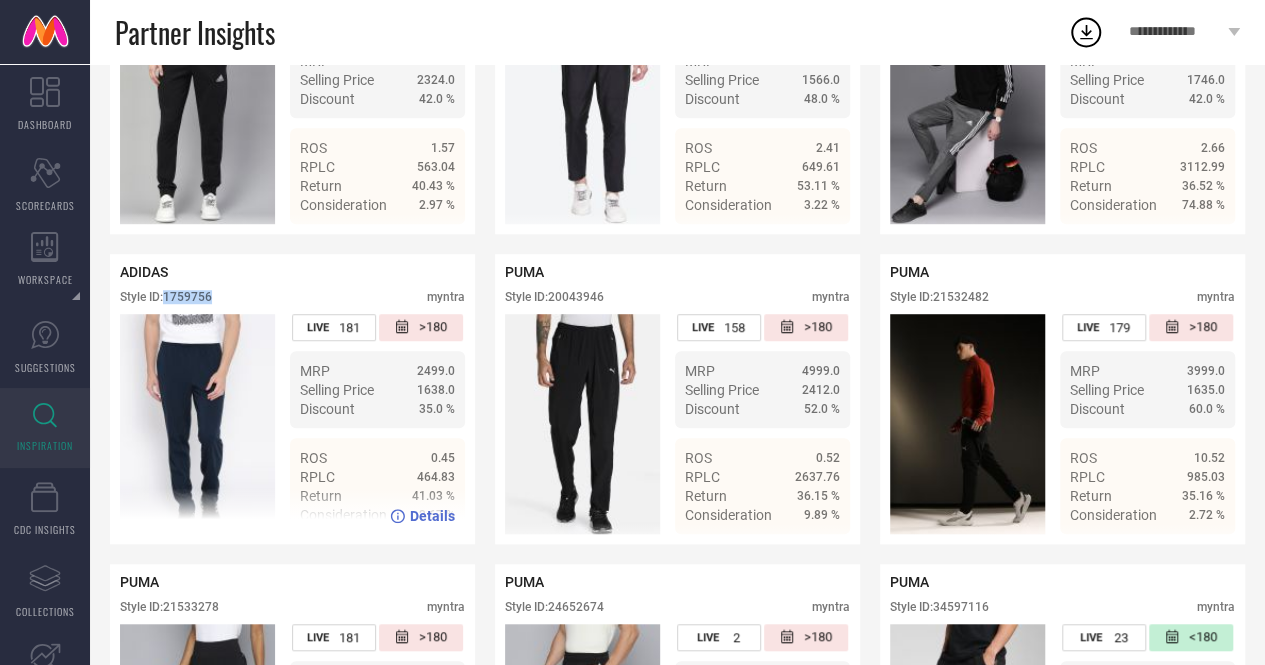 click on "Style ID:  1759756" at bounding box center [166, 297] 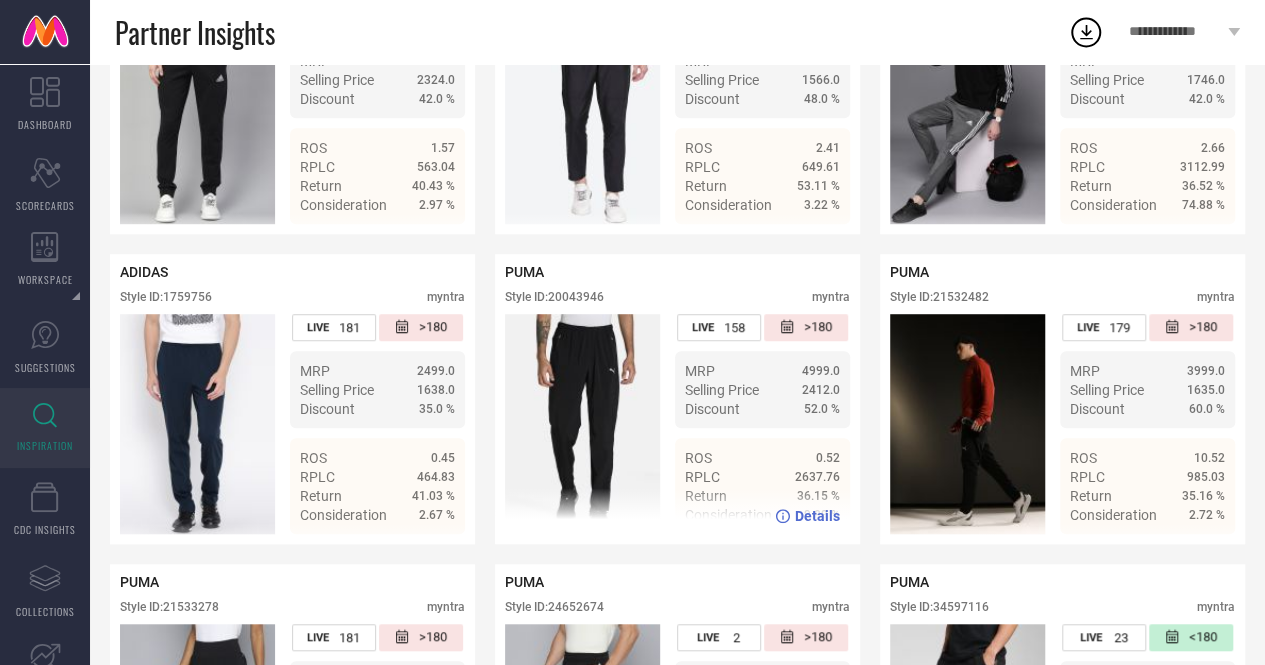 scroll, scrollTop: 0, scrollLeft: 0, axis: both 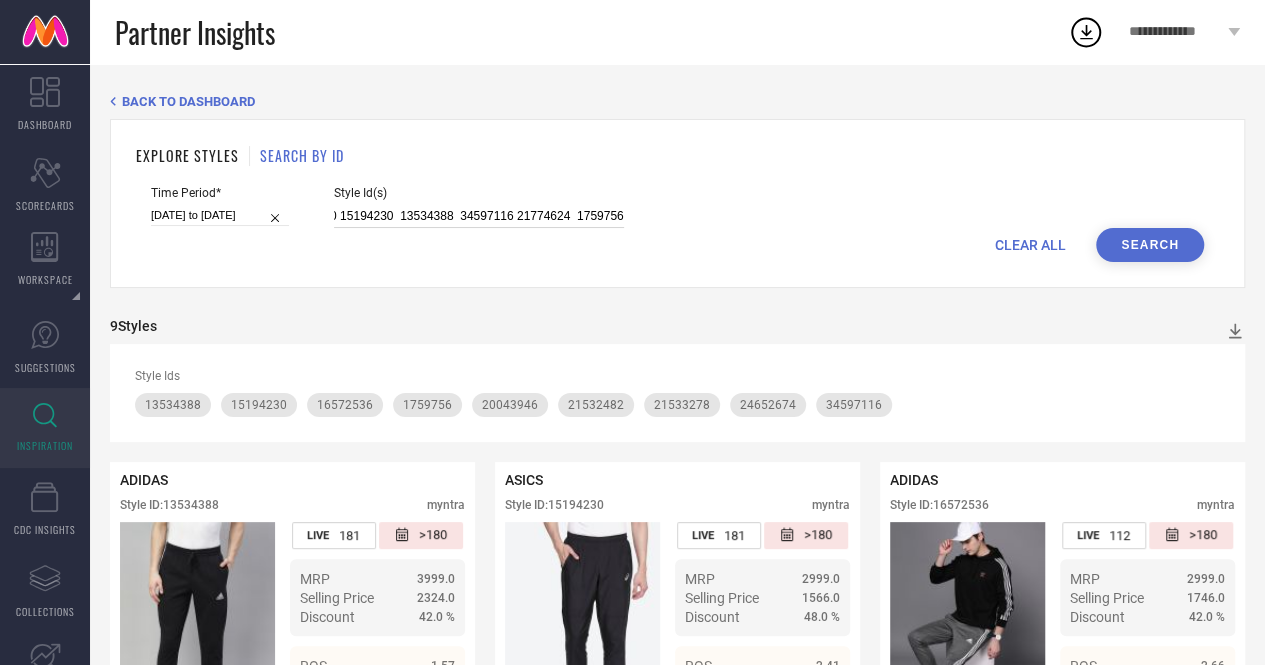 drag, startPoint x: 434, startPoint y: 207, endPoint x: 546, endPoint y: 216, distance: 112.36102 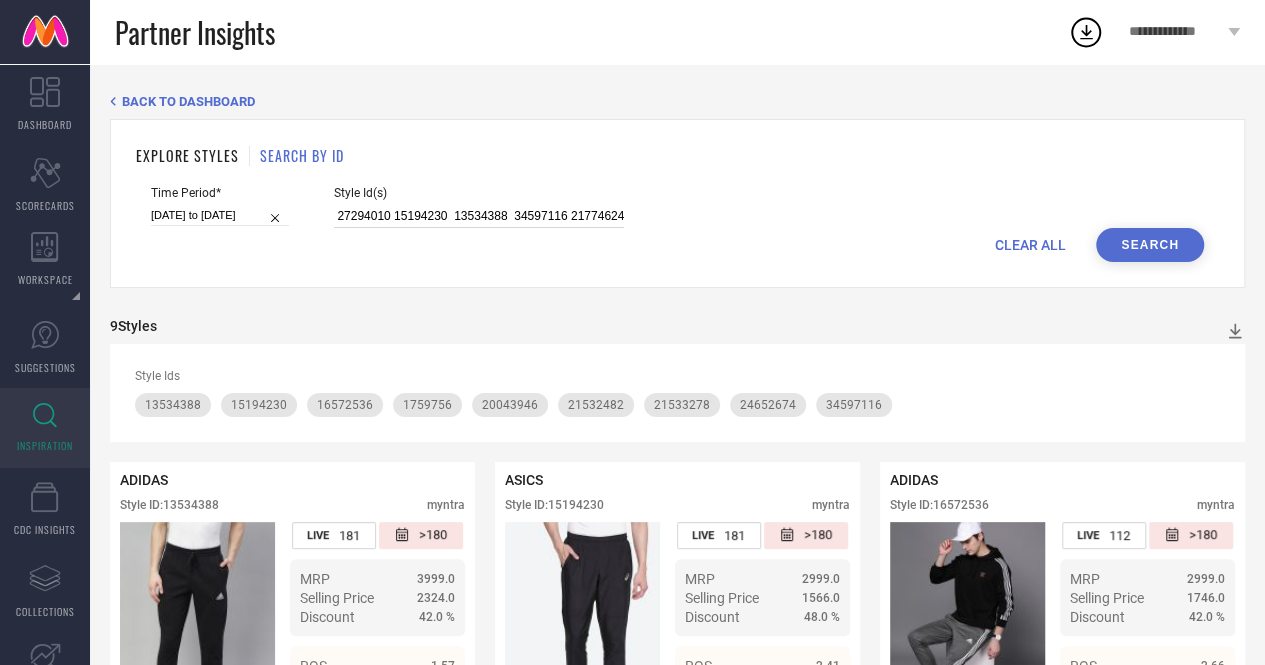 scroll, scrollTop: 0, scrollLeft: 296, axis: horizontal 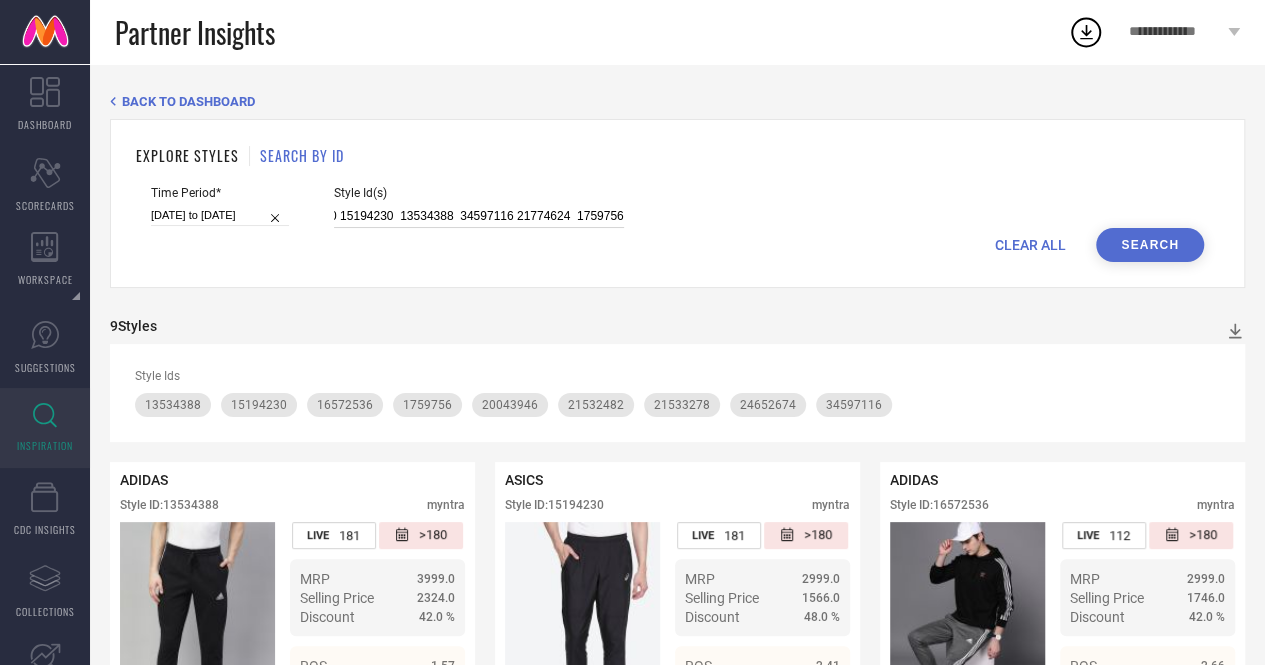 drag, startPoint x: 598, startPoint y: 217, endPoint x: 576, endPoint y: 225, distance: 23.409399 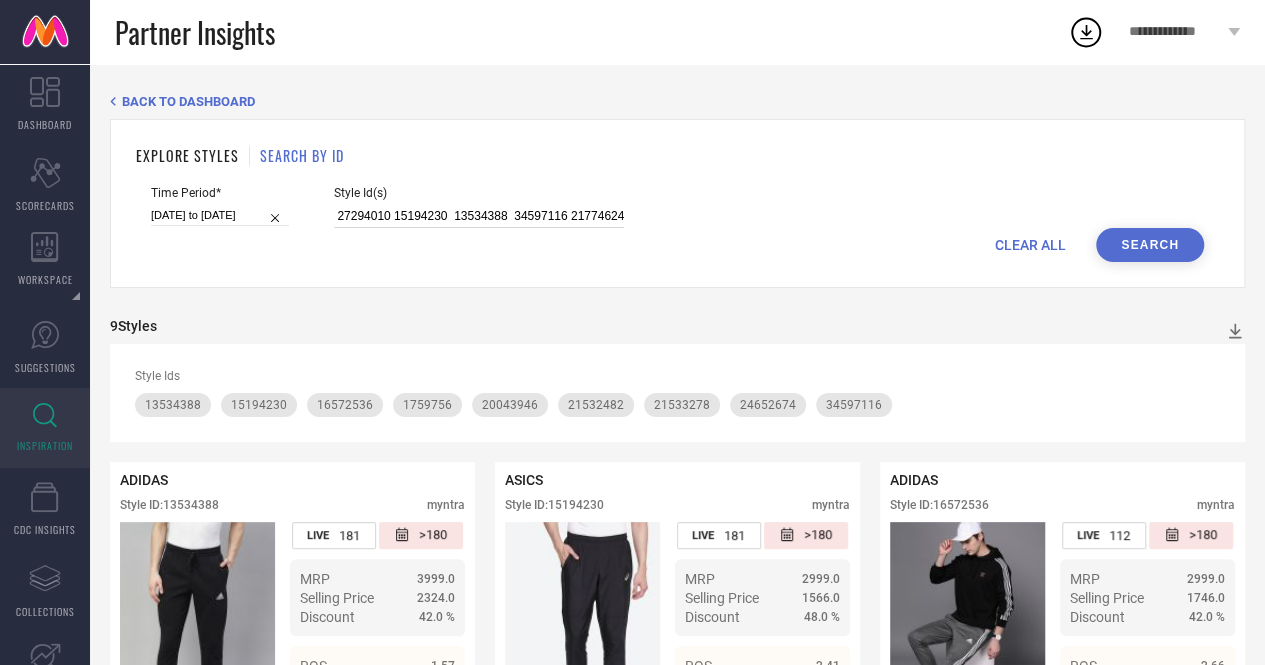 scroll, scrollTop: 0, scrollLeft: 296, axis: horizontal 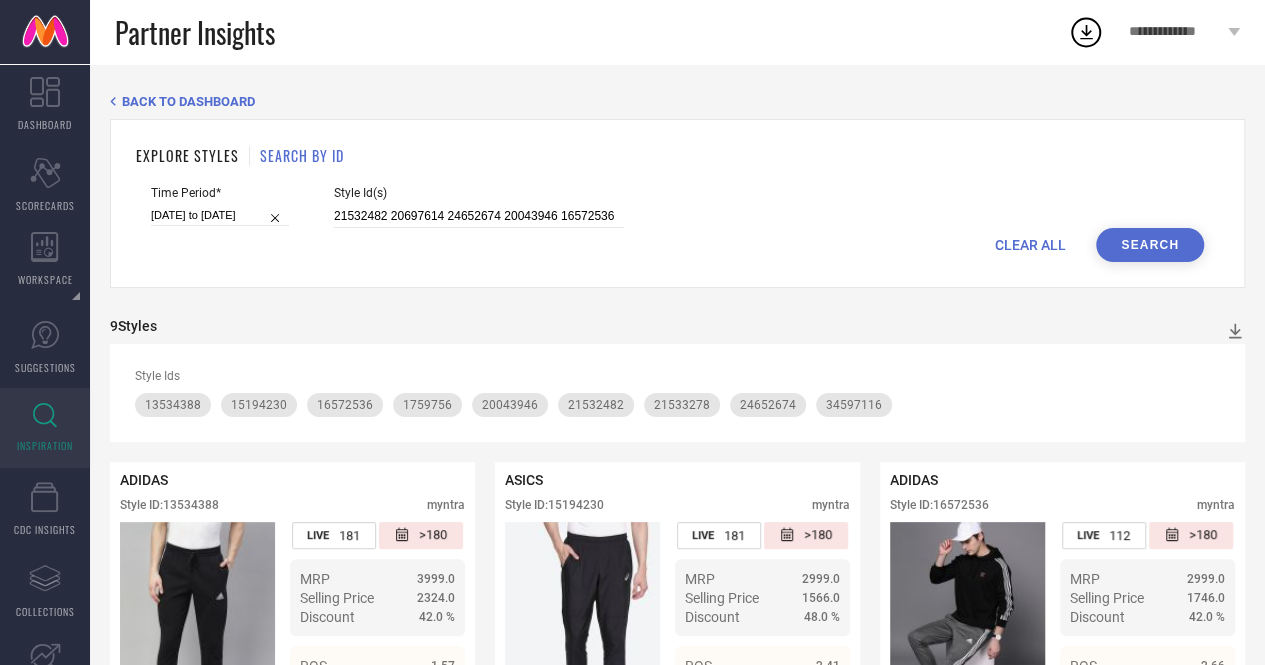 click on "Search" at bounding box center (1150, 245) 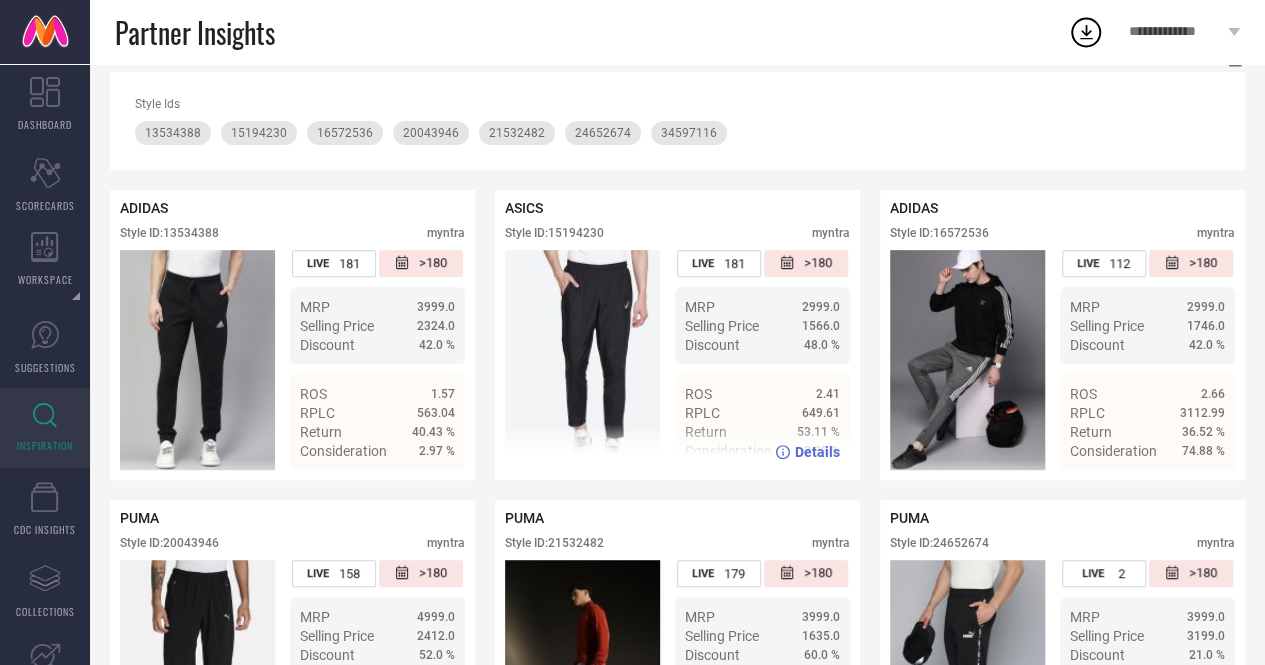 scroll, scrollTop: 271, scrollLeft: 0, axis: vertical 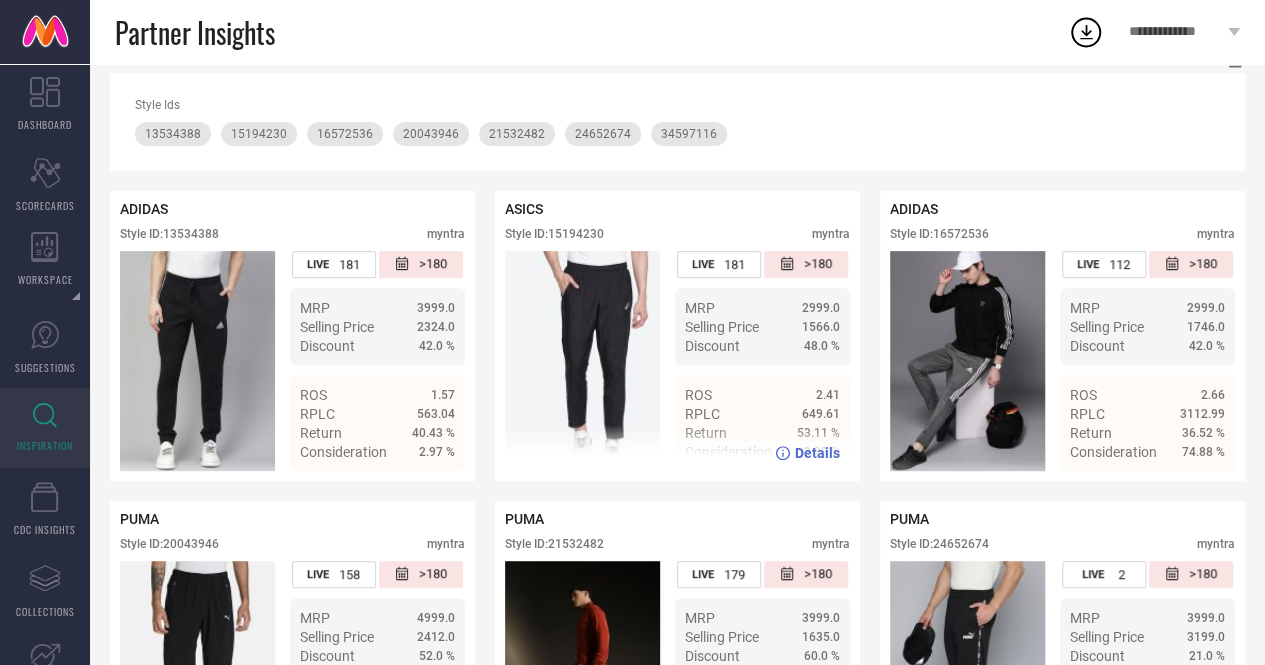 click on "Style ID:  15194230" at bounding box center [554, 234] 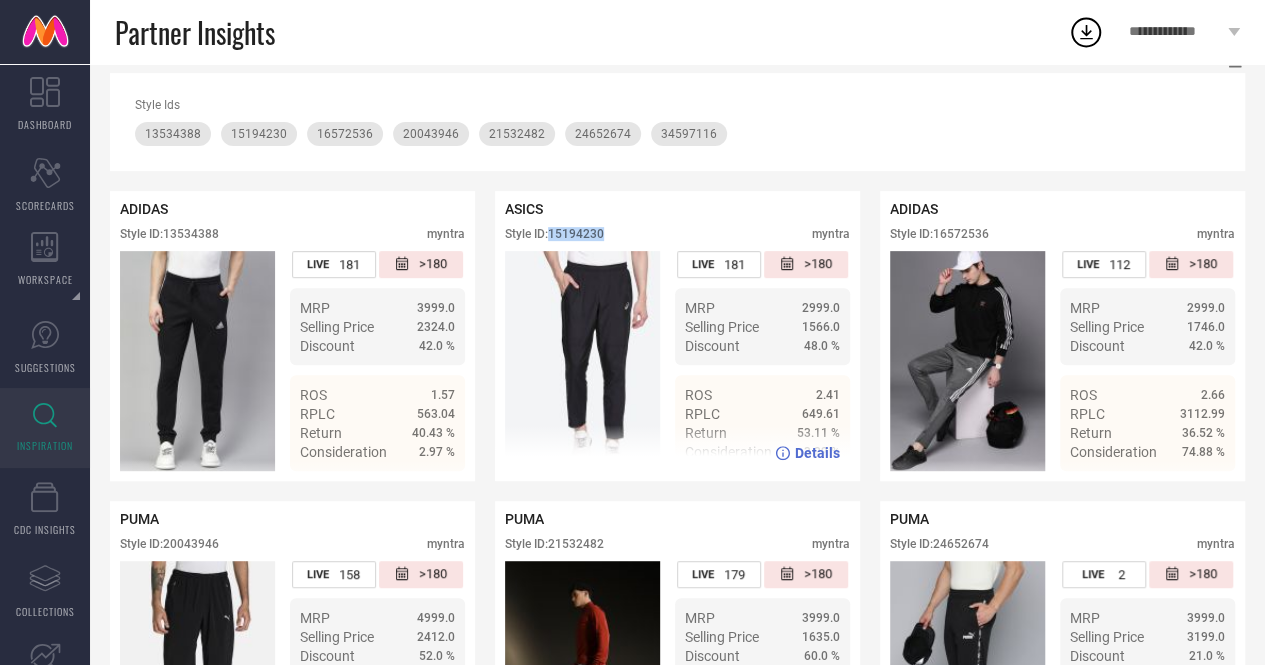 click on "Style ID:  15194230" at bounding box center [554, 234] 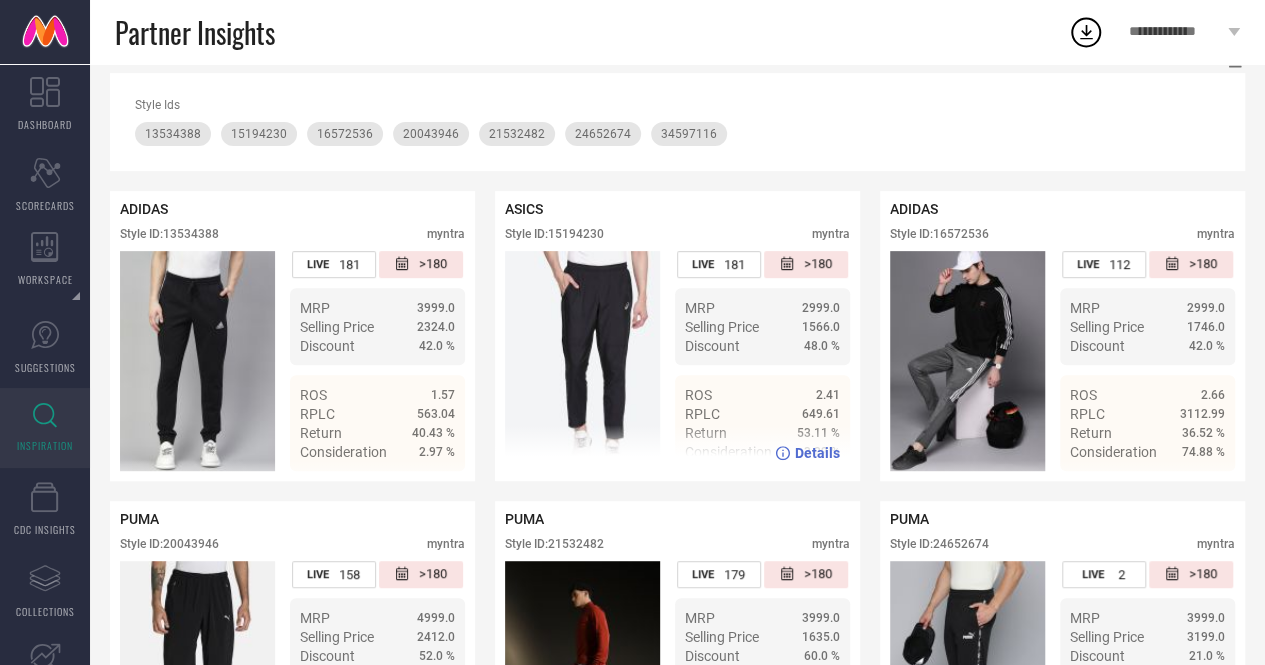 scroll, scrollTop: 0, scrollLeft: 0, axis: both 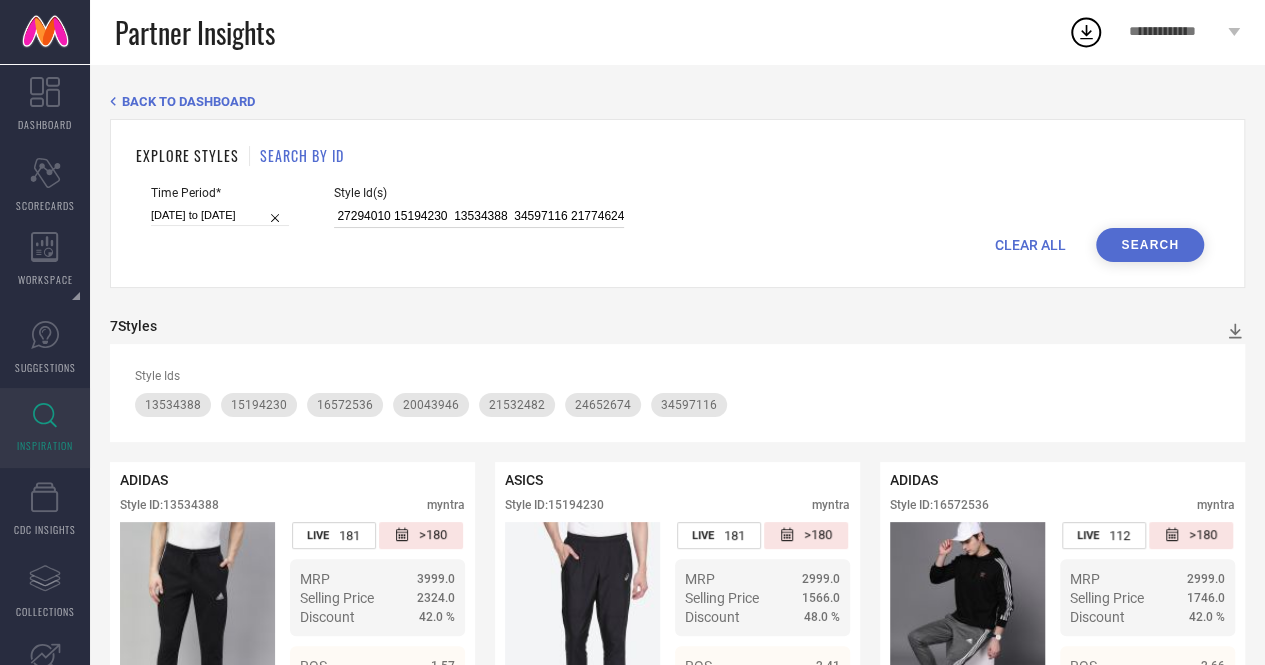drag, startPoint x: 416, startPoint y: 212, endPoint x: 370, endPoint y: 217, distance: 46.270943 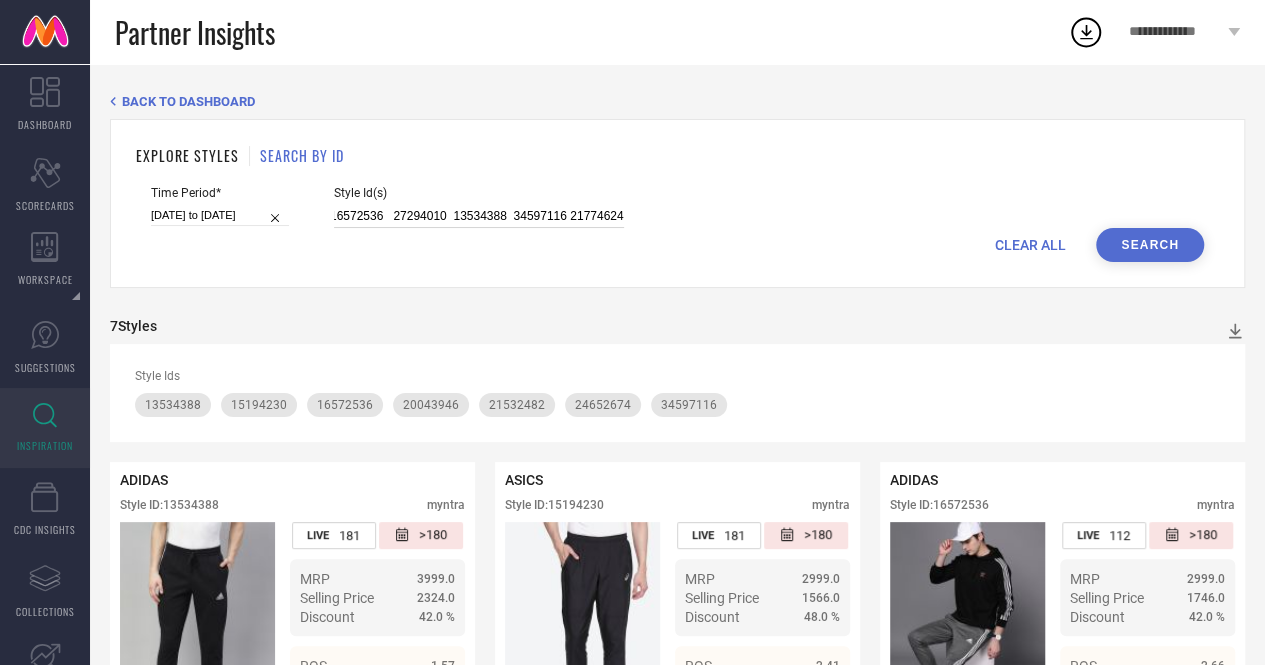 scroll, scrollTop: 0, scrollLeft: 239, axis: horizontal 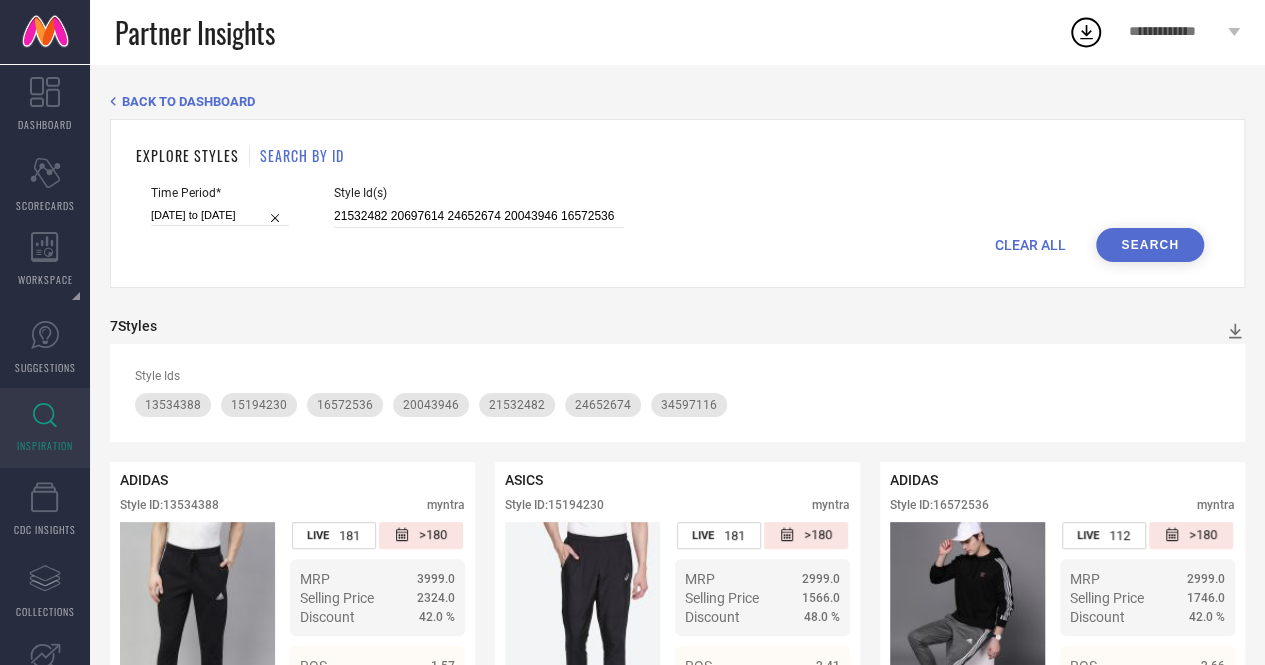 click on "Search" at bounding box center (1150, 245) 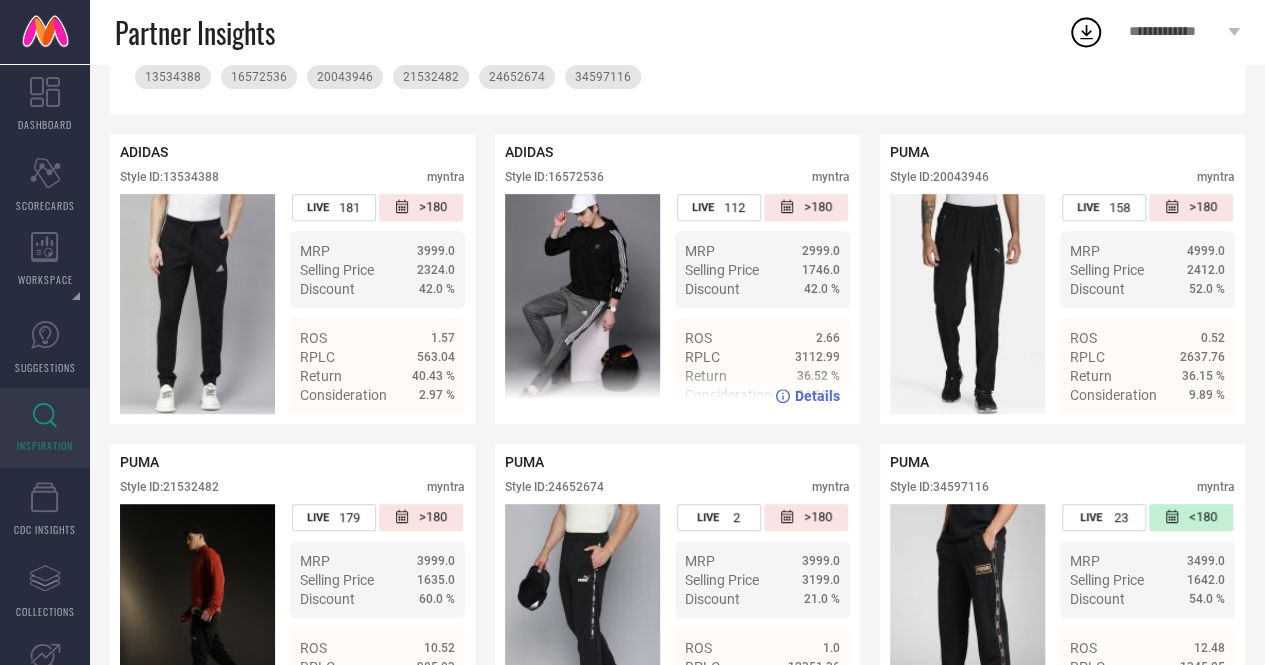 scroll, scrollTop: 438, scrollLeft: 0, axis: vertical 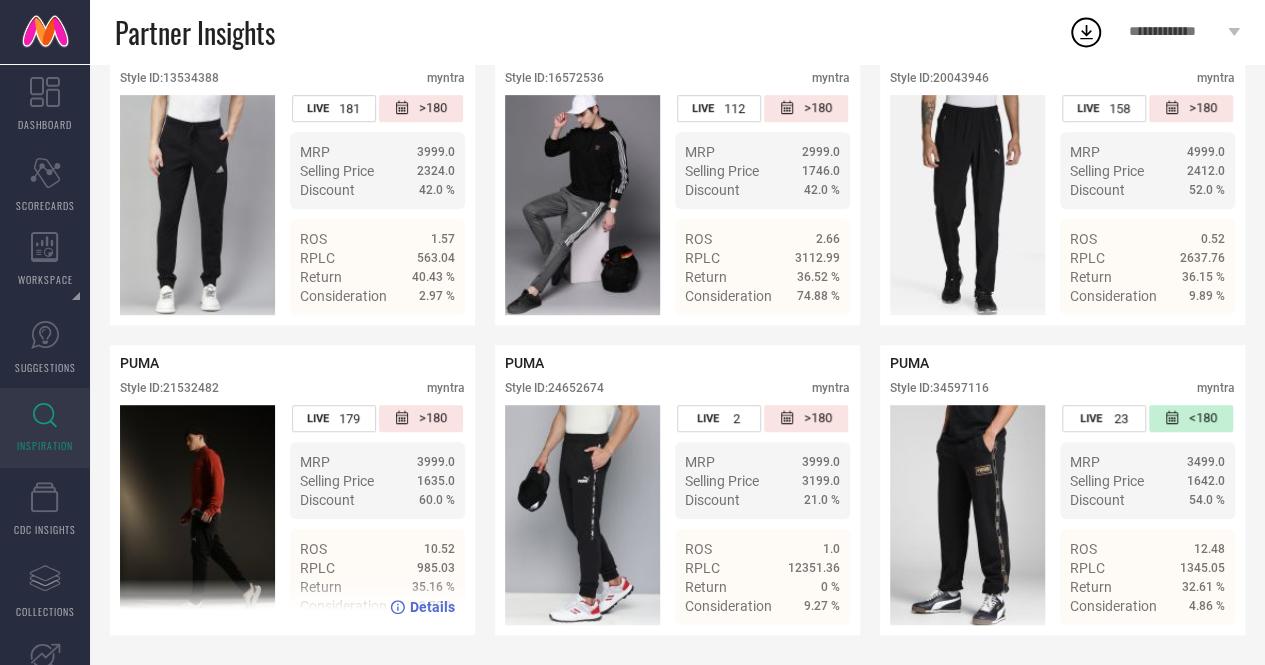 click on "Style ID:  21532482" at bounding box center (169, 388) 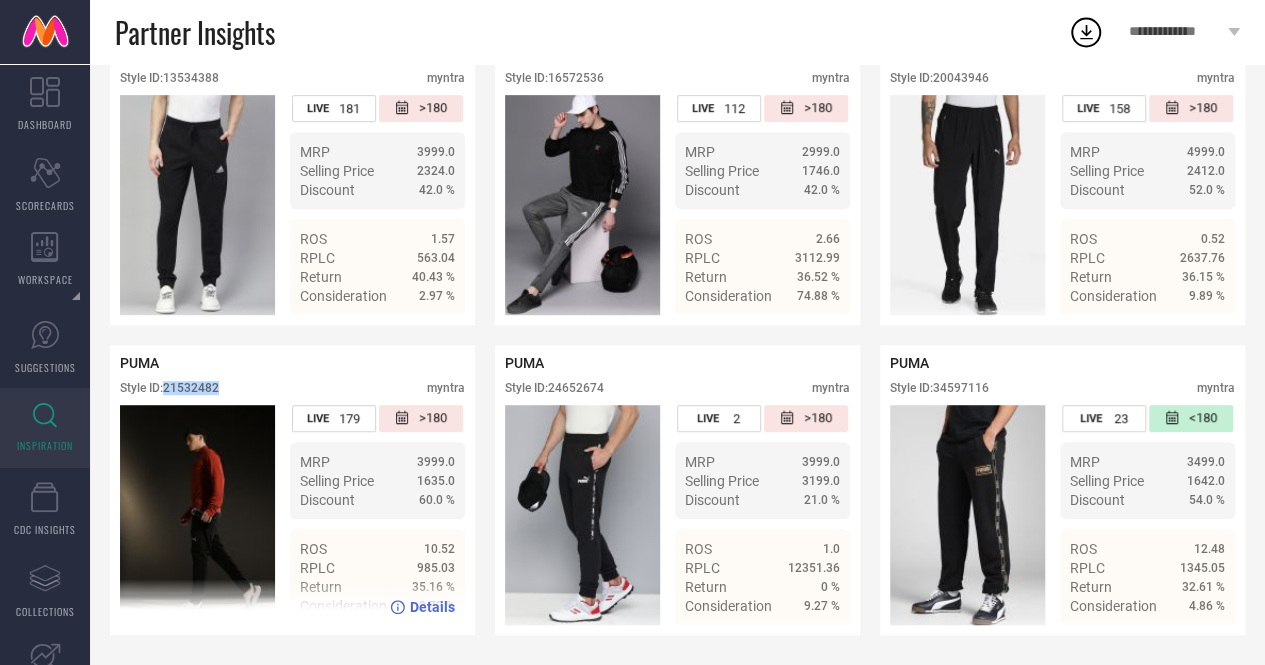 click on "Style ID:  21532482" at bounding box center (169, 388) 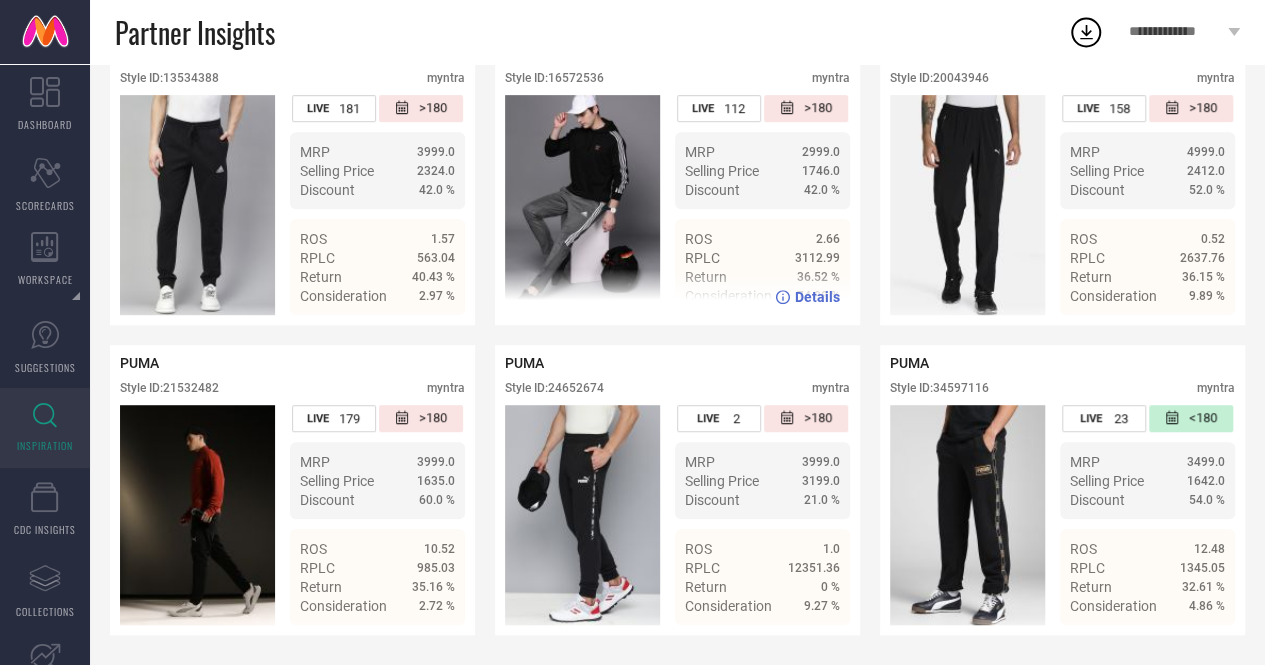 scroll, scrollTop: 0, scrollLeft: 0, axis: both 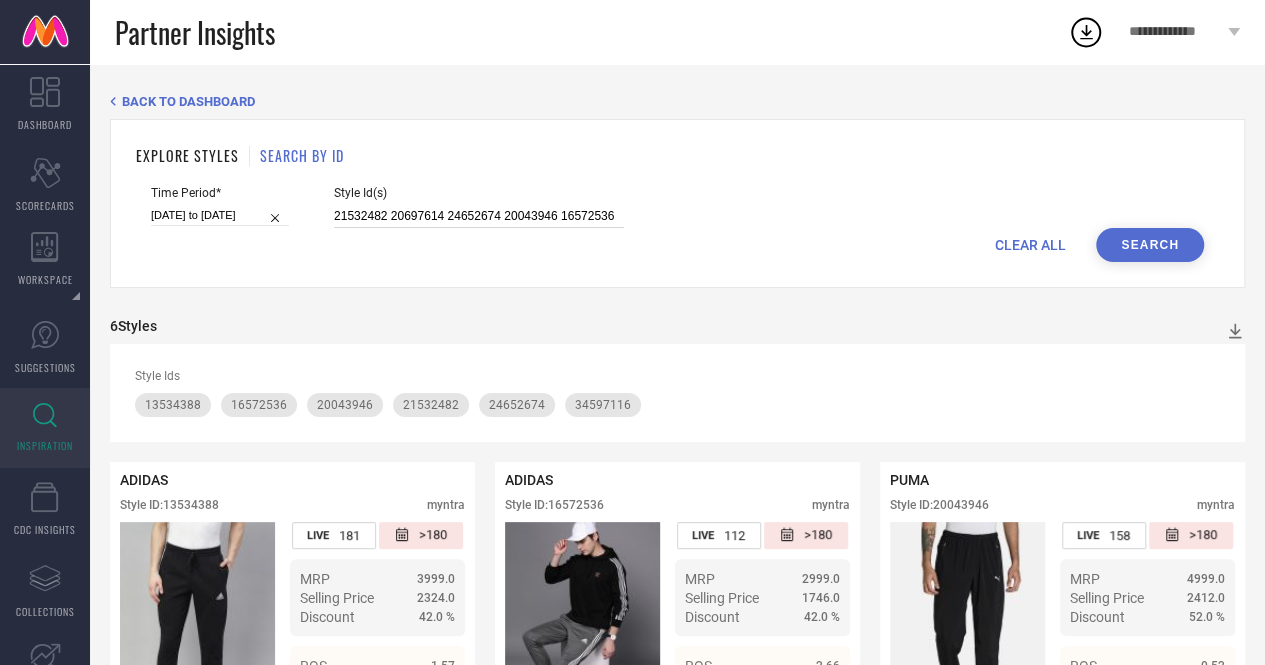 click on "21532482 20697614 24652674 20043946 16572536   27294010  13534388  34597116 21774624" at bounding box center (479, 216) 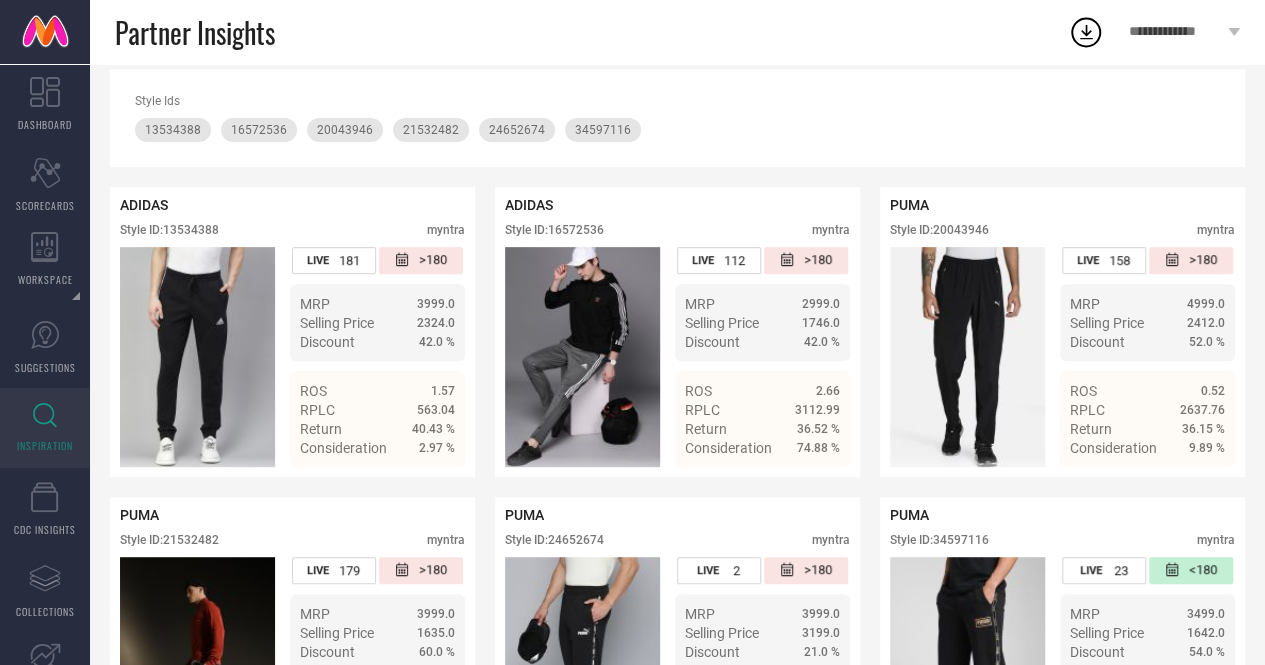 scroll, scrollTop: 272, scrollLeft: 0, axis: vertical 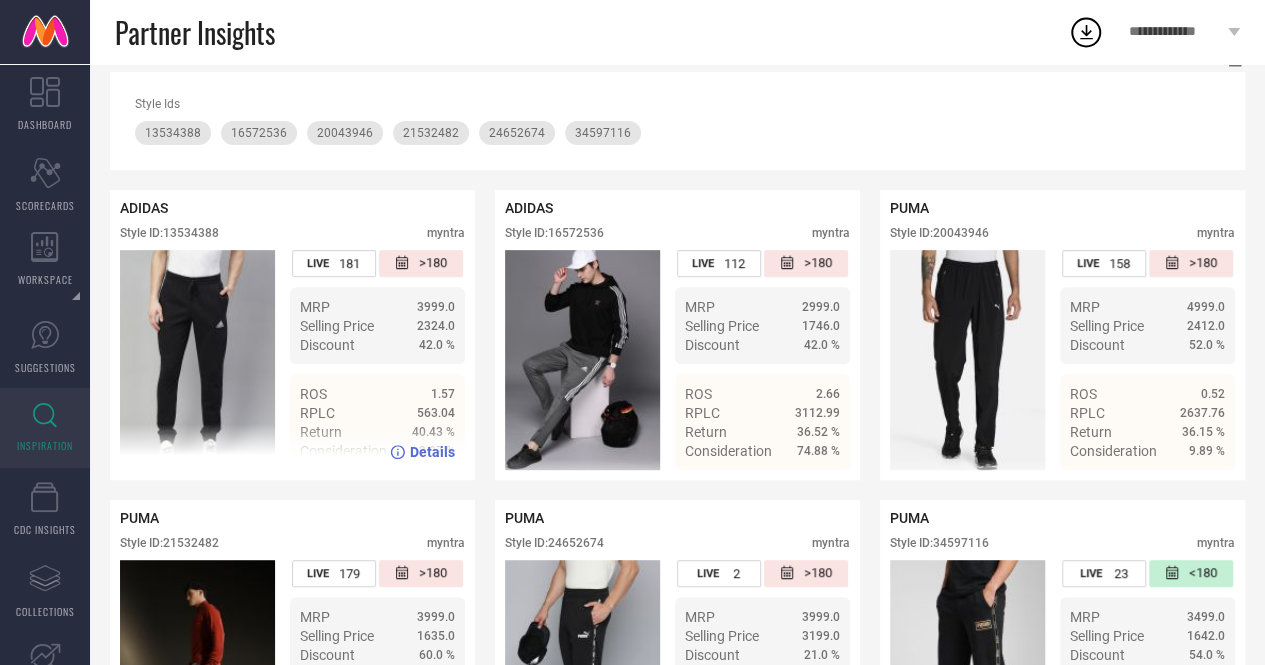 click on "Style ID:  13534388" at bounding box center (169, 233) 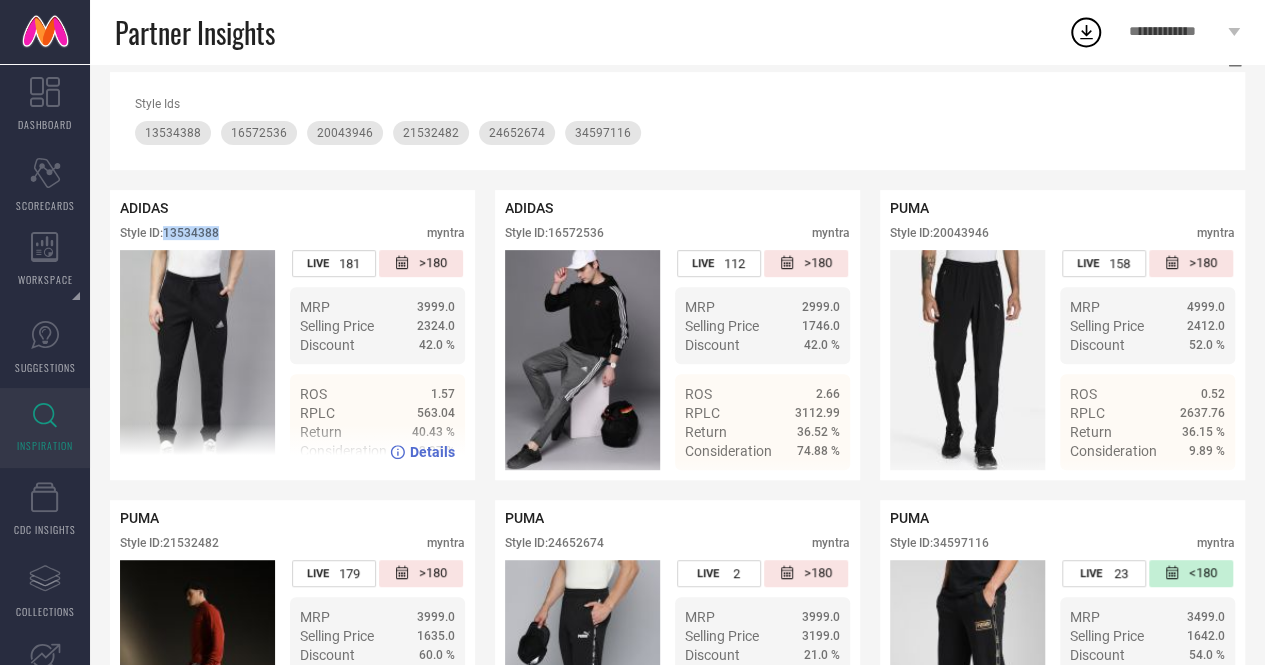 click on "Style ID:  13534388" at bounding box center (169, 233) 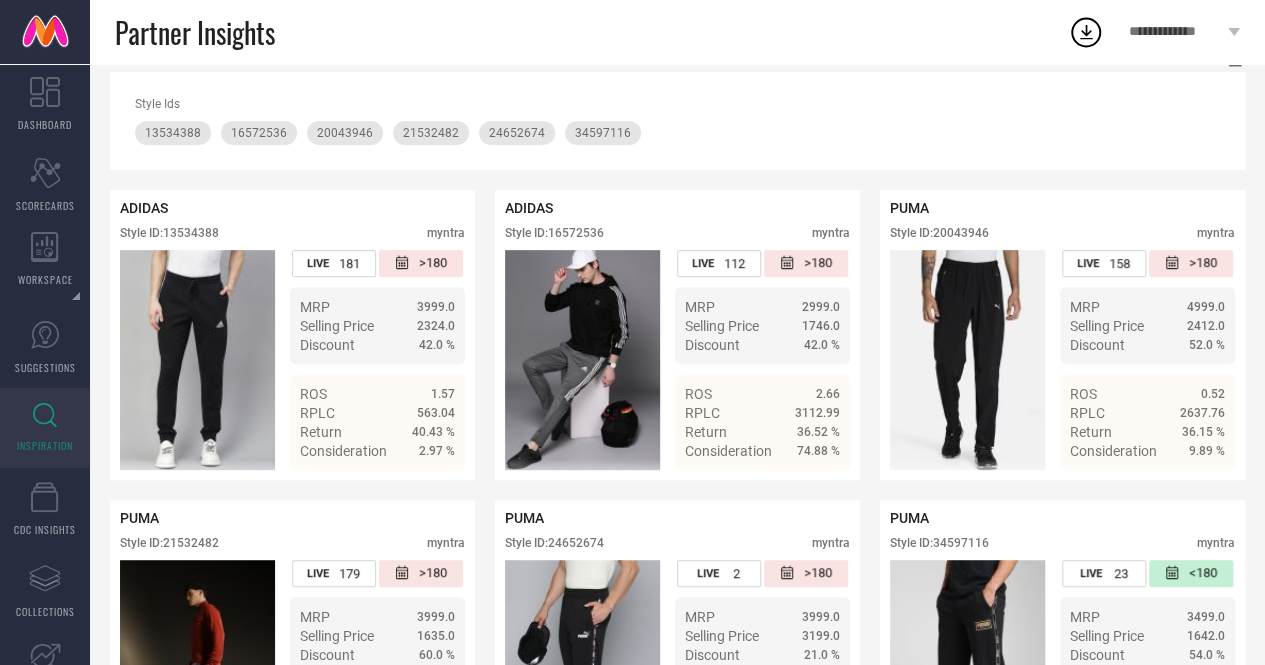 scroll, scrollTop: 0, scrollLeft: 0, axis: both 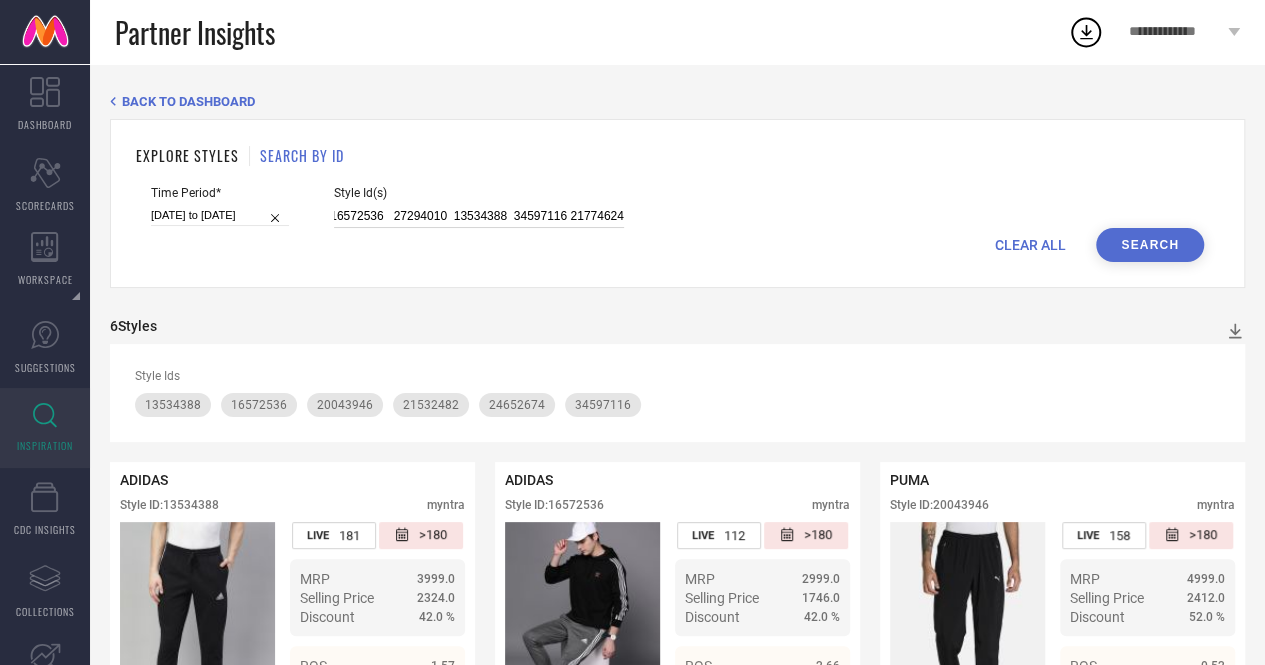 click on "20697614 24652674 20043946 16572536   27294010  13534388  34597116 21774624" at bounding box center [479, 216] 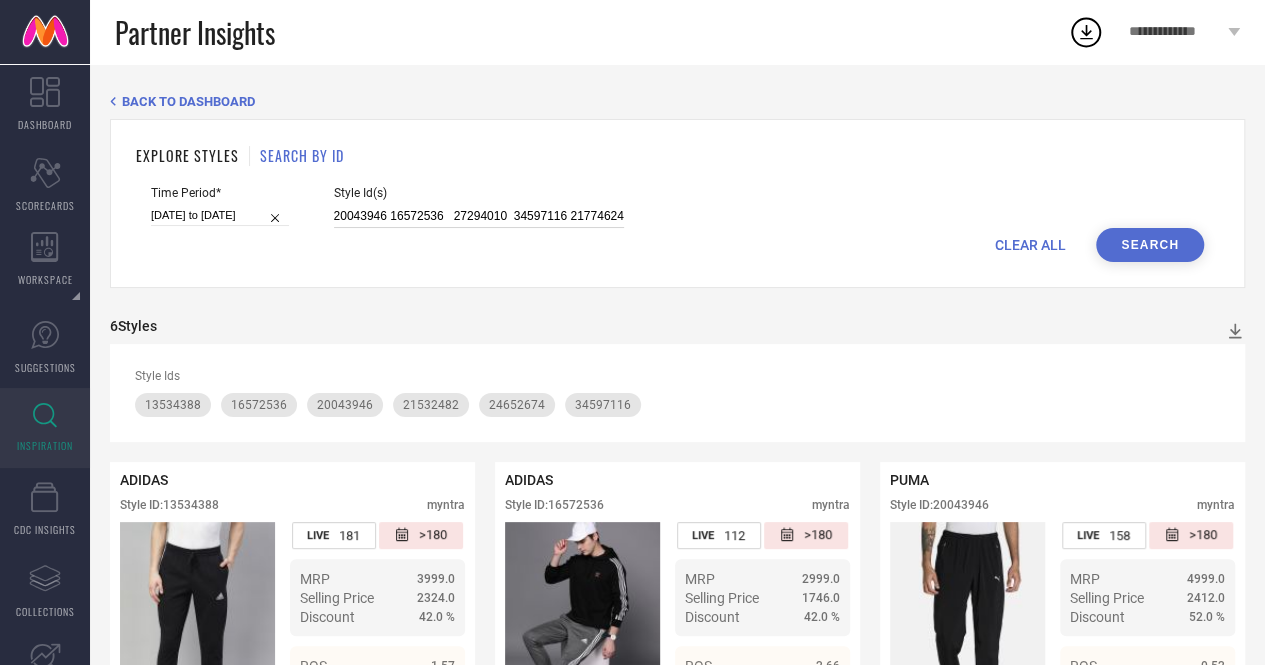 scroll, scrollTop: 0, scrollLeft: 122, axis: horizontal 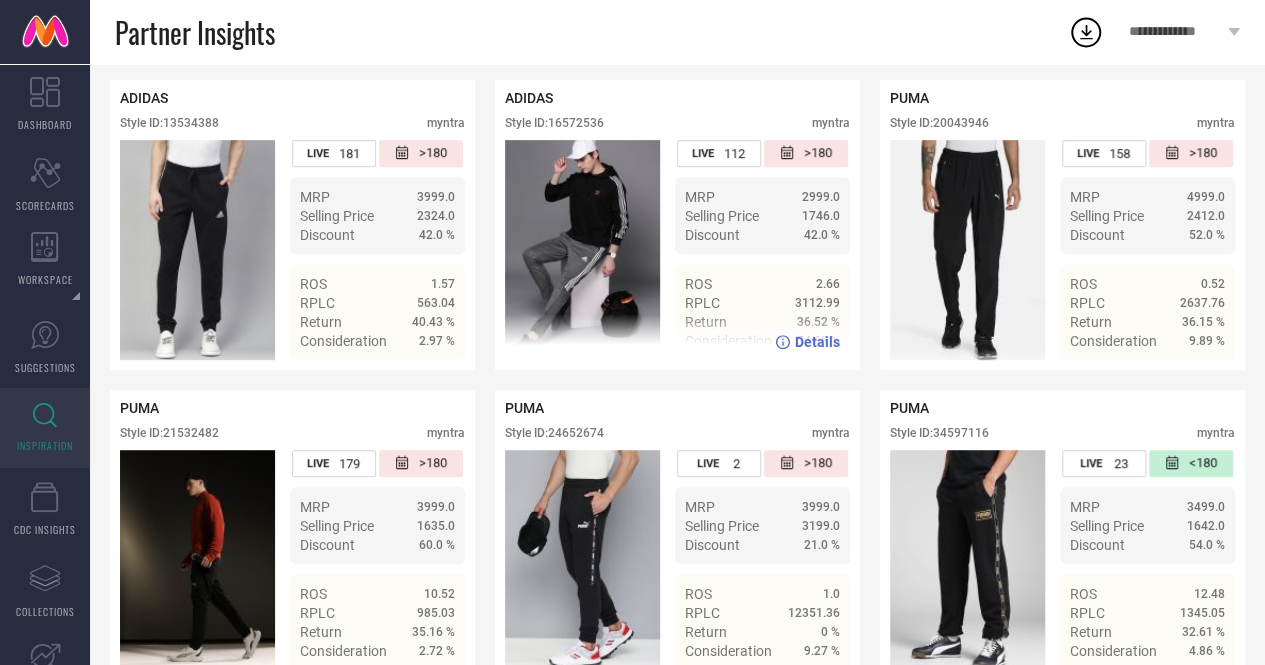 click on "Style ID:  16572536" at bounding box center [554, 123] 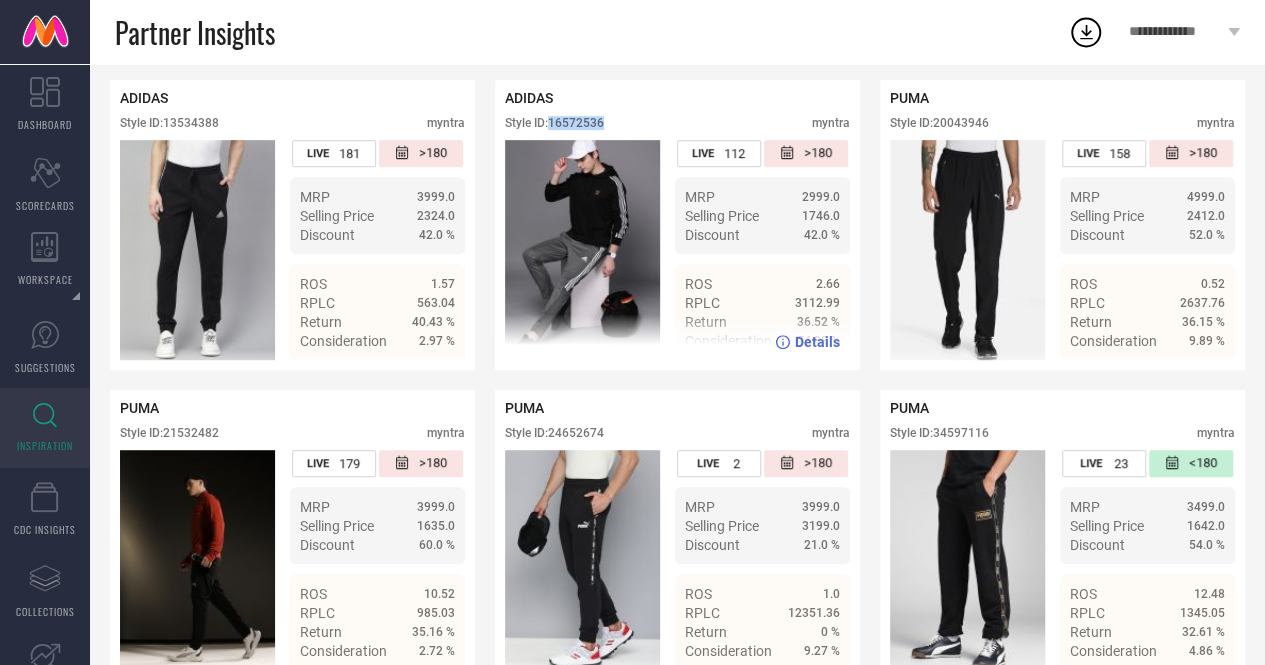 click on "Style ID:  16572536" at bounding box center [554, 123] 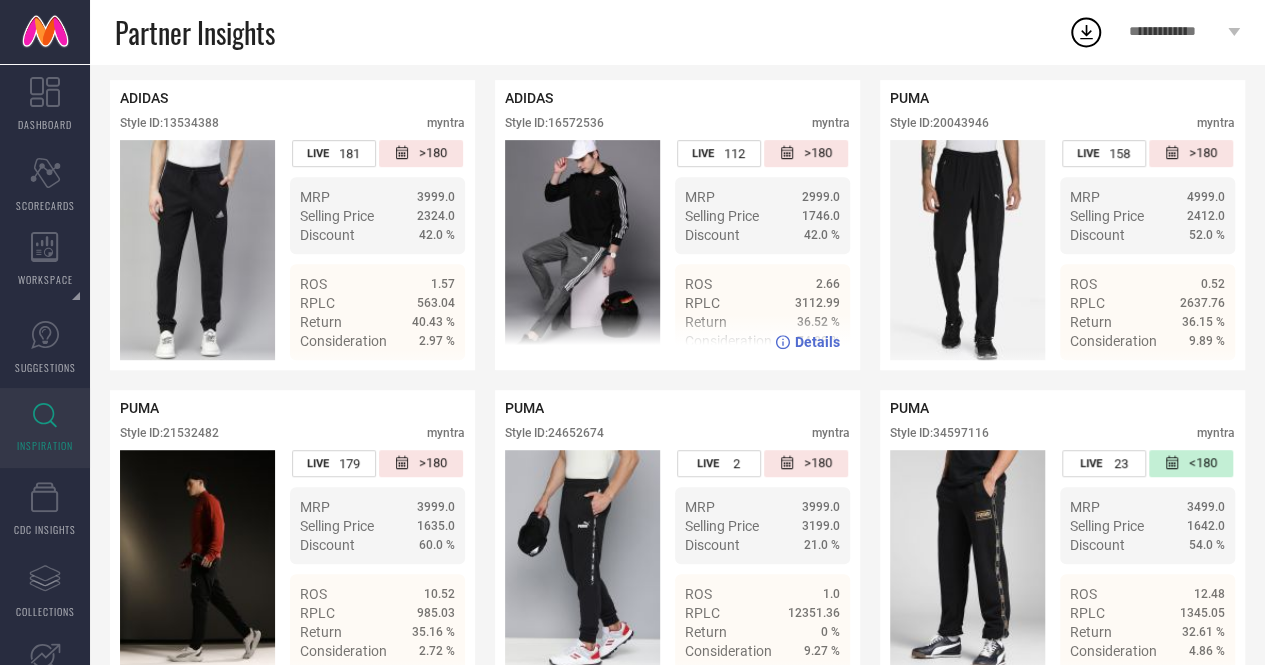 scroll, scrollTop: 0, scrollLeft: 0, axis: both 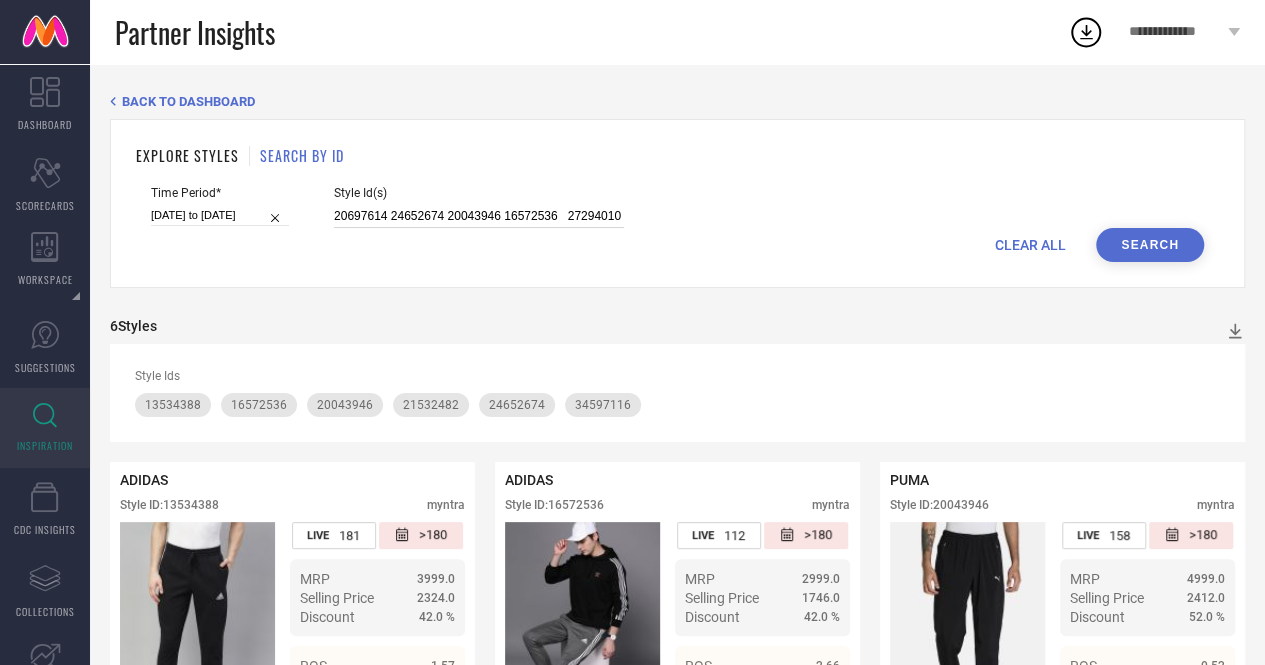 click on "20697614 24652674 20043946 16572536   27294010  34597116 21774624" at bounding box center (479, 216) 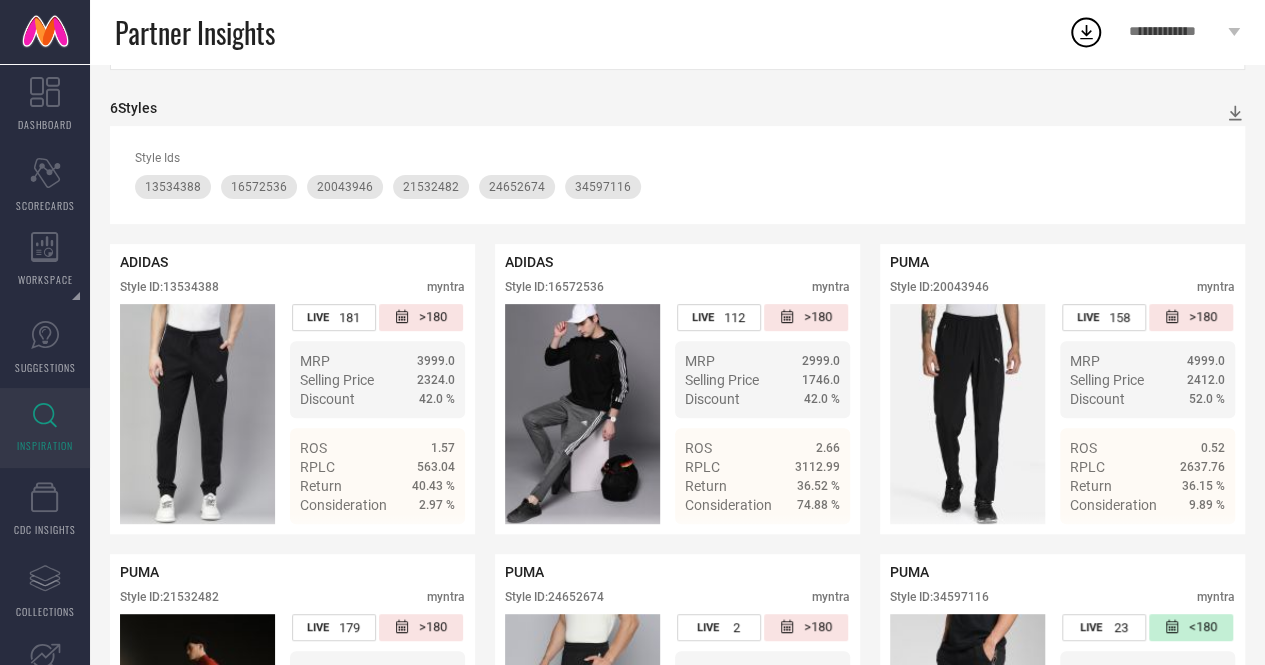 scroll, scrollTop: 0, scrollLeft: 0, axis: both 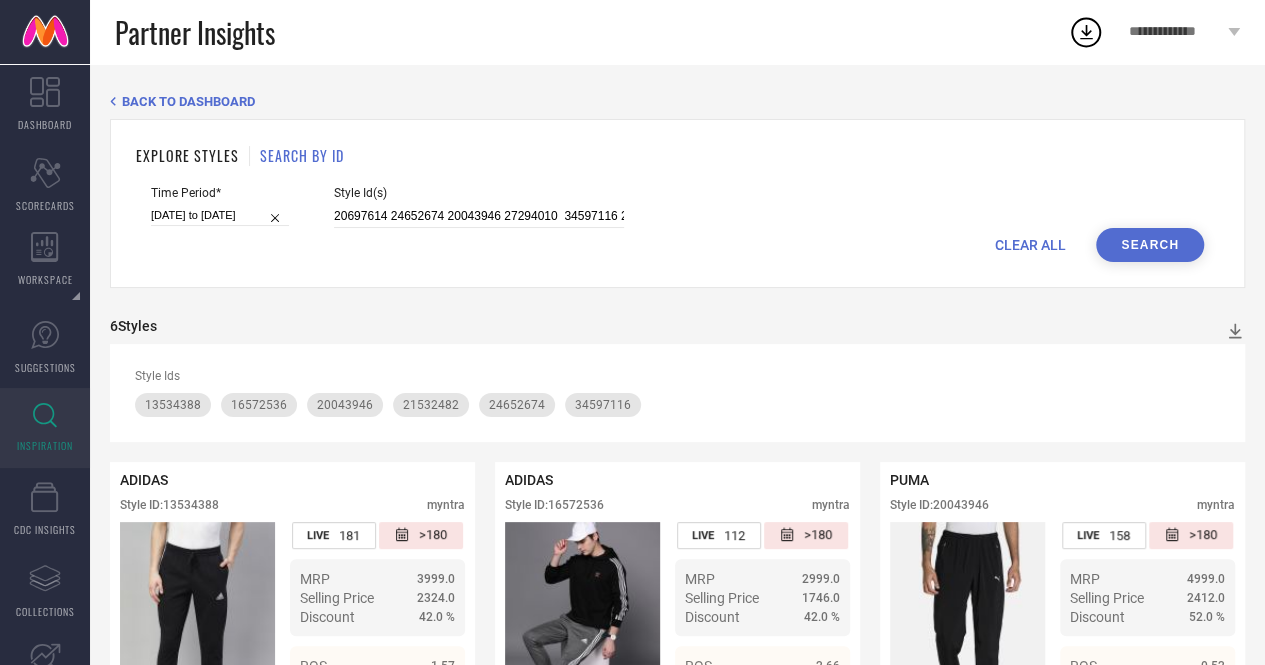 click on "Search" at bounding box center [1150, 245] 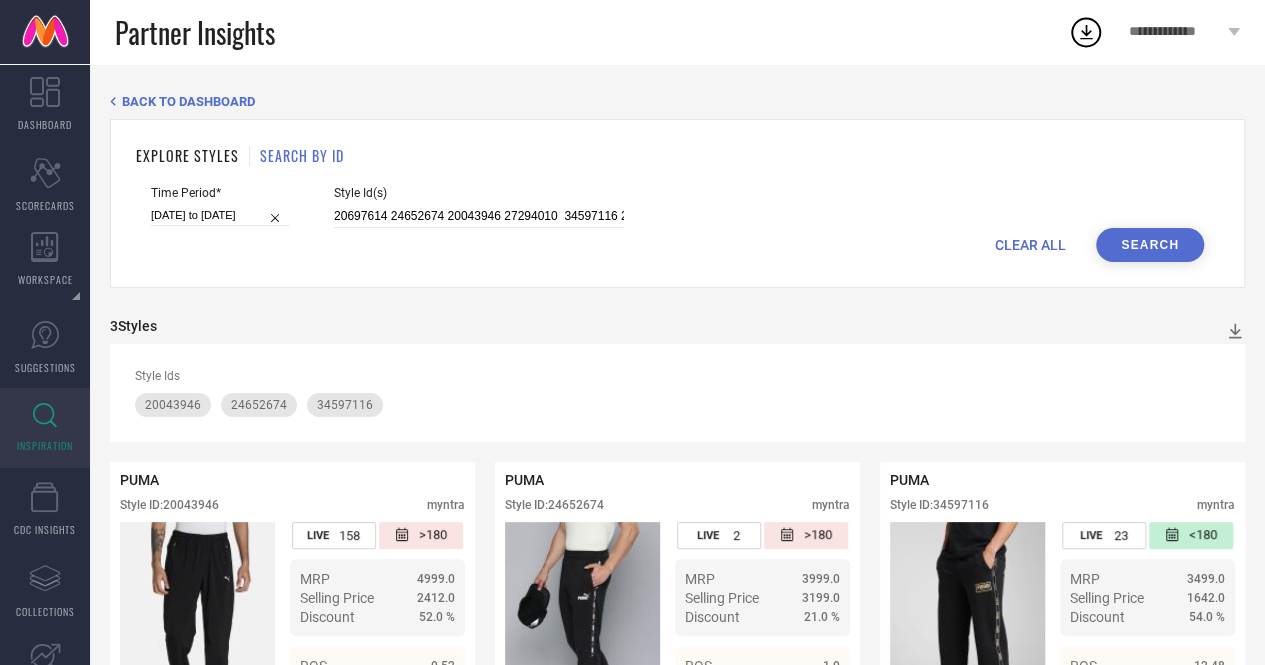 scroll, scrollTop: 124, scrollLeft: 0, axis: vertical 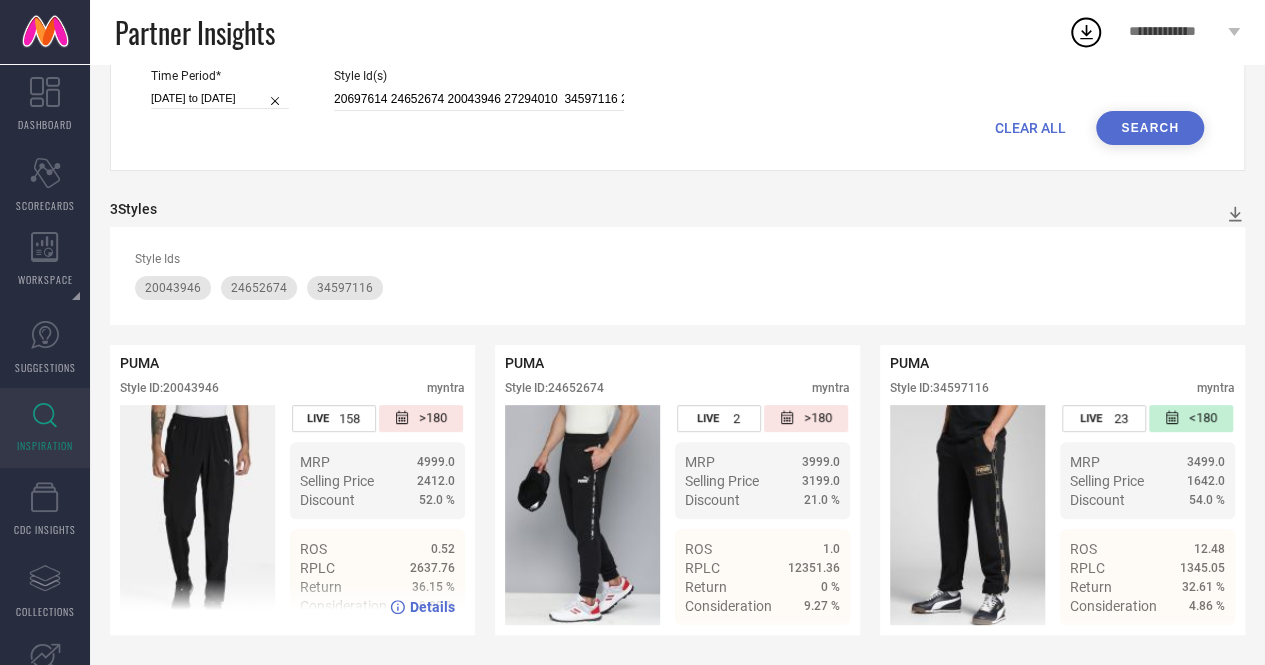 click on "Style ID:  20043946" at bounding box center [169, 388] 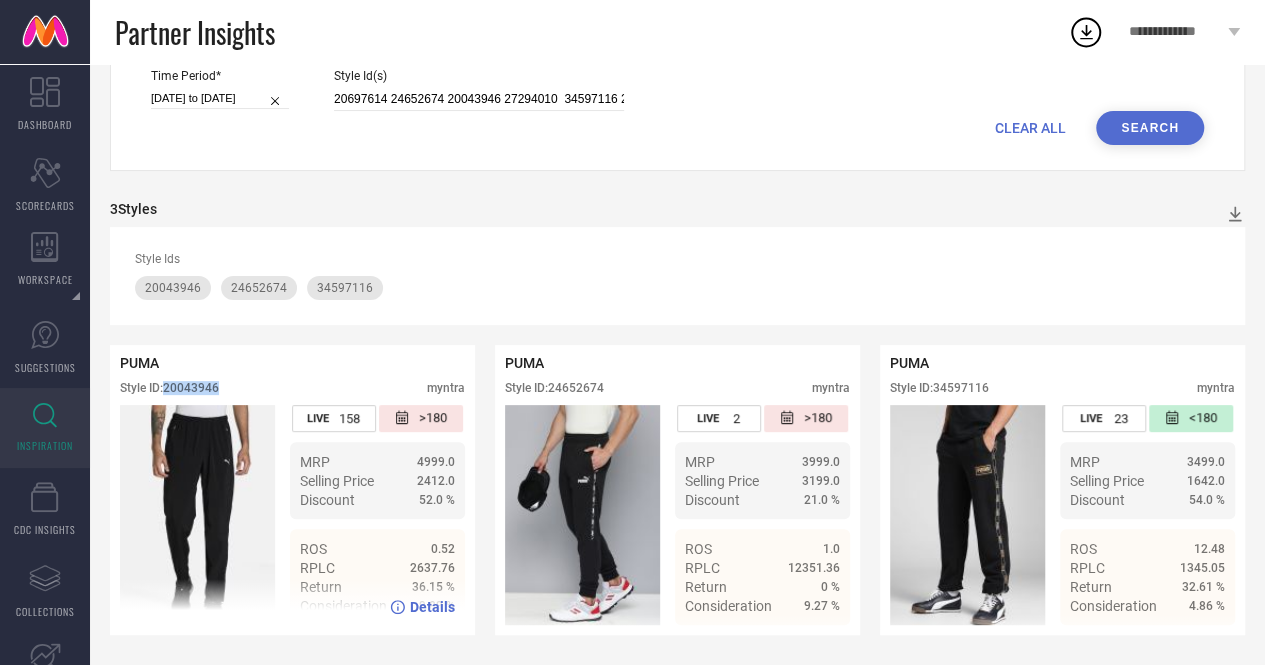 click on "Style ID:  20043946" at bounding box center [169, 388] 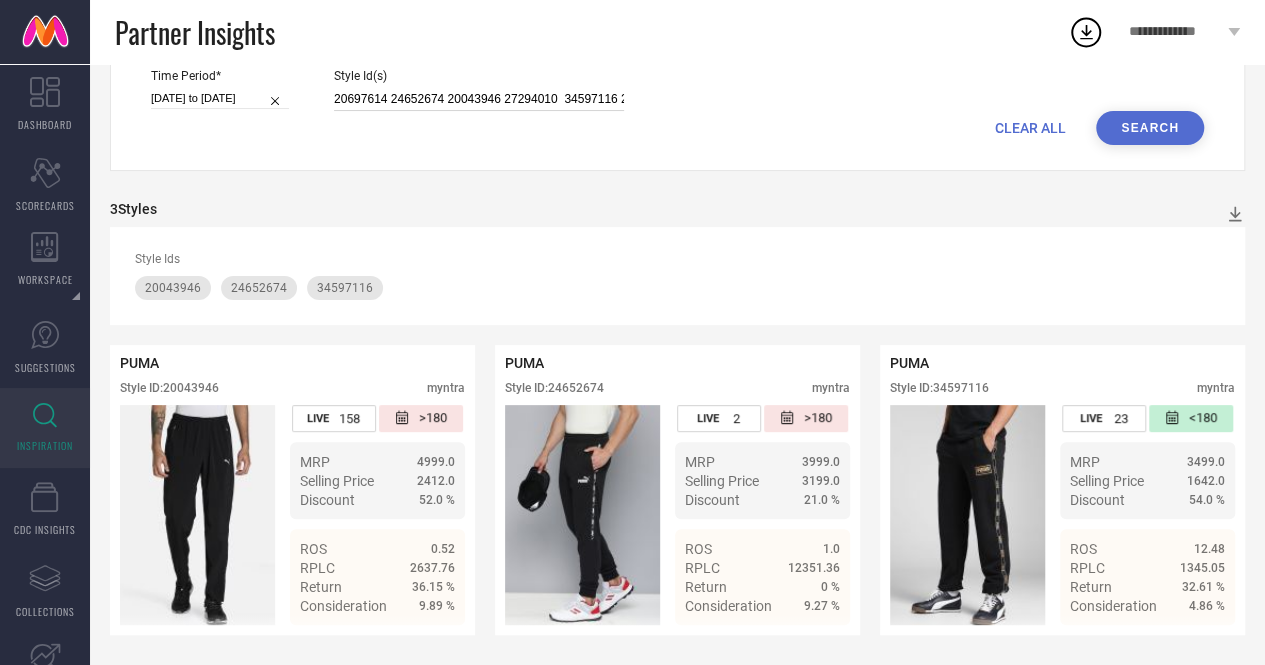 click on "20697614 24652674 20043946 27294010  34597116 21774624" at bounding box center [479, 99] 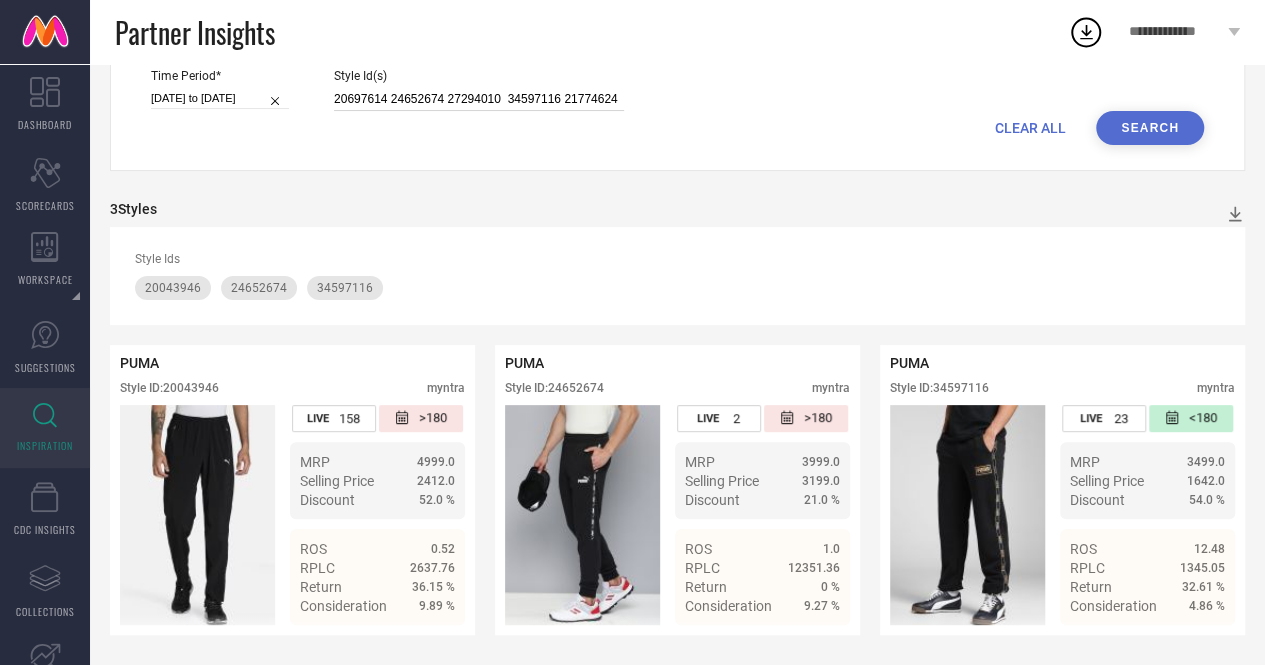 type on "20697614 24652674 27294010  34597116 21774624" 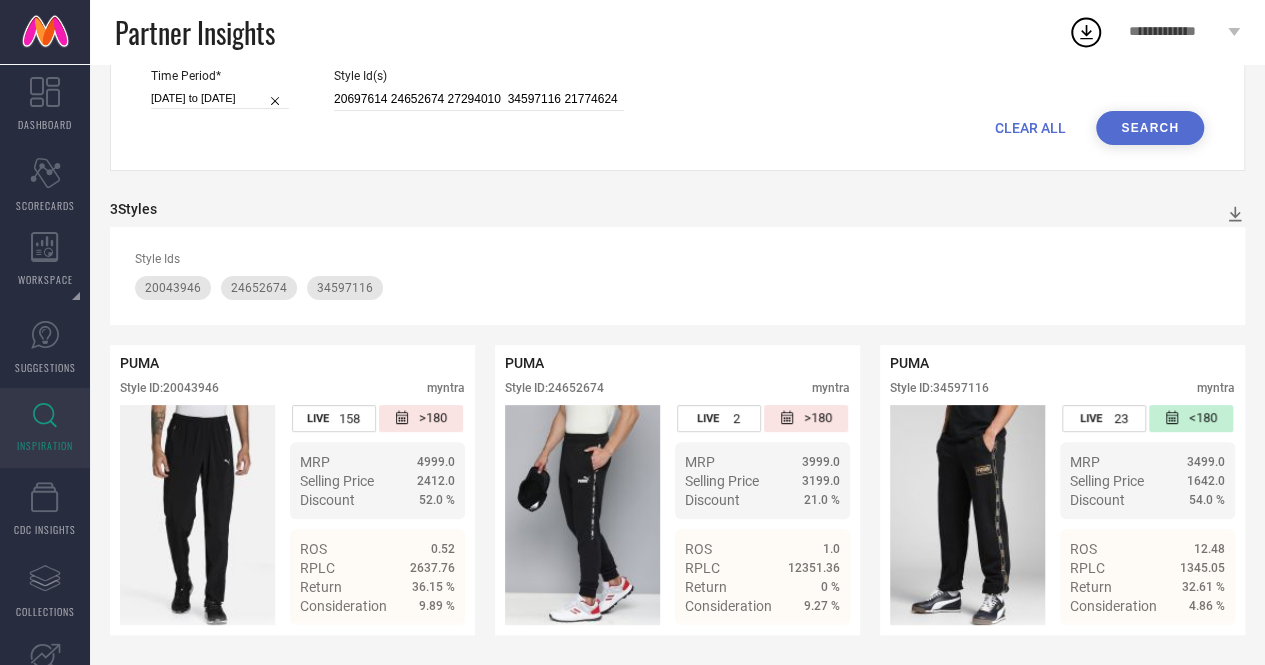 click on "Search" at bounding box center [1150, 128] 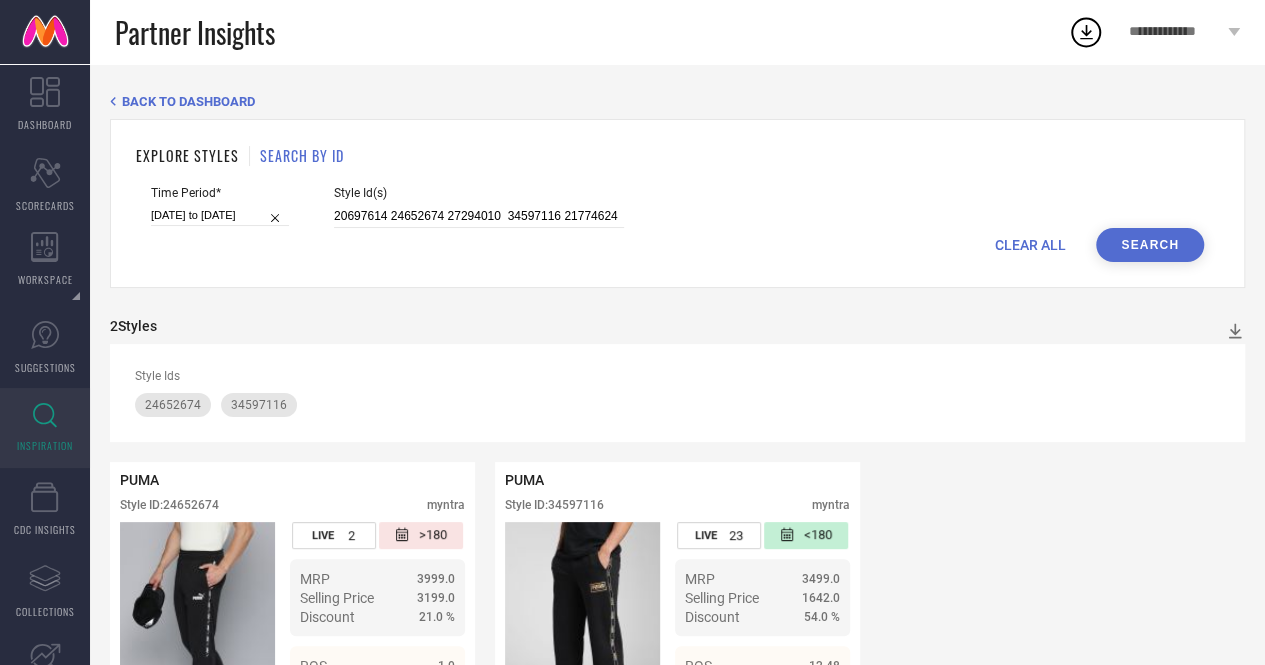 scroll, scrollTop: 124, scrollLeft: 0, axis: vertical 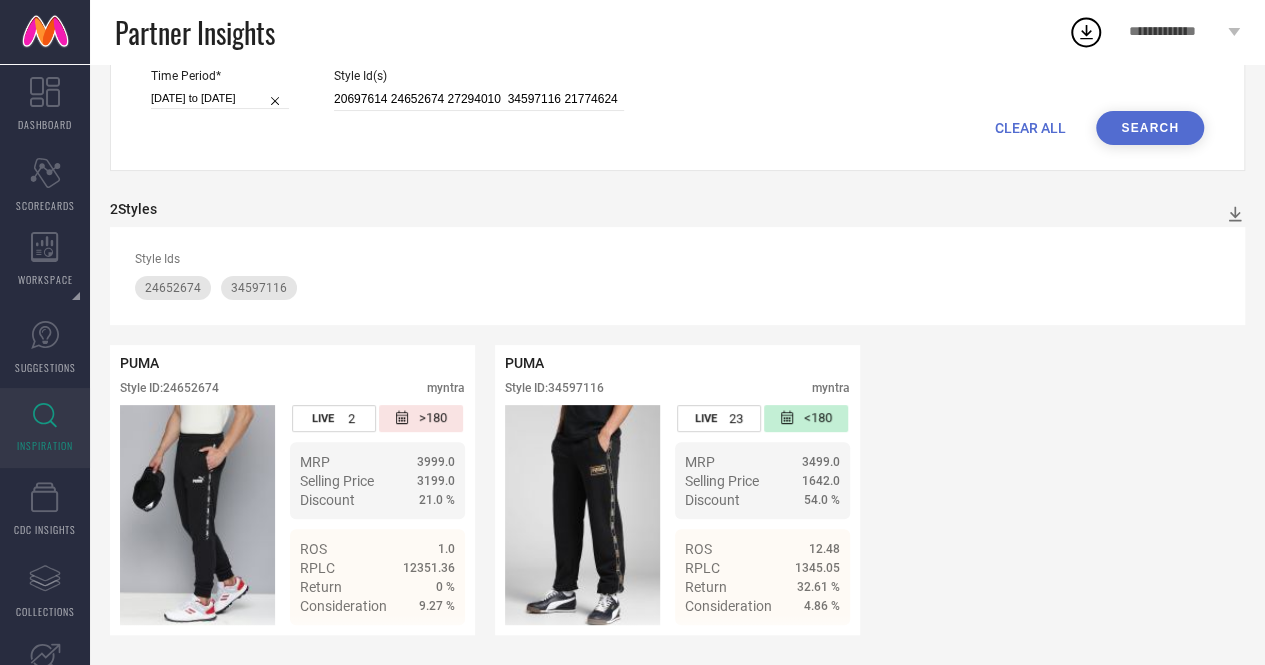type 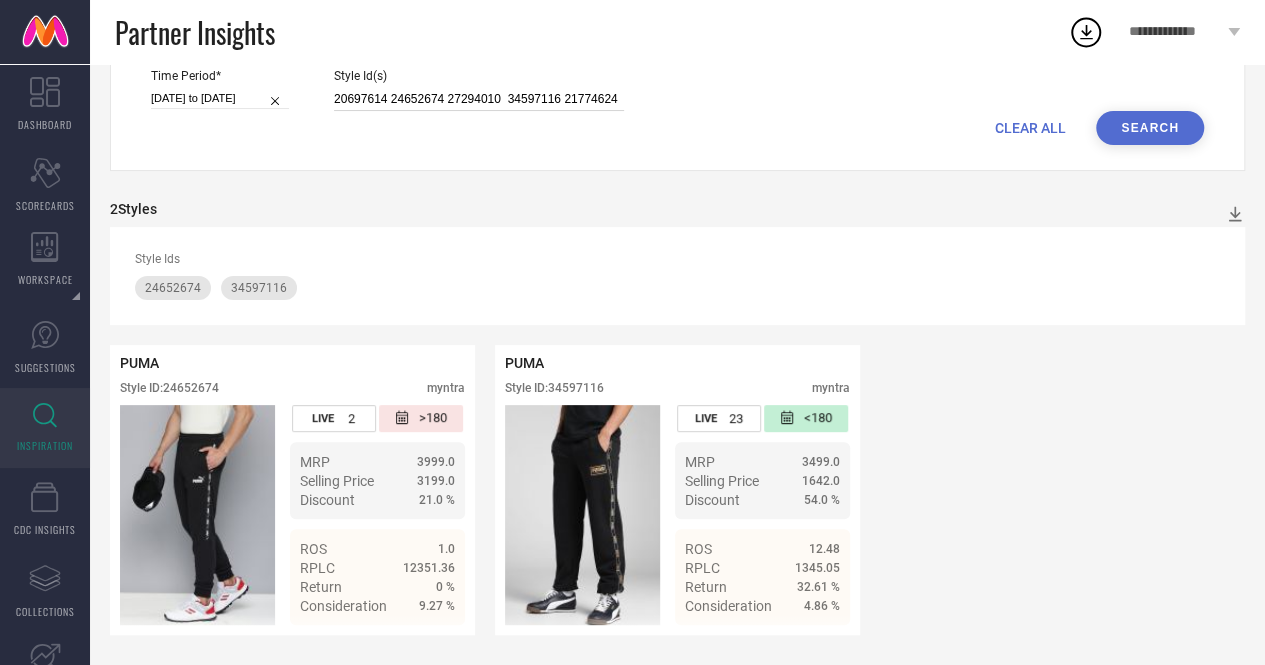 click on "20697614 24652674 27294010  34597116 21774624" at bounding box center (479, 99) 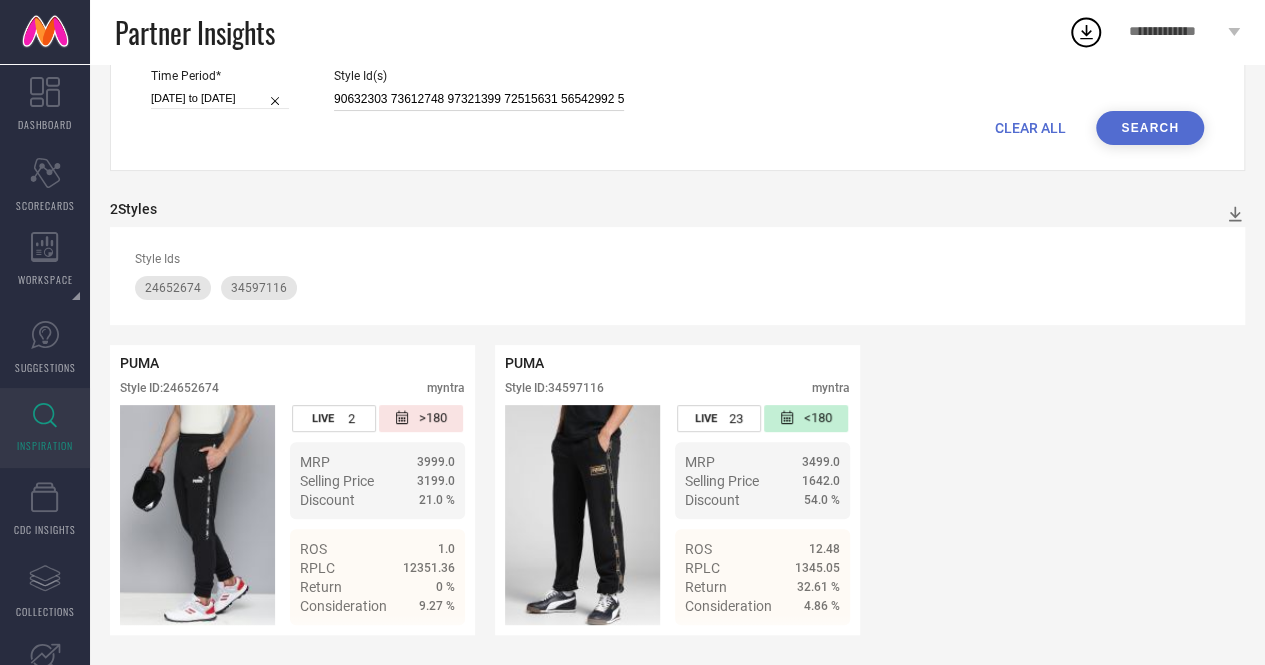 scroll, scrollTop: 0, scrollLeft: 6384, axis: horizontal 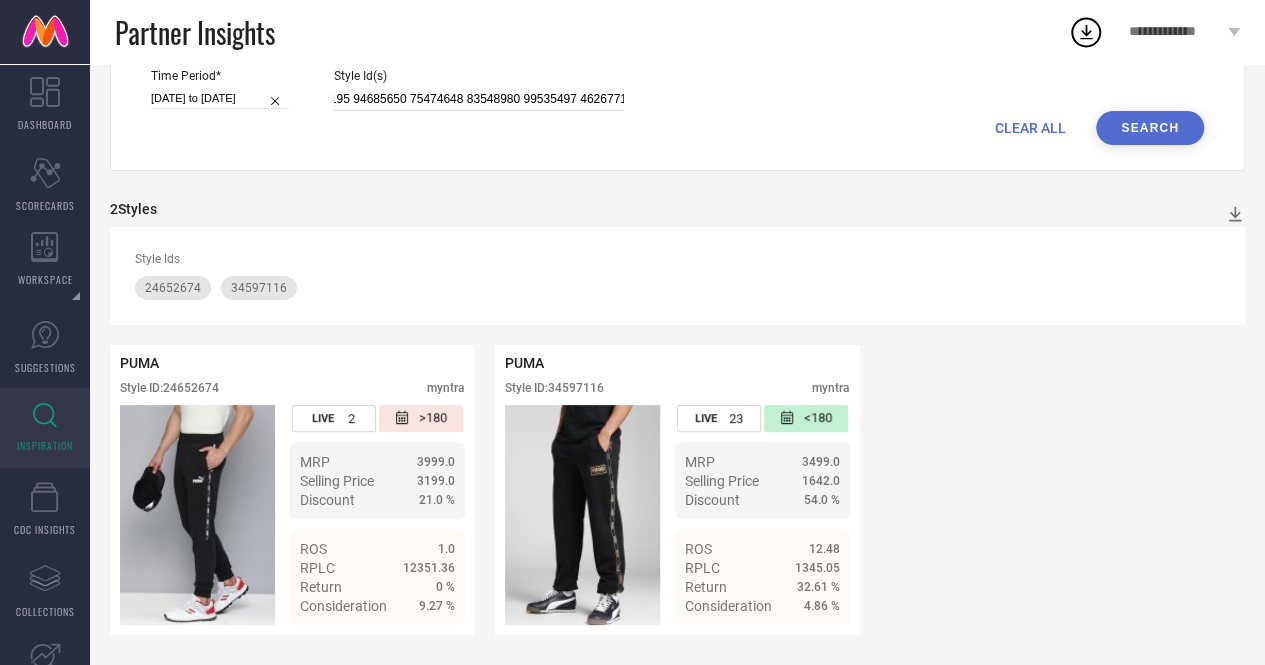 click at bounding box center [479, 99] 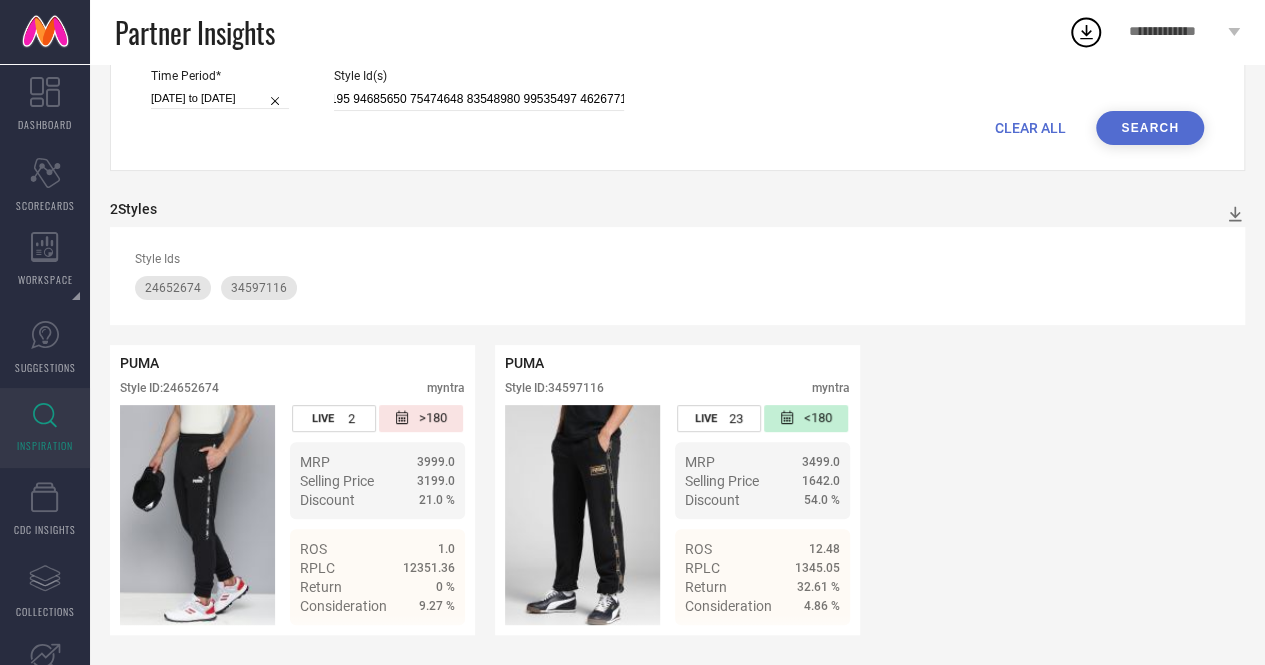 scroll, scrollTop: 0, scrollLeft: 0, axis: both 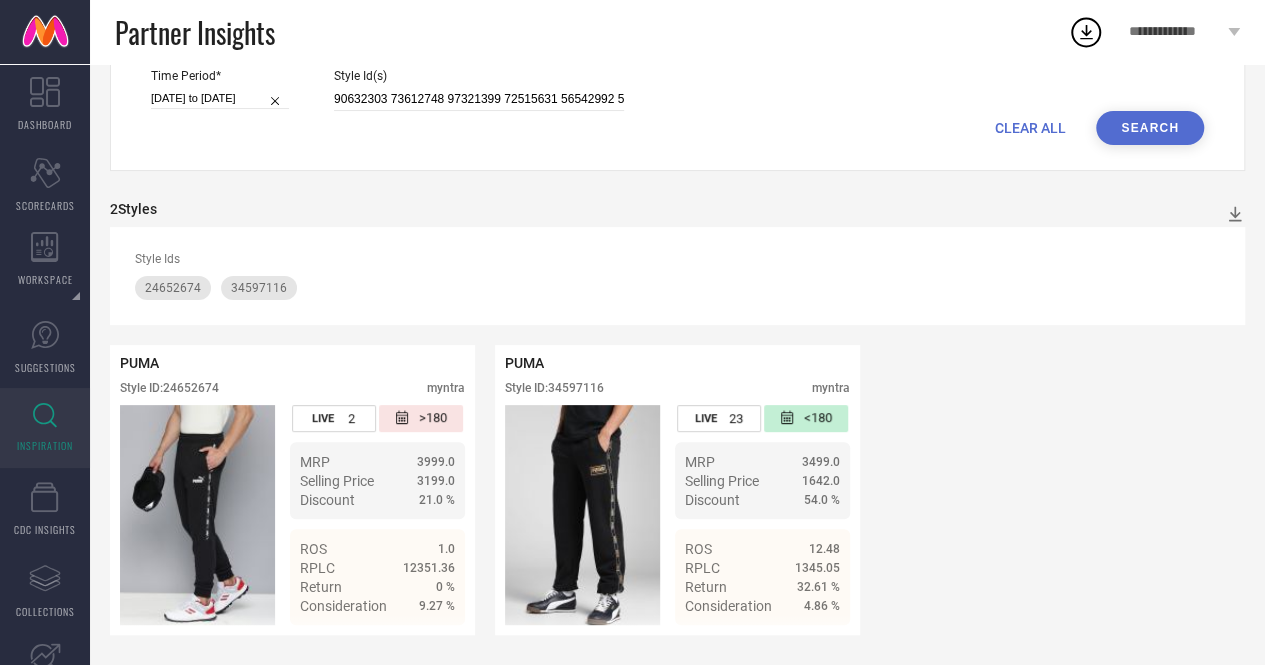 click on "Search" at bounding box center (1150, 128) 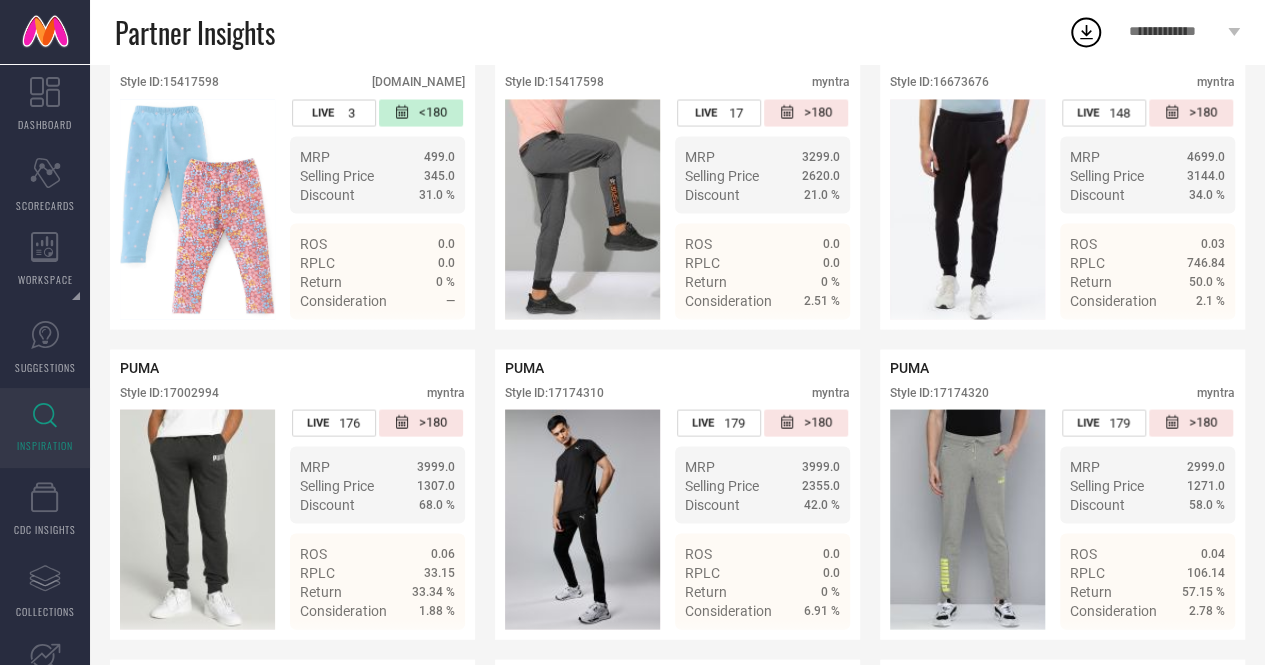 scroll, scrollTop: 1806, scrollLeft: 0, axis: vertical 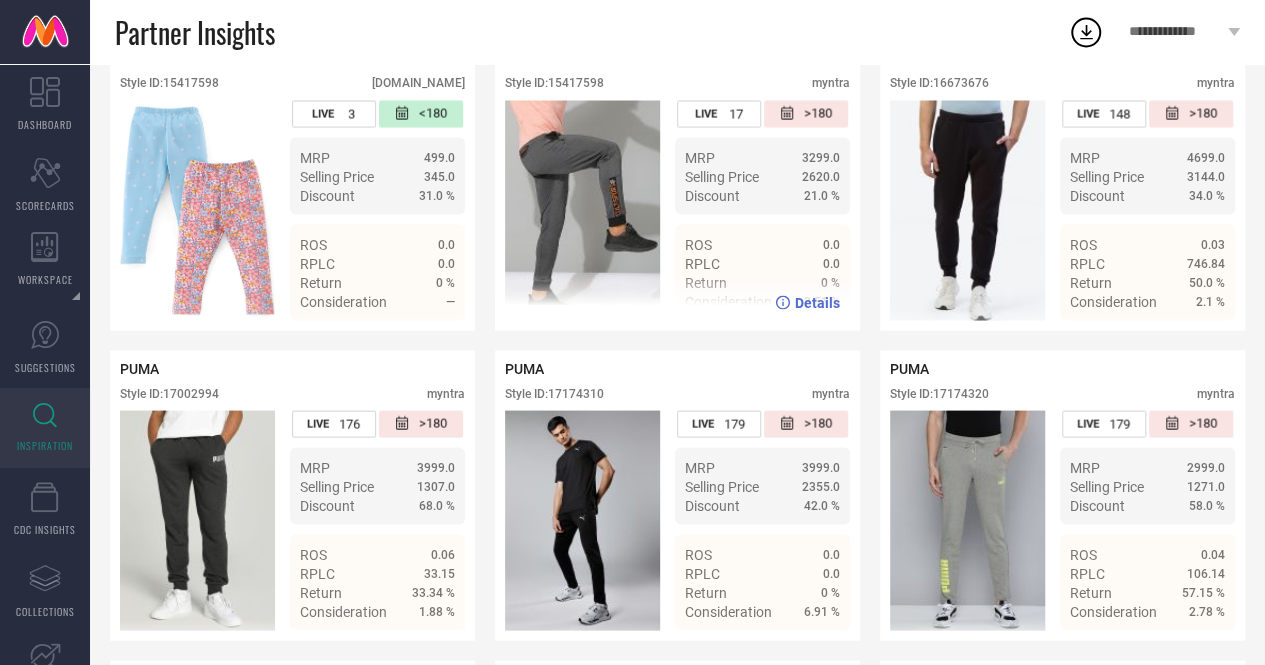 click at bounding box center (582, 210) 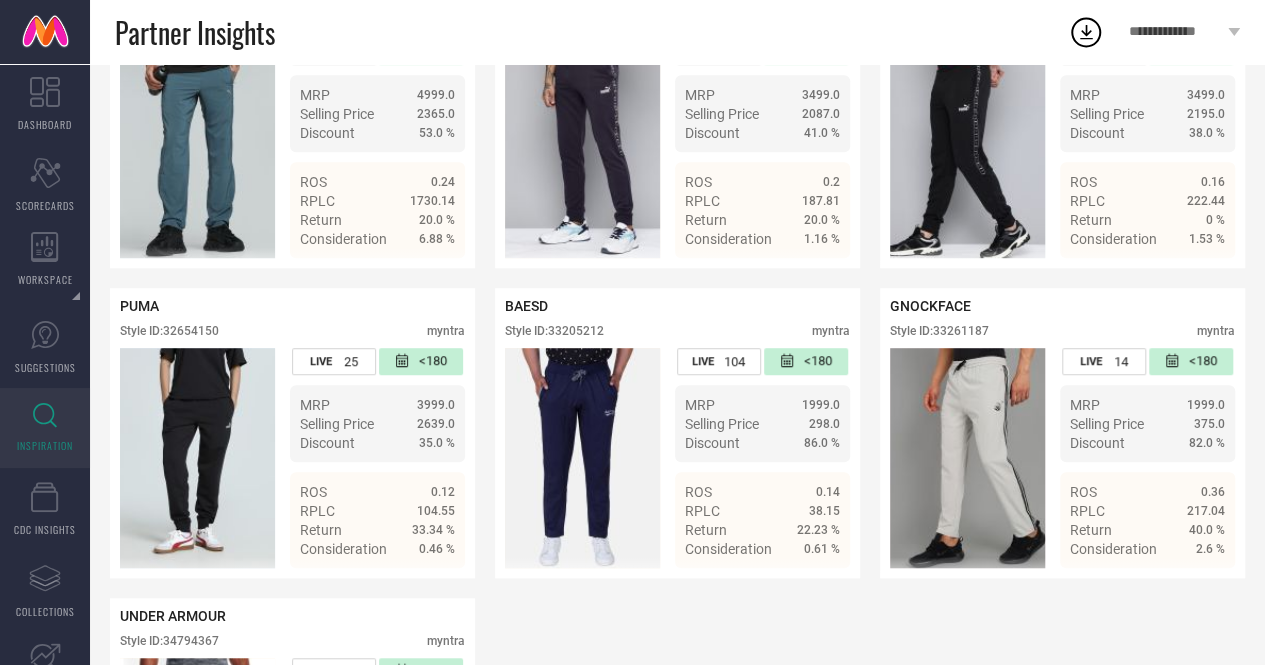 scroll, scrollTop: 8012, scrollLeft: 0, axis: vertical 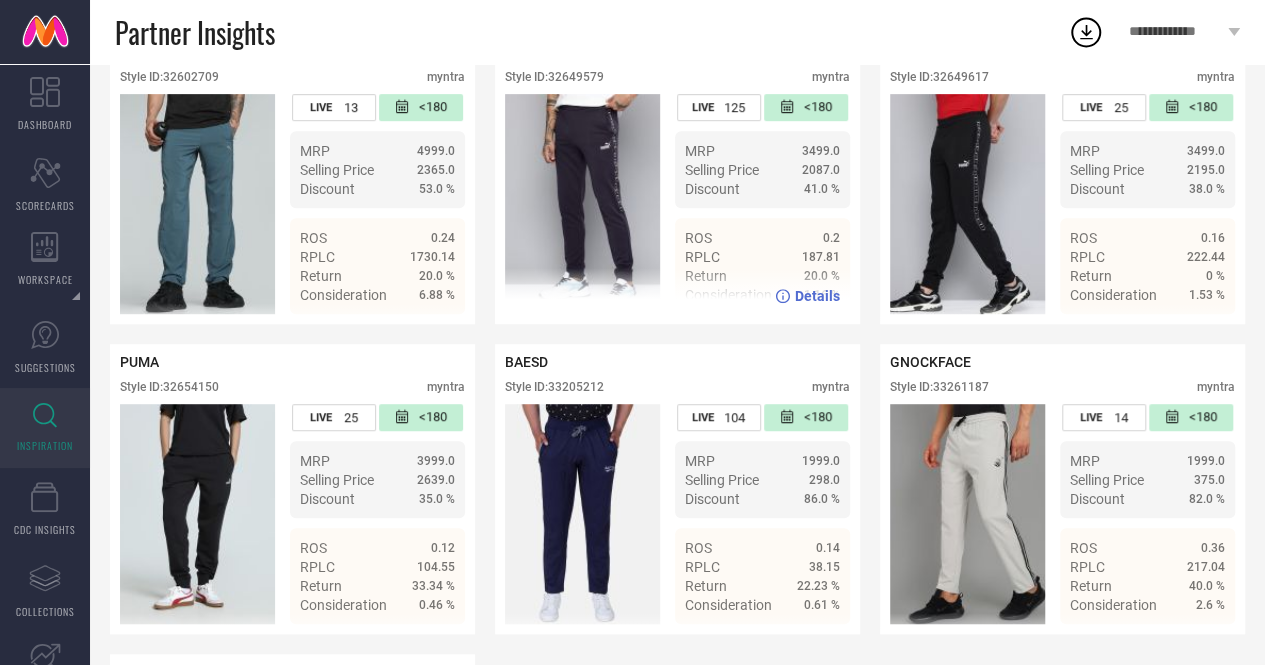 click on "Style ID:  32649579" at bounding box center (554, 77) 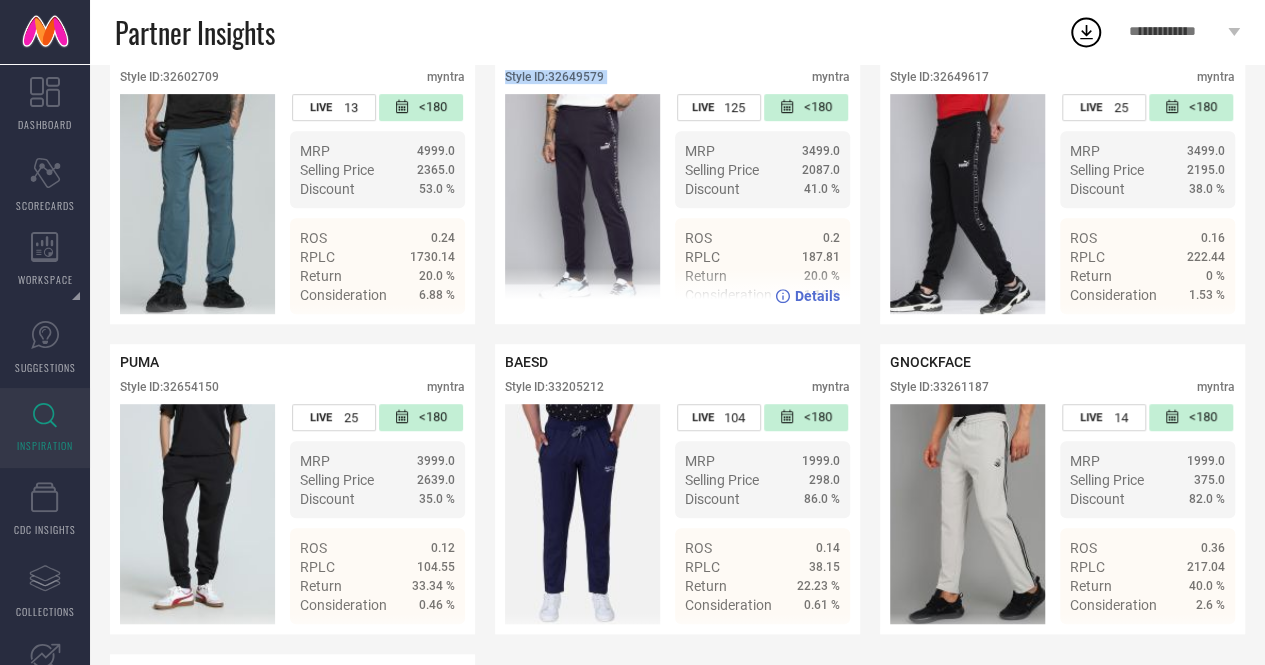 click on "Style ID:  32649579" at bounding box center (554, 77) 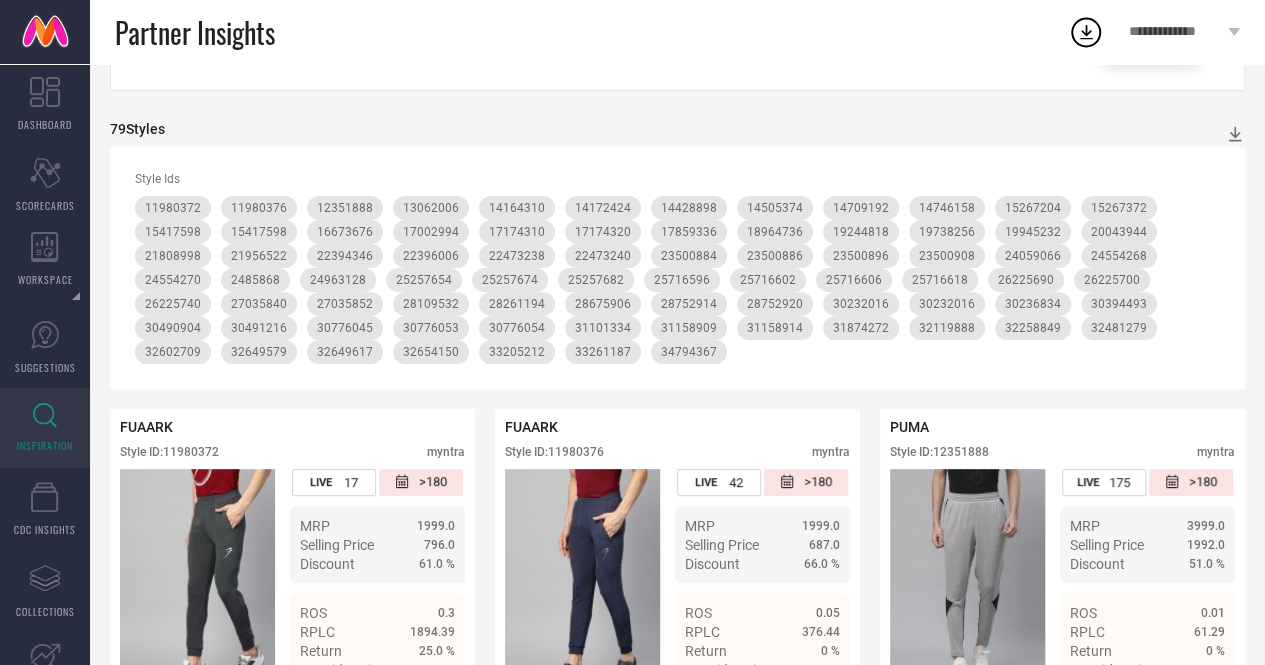 scroll, scrollTop: 0, scrollLeft: 0, axis: both 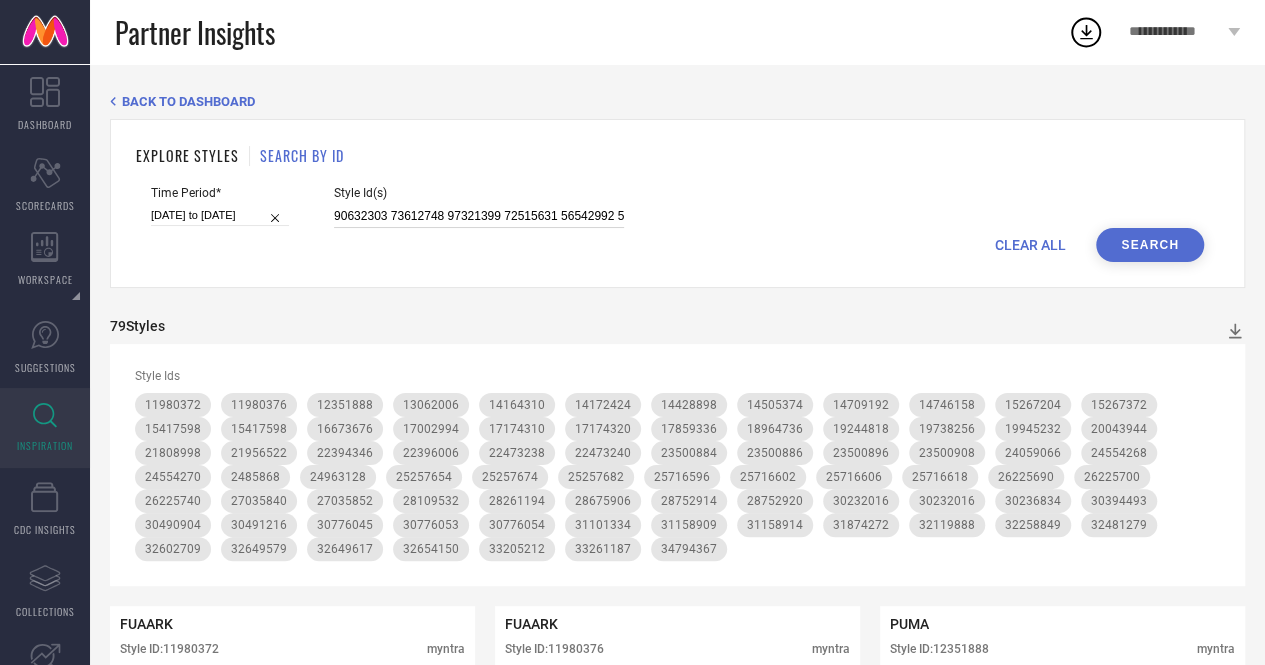 click at bounding box center [479, 216] 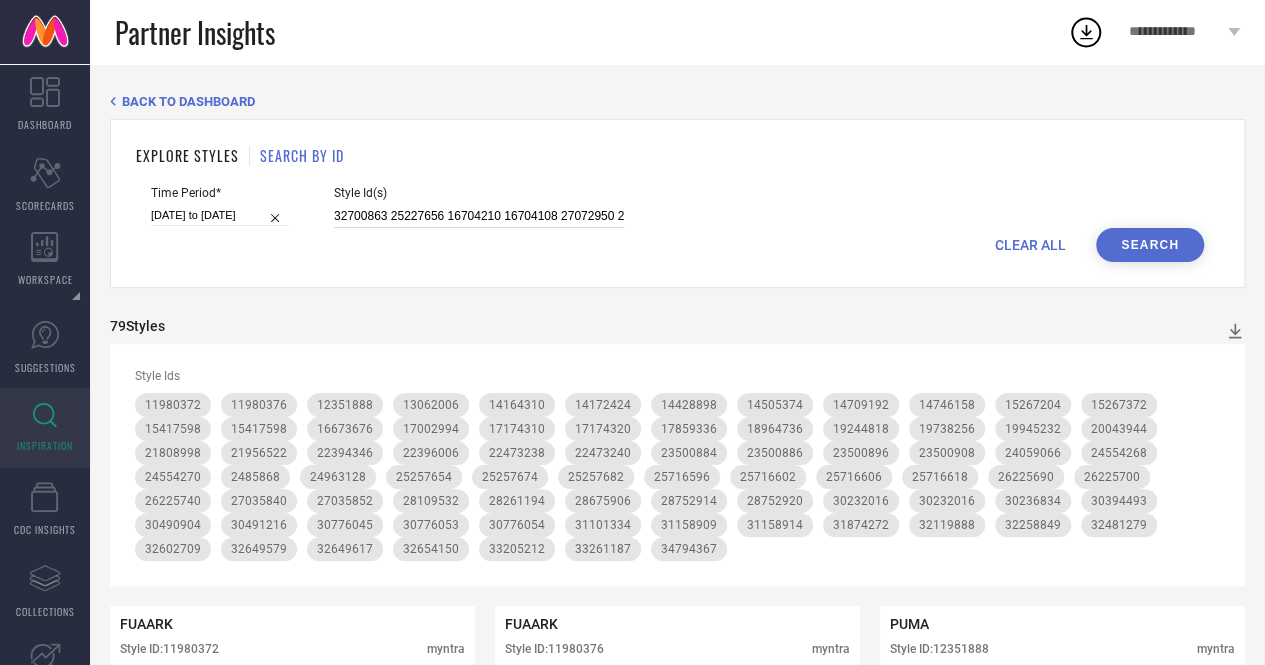 scroll, scrollTop: 0, scrollLeft: 47, axis: horizontal 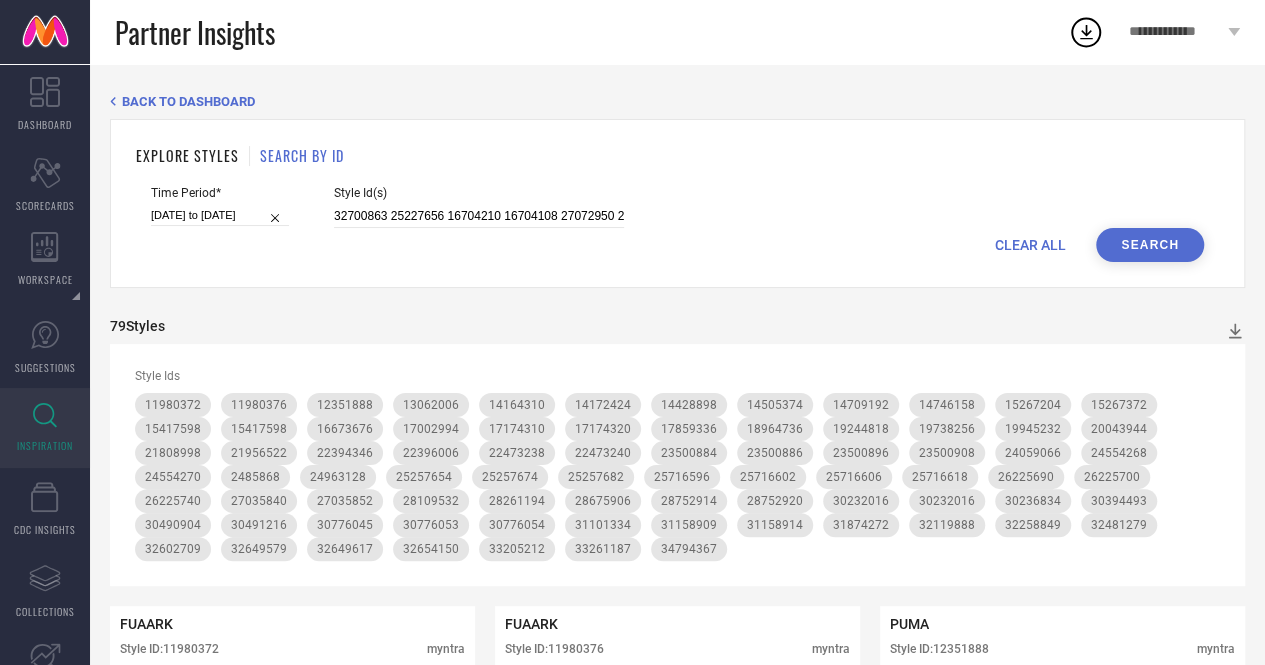 click on "Search" at bounding box center (1150, 245) 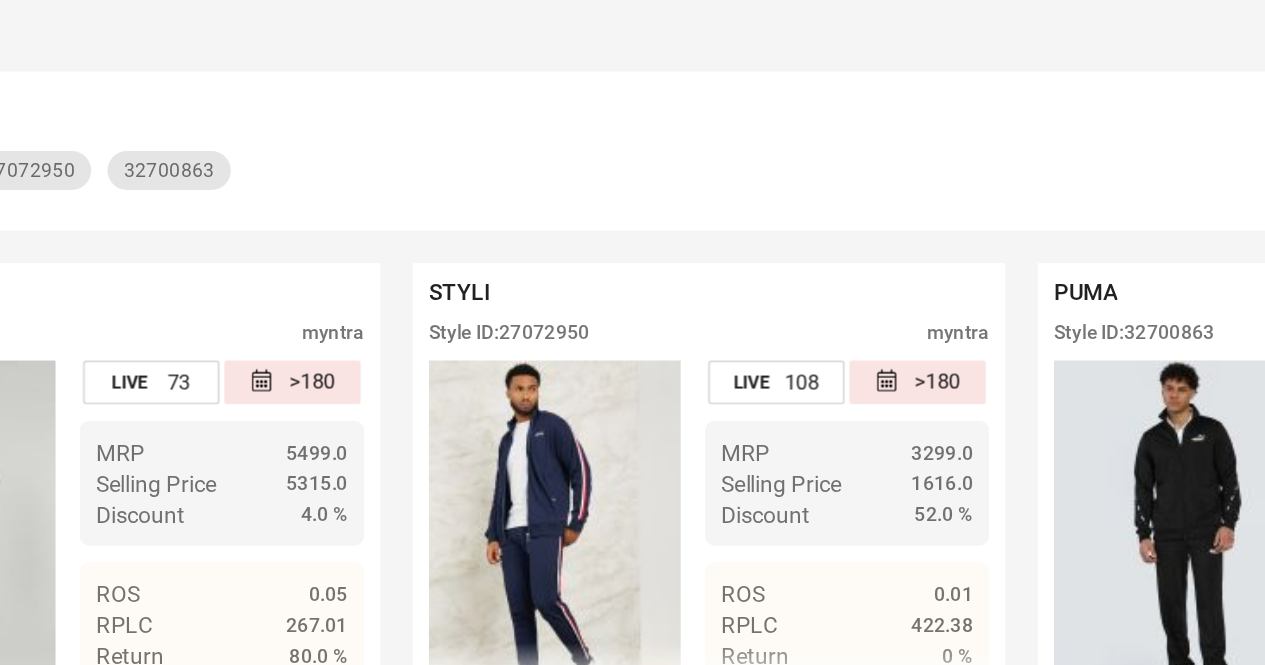 scroll, scrollTop: 124, scrollLeft: 0, axis: vertical 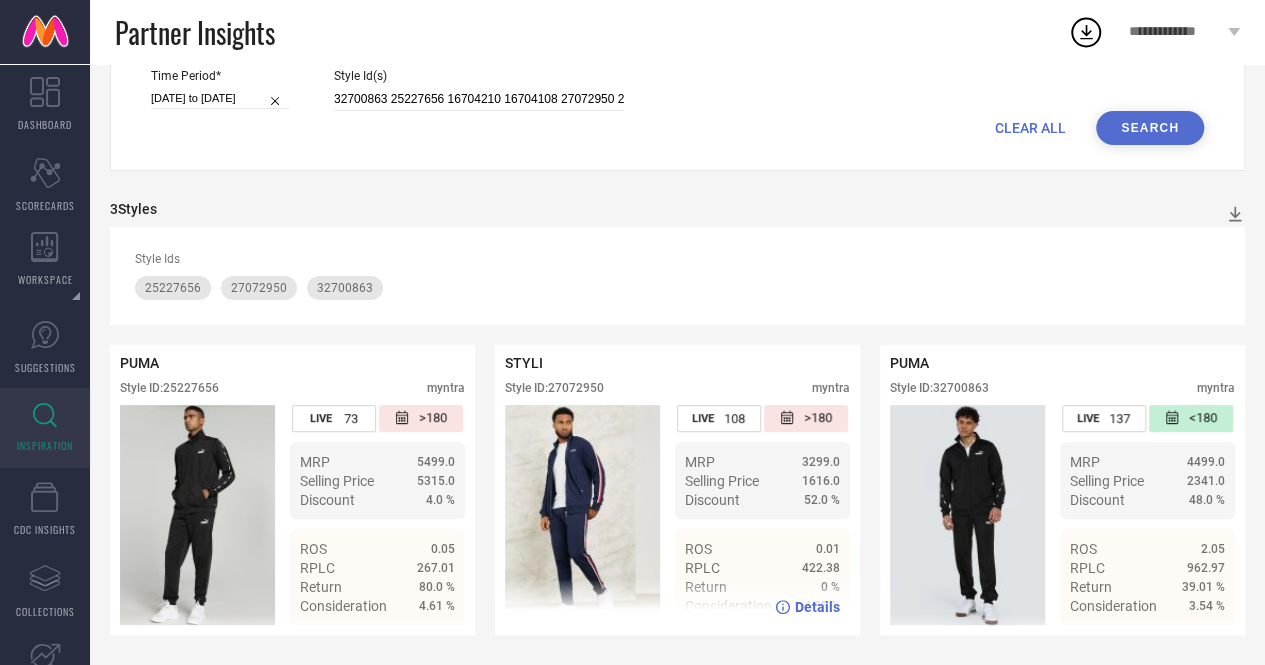 click on "Style ID:  27072950" at bounding box center (554, 388) 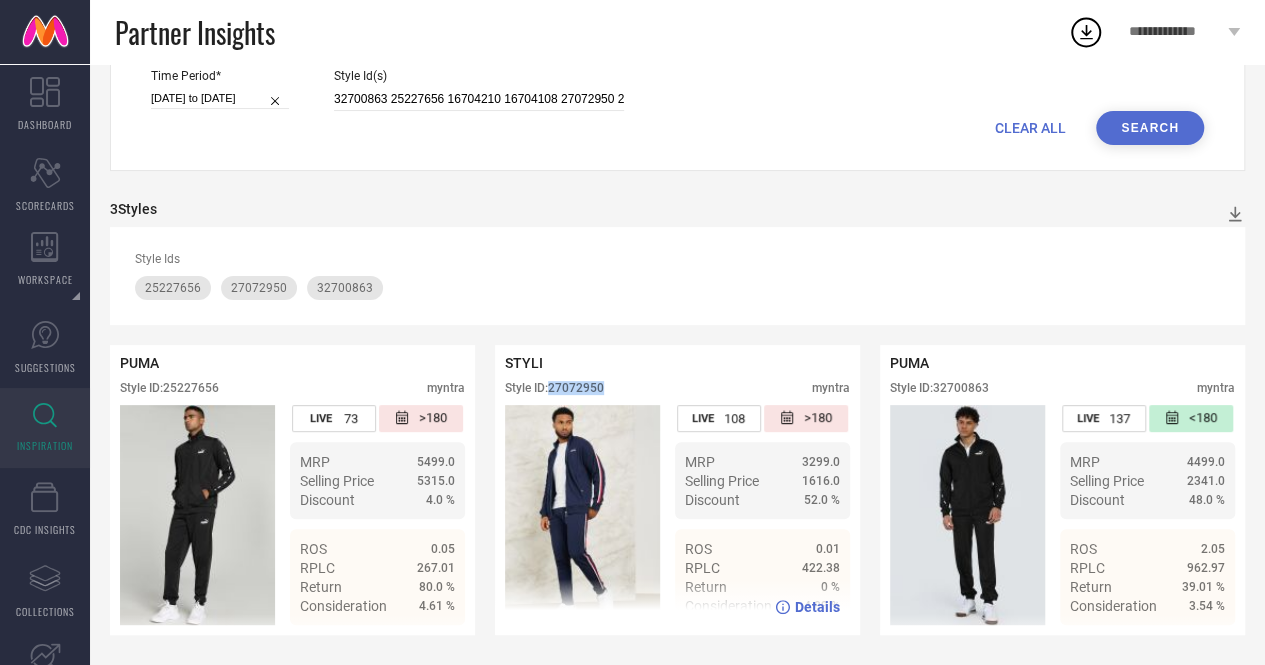 click on "Style ID:  27072950" at bounding box center (554, 388) 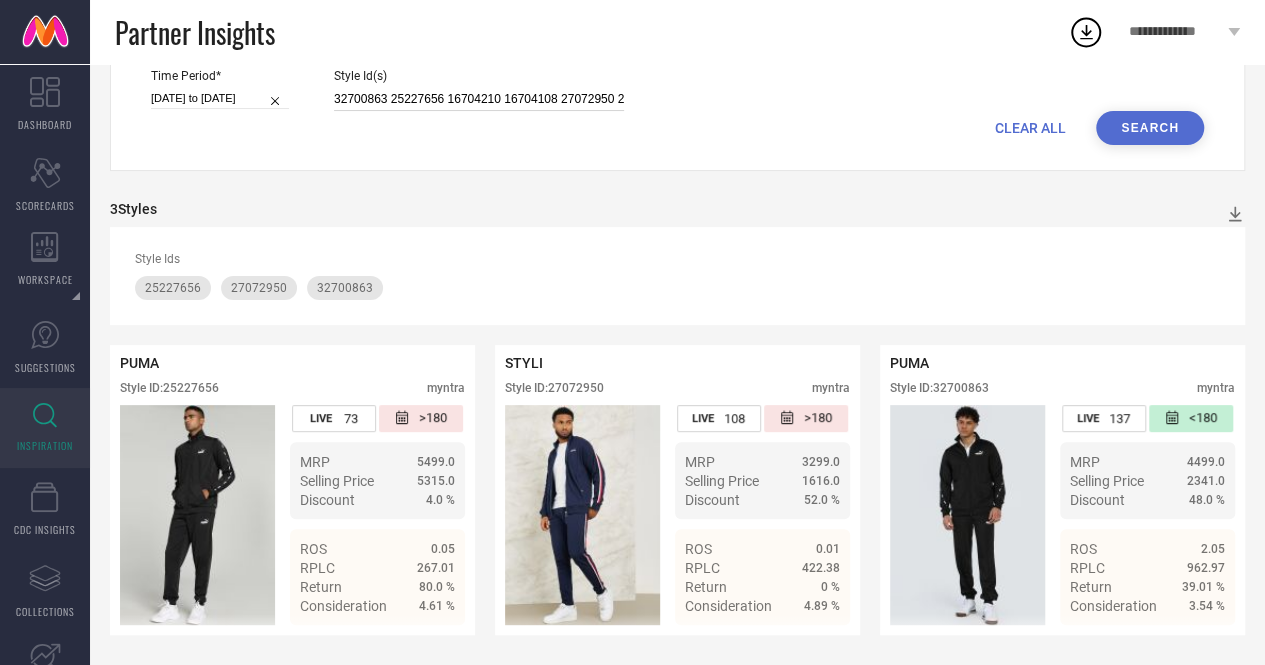 click on "32700863 25227656 16704210 16704108 27072950 22777504" at bounding box center (479, 99) 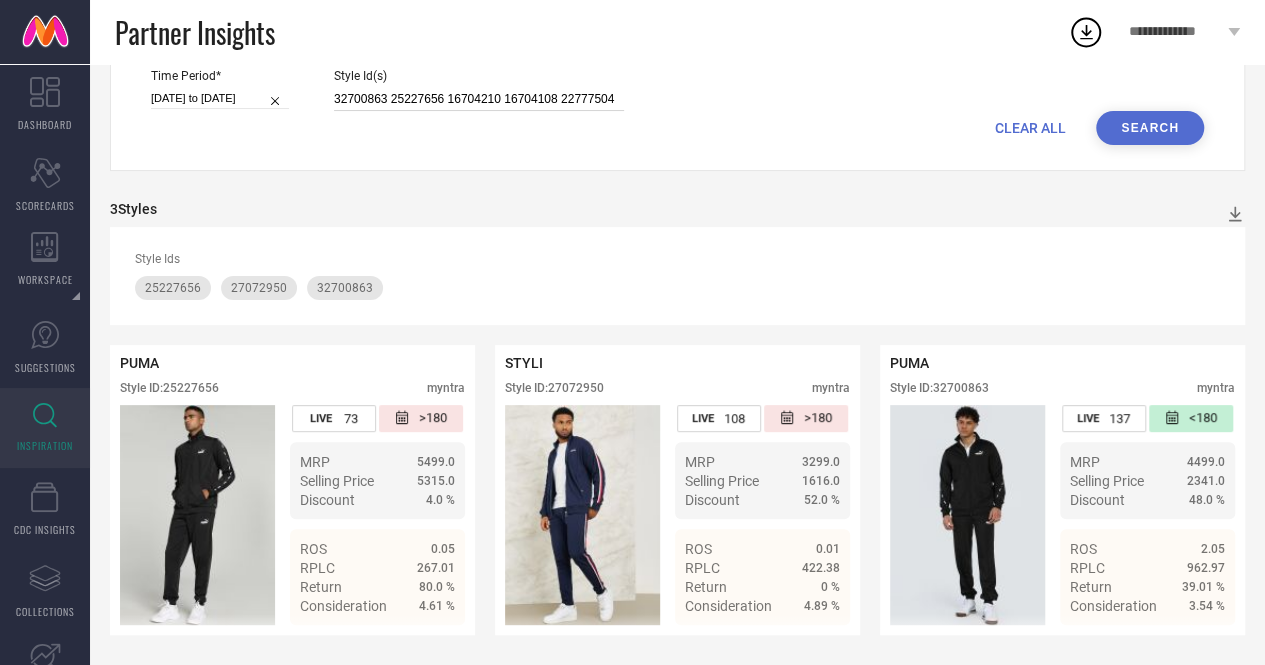 type on "32700863 25227656 16704210 16704108 22777504" 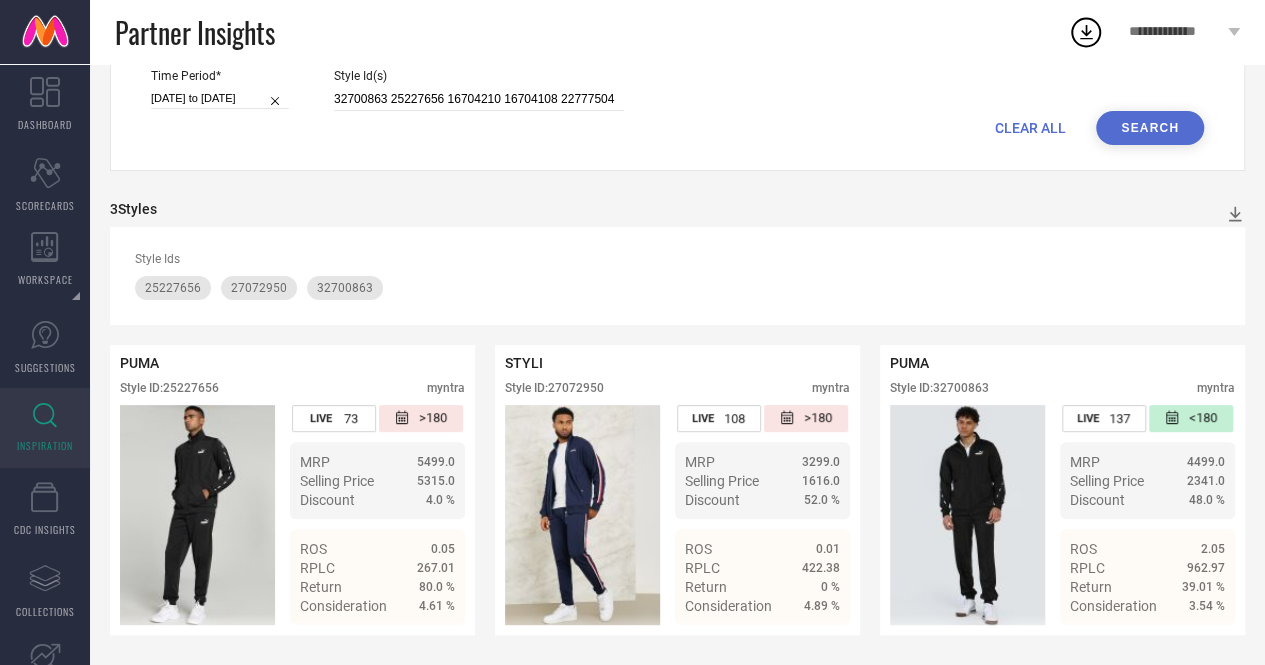 click on "Search" at bounding box center [1150, 128] 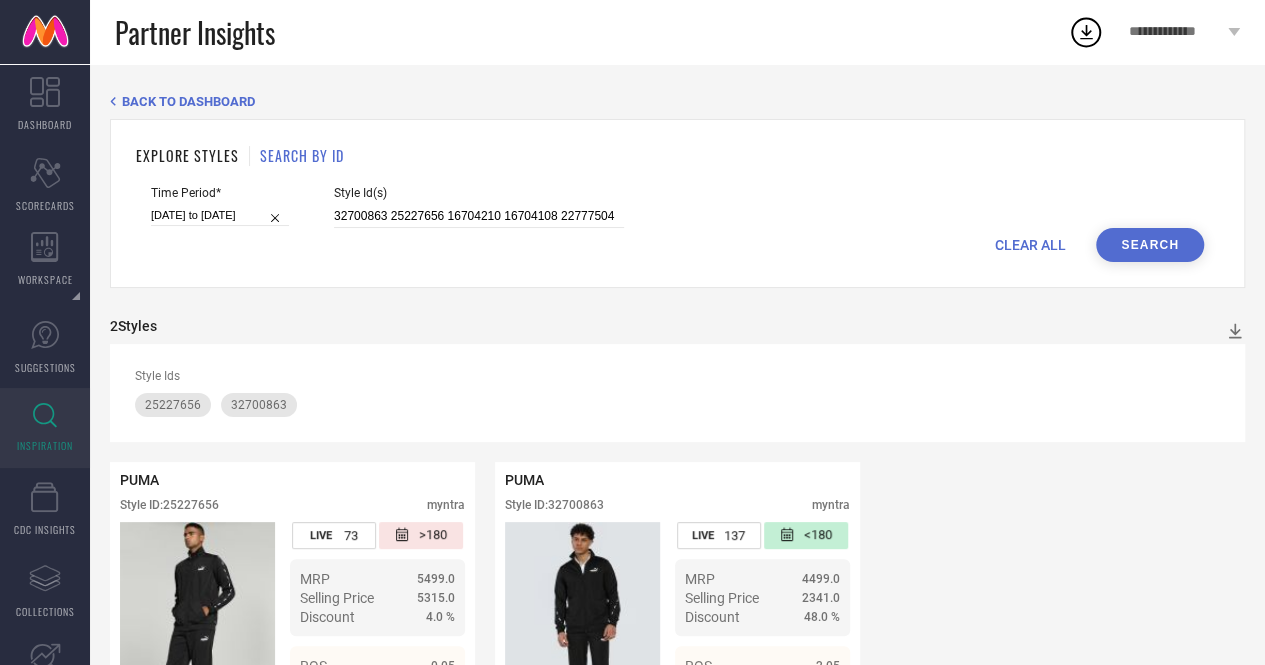 scroll, scrollTop: 124, scrollLeft: 0, axis: vertical 